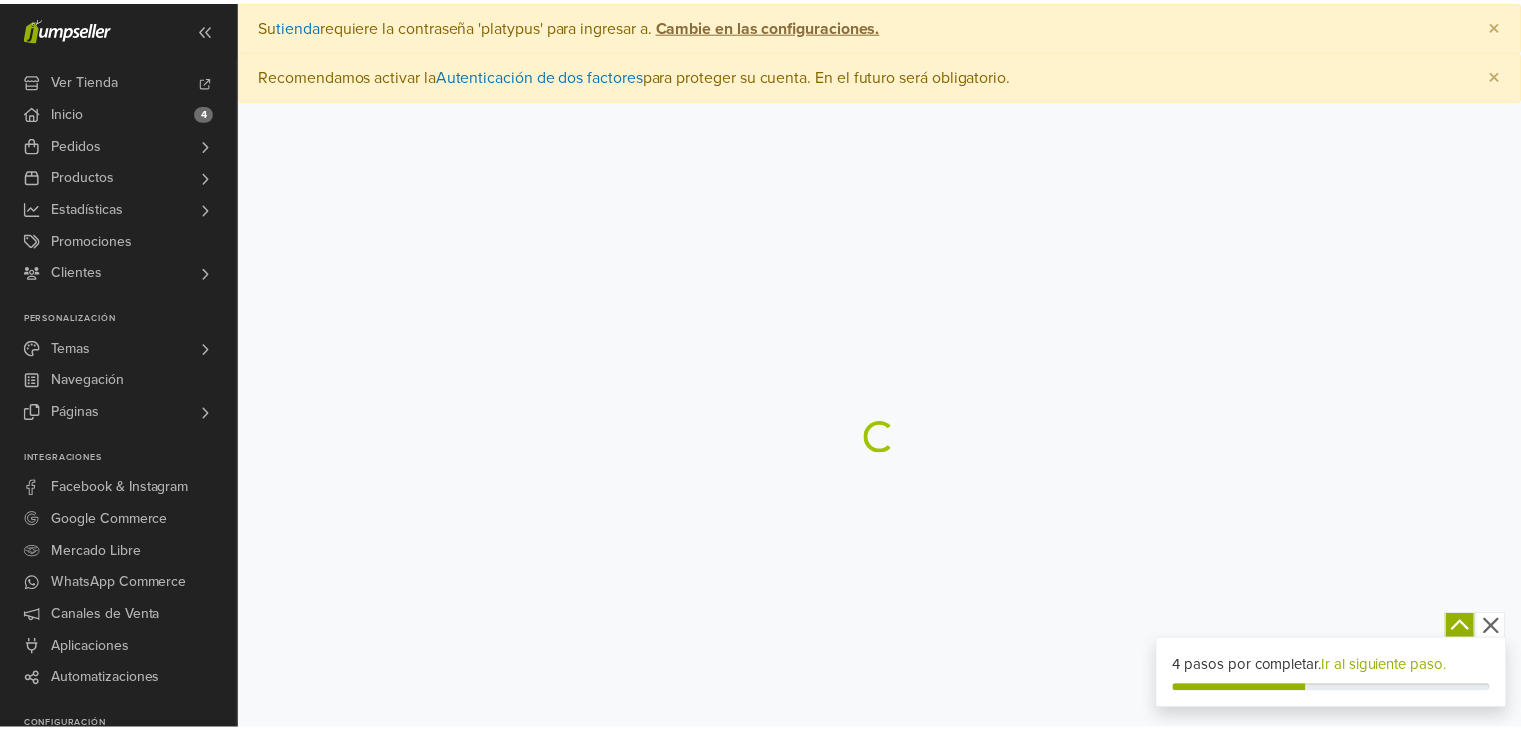 scroll, scrollTop: 0, scrollLeft: 0, axis: both 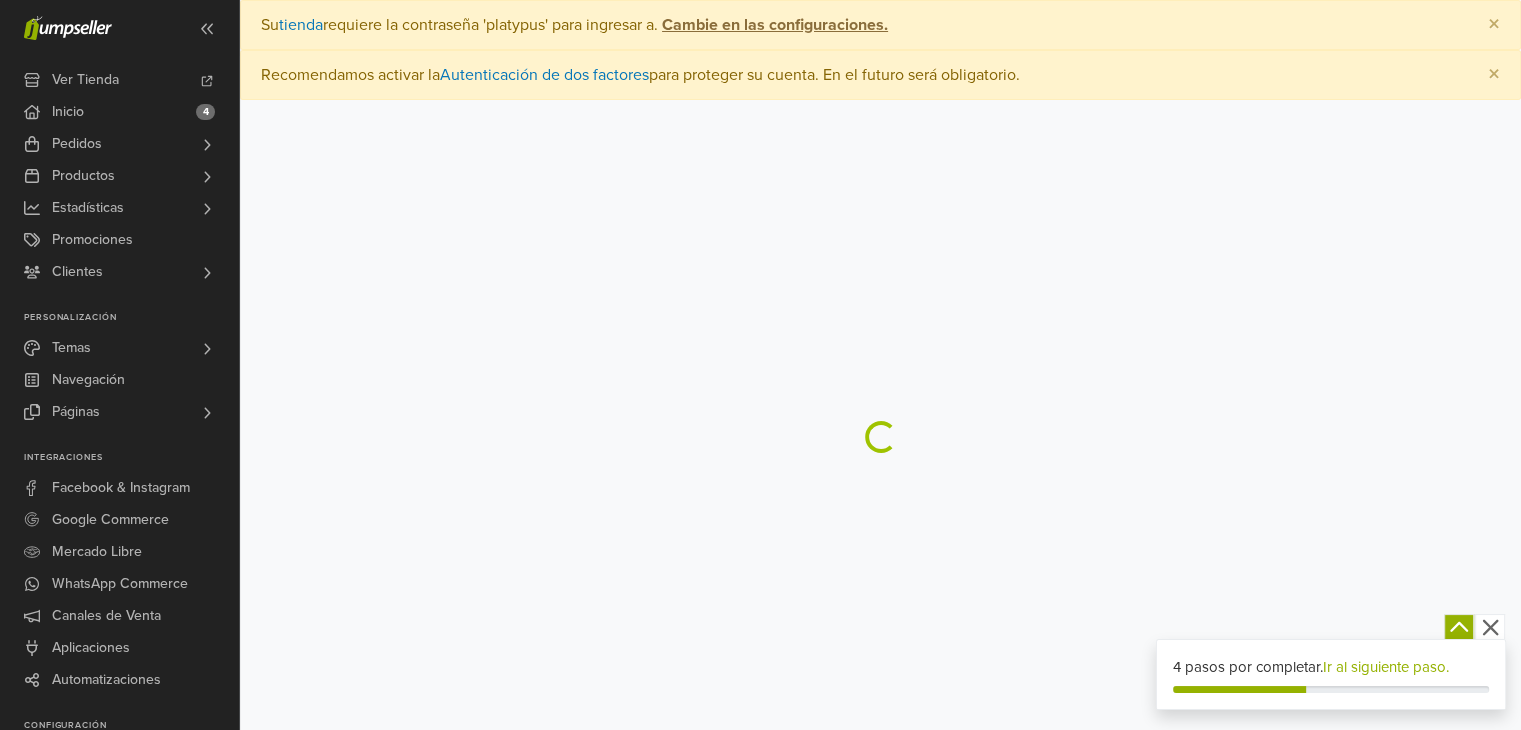 select on "*" 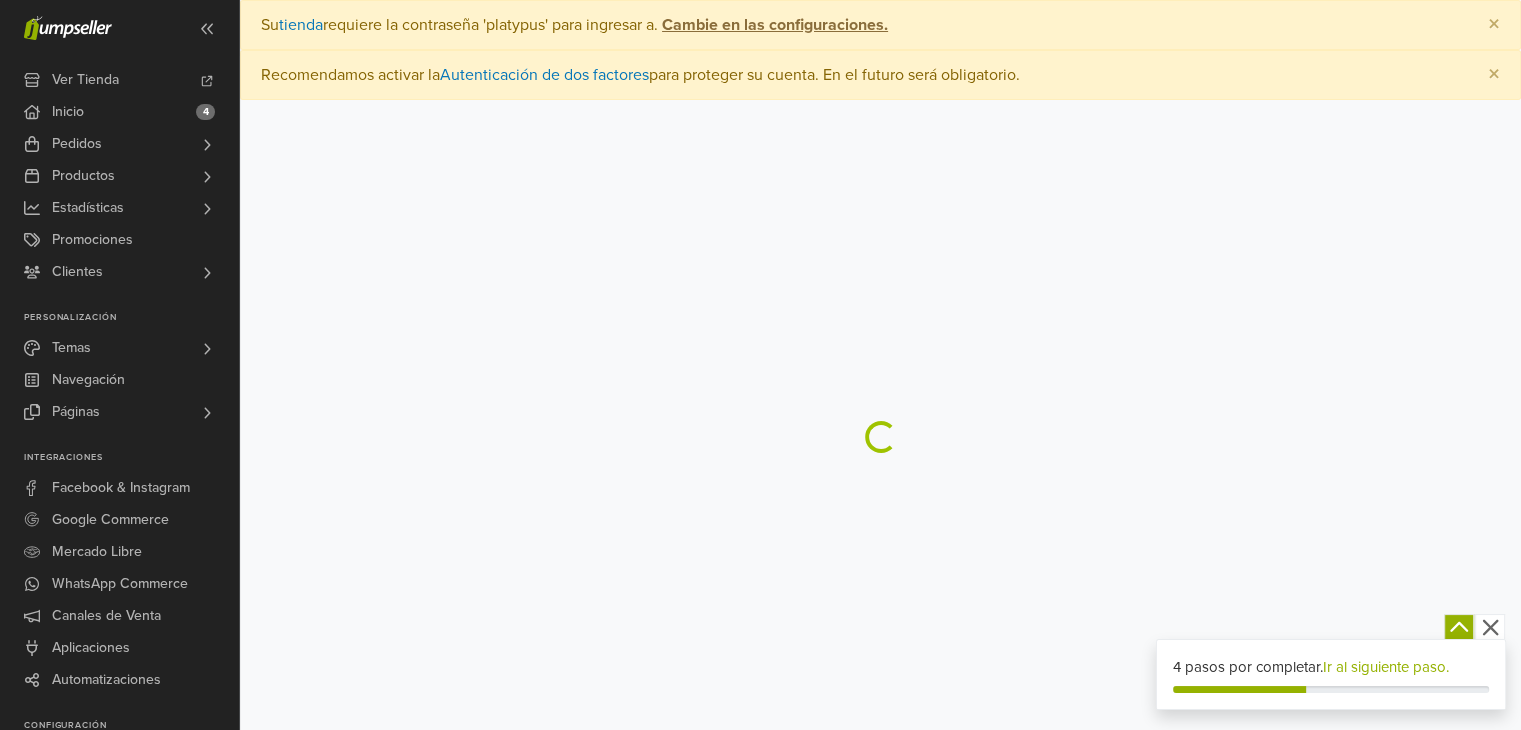 select on "*" 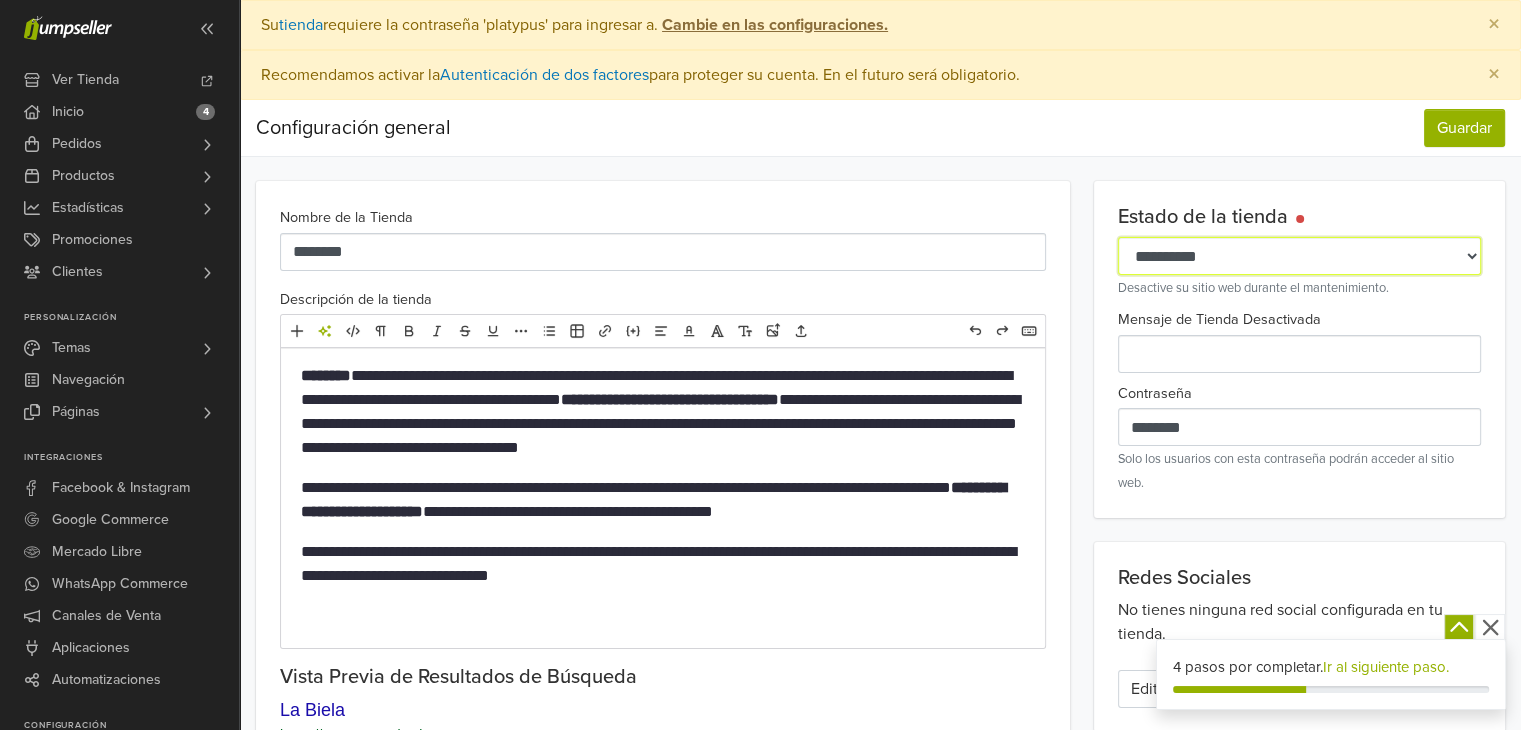 click on "**********" at bounding box center [1299, 256] 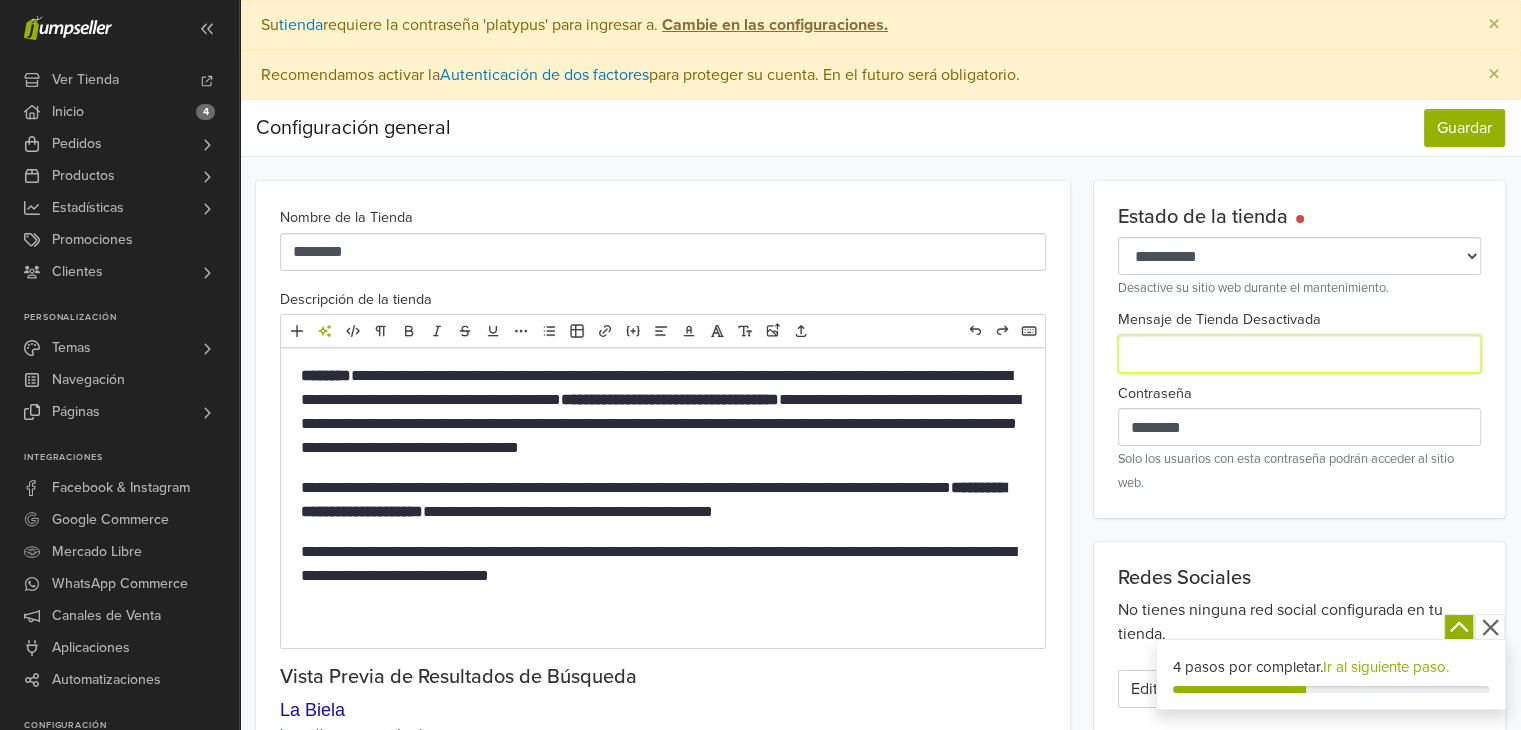 click on "Mensaje de Tienda Desactivada" at bounding box center [1299, 354] 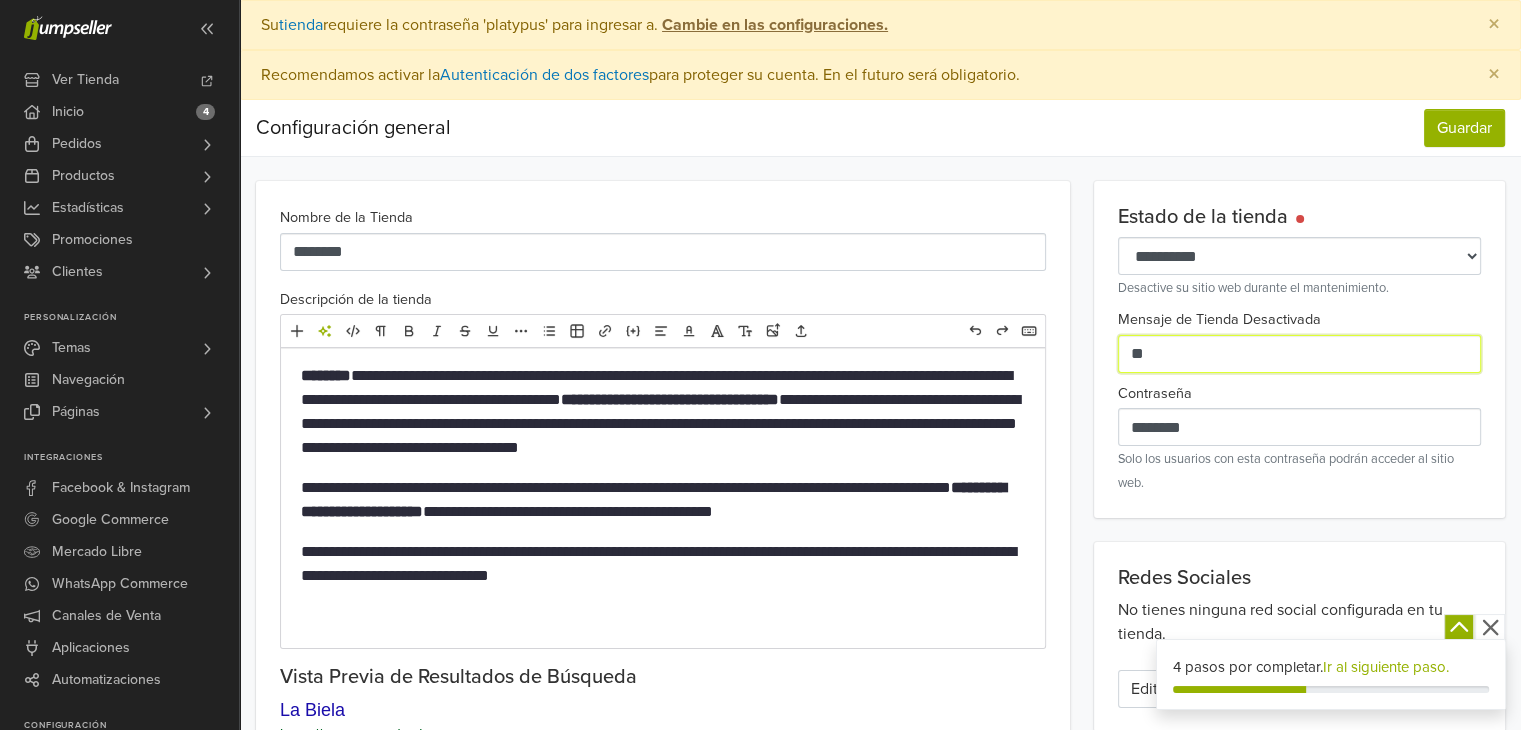 type on "*" 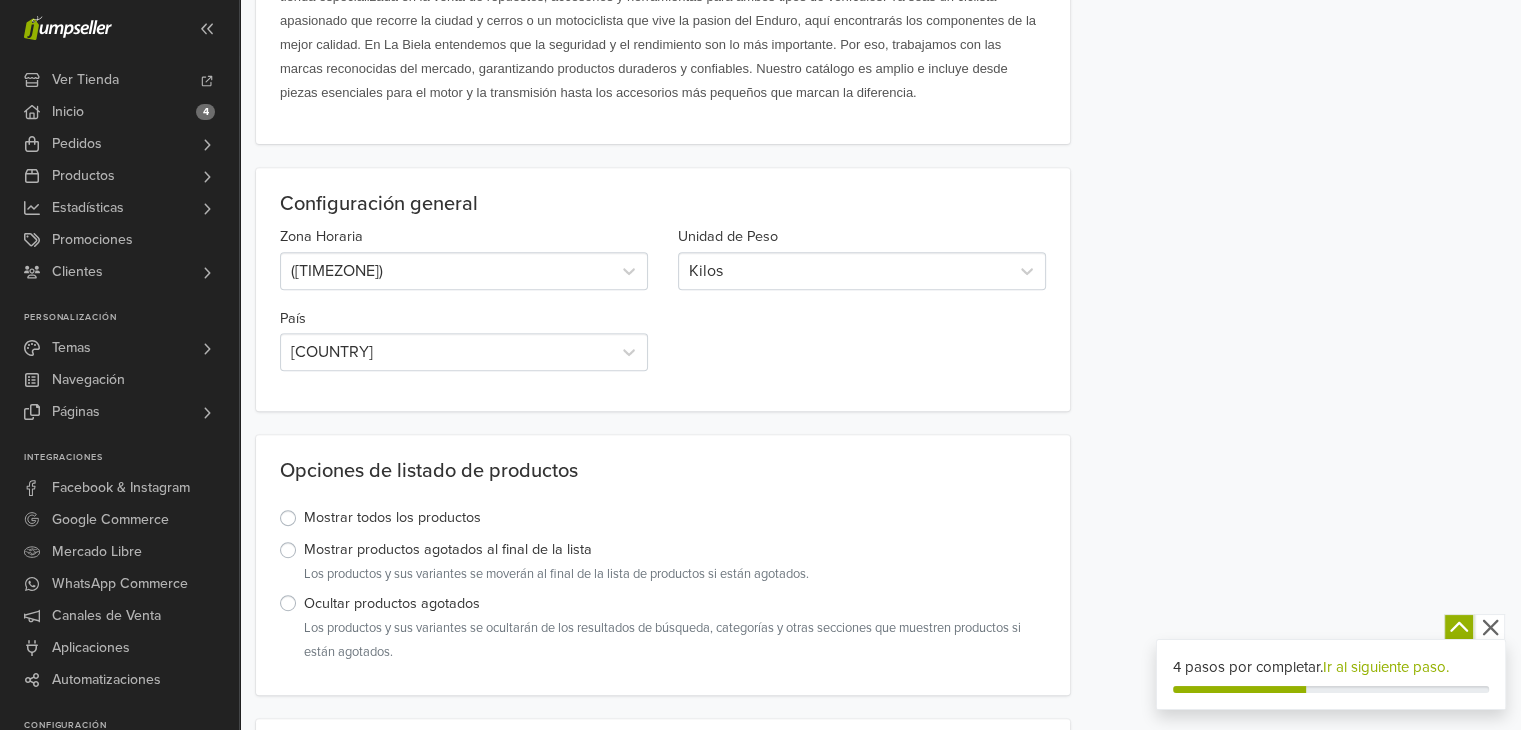 scroll, scrollTop: 790, scrollLeft: 0, axis: vertical 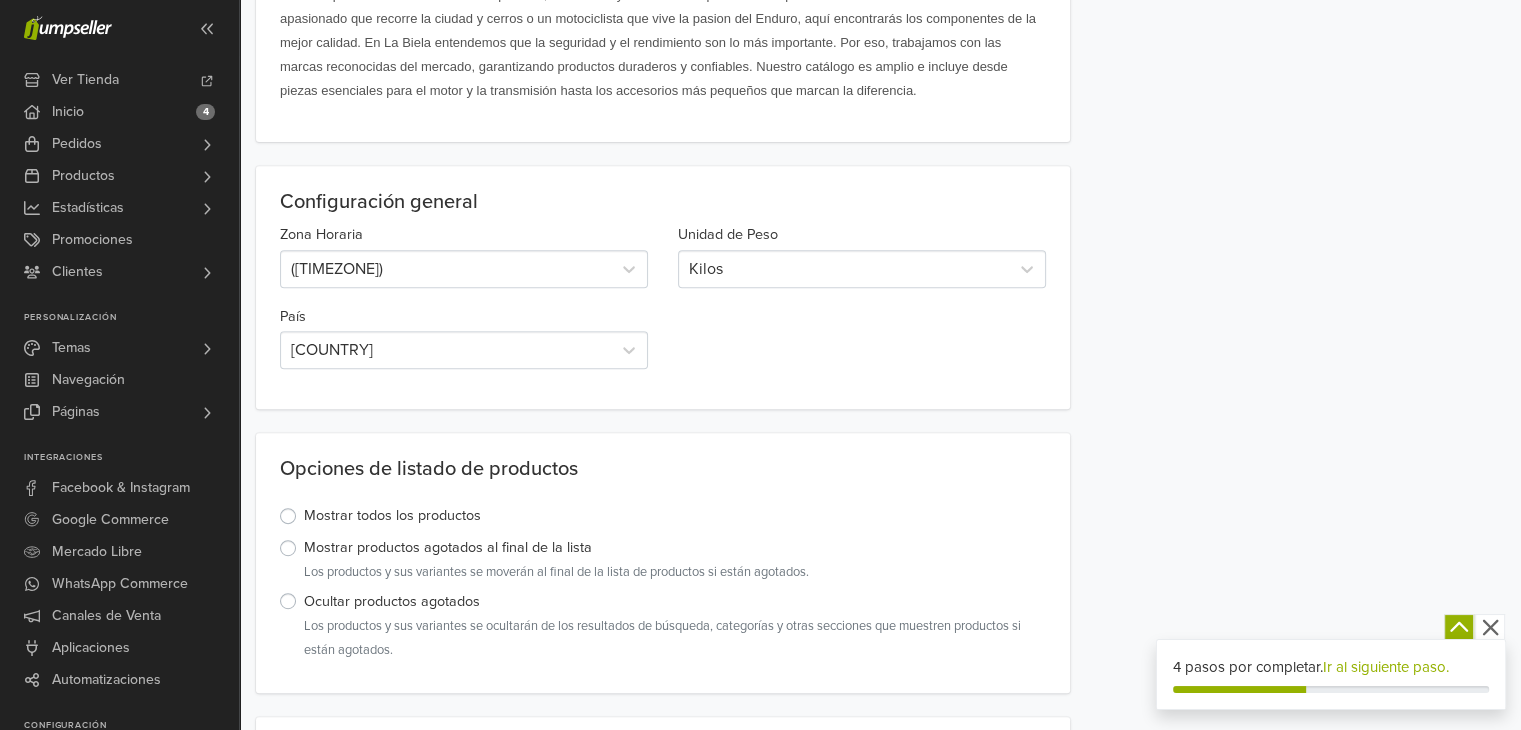 type on "**********" 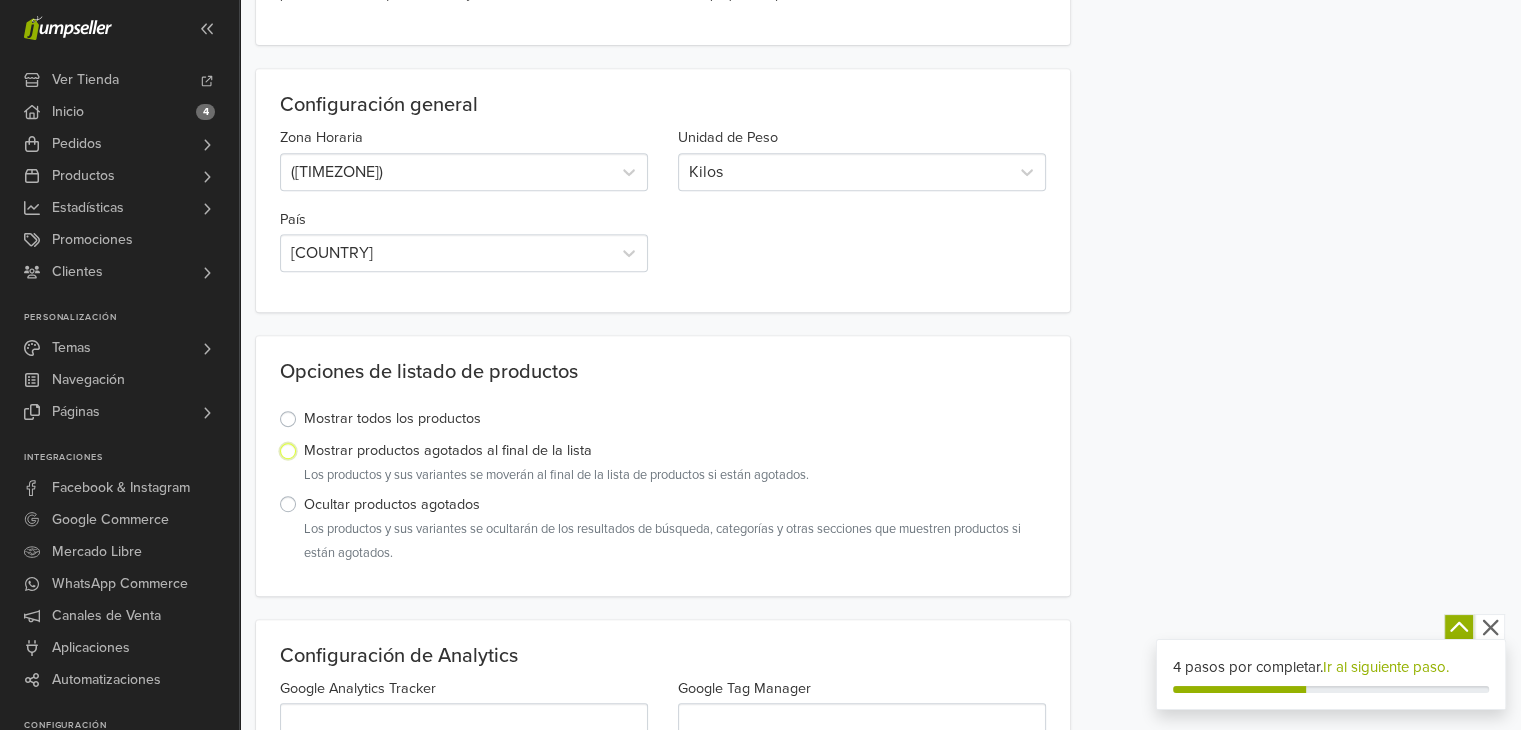 scroll, scrollTop: 888, scrollLeft: 0, axis: vertical 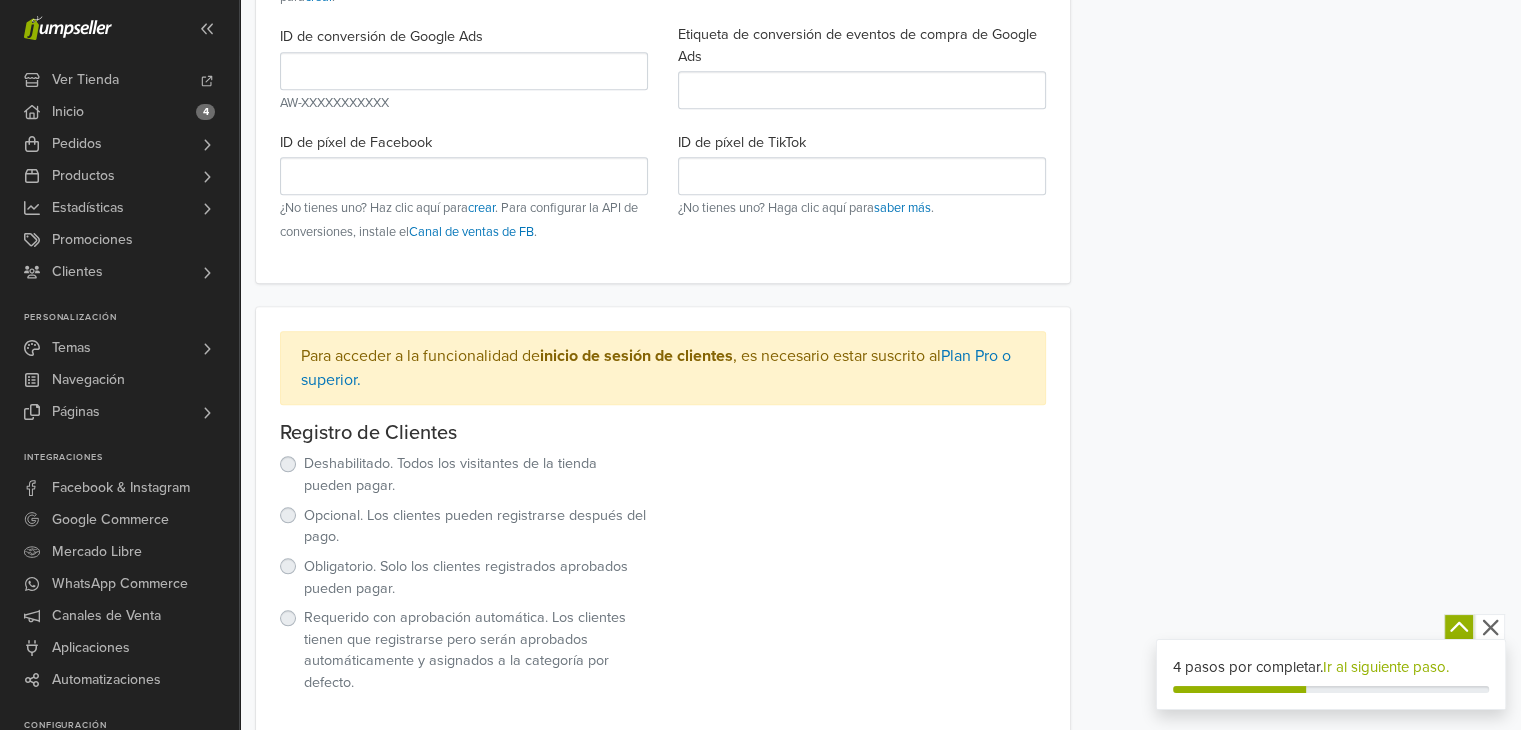 click on "Opcional .   Los clientes pueden registrarse después del pago ." at bounding box center (476, 526) 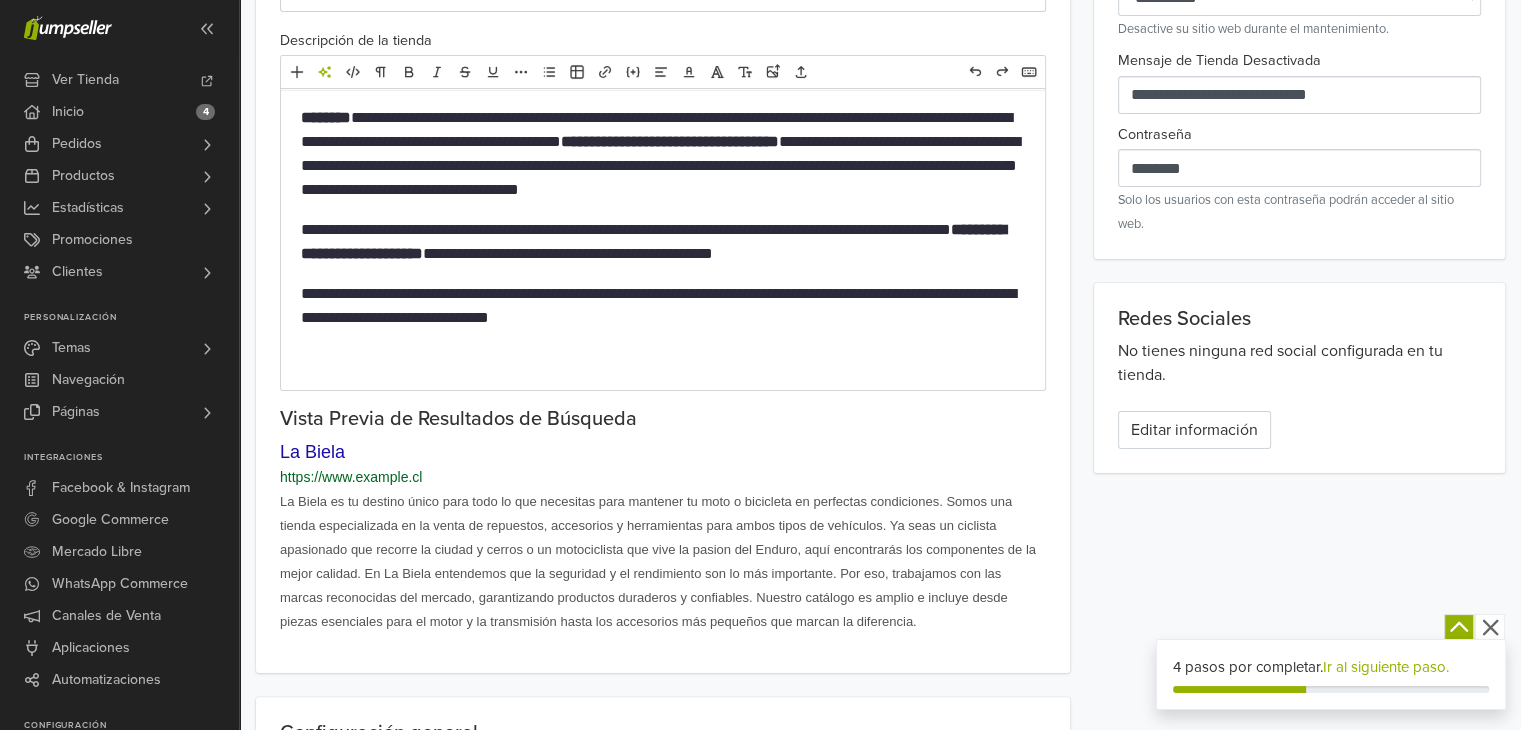 scroll, scrollTop: 0, scrollLeft: 0, axis: both 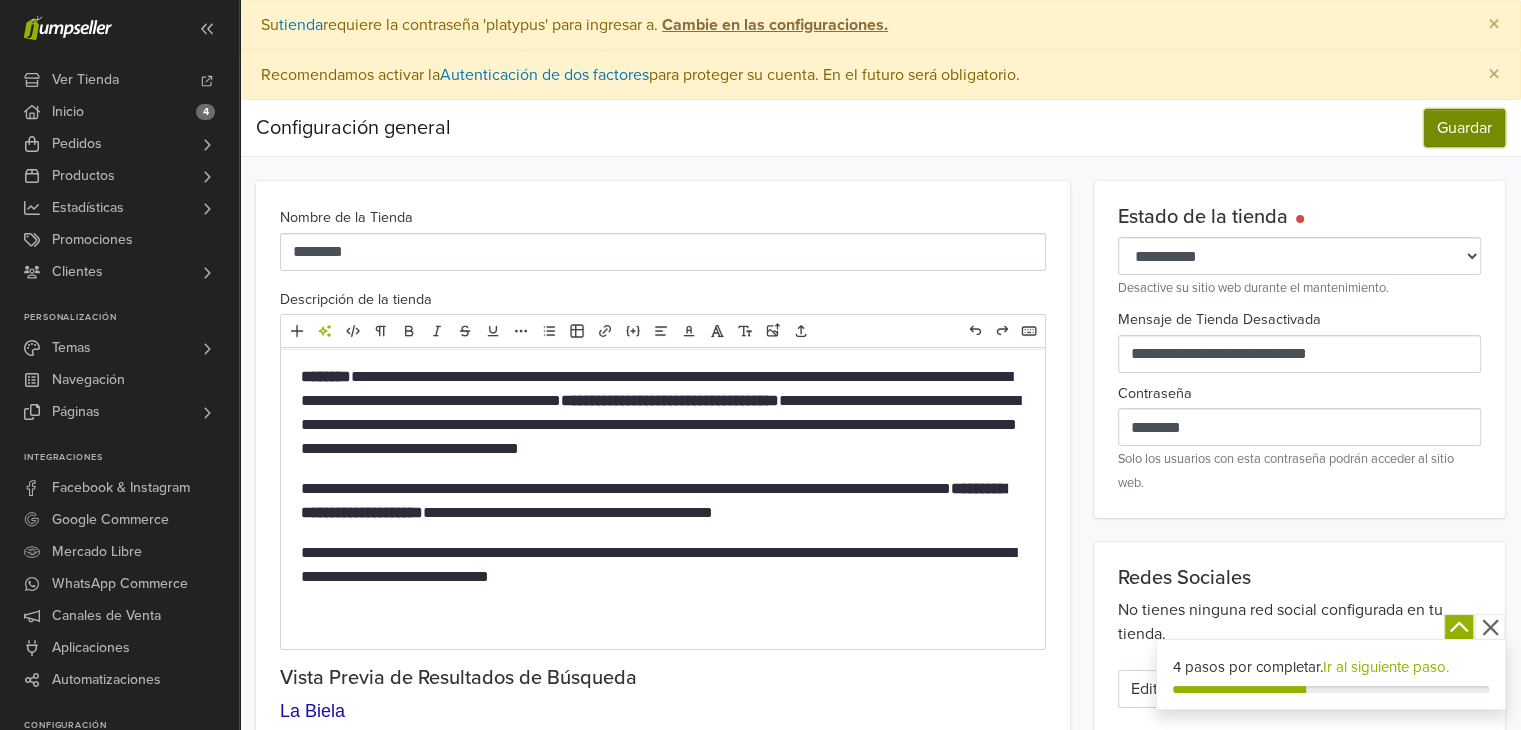 click on "Guardar" at bounding box center (1464, 128) 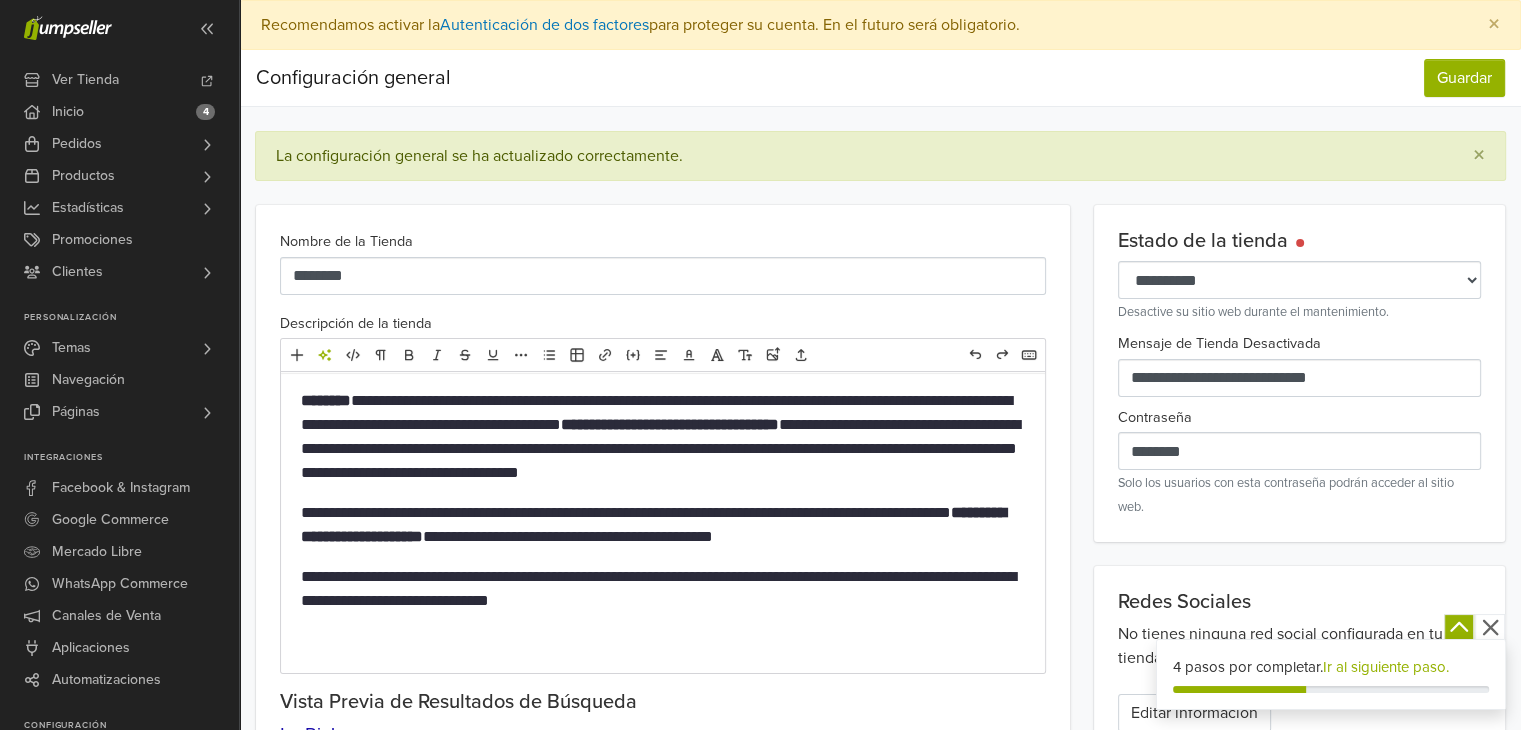 scroll, scrollTop: 0, scrollLeft: 0, axis: both 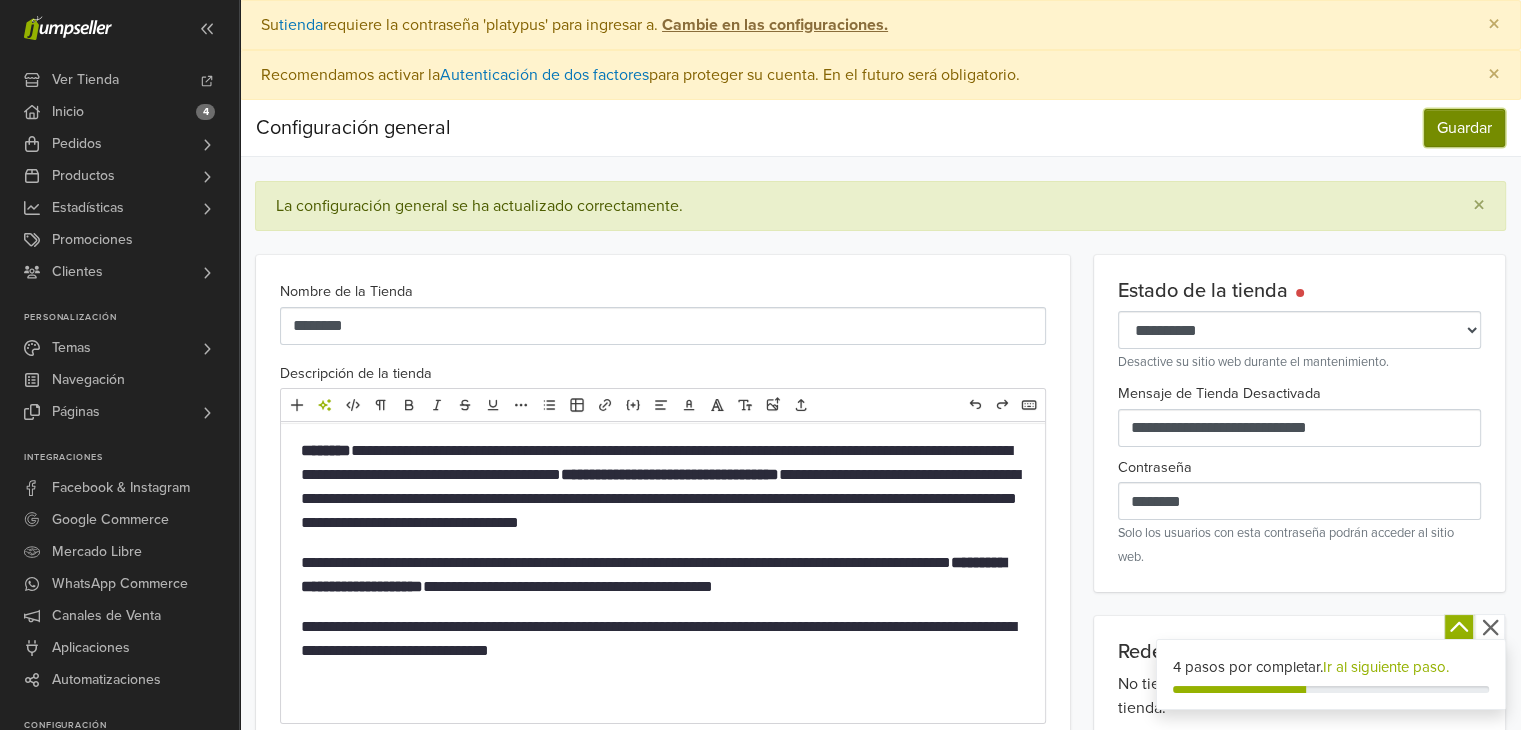 click on "Guardar" at bounding box center [1464, 128] 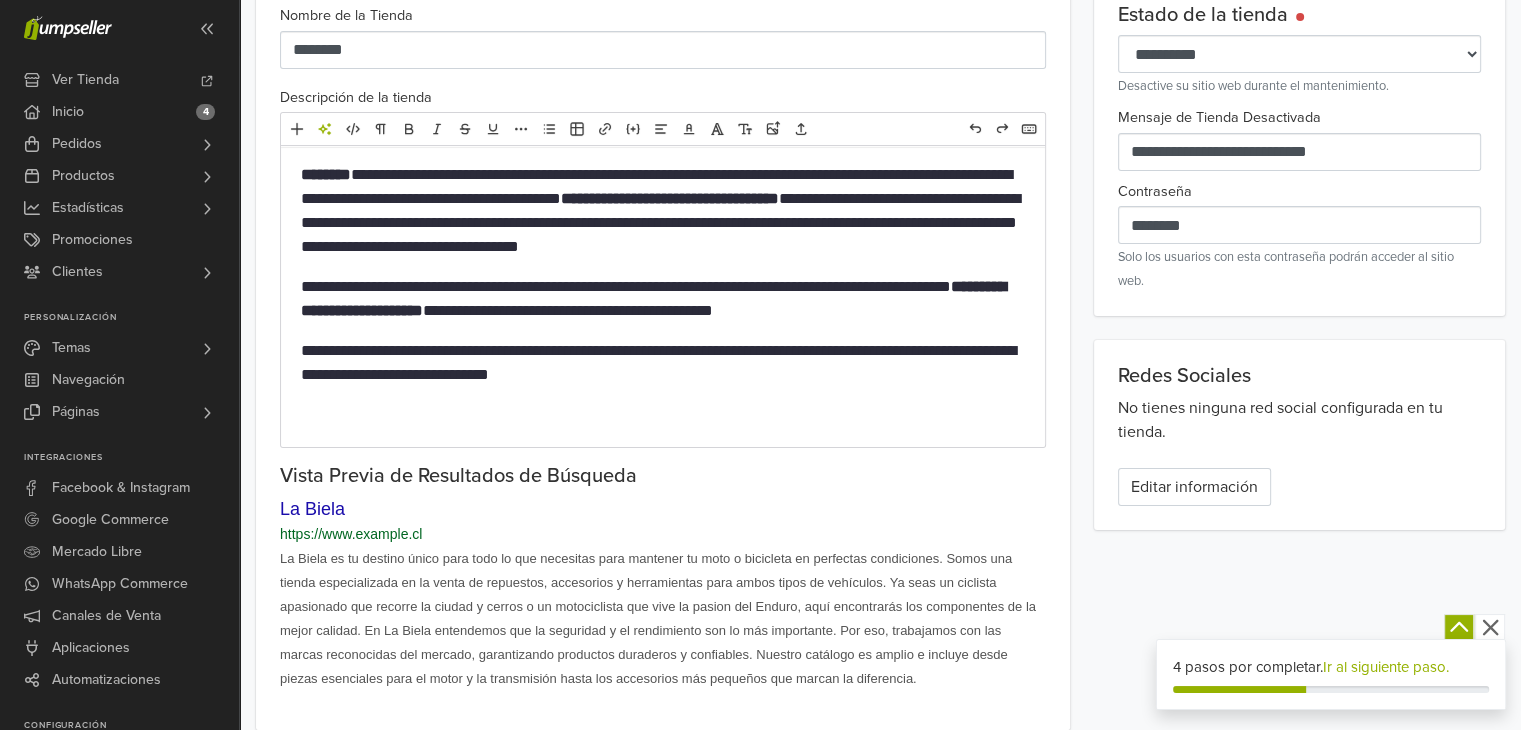 scroll, scrollTop: 262, scrollLeft: 0, axis: vertical 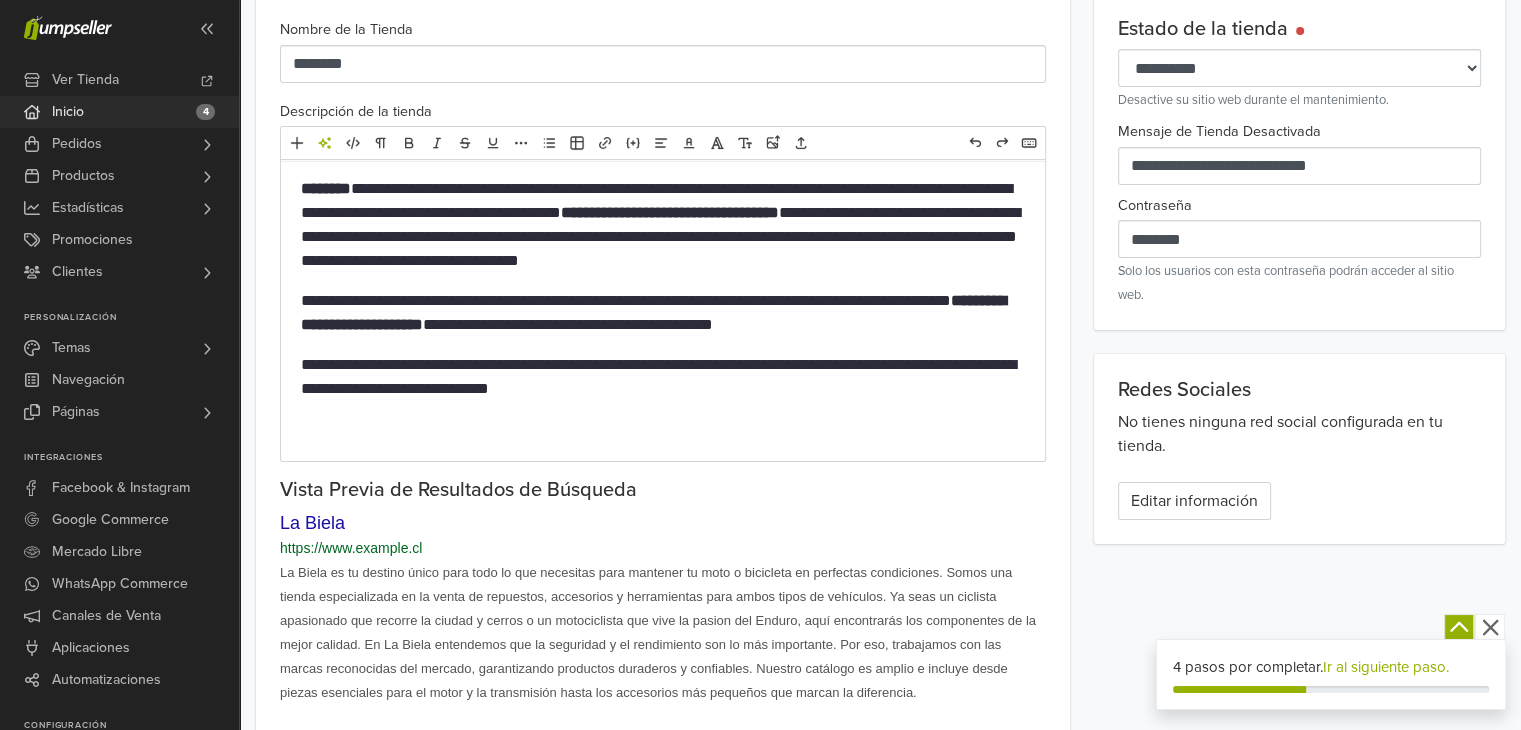 click on "Inicio
4" at bounding box center (119, 112) 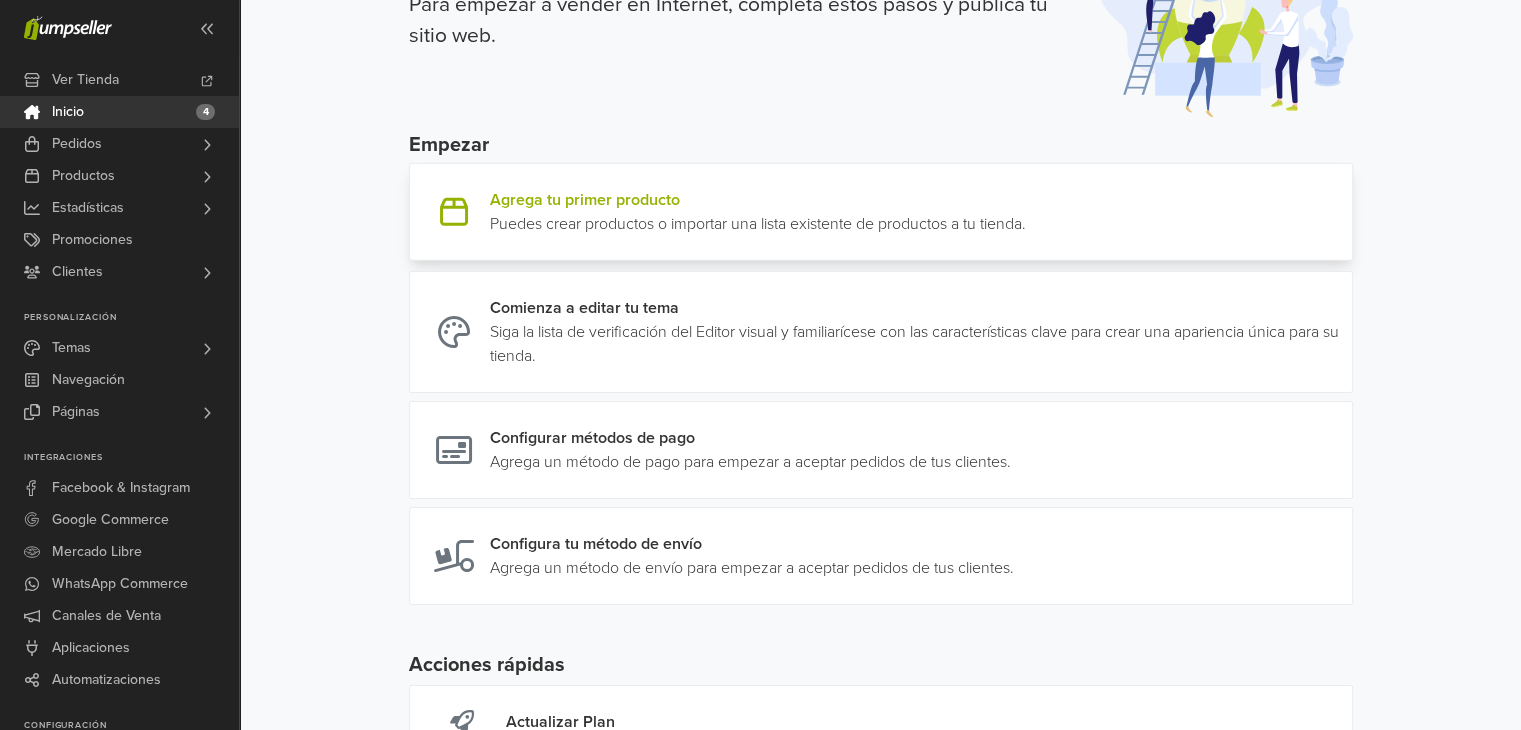 scroll, scrollTop: 206, scrollLeft: 0, axis: vertical 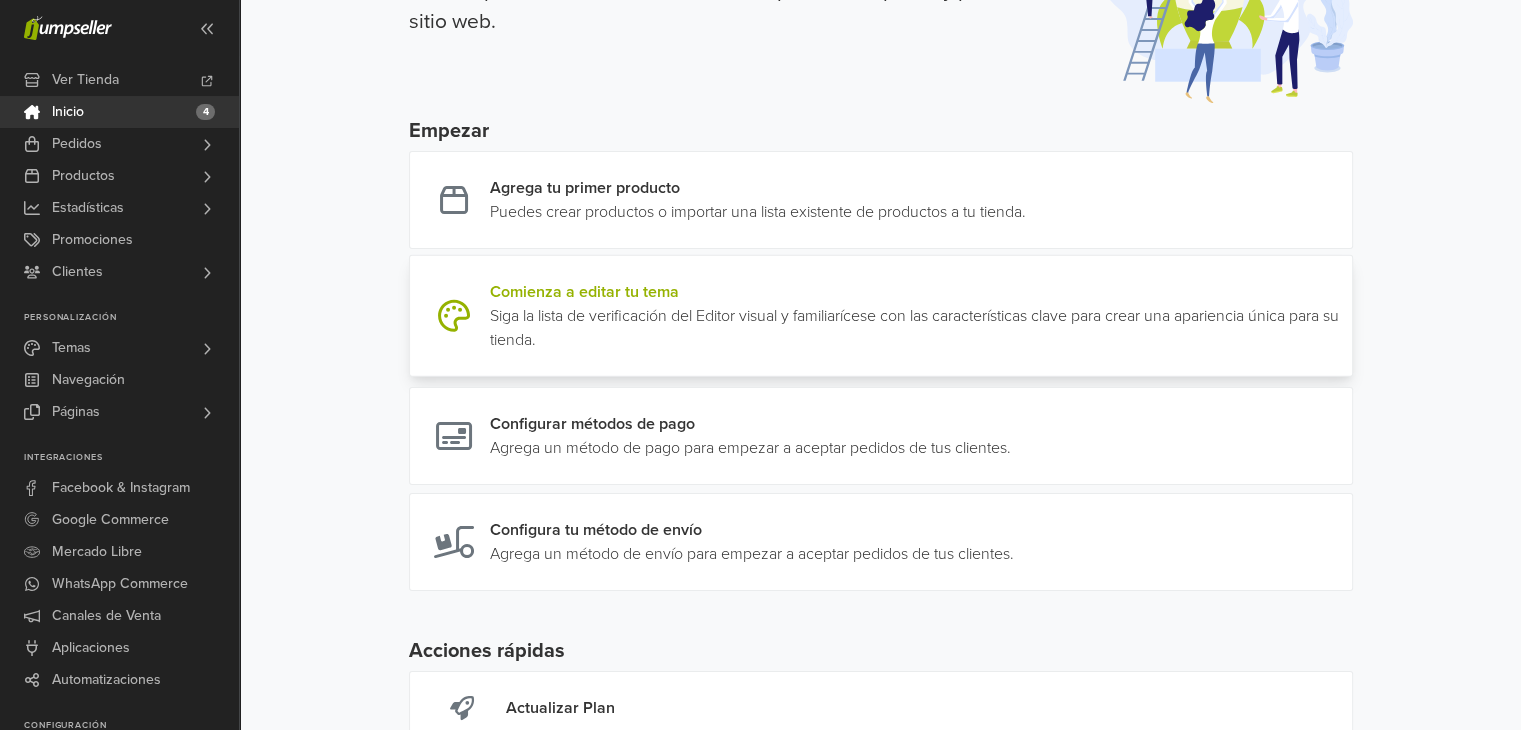 click at bounding box center (1344, 316) 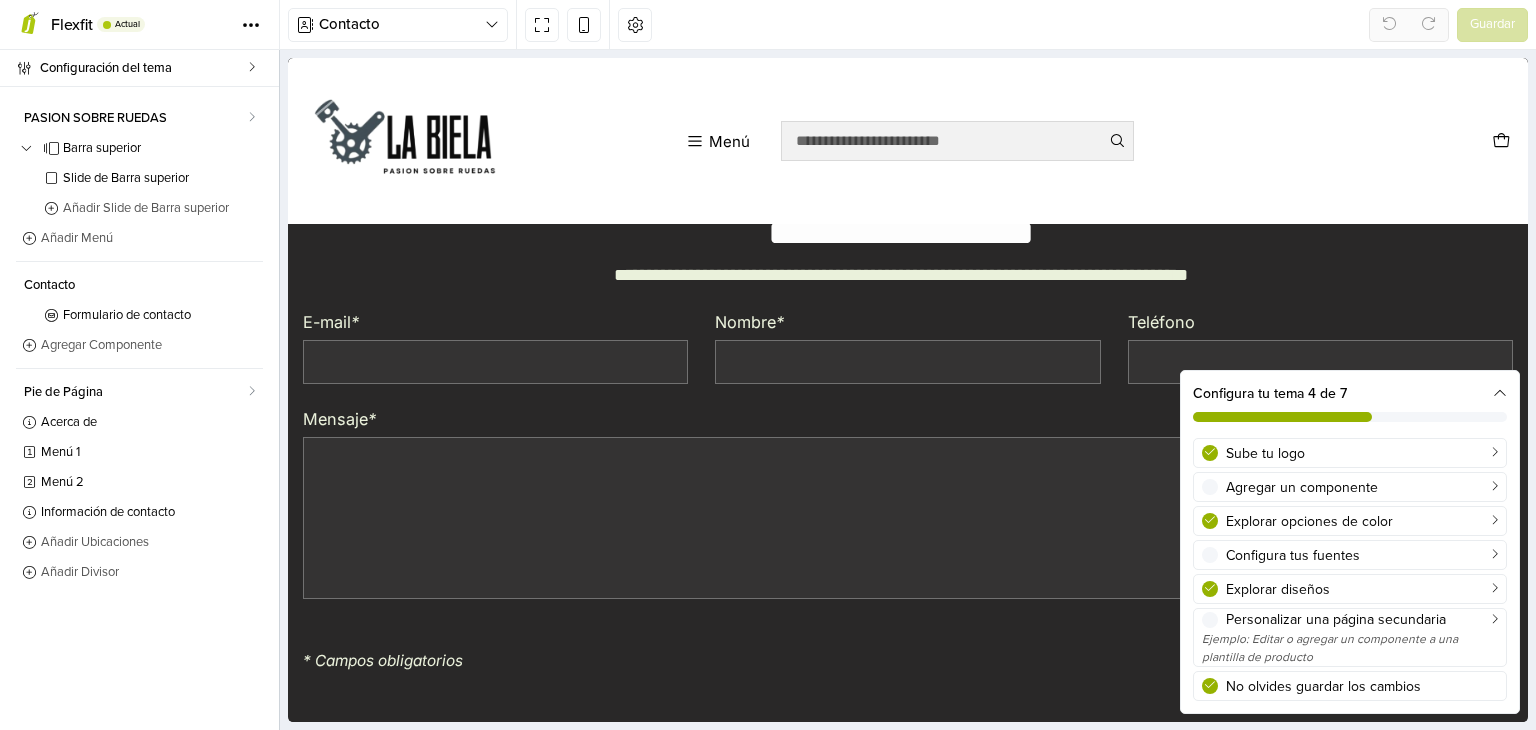 scroll, scrollTop: 0, scrollLeft: 0, axis: both 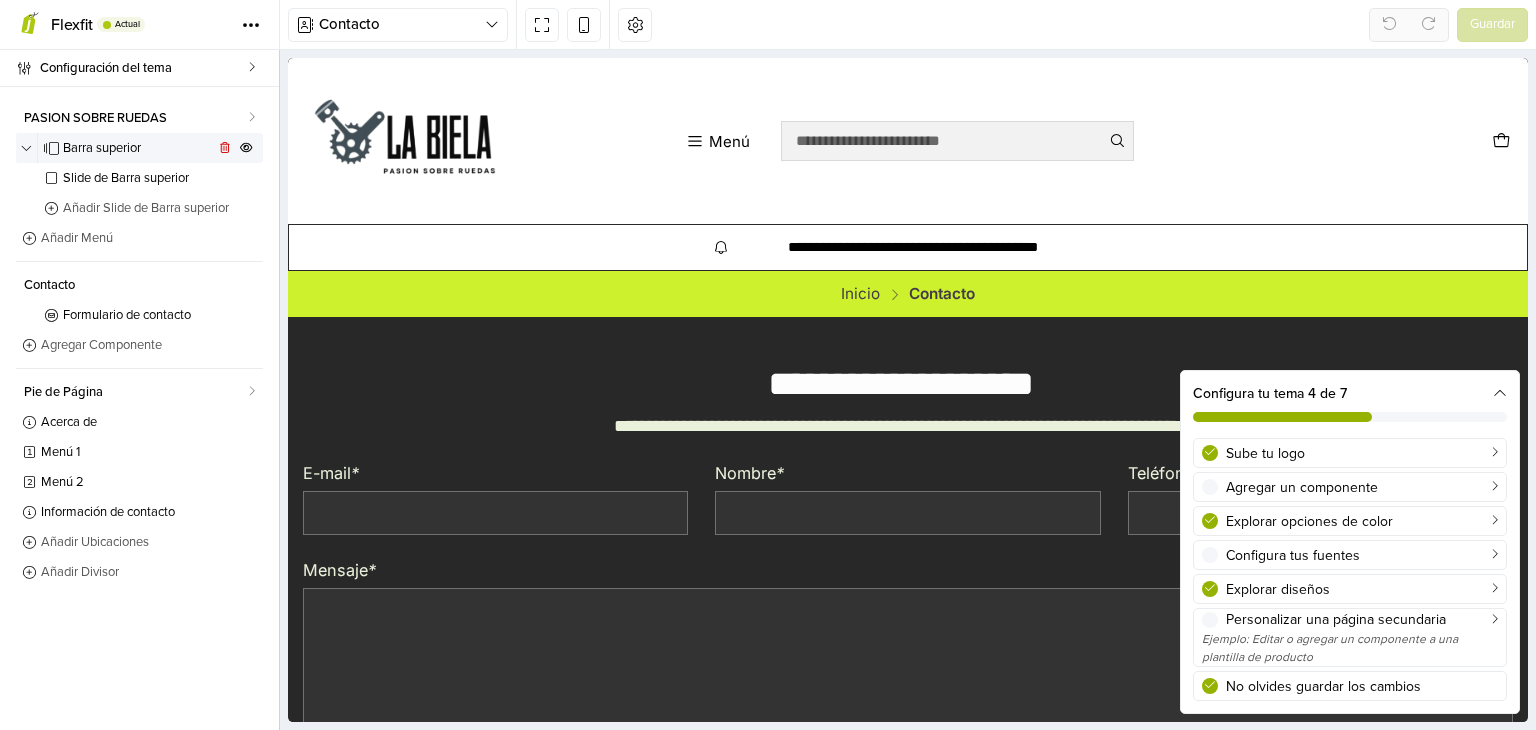 click on "Barra superior" at bounding box center (138, 148) 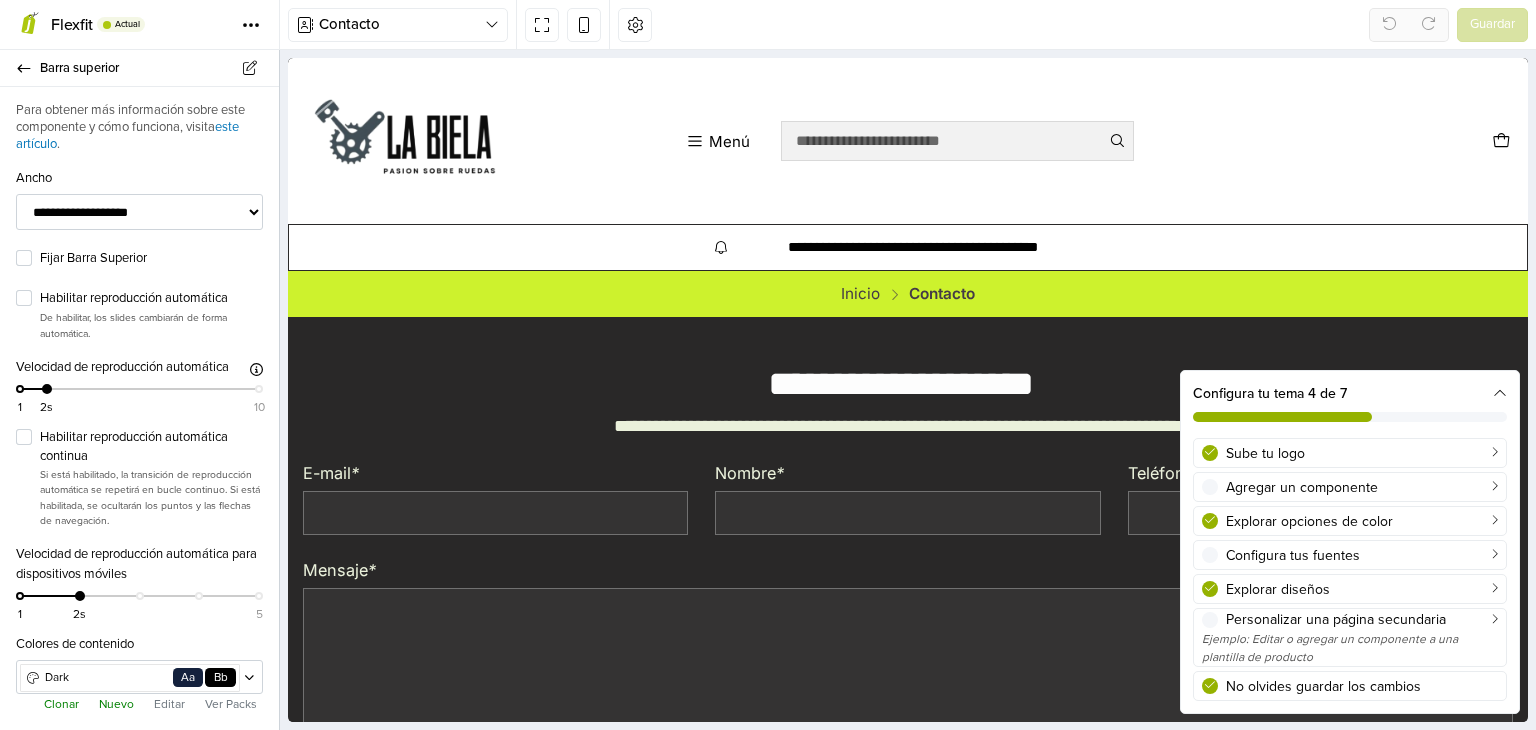 scroll, scrollTop: 0, scrollLeft: 0, axis: both 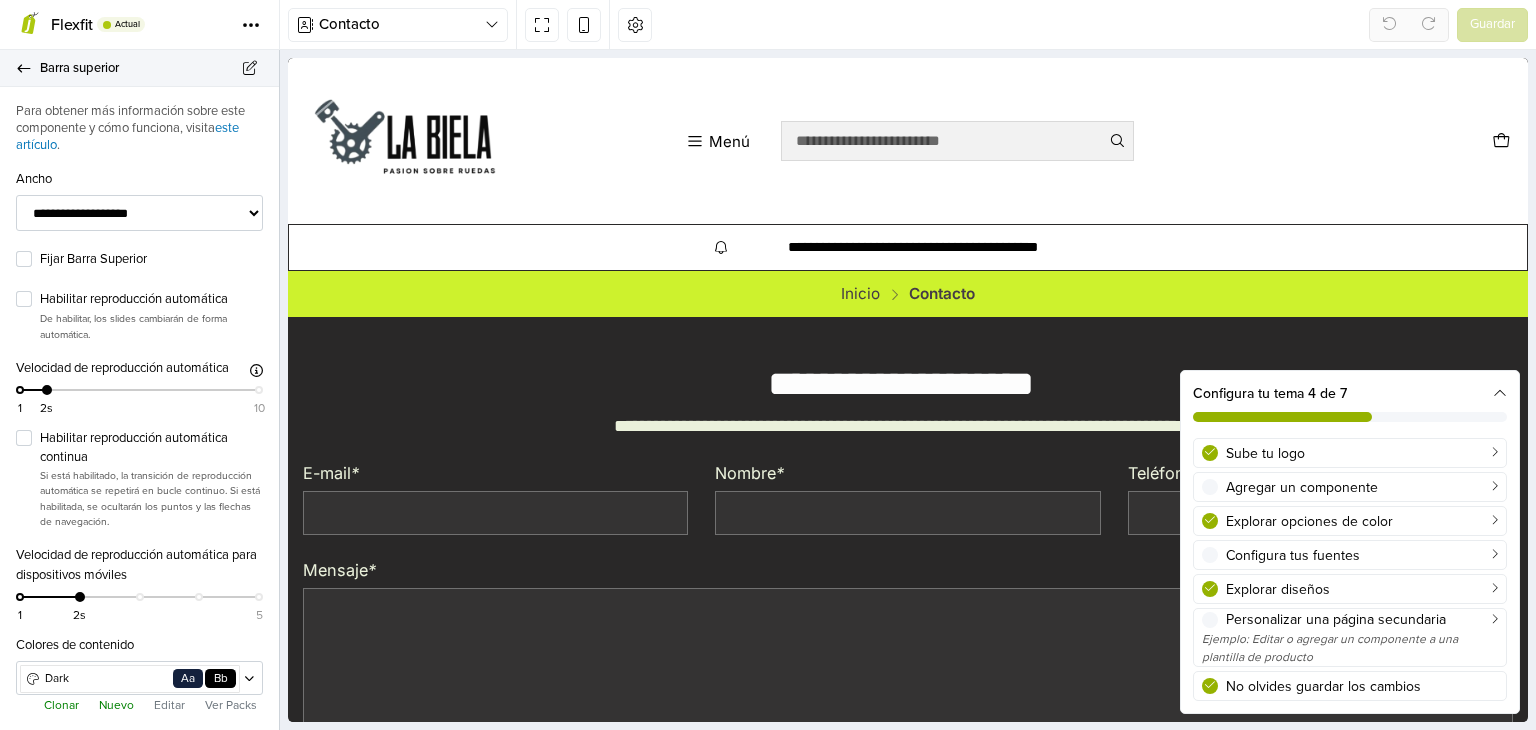 click on "Barra superior" at bounding box center [139, 68] 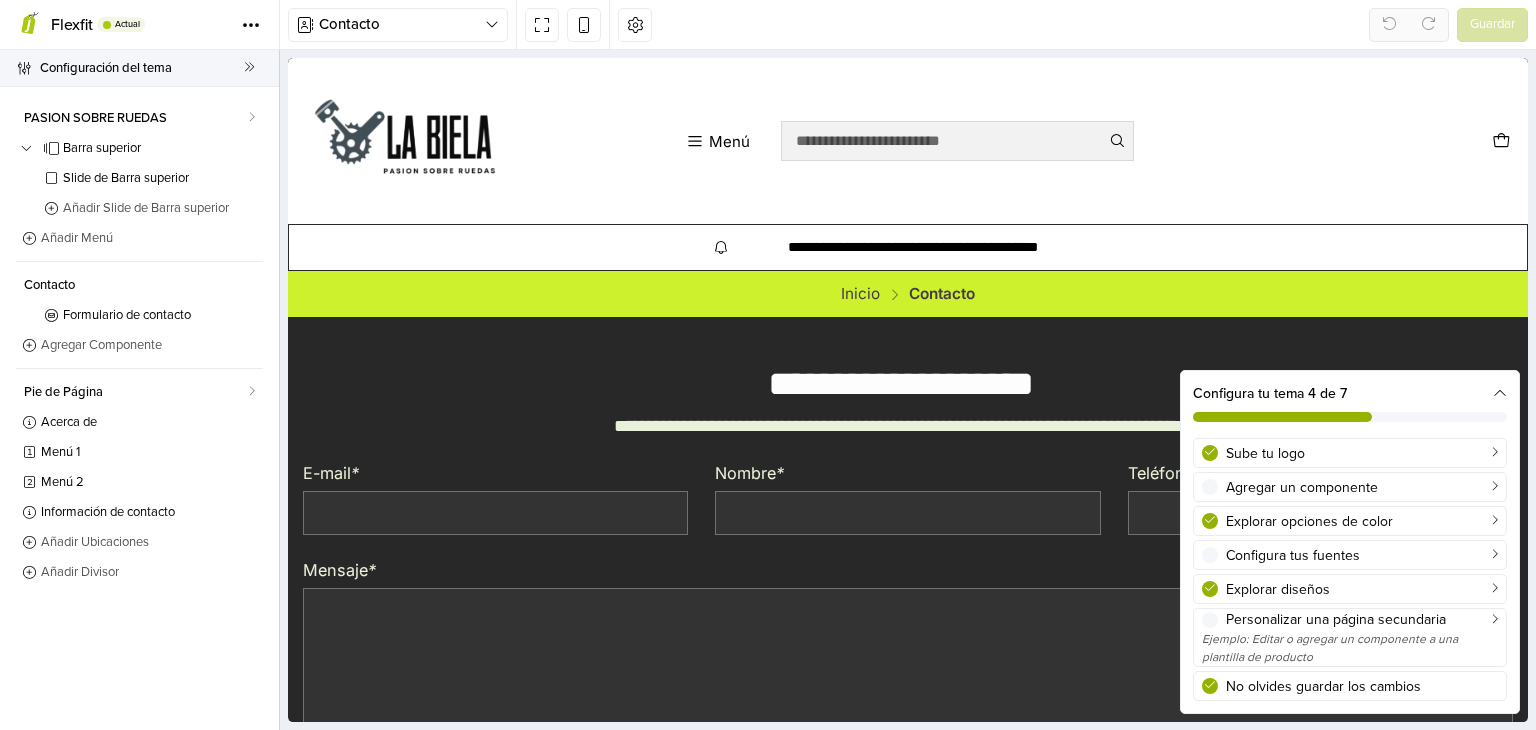 click on "Configuración del tema" at bounding box center (142, 68) 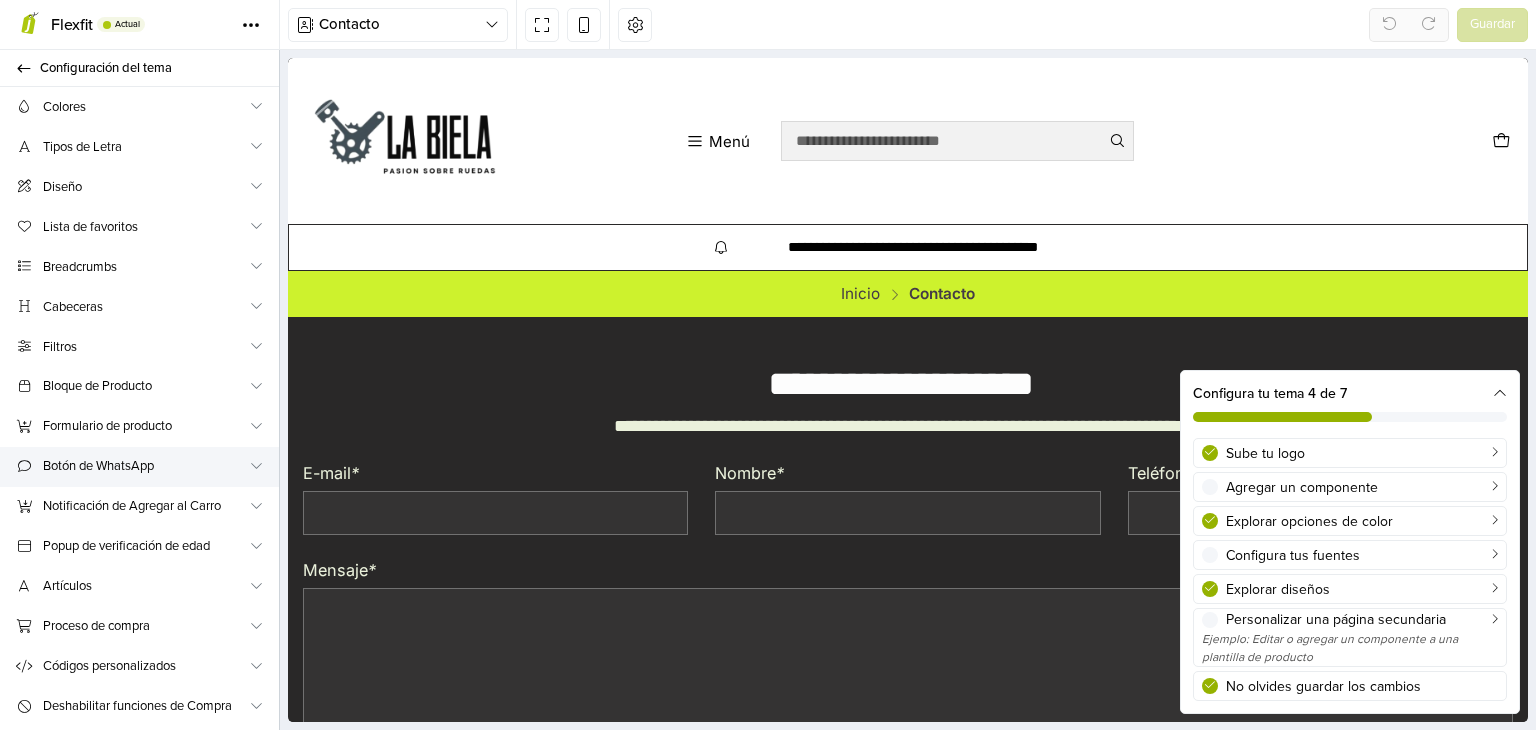 click on "Botón de WhatsApp" at bounding box center [145, 466] 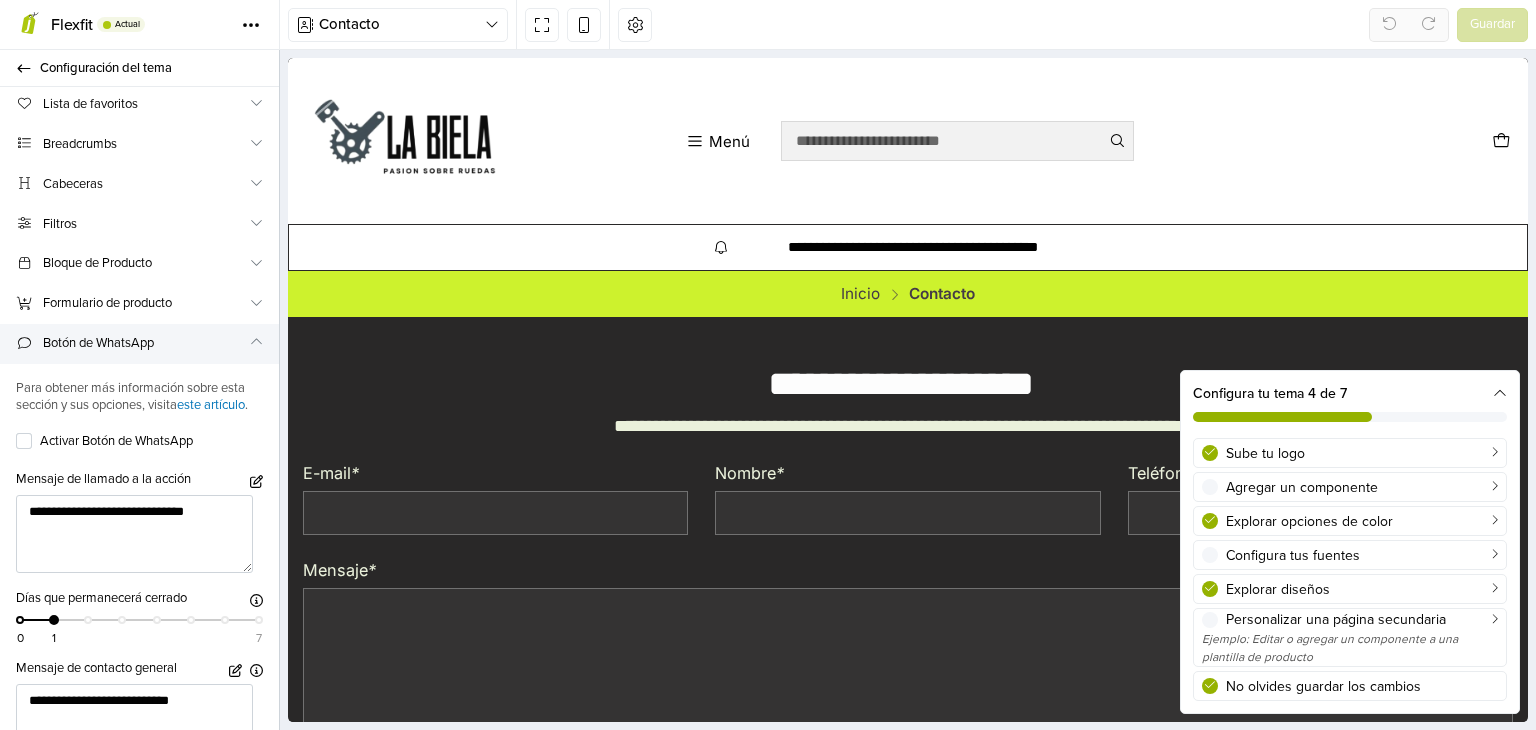 scroll, scrollTop: 132, scrollLeft: 0, axis: vertical 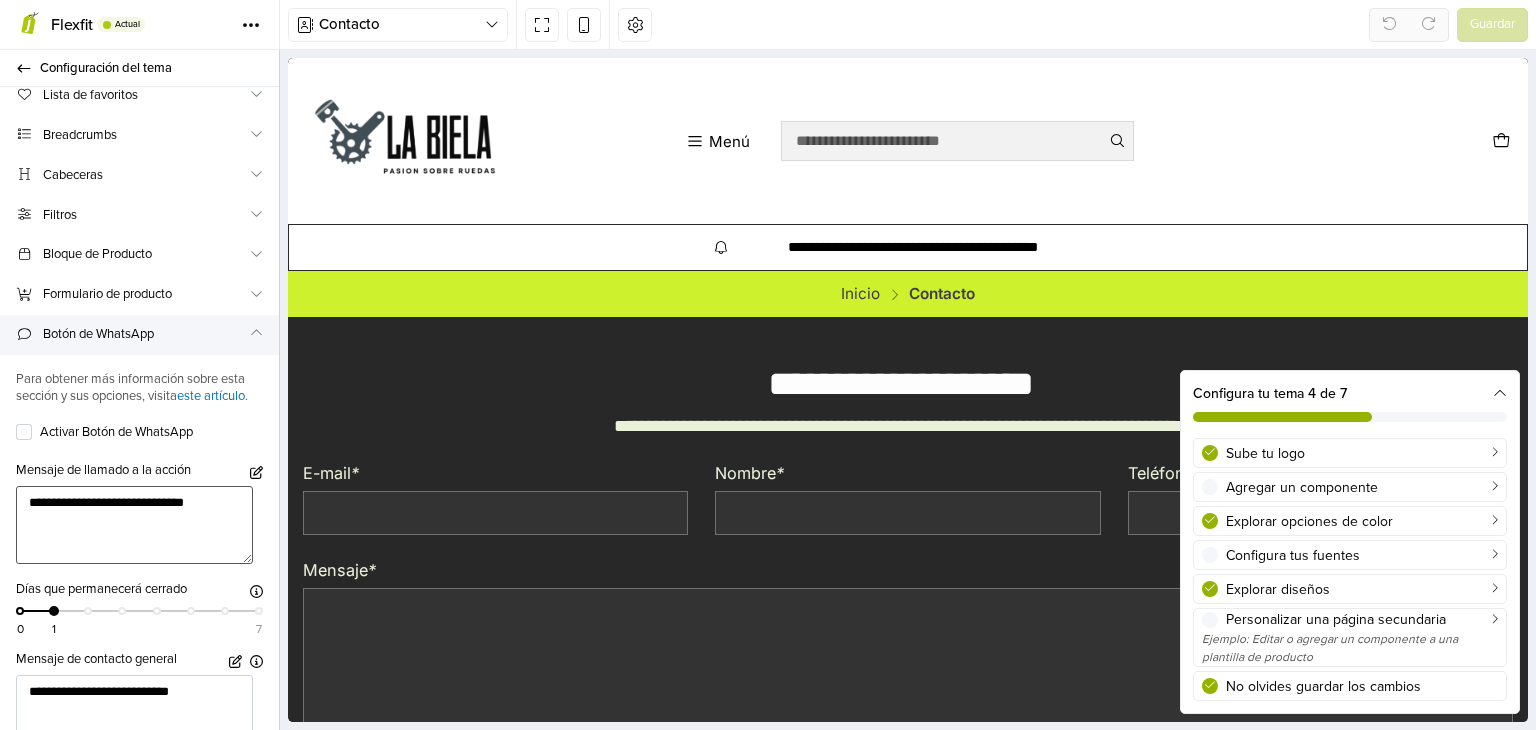 click on "**********" at bounding box center [134, 525] 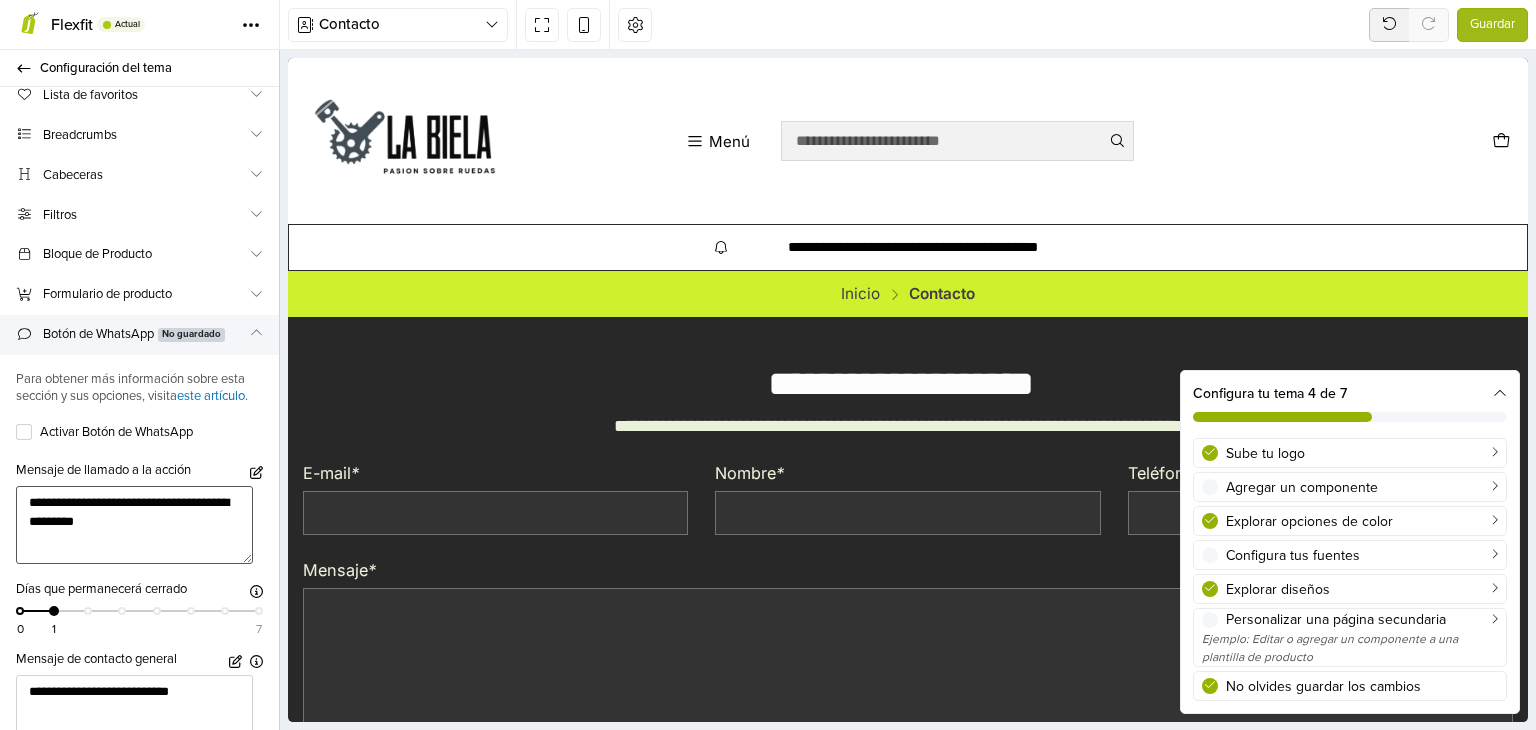 scroll, scrollTop: 106, scrollLeft: 0, axis: vertical 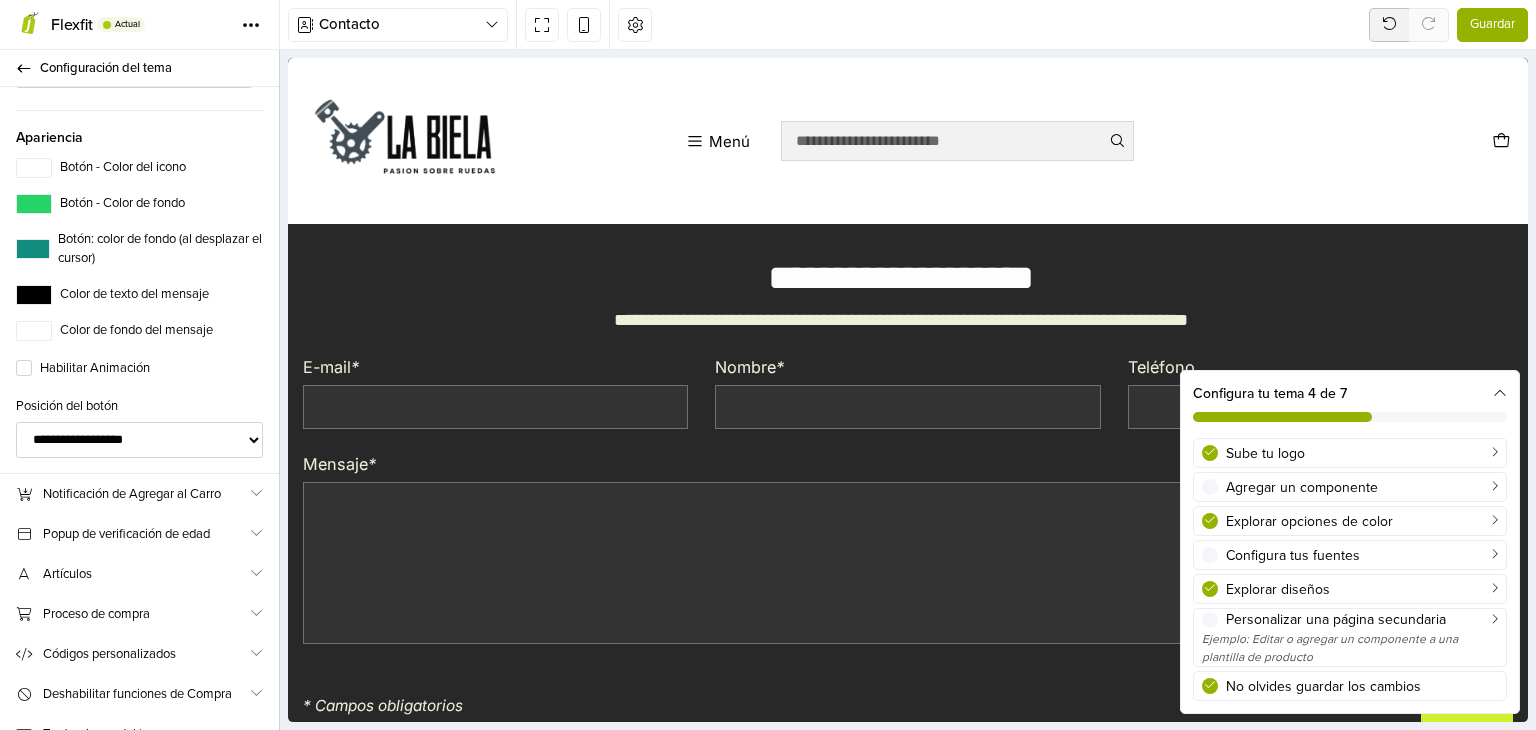 type on "**********" 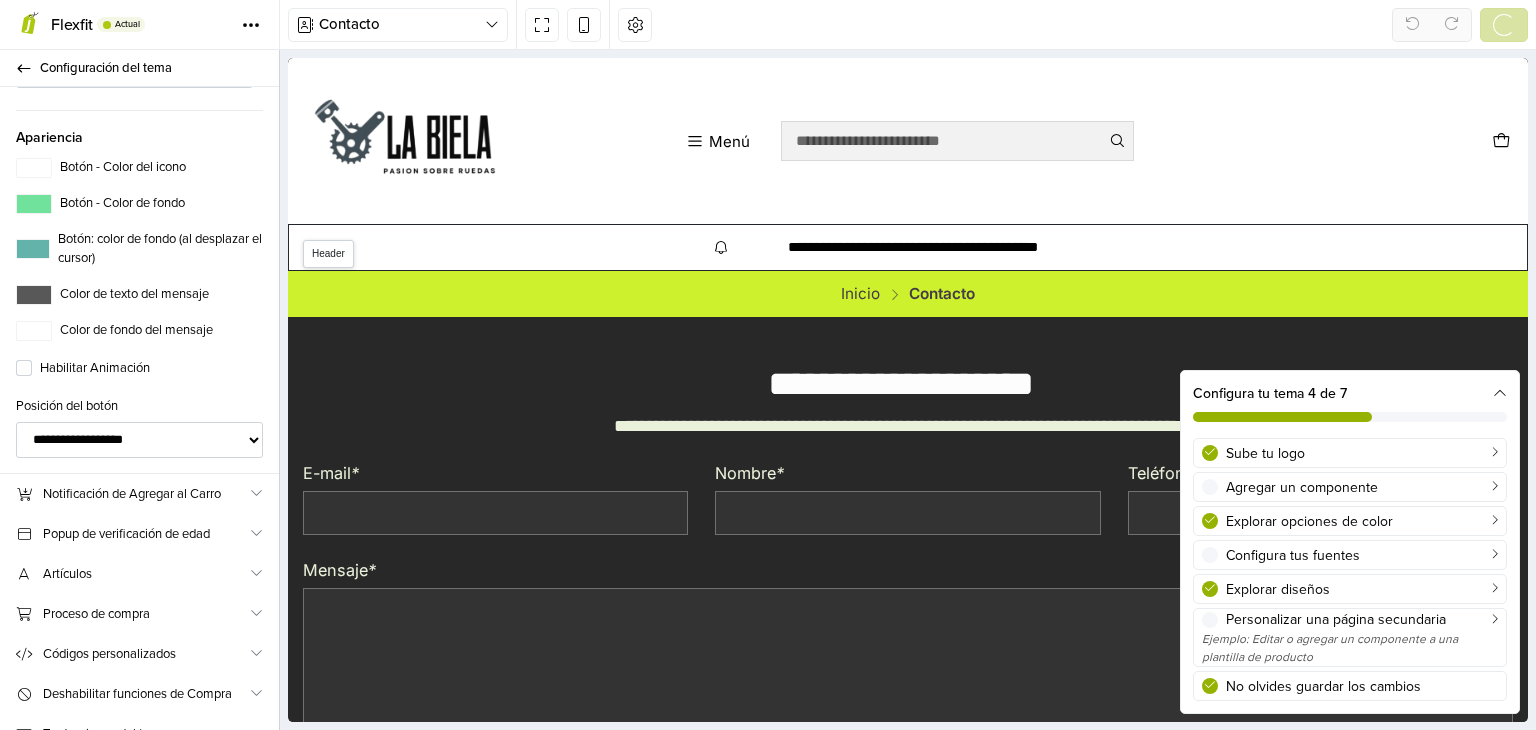 scroll, scrollTop: 82, scrollLeft: 0, axis: vertical 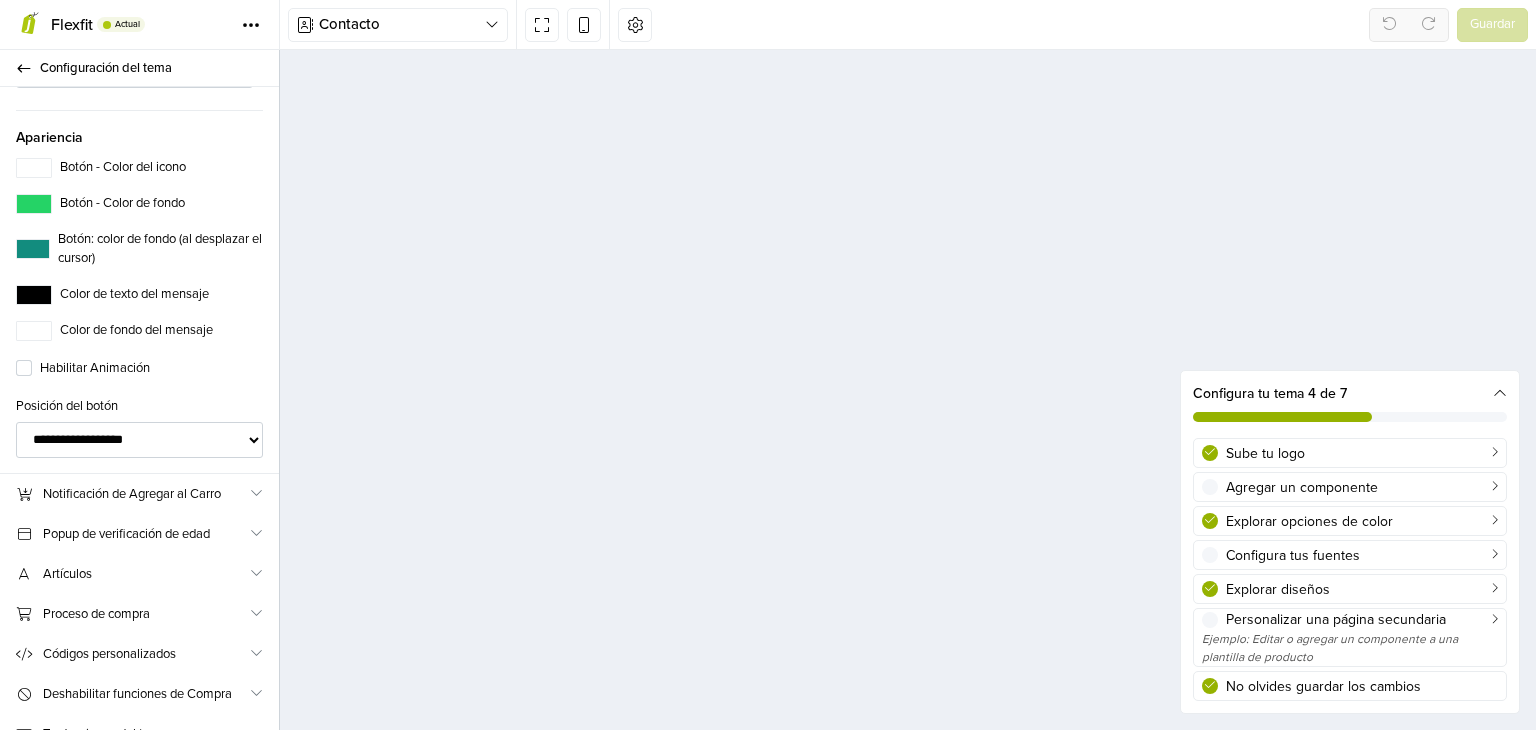click at bounding box center (1500, 394) 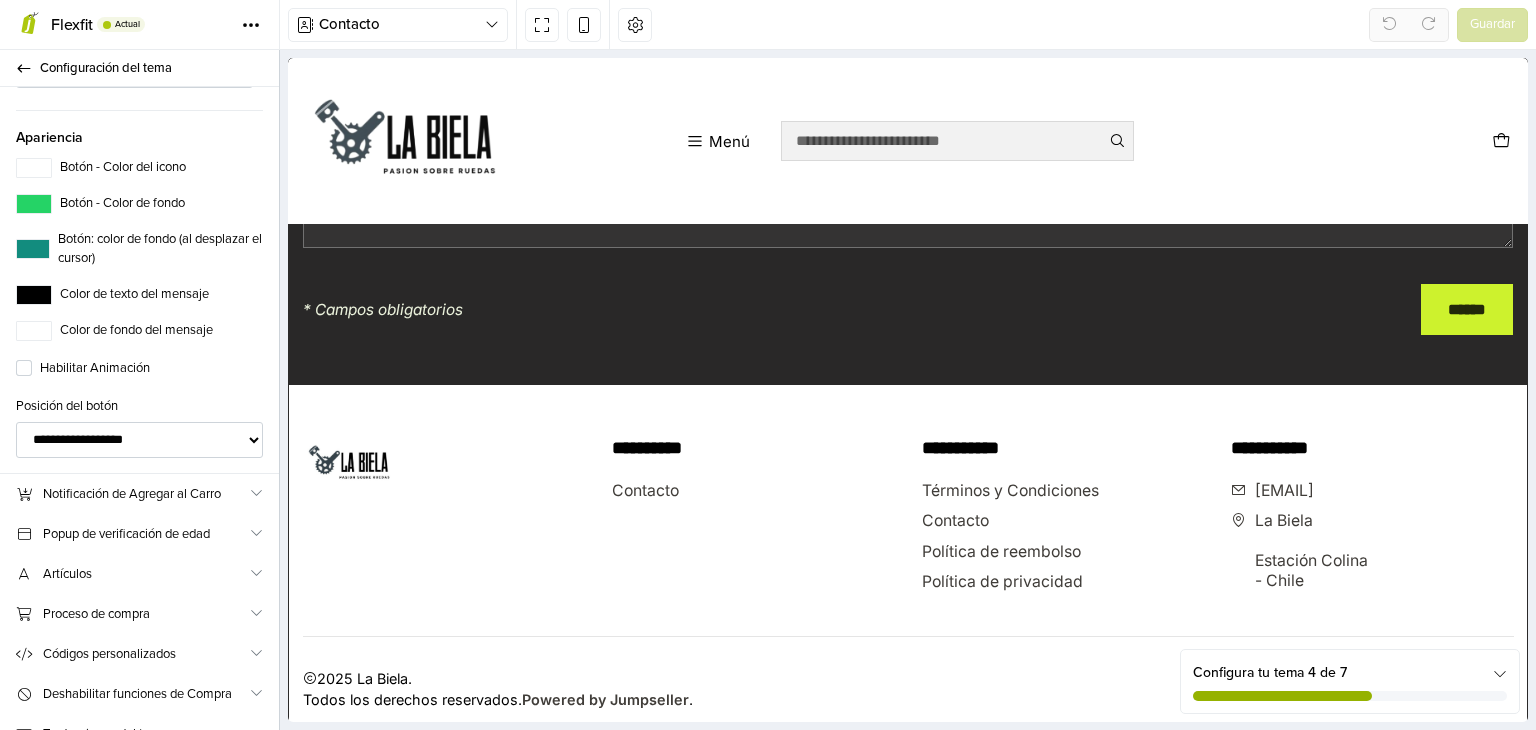 scroll, scrollTop: 521, scrollLeft: 0, axis: vertical 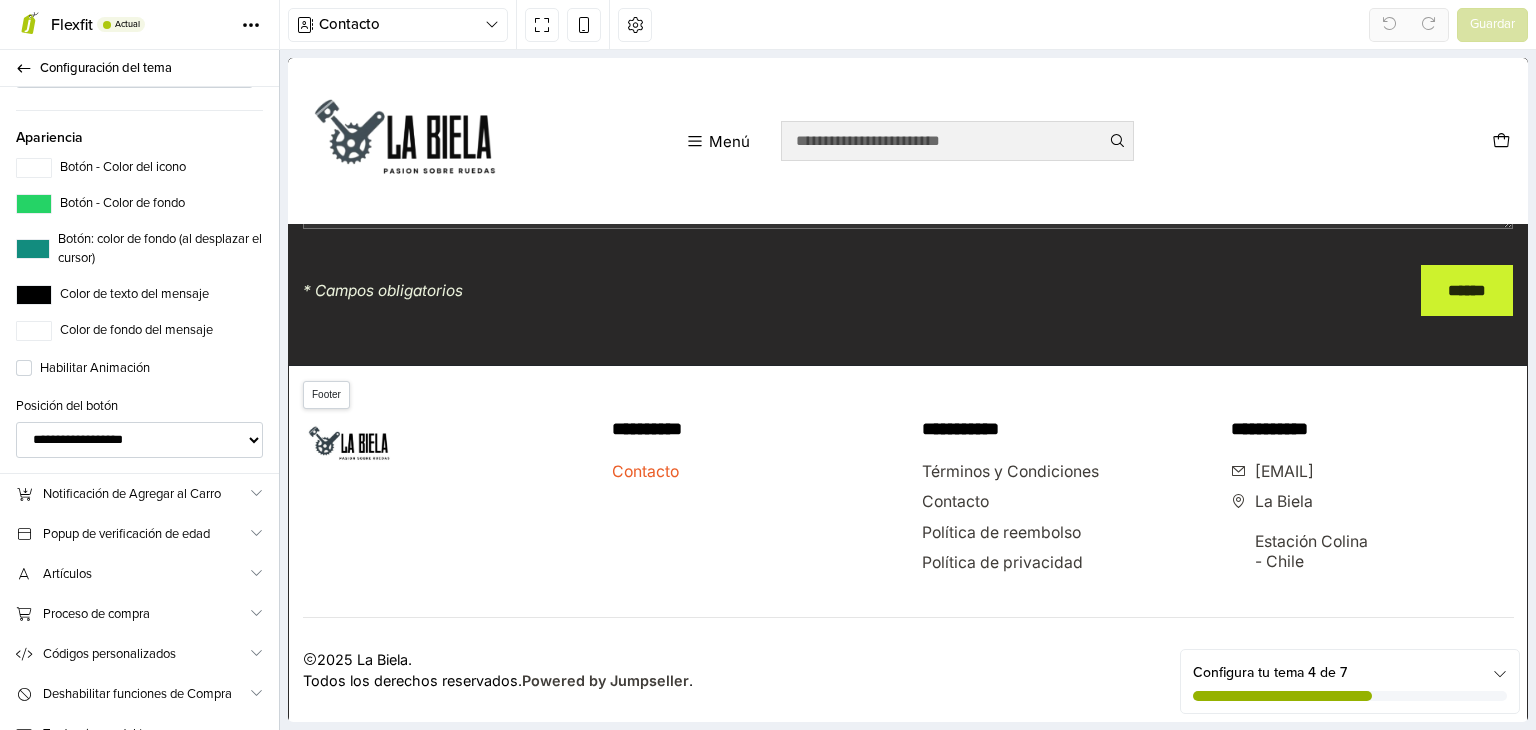 click on "Contacto" at bounding box center (645, 472) 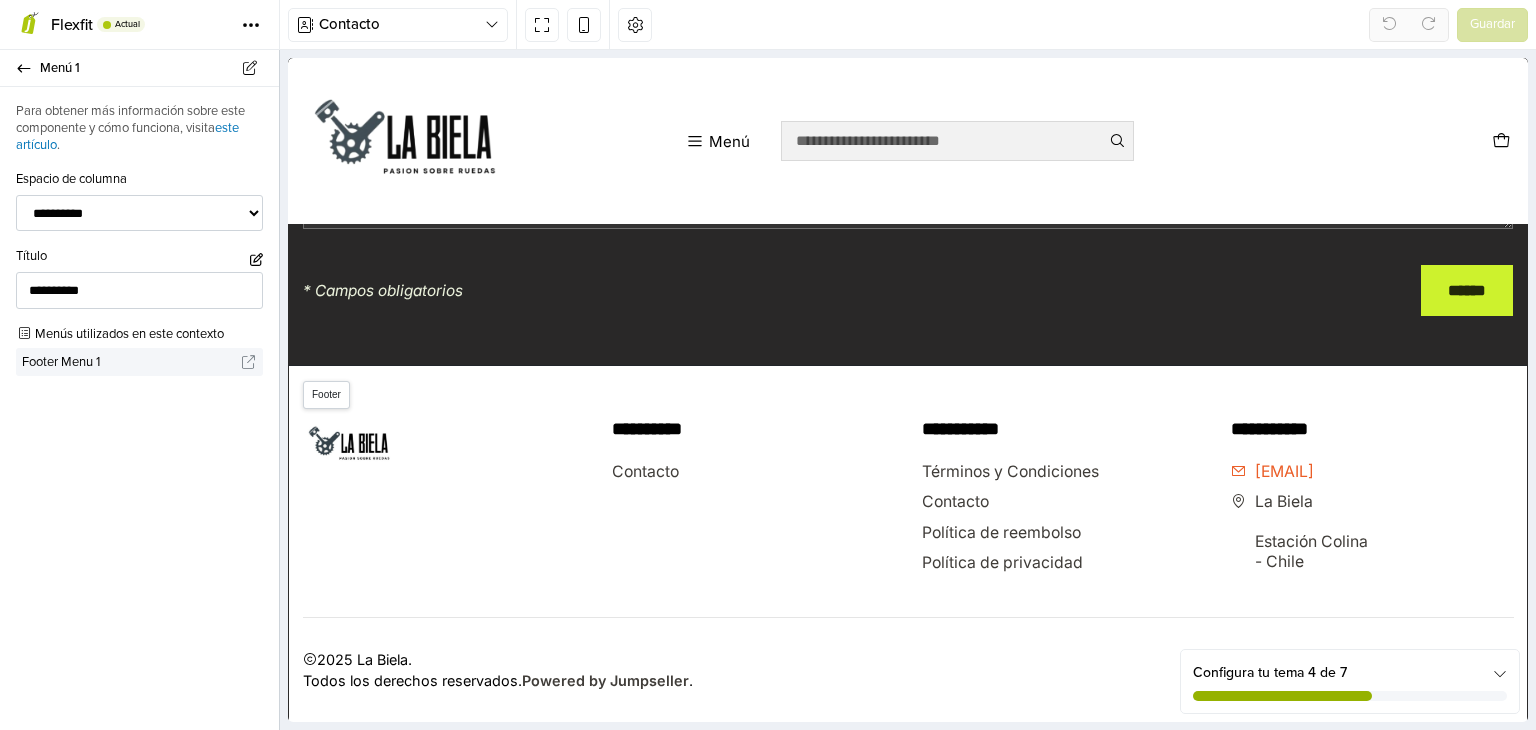 click on "hectorandrad@gmail.com" at bounding box center [1272, 472] 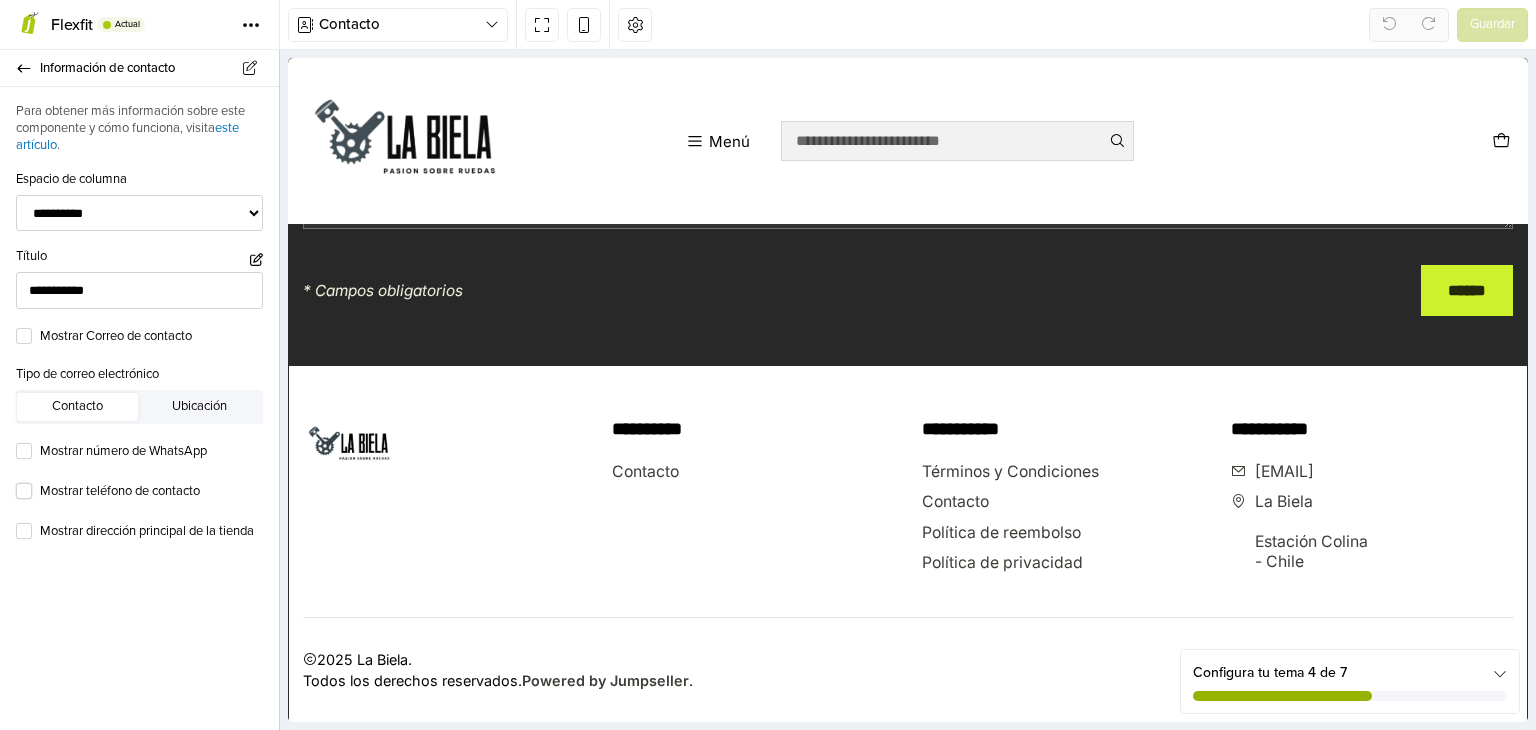 click on "Mostrar teléfono de contacto" at bounding box center (151, 492) 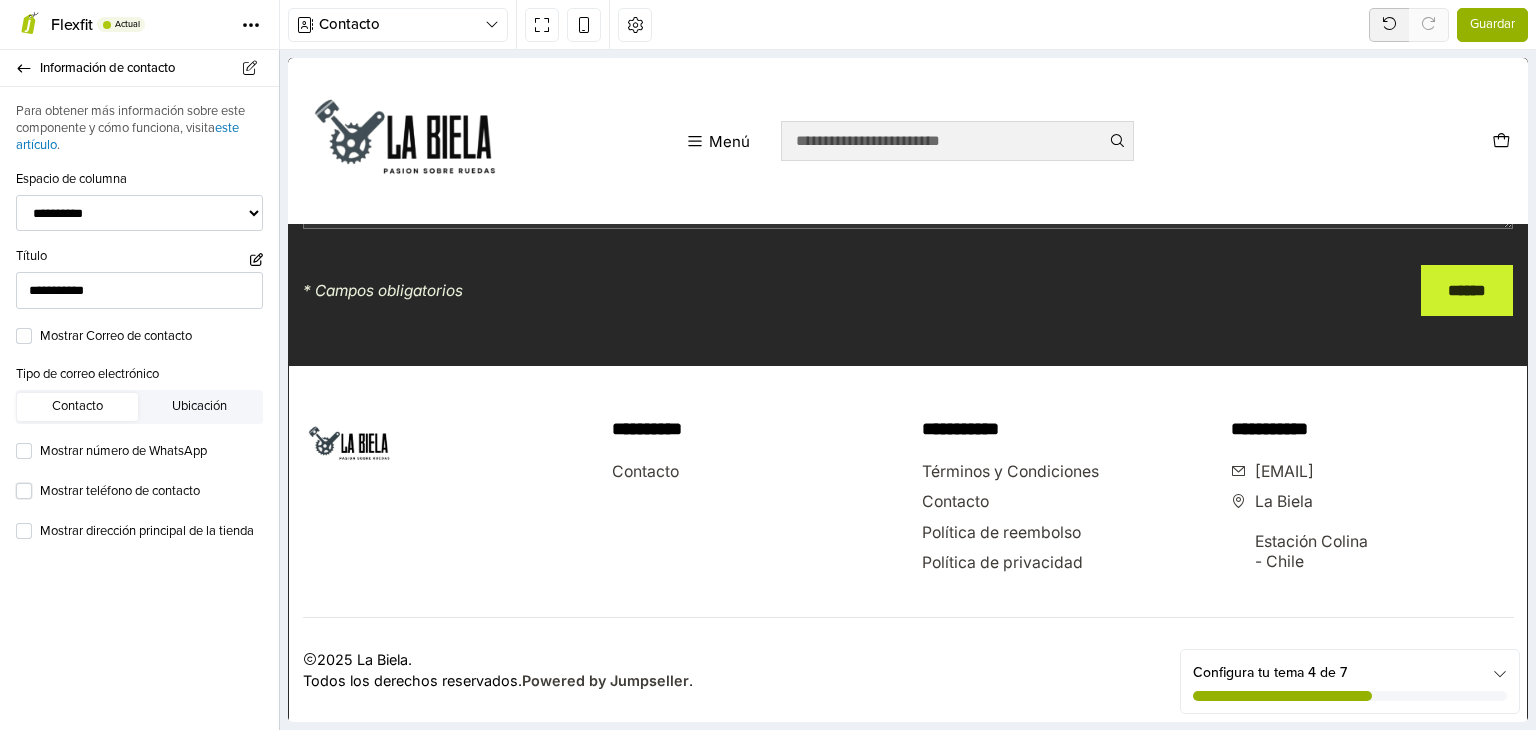 click on "Mostrar teléfono de contacto" at bounding box center (139, 492) 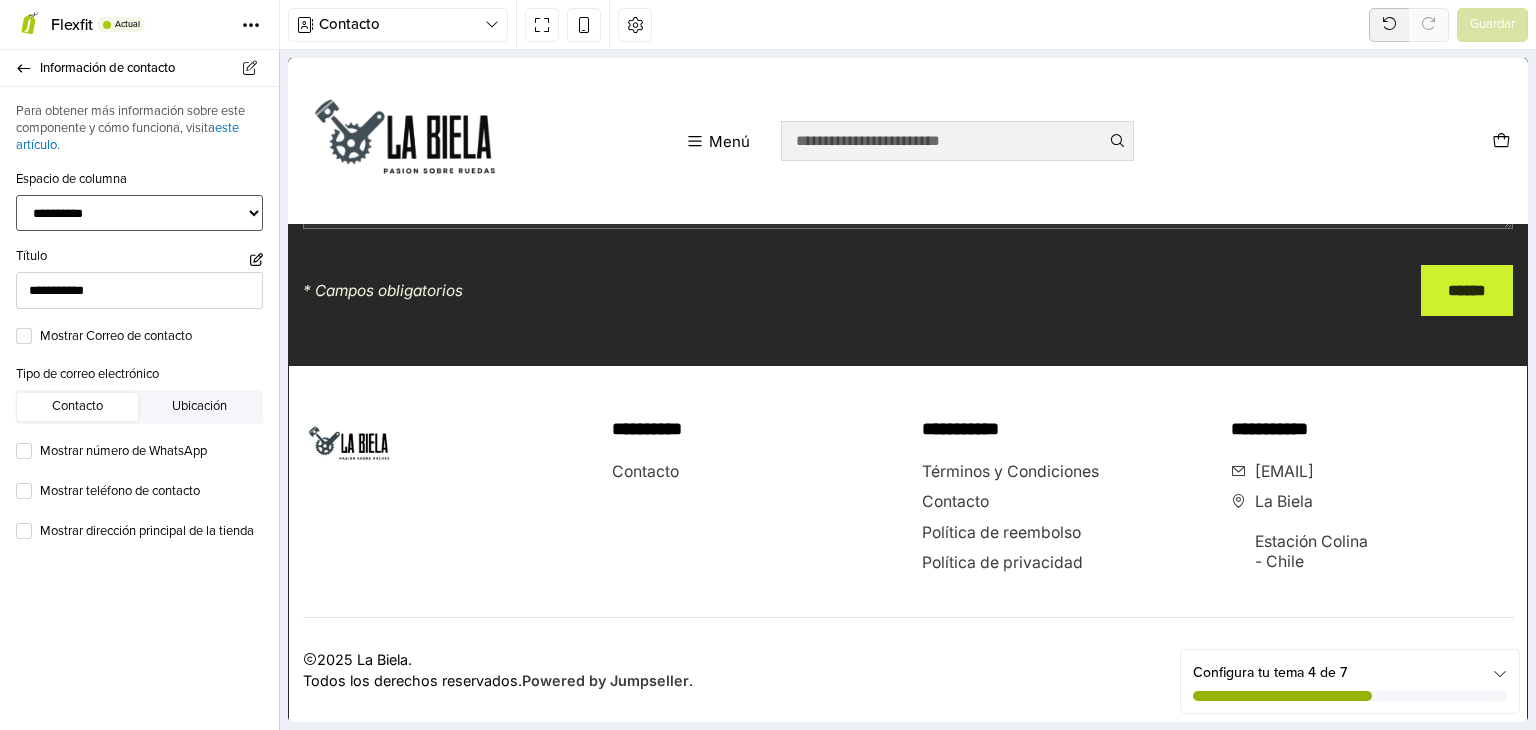 click on "**********" at bounding box center (139, 213) 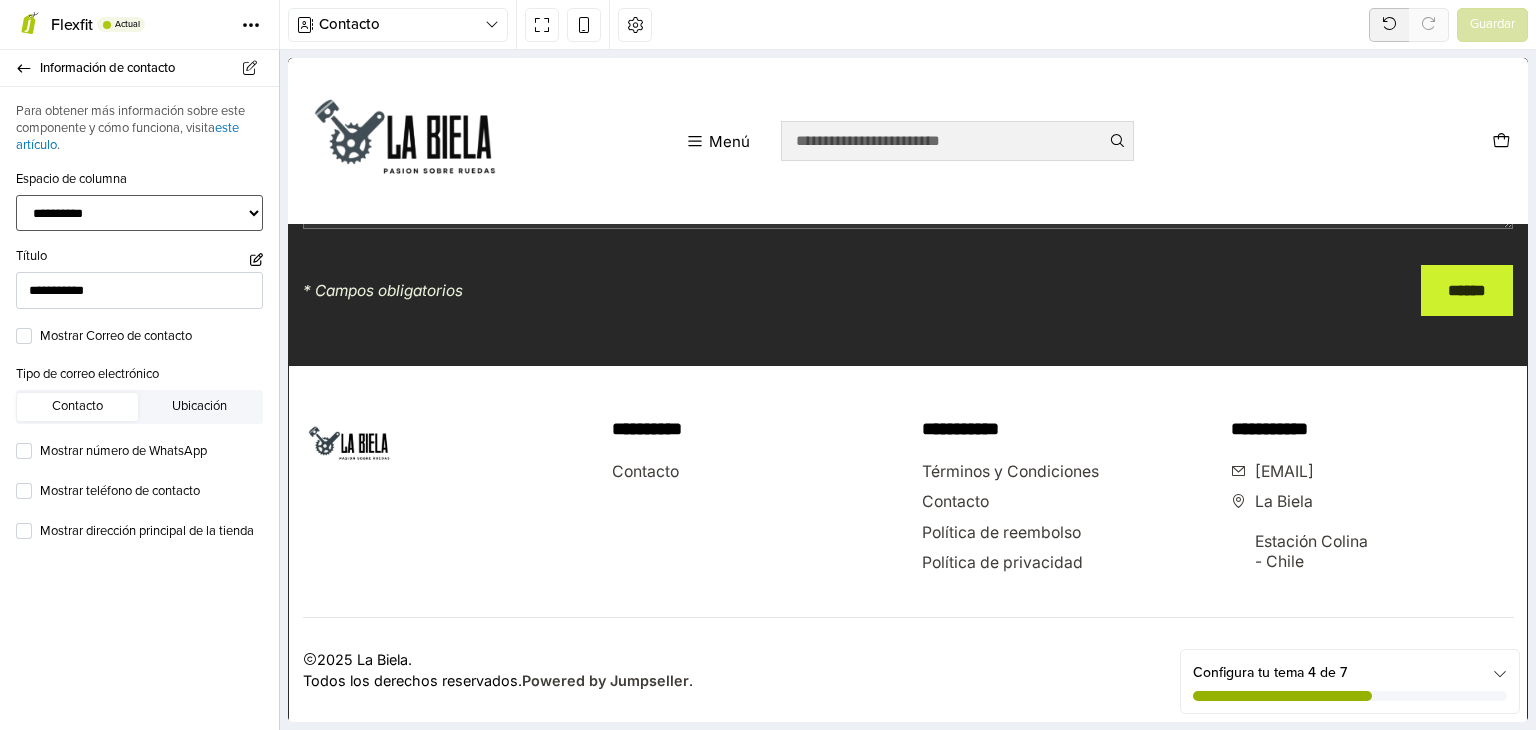 click on "**********" at bounding box center [139, 213] 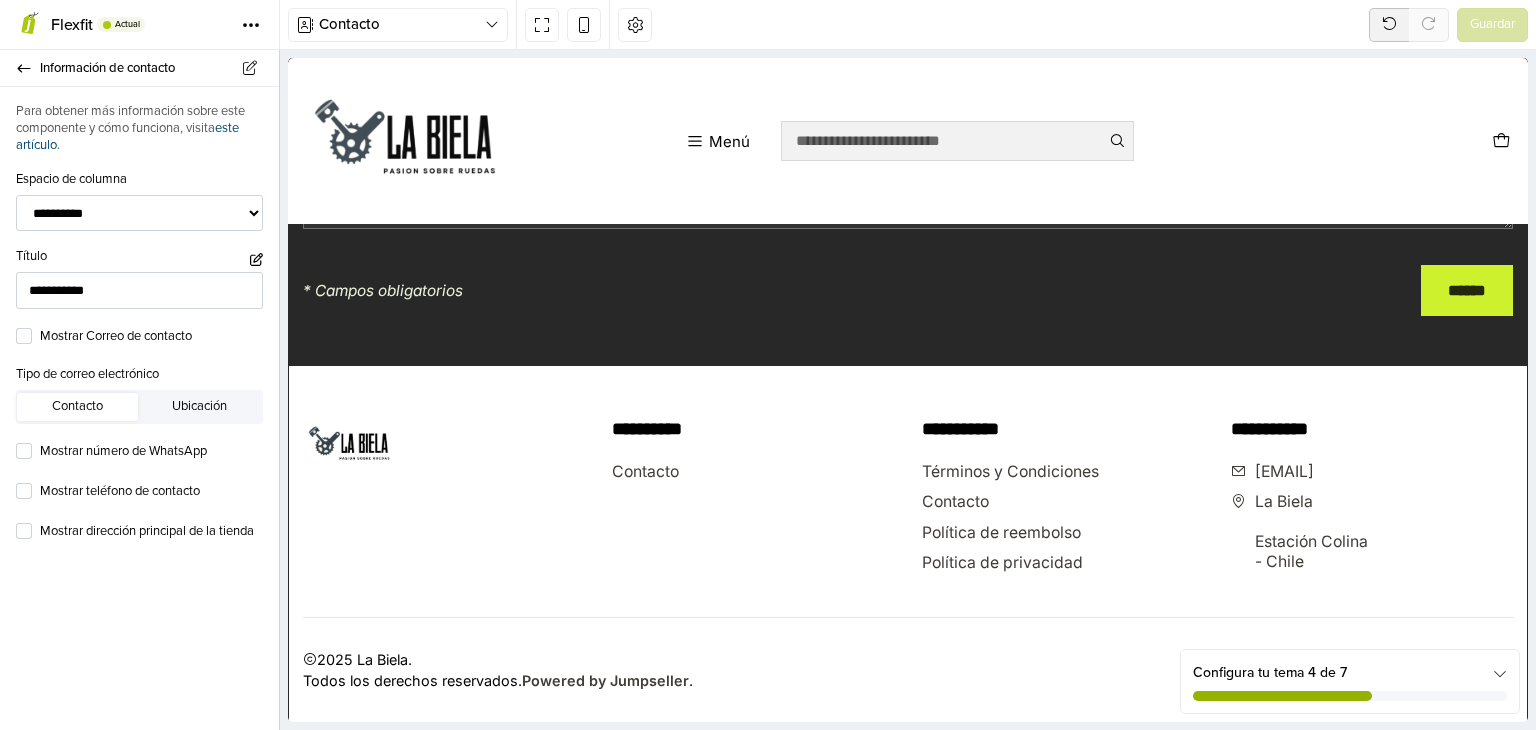 click on "este artículo" at bounding box center (127, 136) 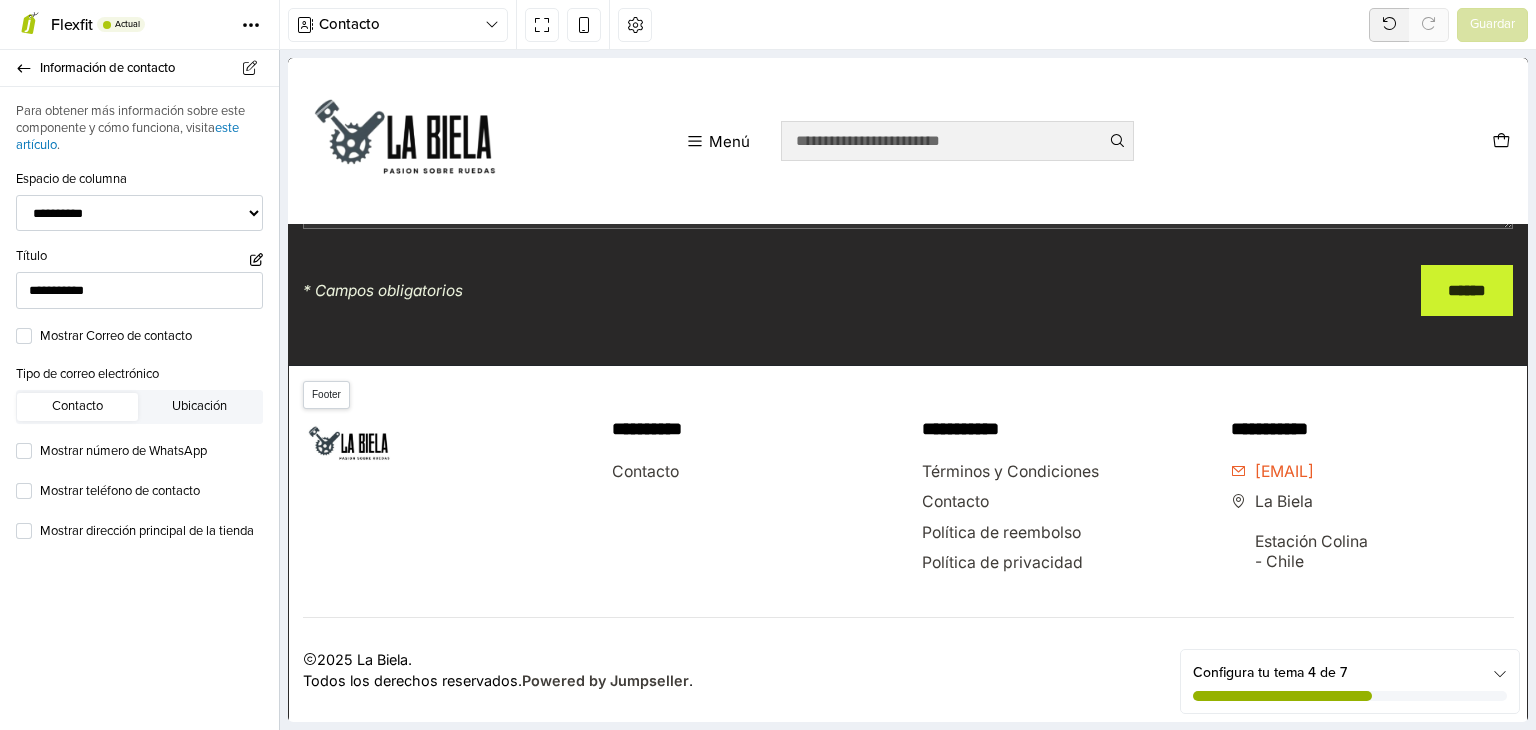 click on "[EMAIL]" at bounding box center [1272, 472] 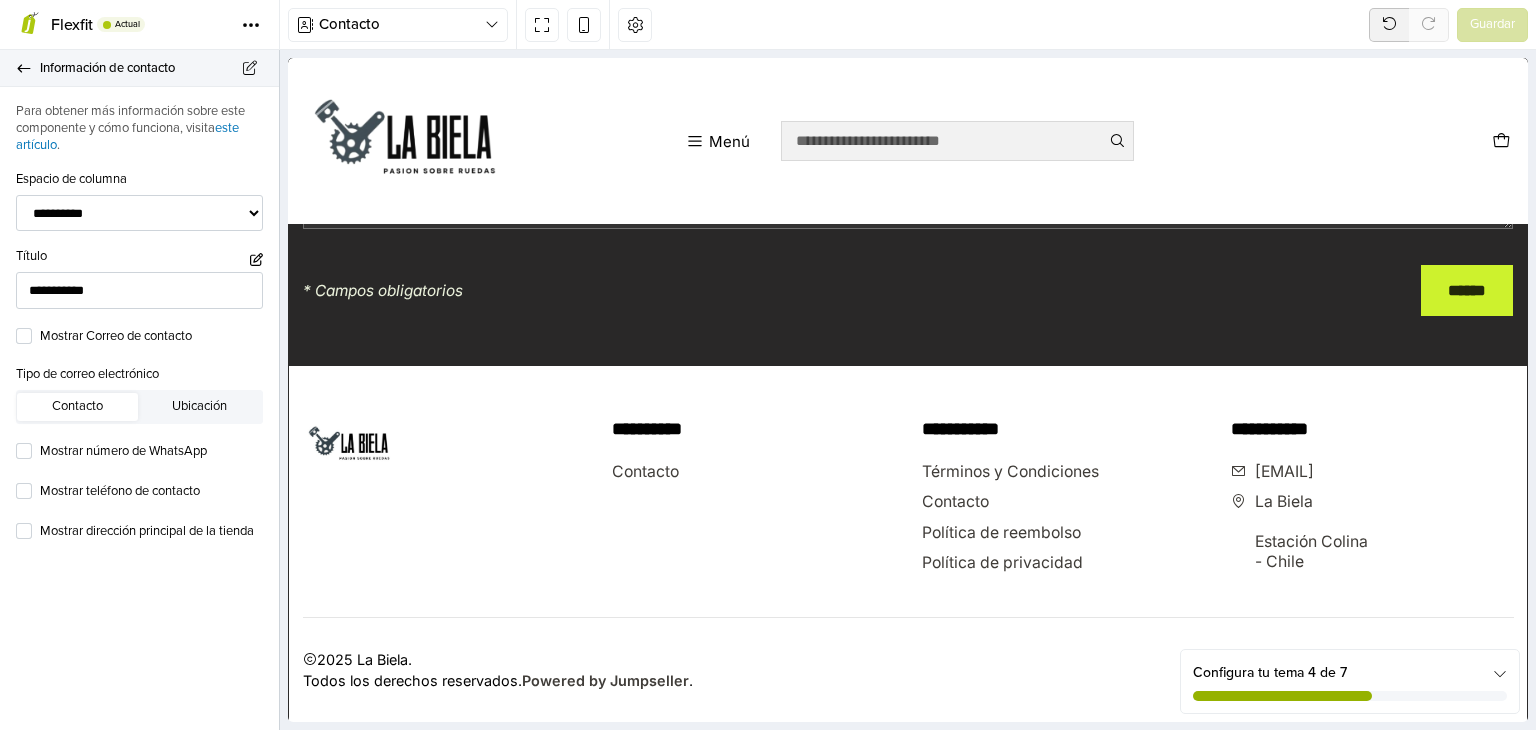 click 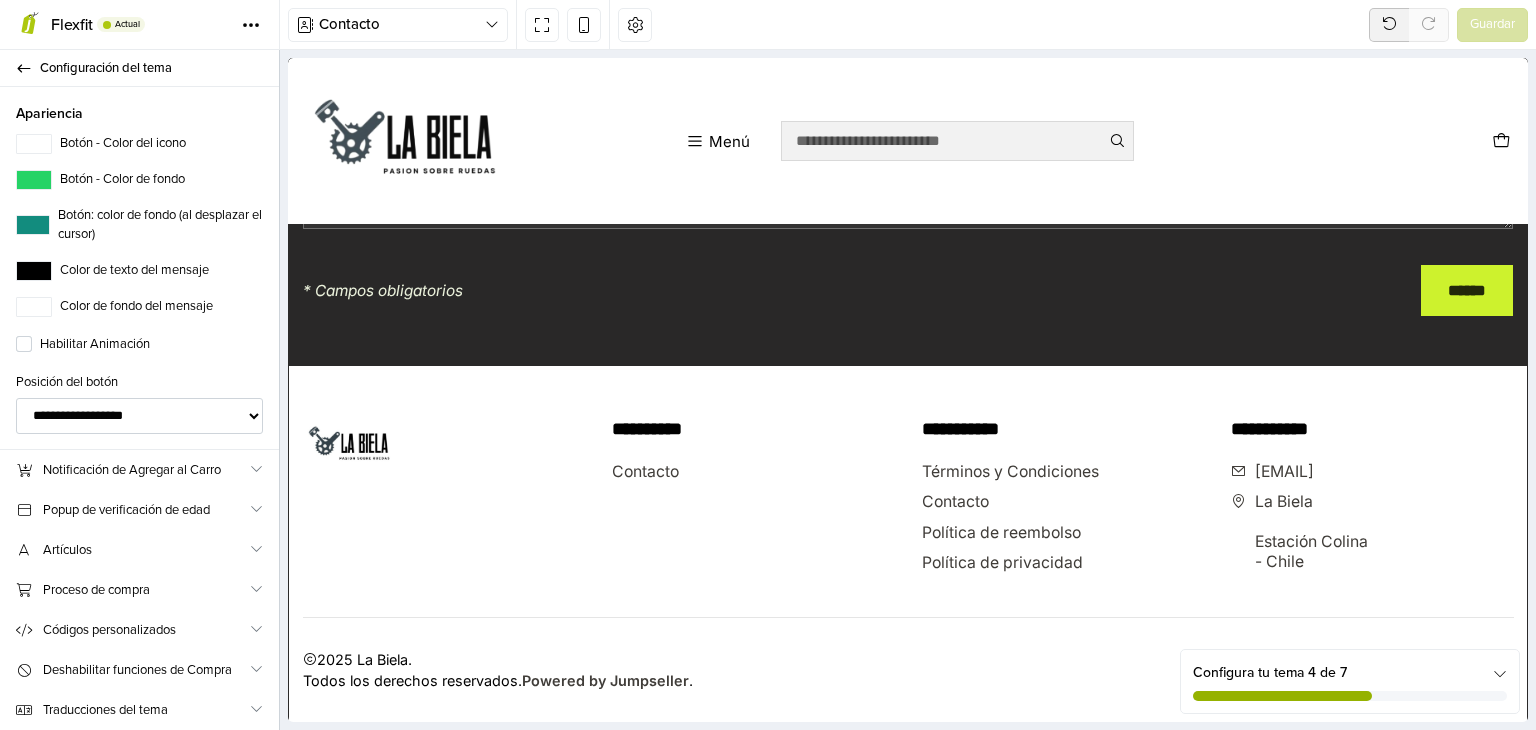 scroll, scrollTop: 976, scrollLeft: 0, axis: vertical 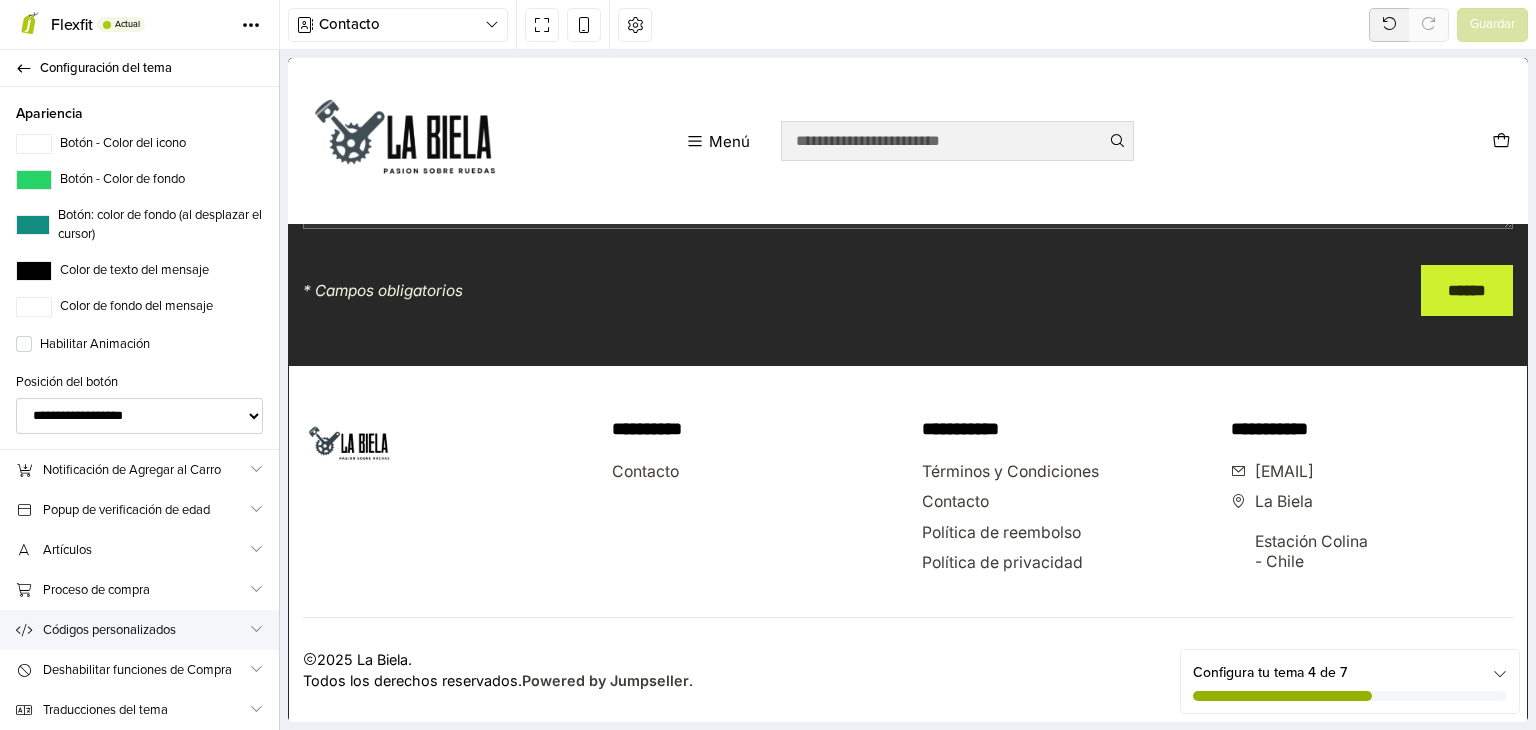 click on "Códigos personalizados" at bounding box center [145, 630] 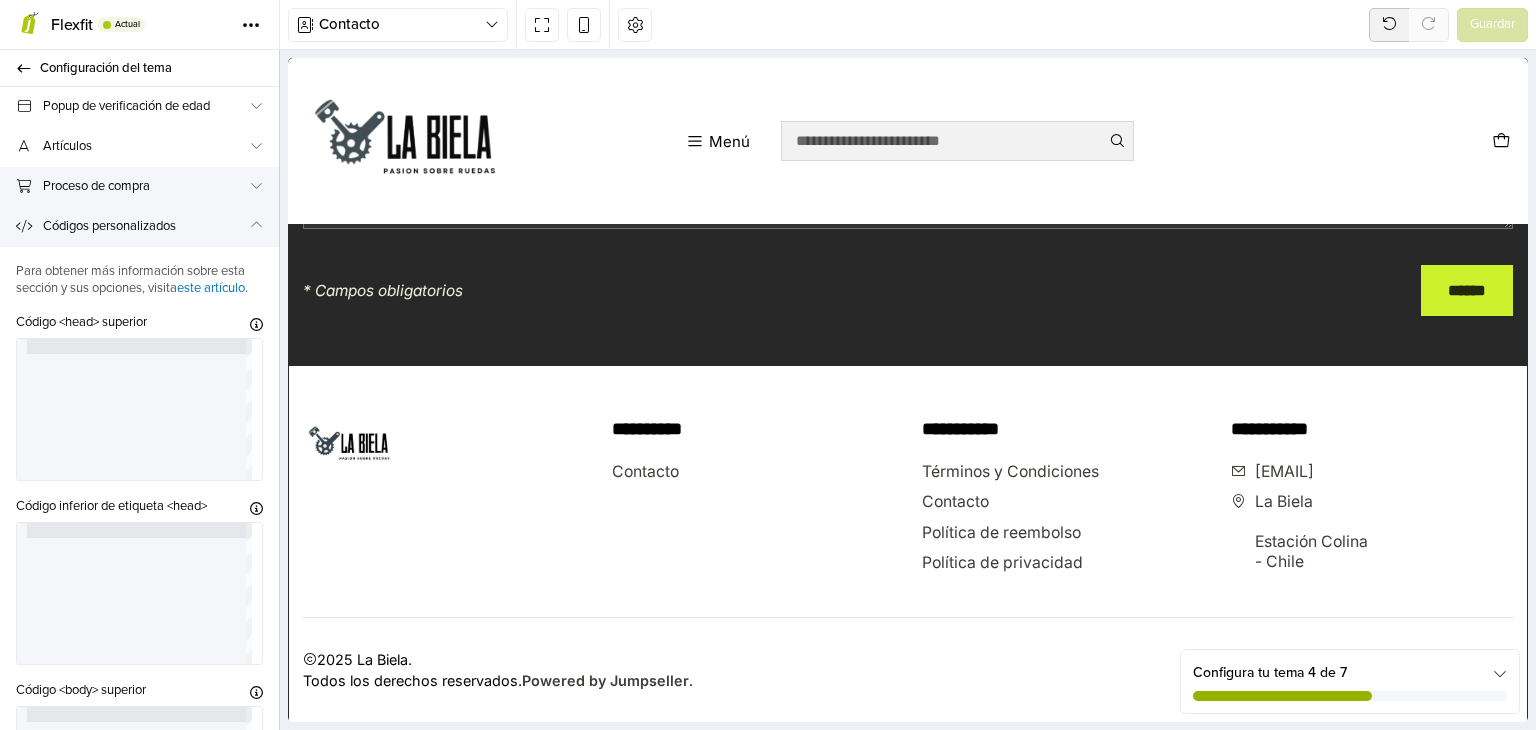 scroll, scrollTop: 441, scrollLeft: 0, axis: vertical 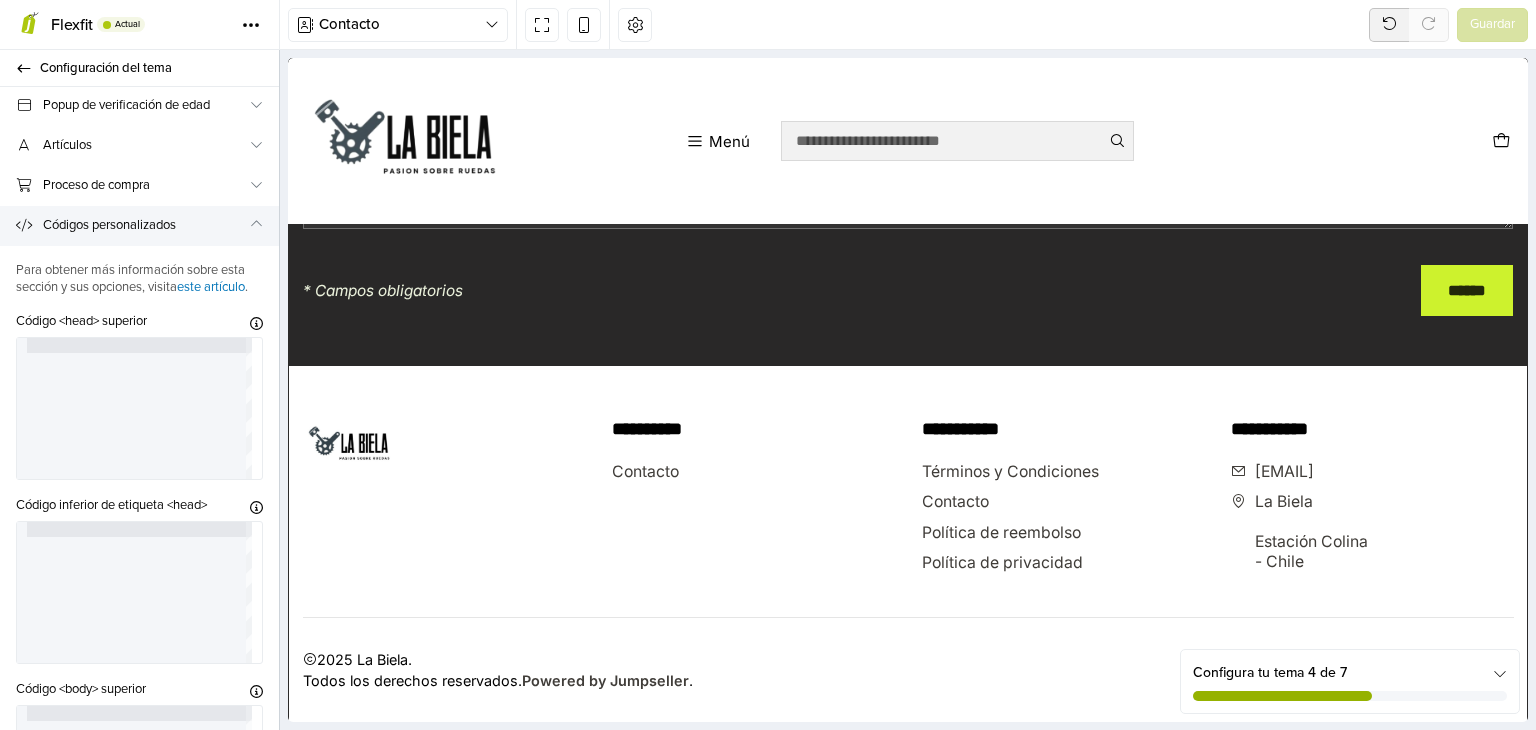 click at bounding box center (256, 224) 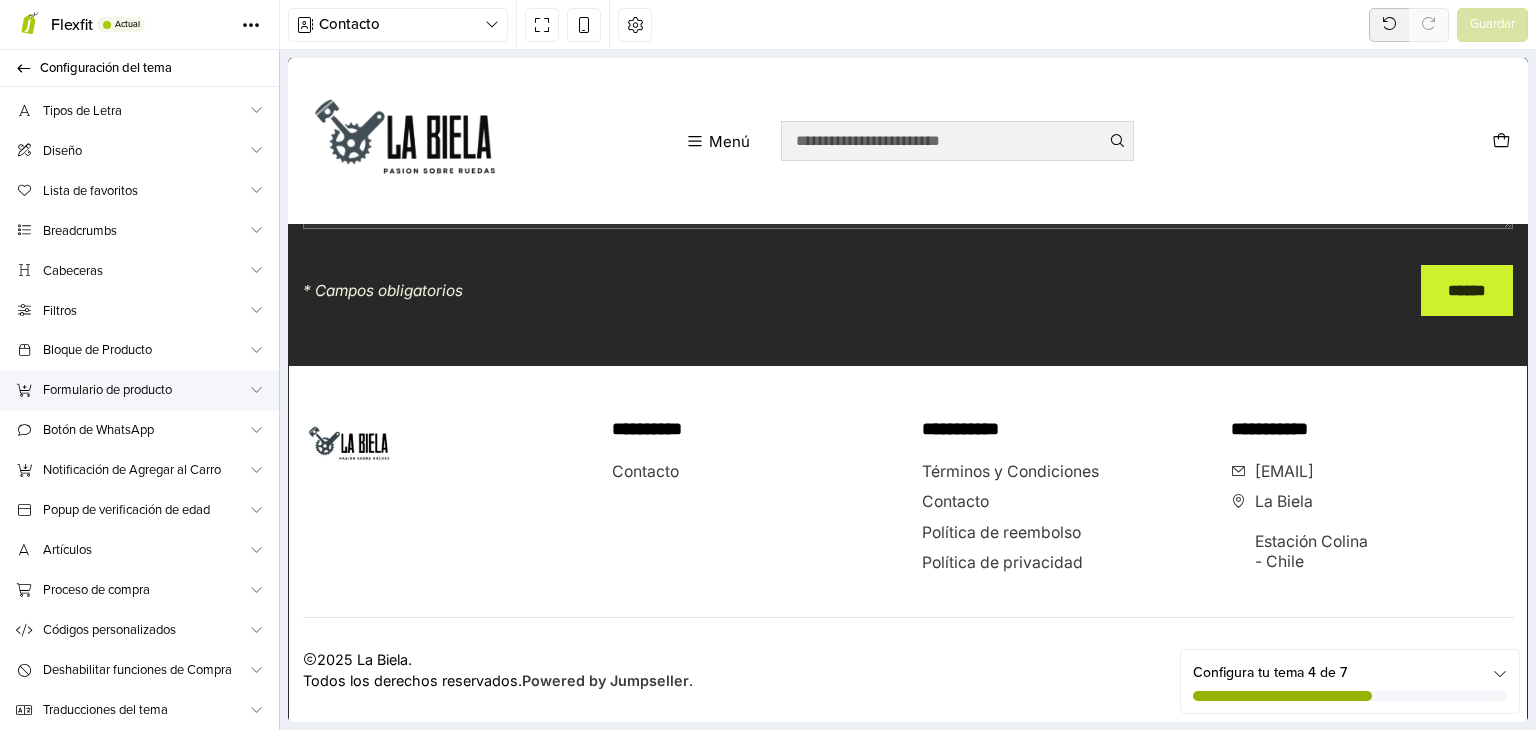 scroll, scrollTop: 0, scrollLeft: 0, axis: both 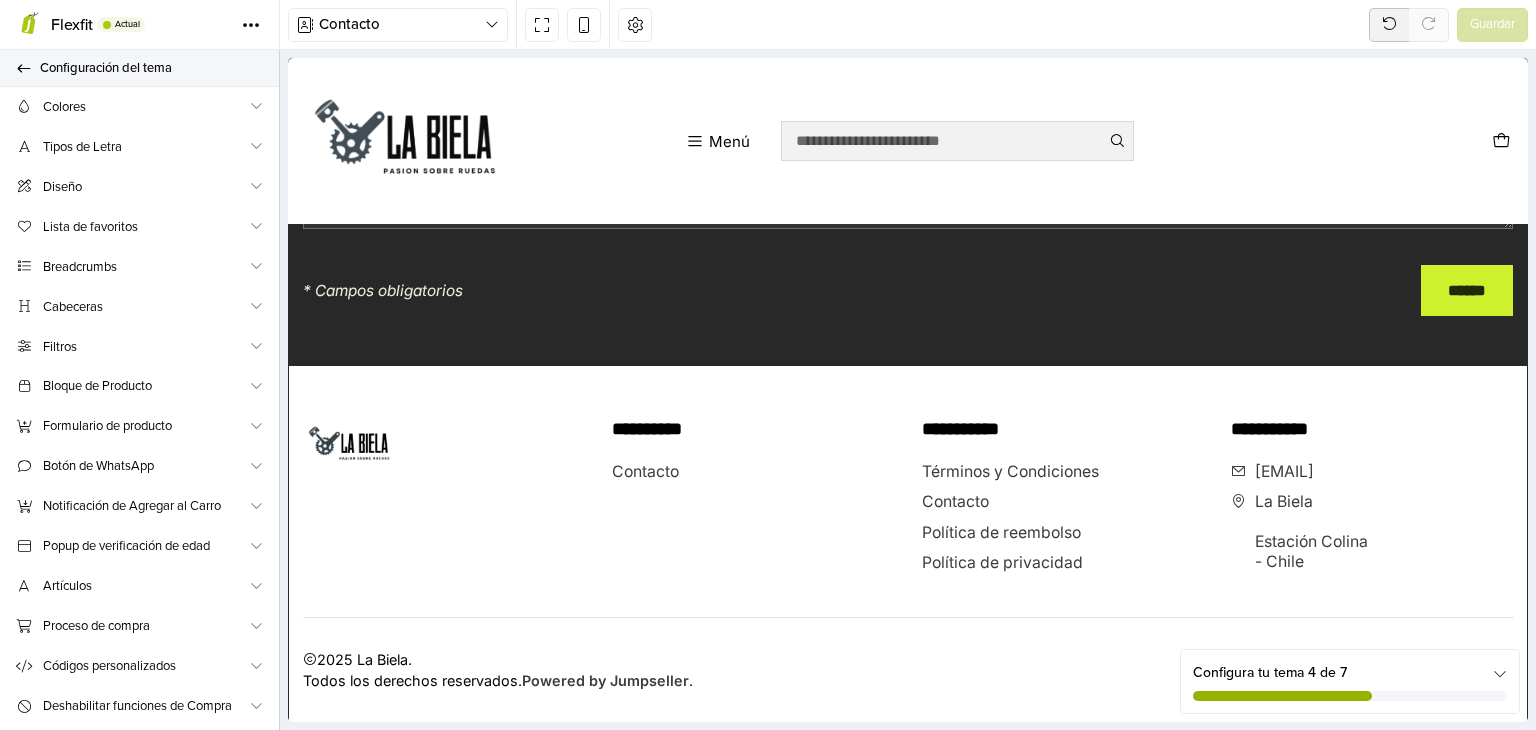 click 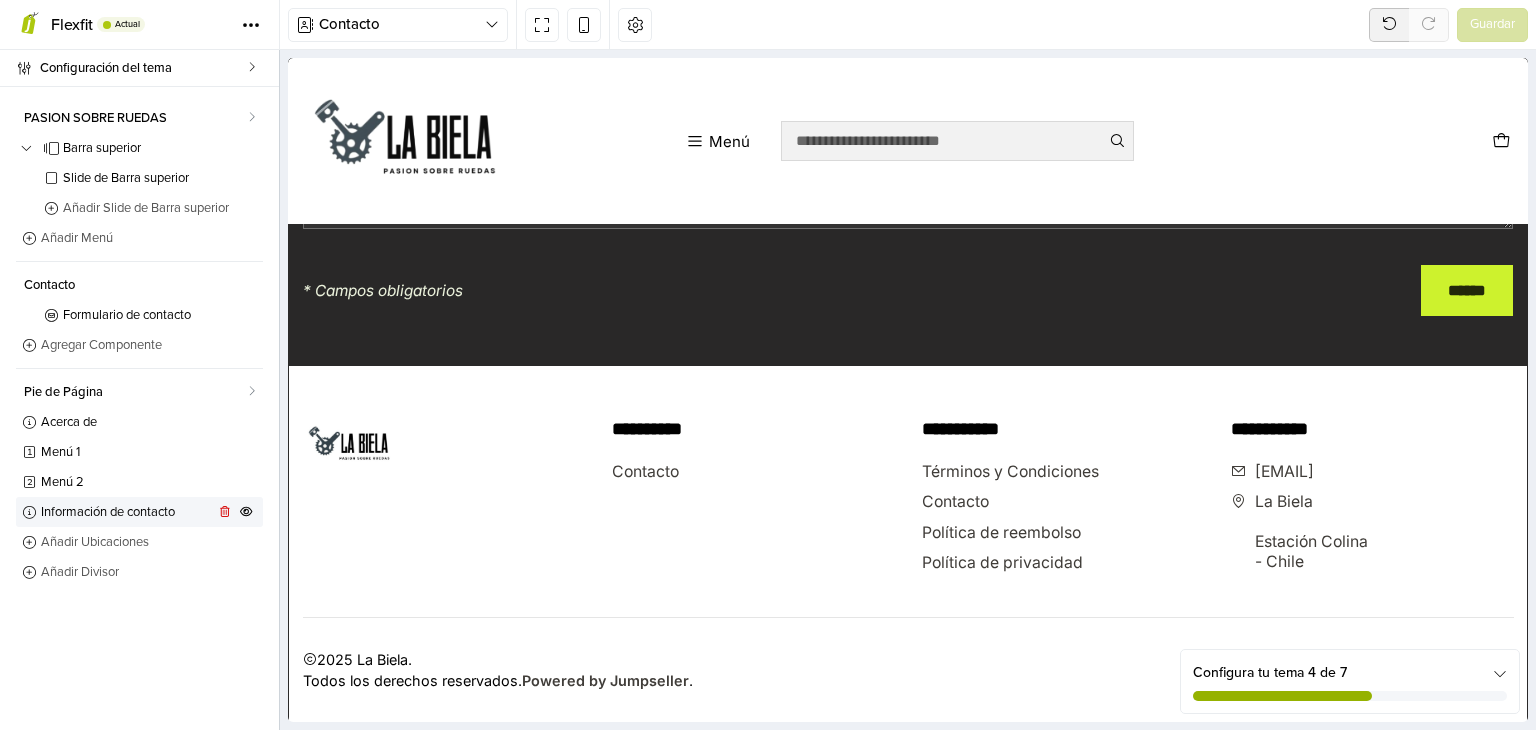 click on "Información de contacto" at bounding box center [127, 512] 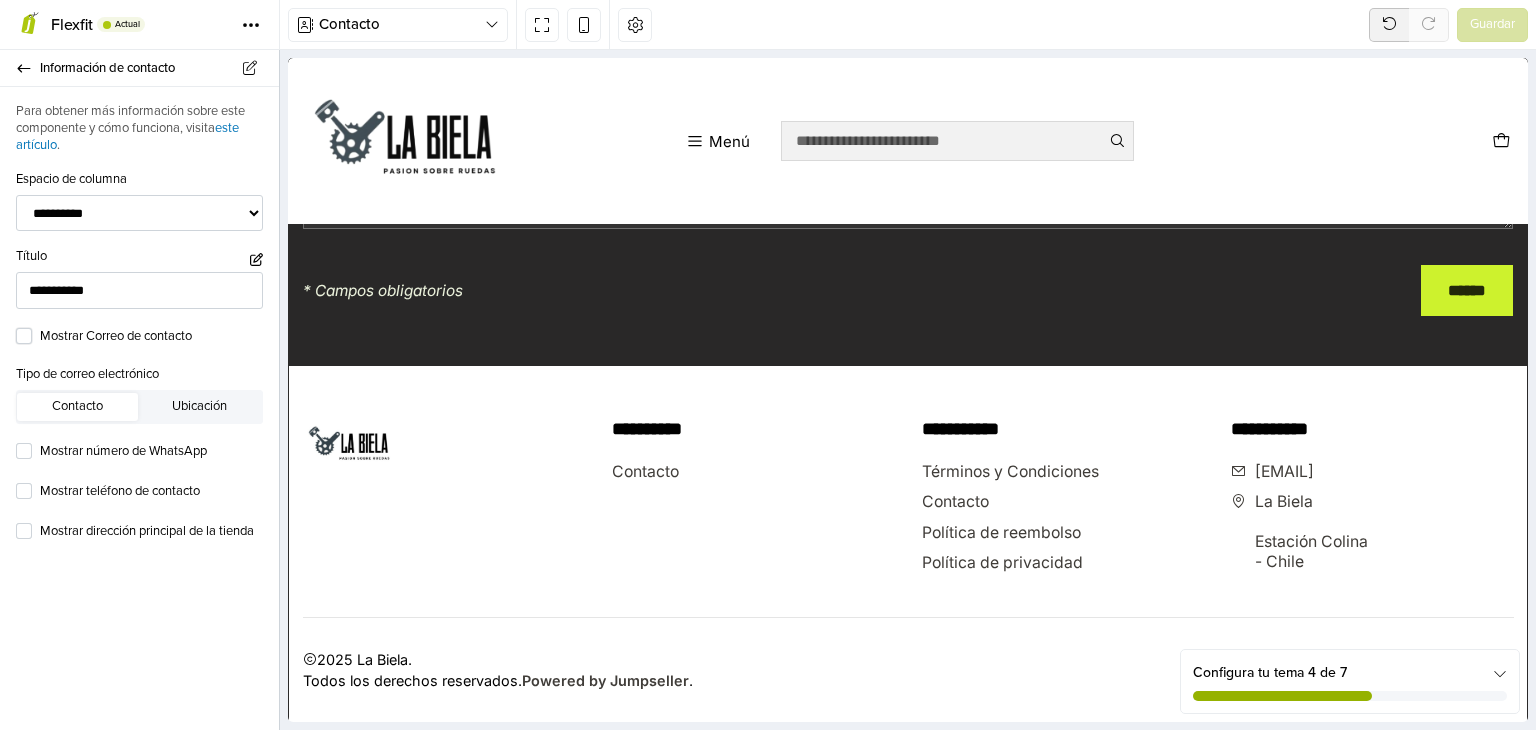 click on "Mostrar Correo de contacto" at bounding box center (151, 337) 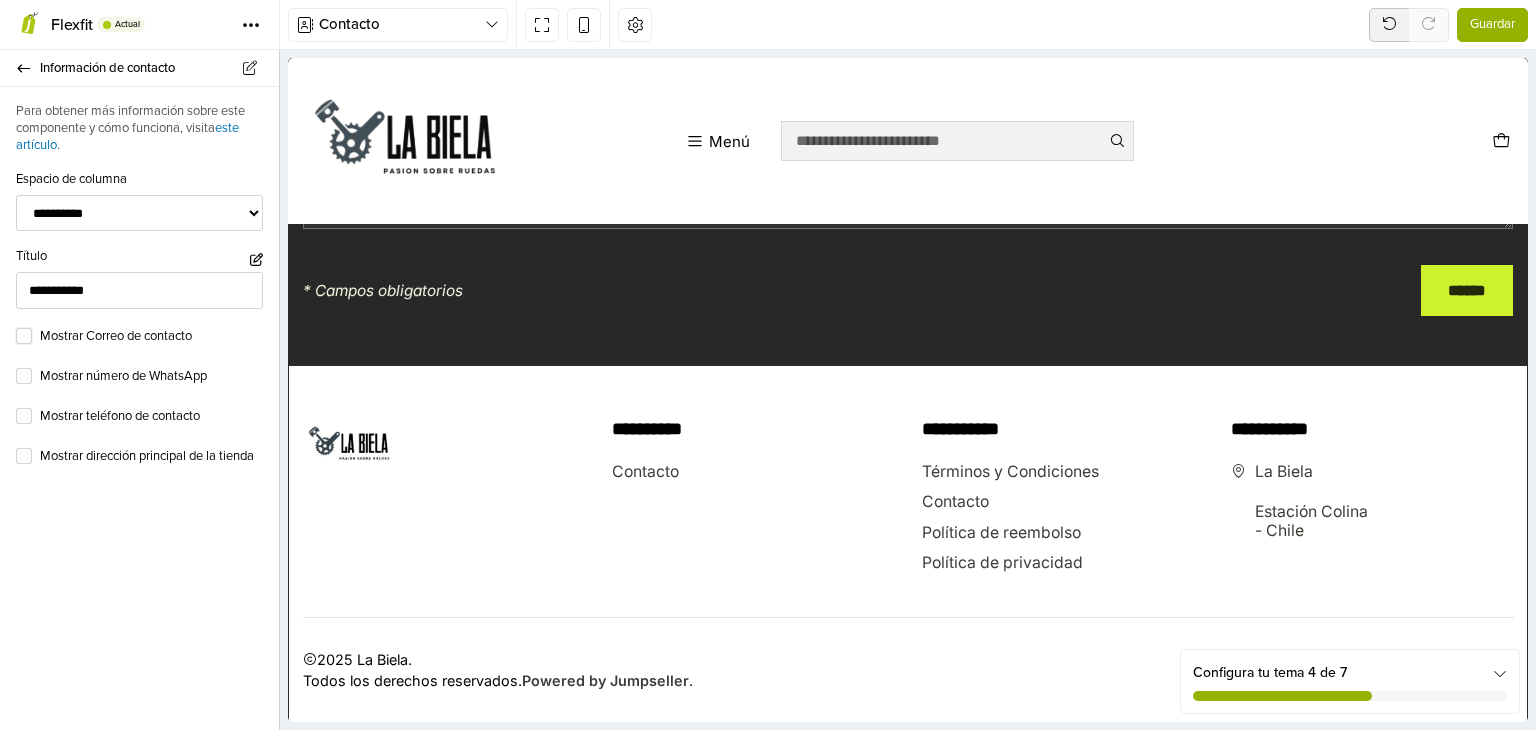 click on "Mostrar Correo de contacto" at bounding box center (151, 337) 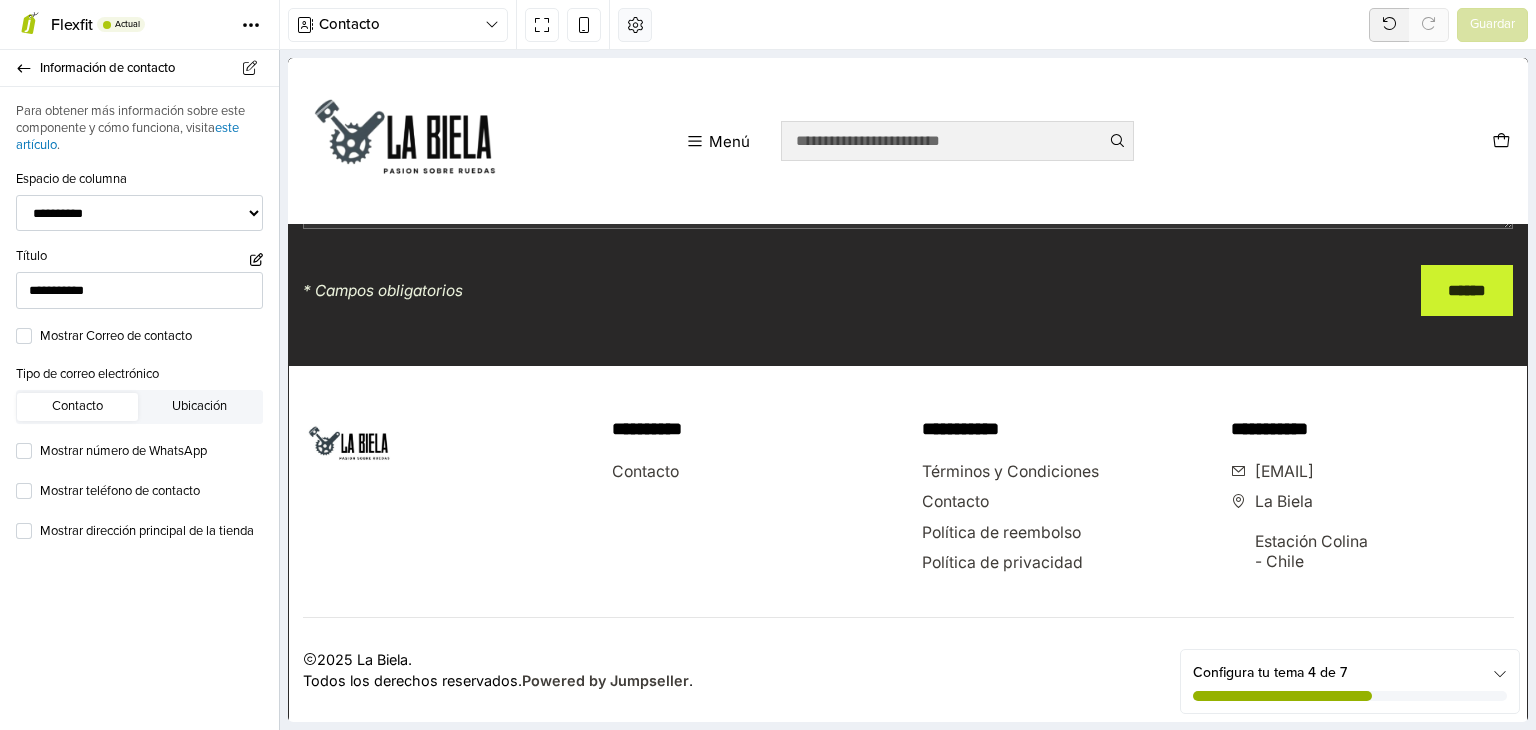 click at bounding box center (635, 25) 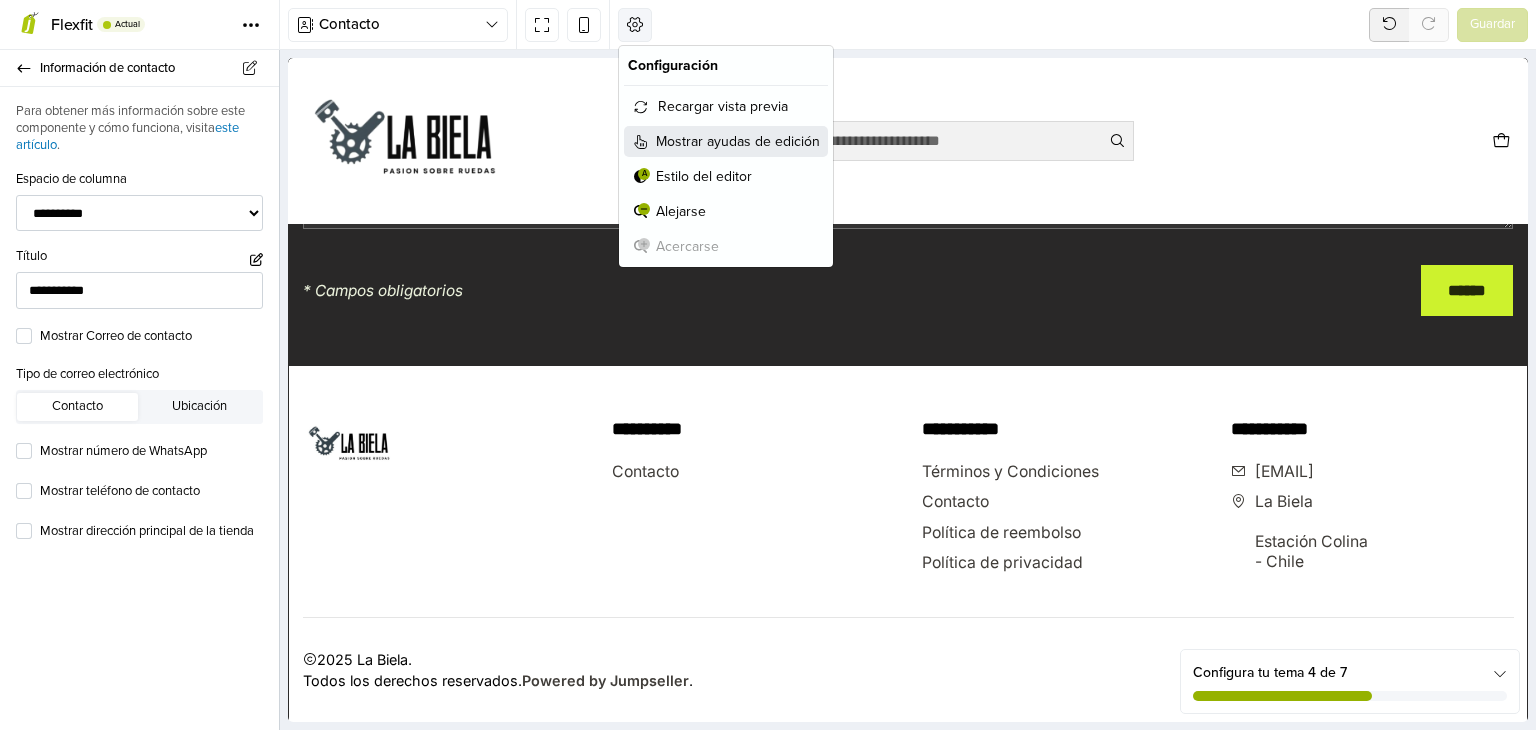 click on "Mostrar ayudas de edición" at bounding box center (726, 141) 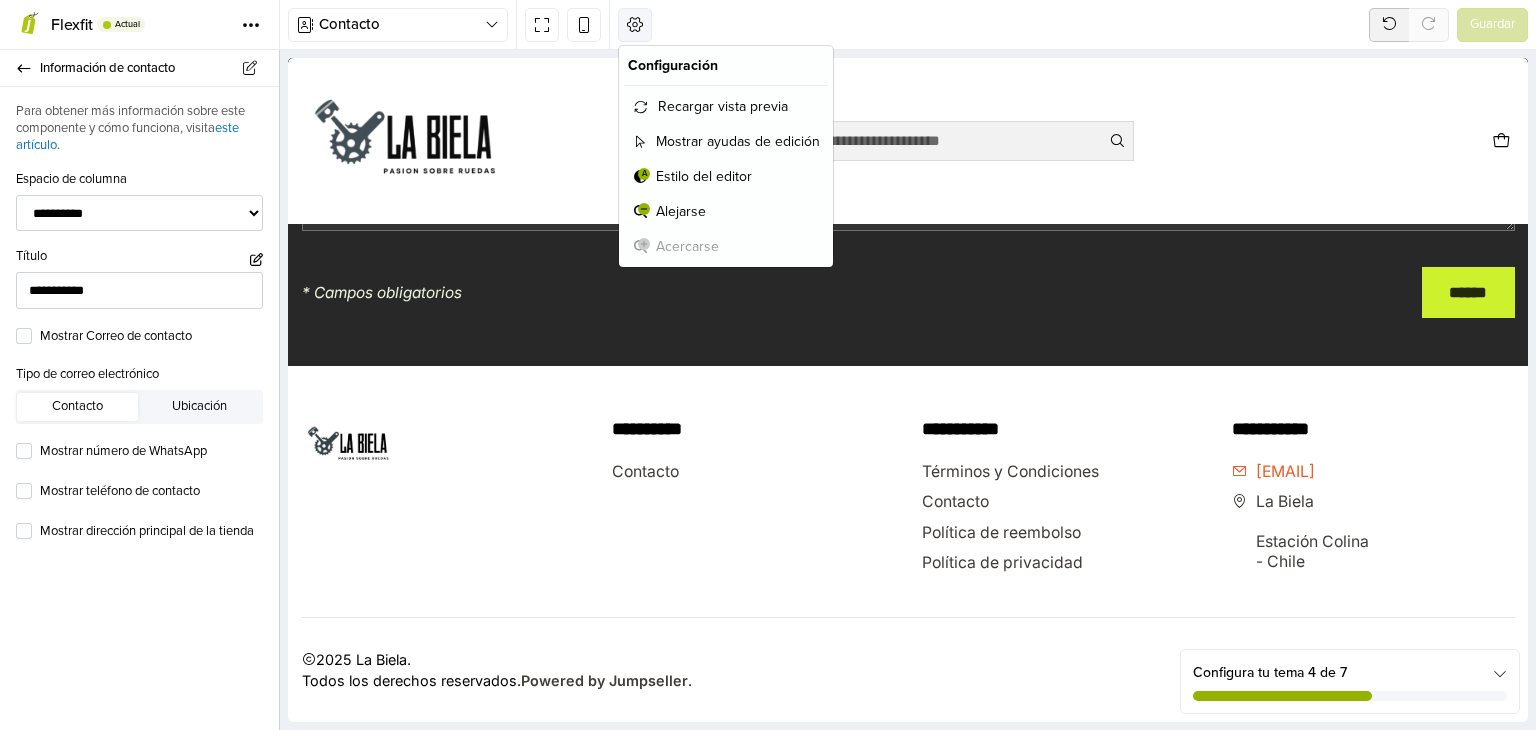 click on "hectorandrad@gmail.com" at bounding box center [1273, 472] 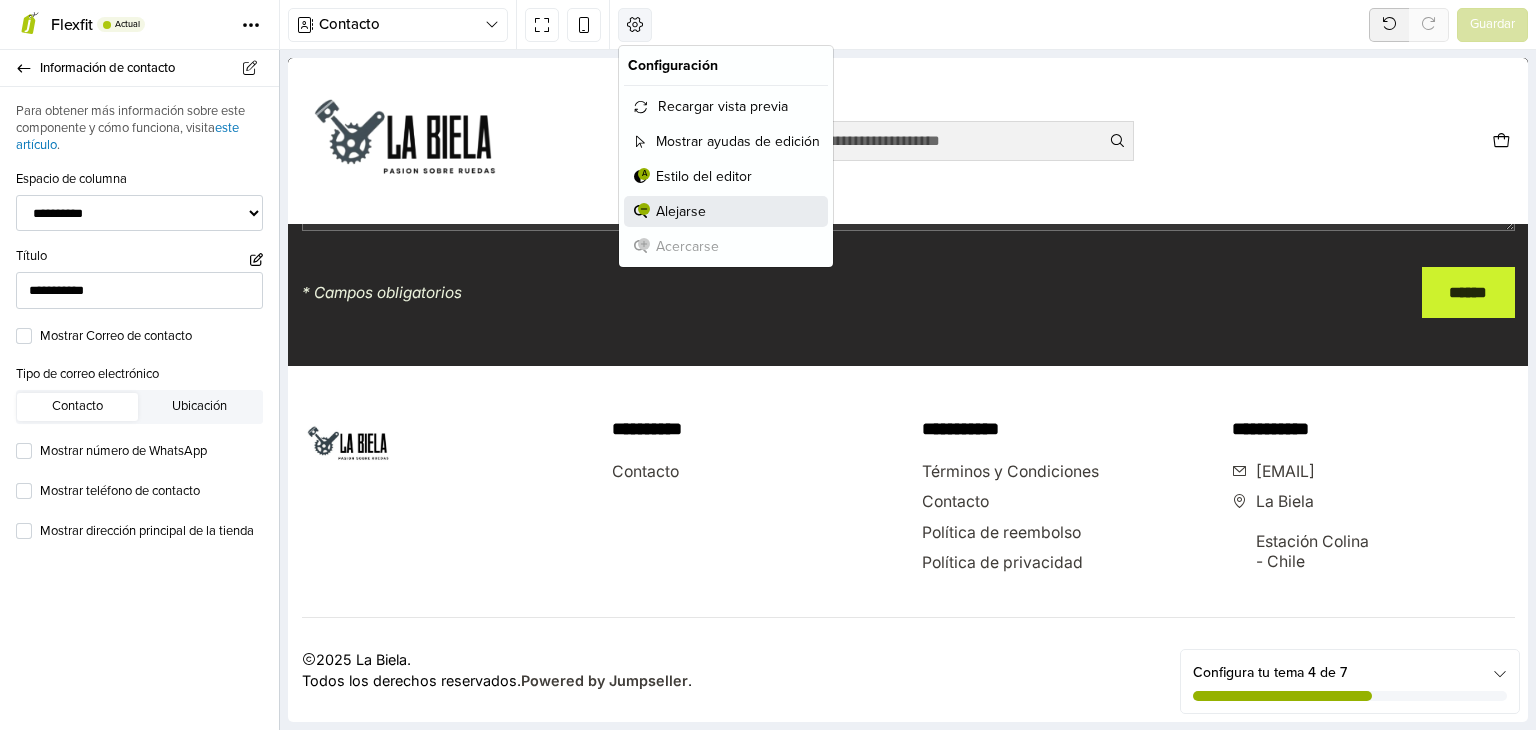 click on "Alejarse" at bounding box center (726, 211) 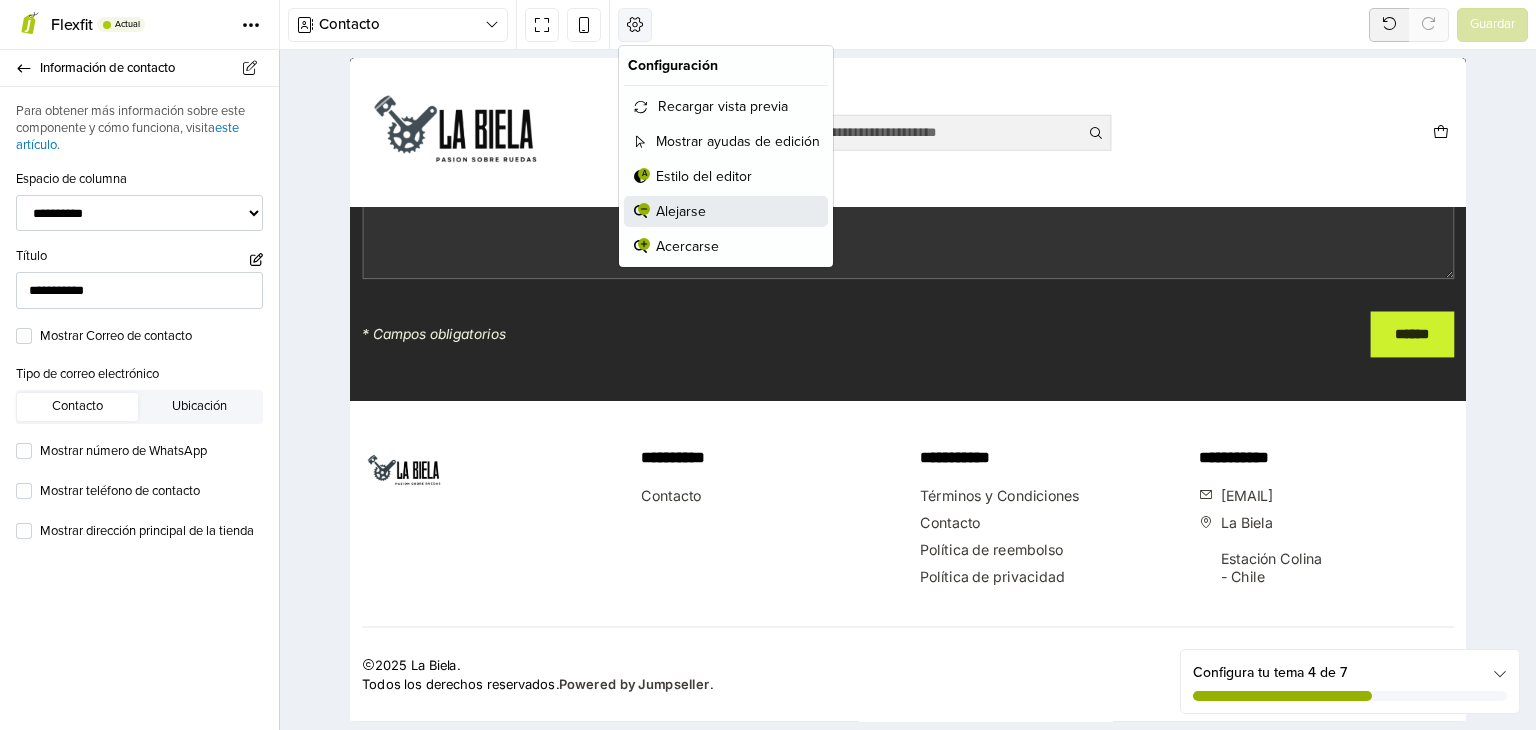 click on "Alejarse" at bounding box center [726, 211] 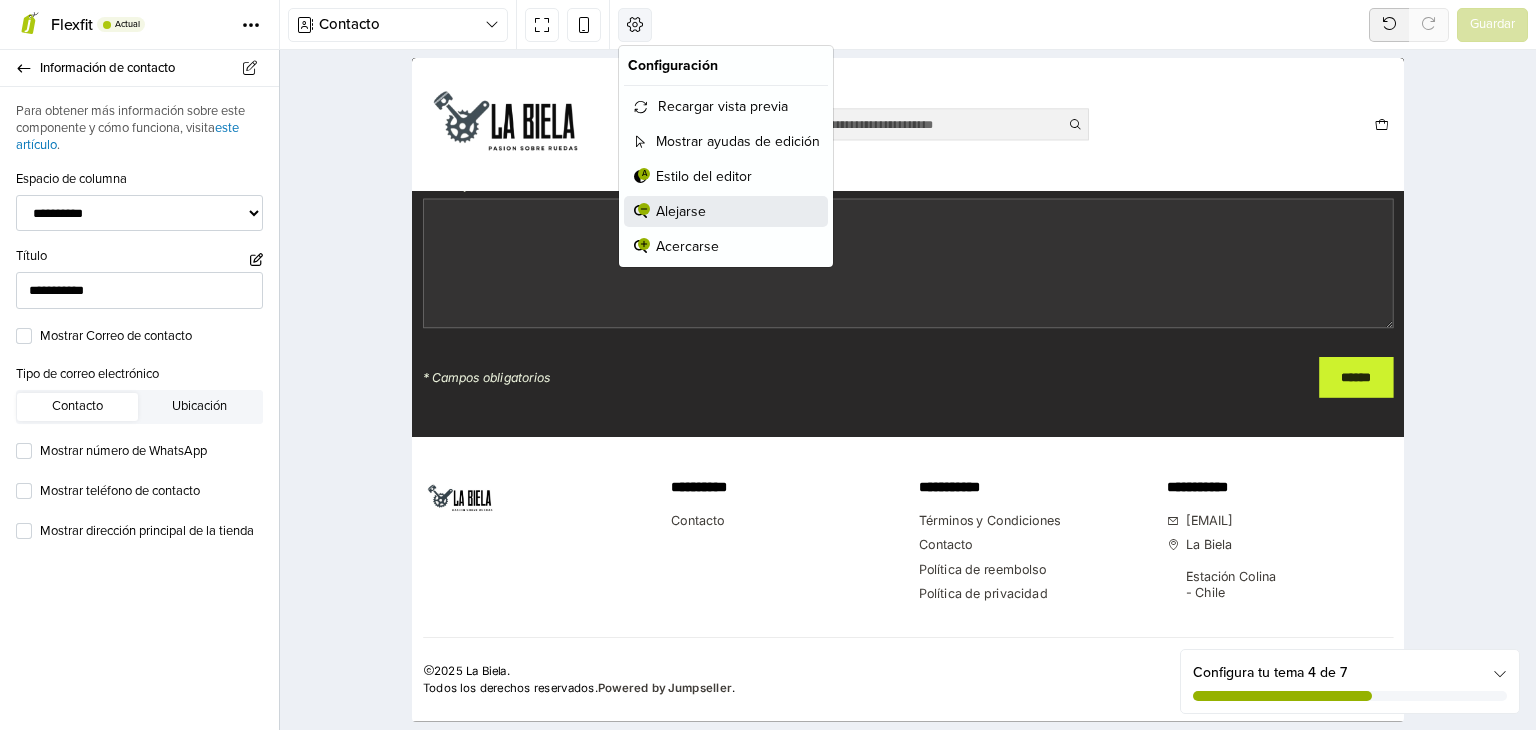 click on "Alejarse" at bounding box center (726, 211) 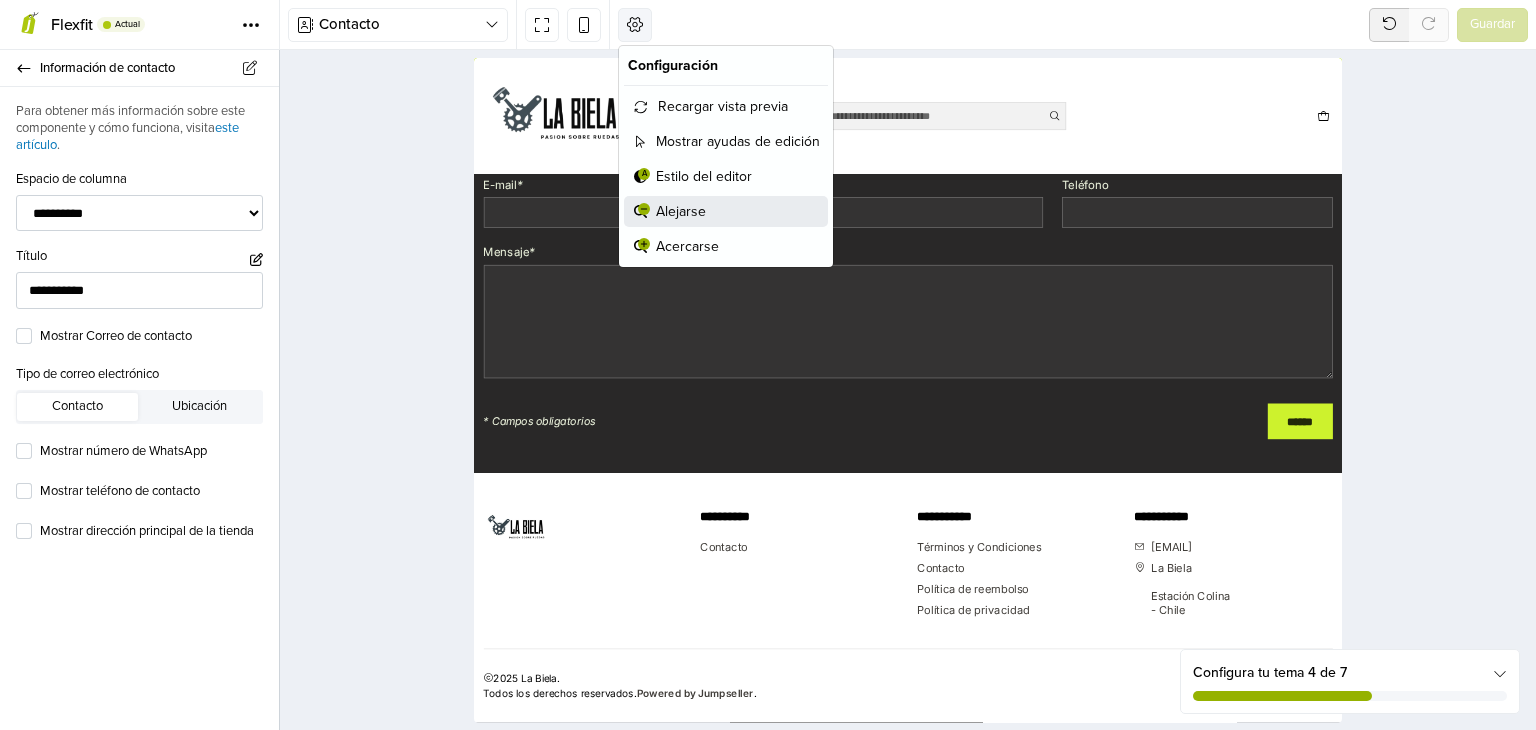 scroll, scrollTop: 232, scrollLeft: 0, axis: vertical 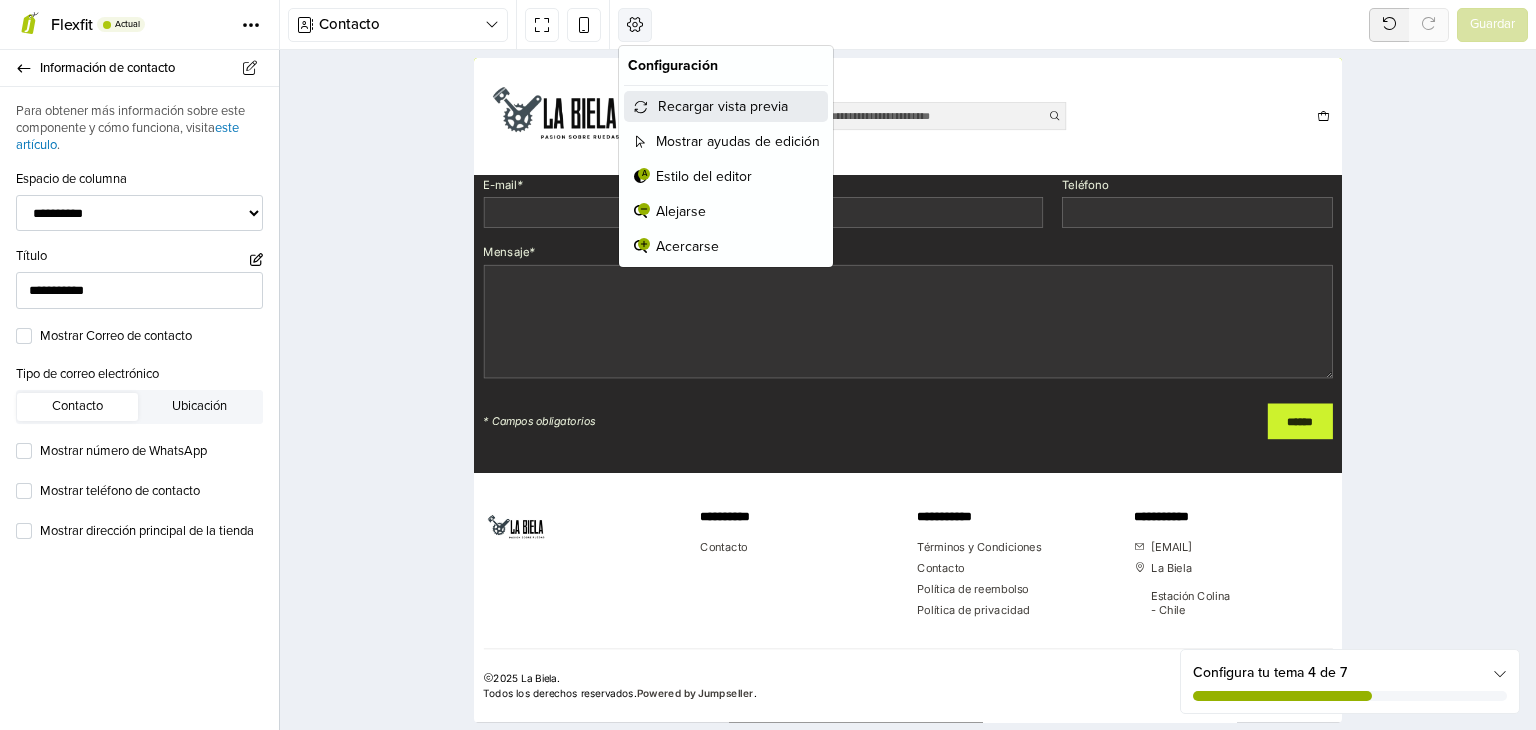 click on "Recargar vista previa" at bounding box center [726, 106] 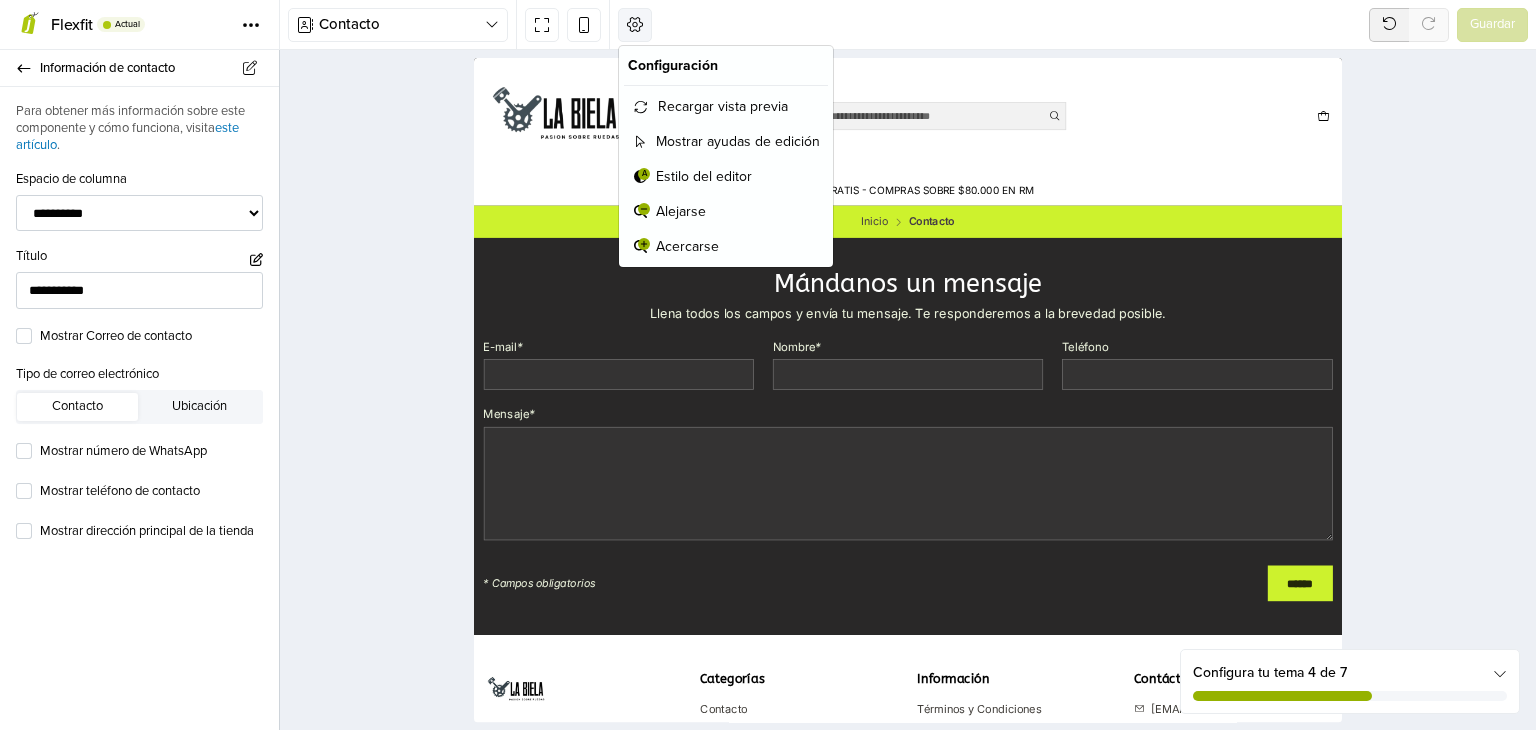 scroll, scrollTop: 0, scrollLeft: 0, axis: both 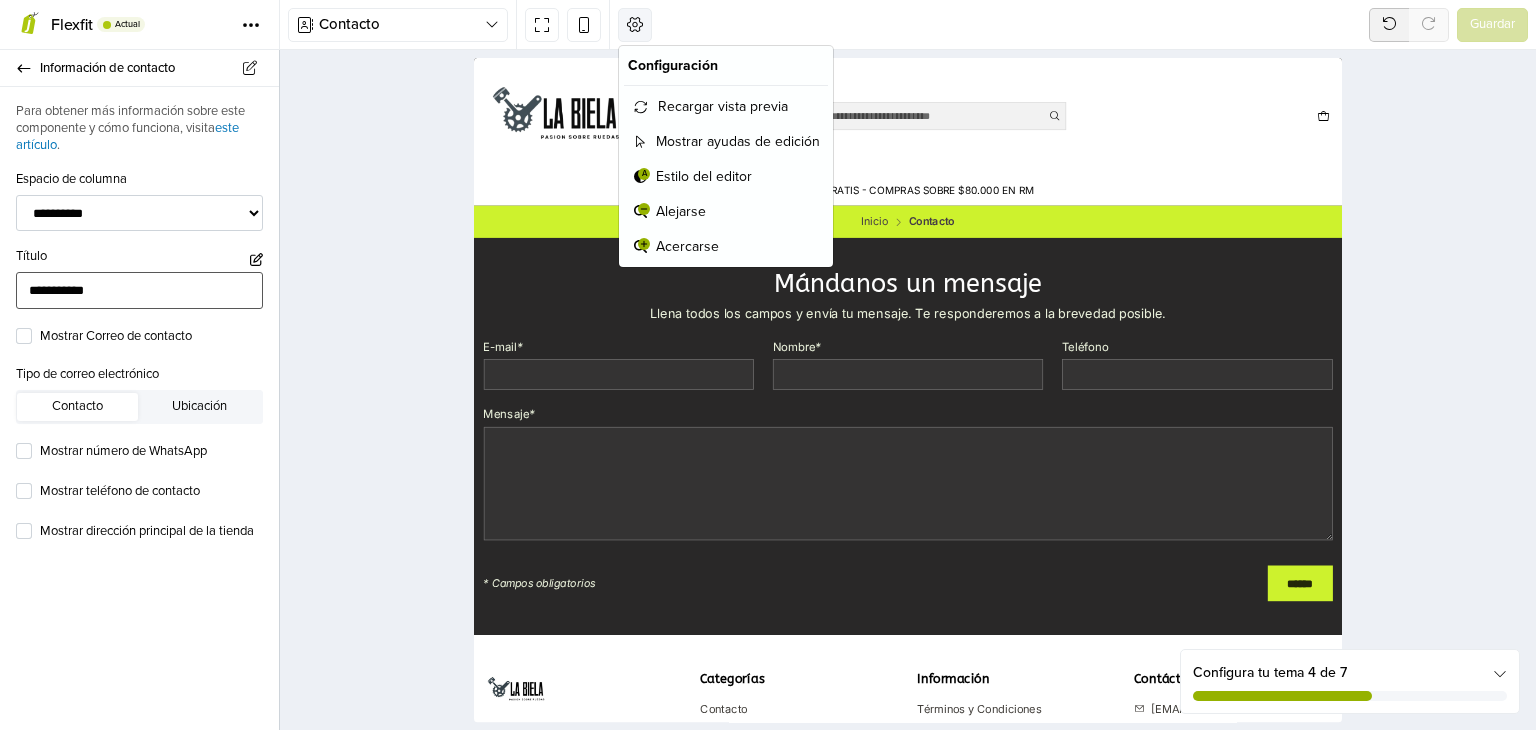 click on "**********" at bounding box center [139, 290] 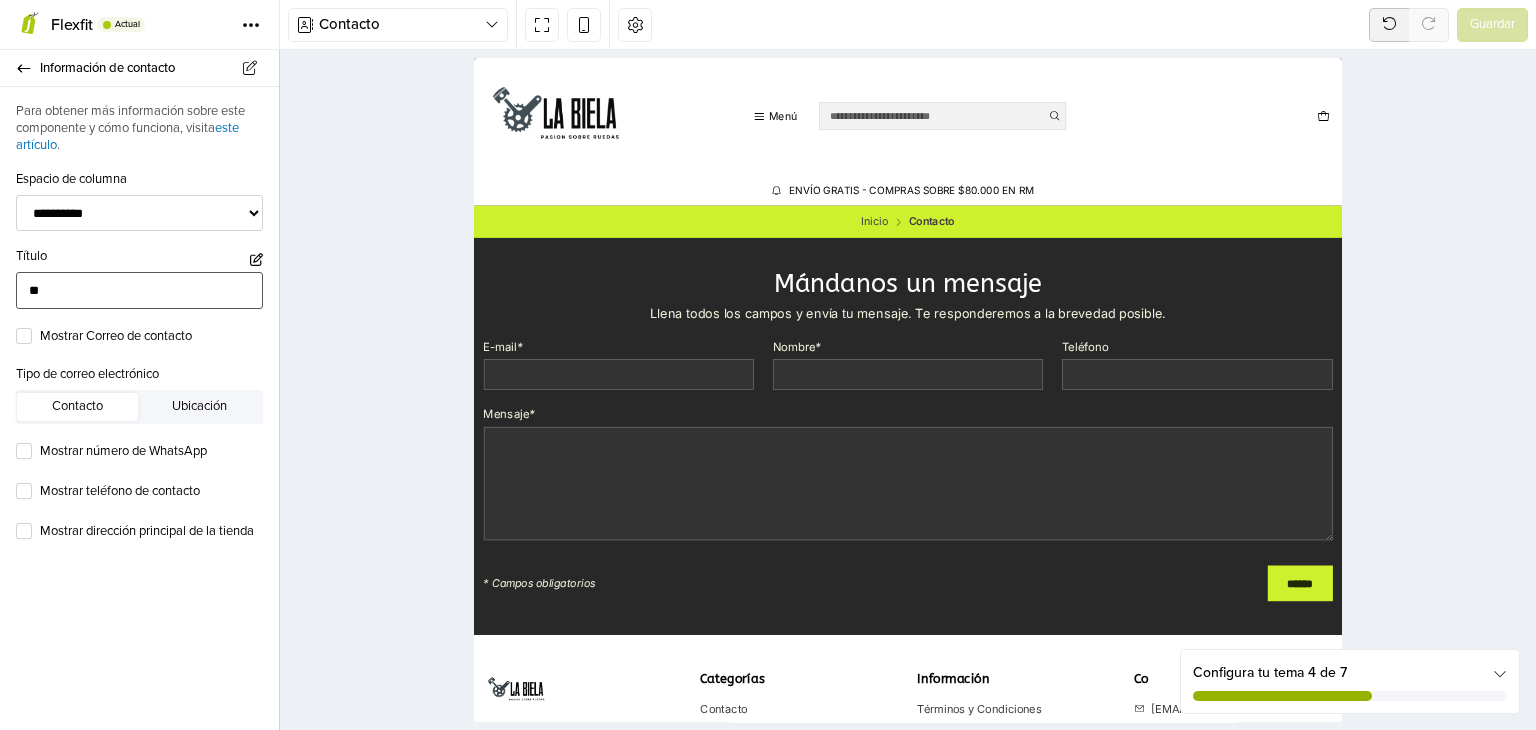type on "*" 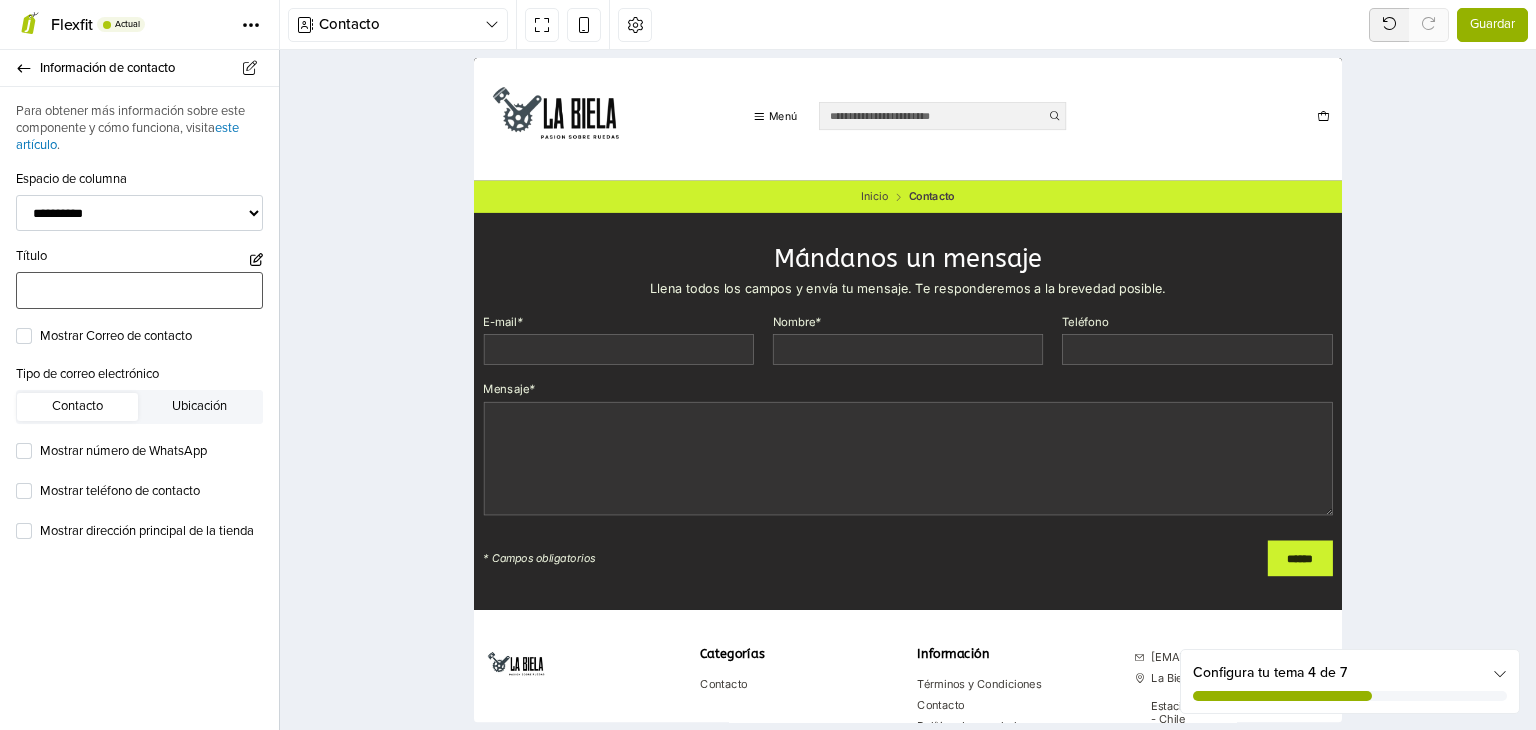 scroll, scrollTop: 200, scrollLeft: 0, axis: vertical 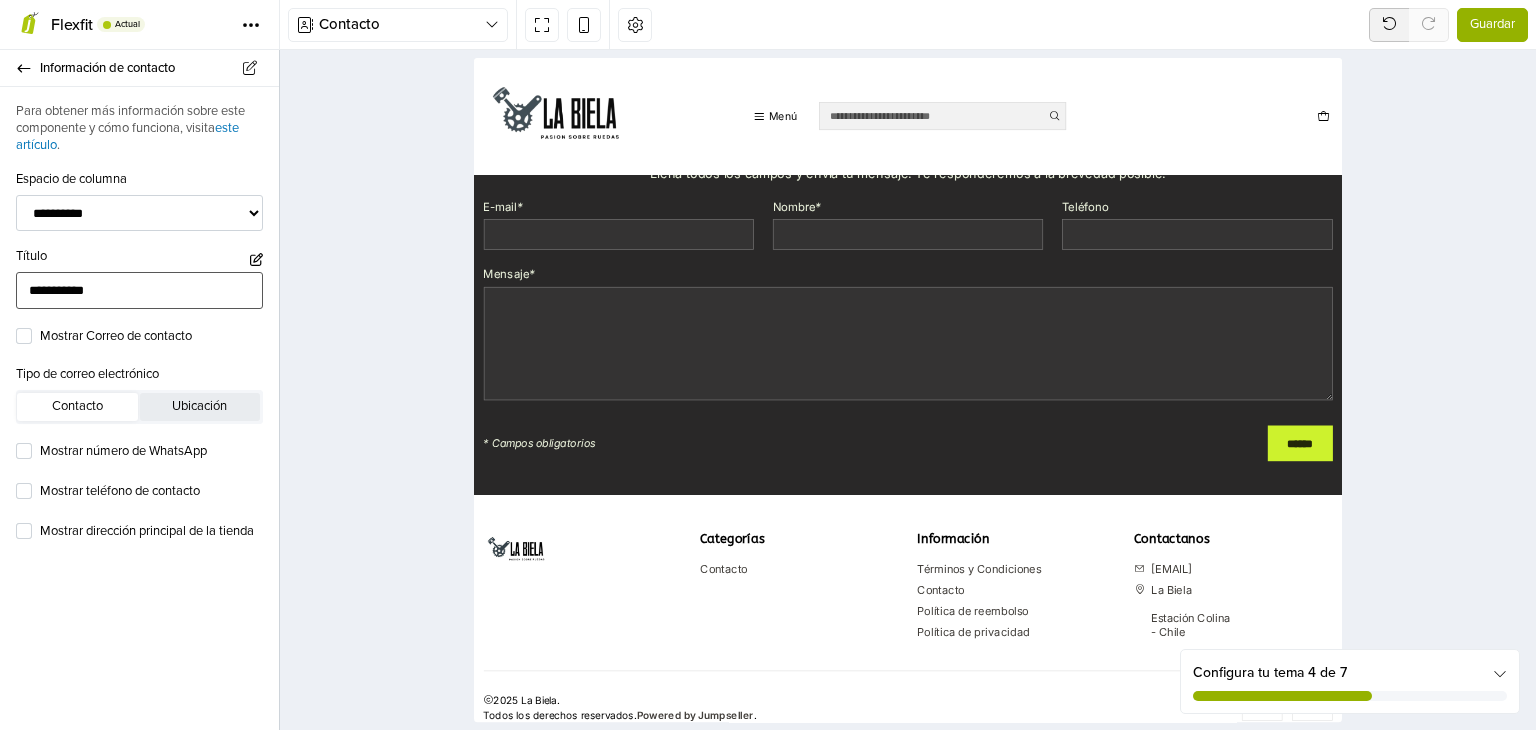 type on "**********" 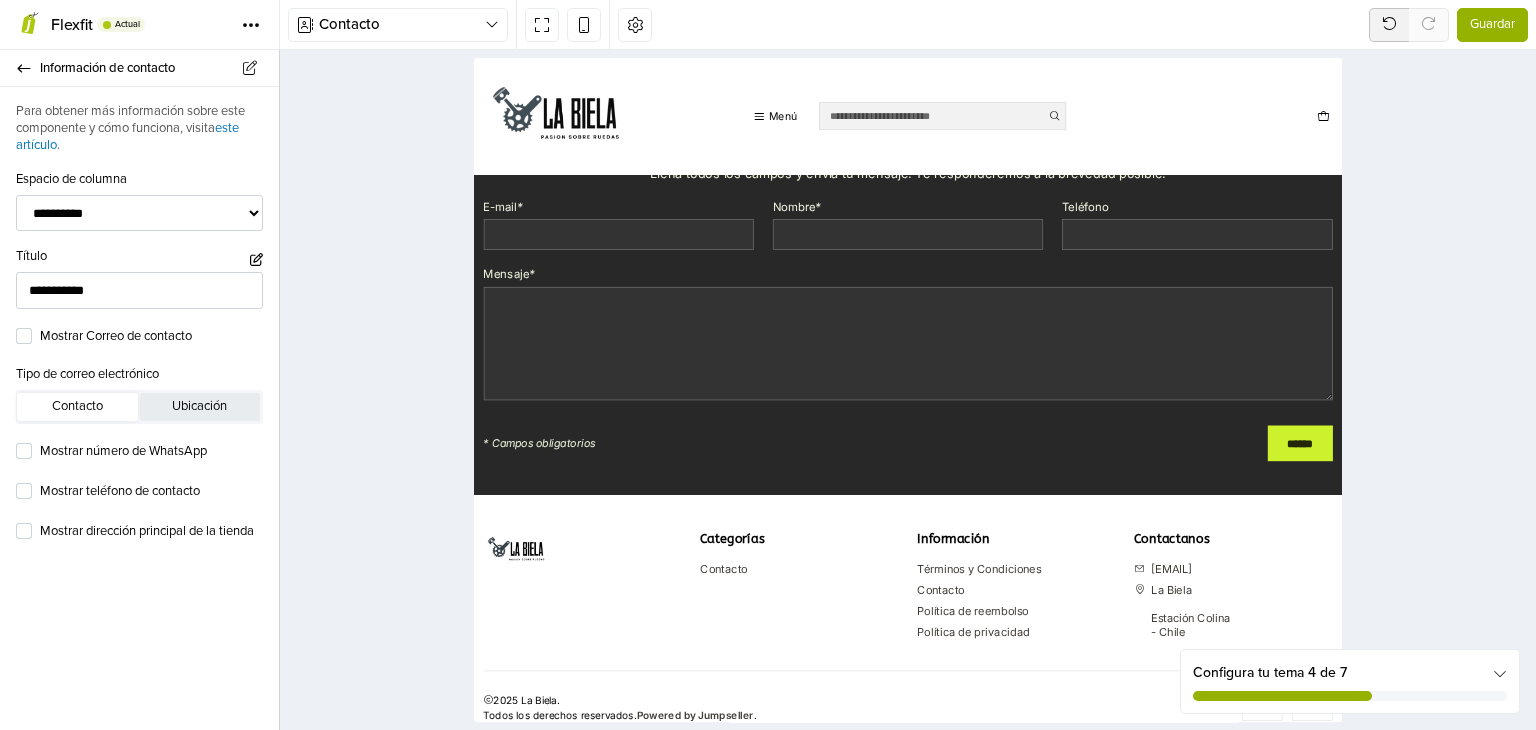 click on "Ubicación" at bounding box center [200, 407] 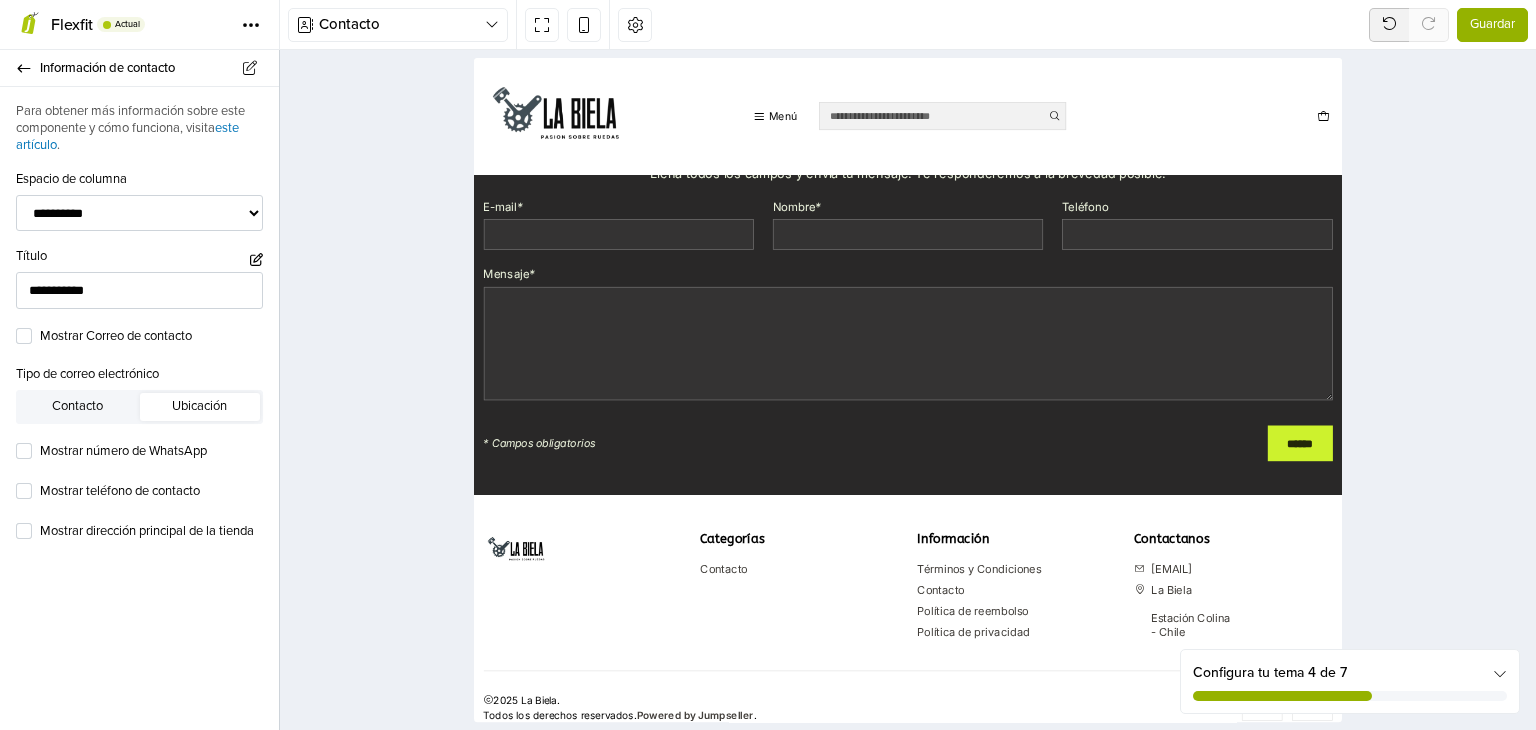 scroll, scrollTop: 232, scrollLeft: 0, axis: vertical 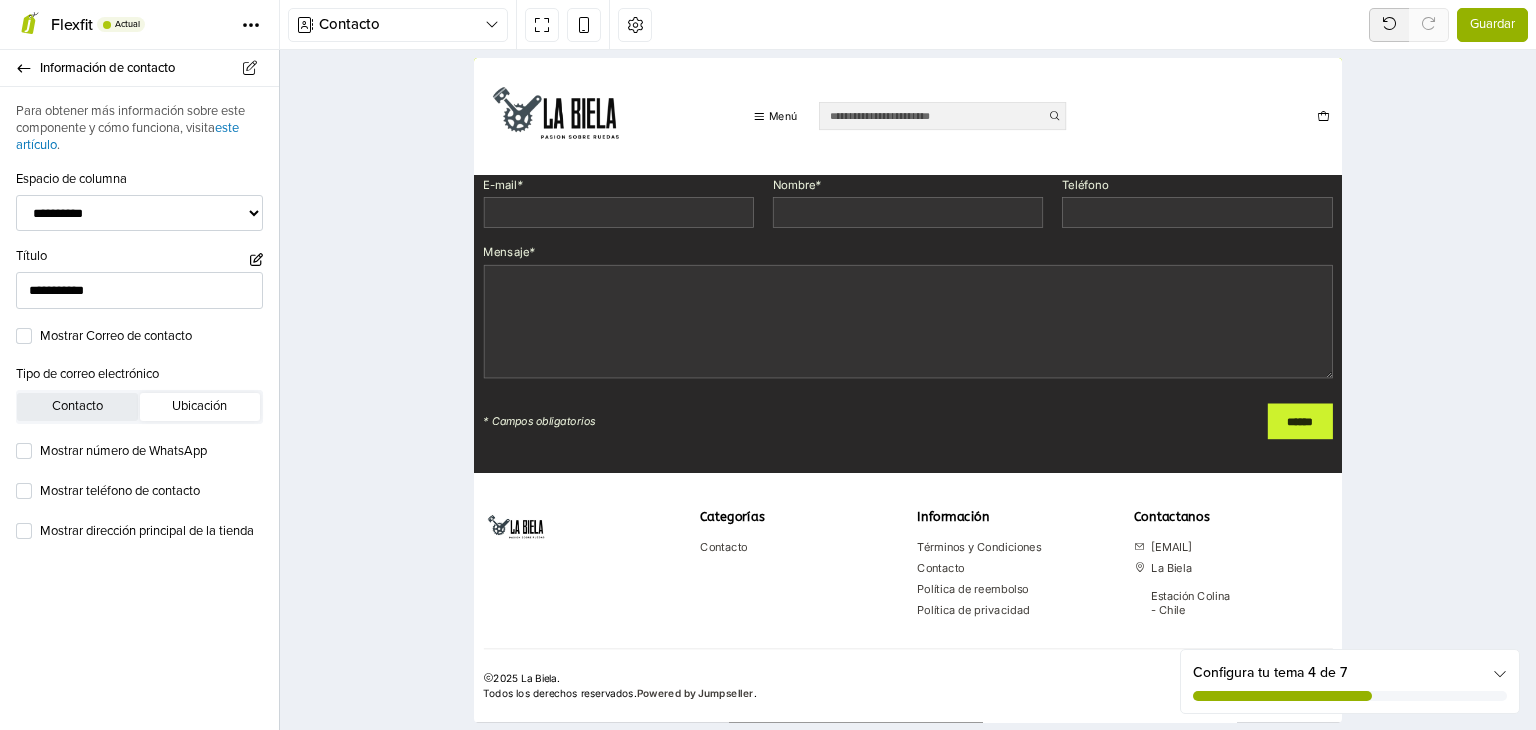 click on "Contacto" at bounding box center [77, 407] 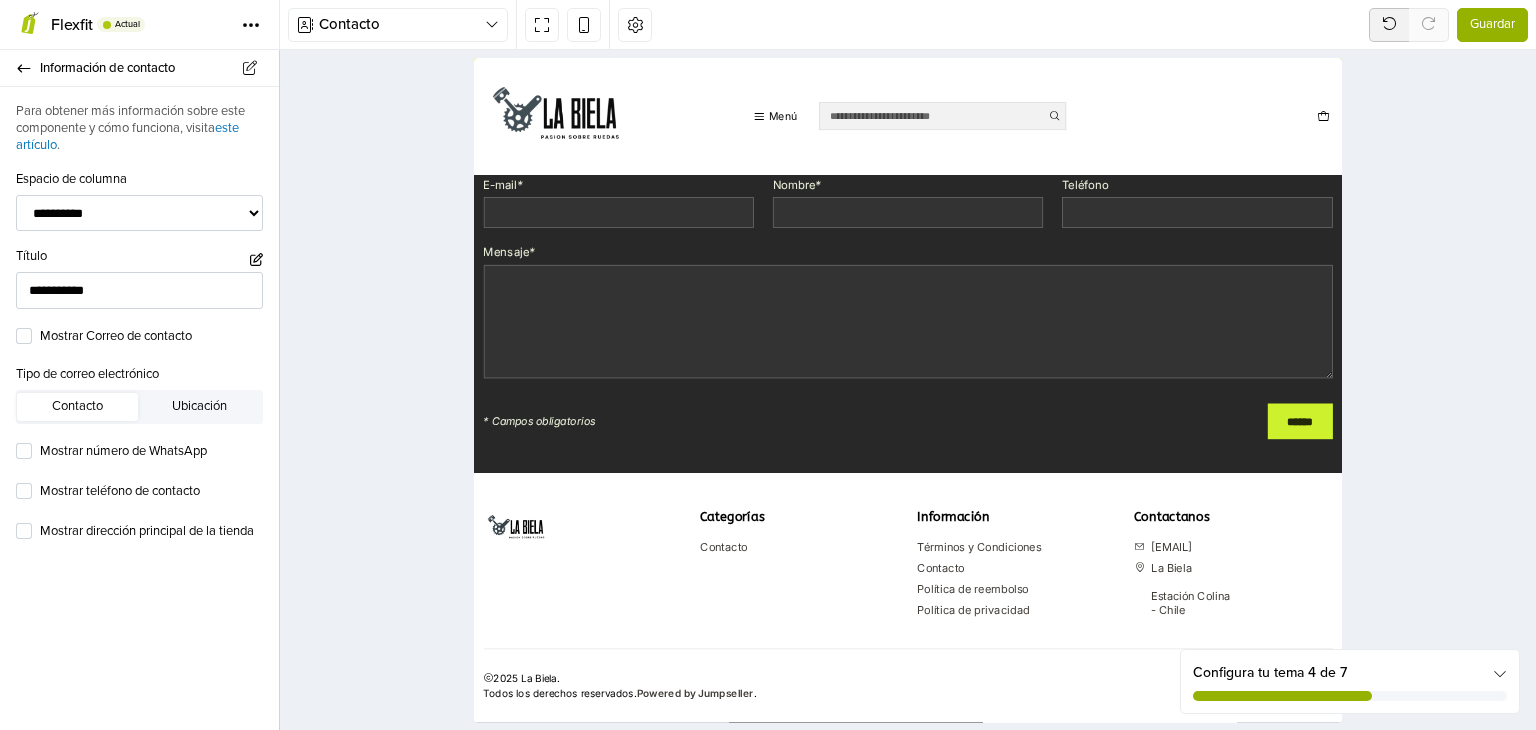 click on "Contacto" at bounding box center (77, 407) 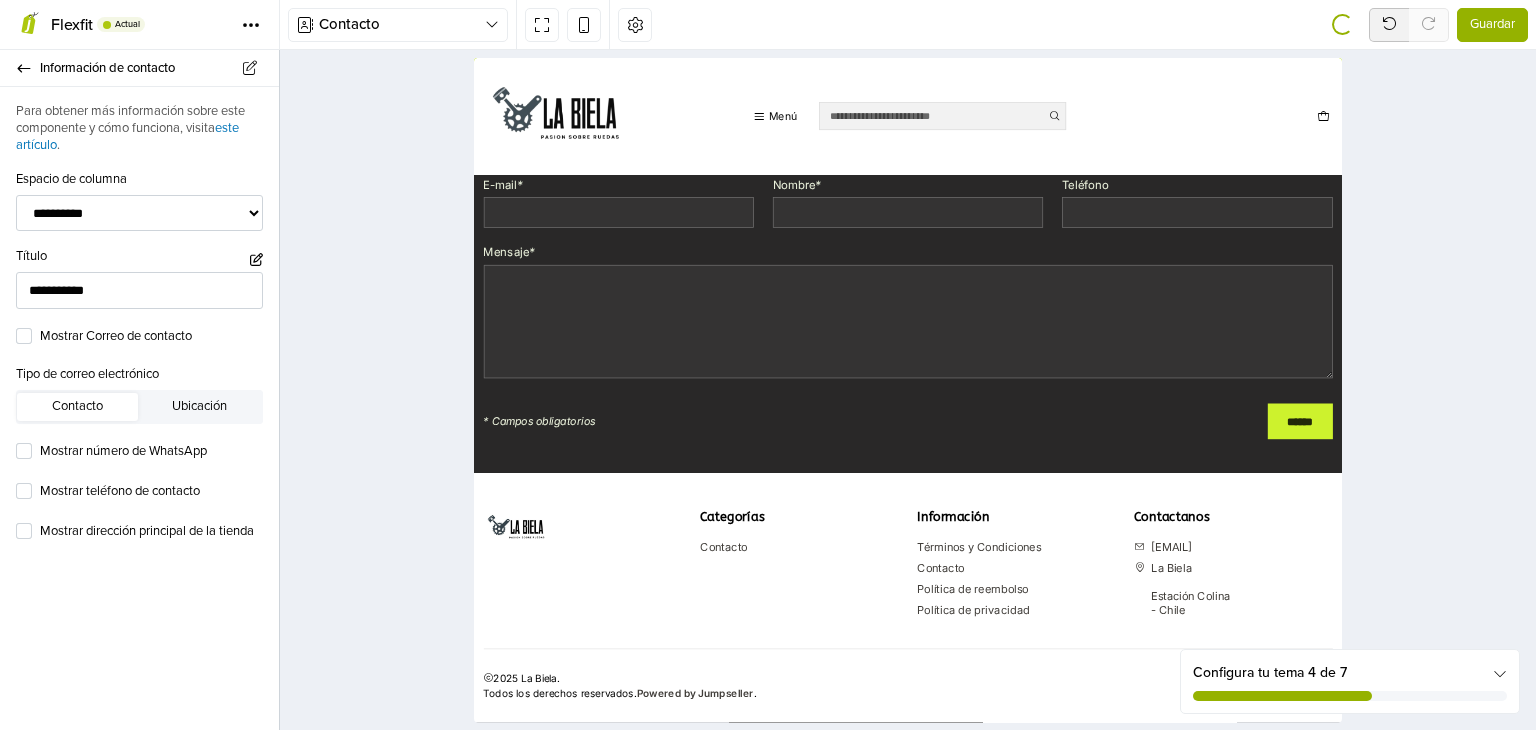 click on "Contacto" at bounding box center (77, 407) 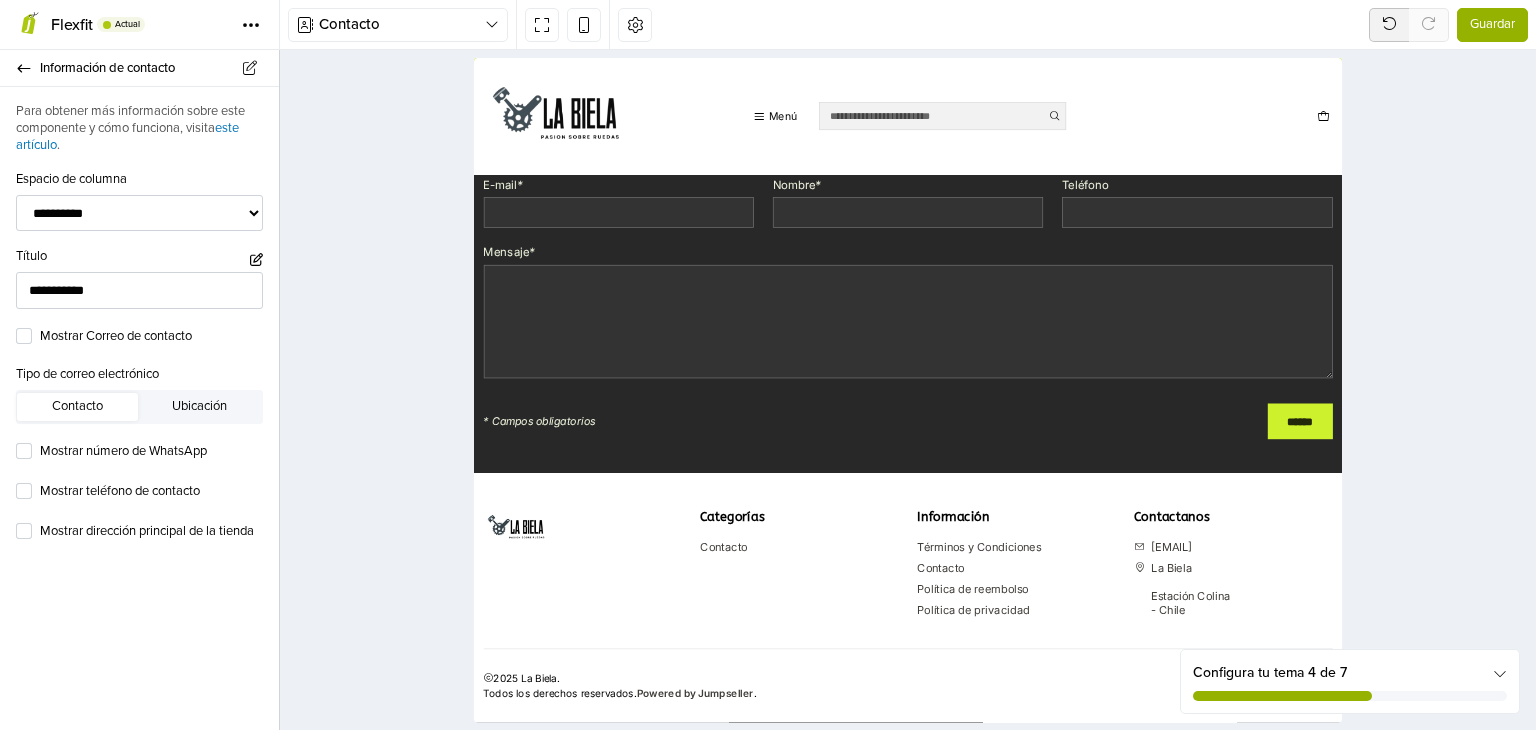 click on "Contacto" at bounding box center [77, 407] 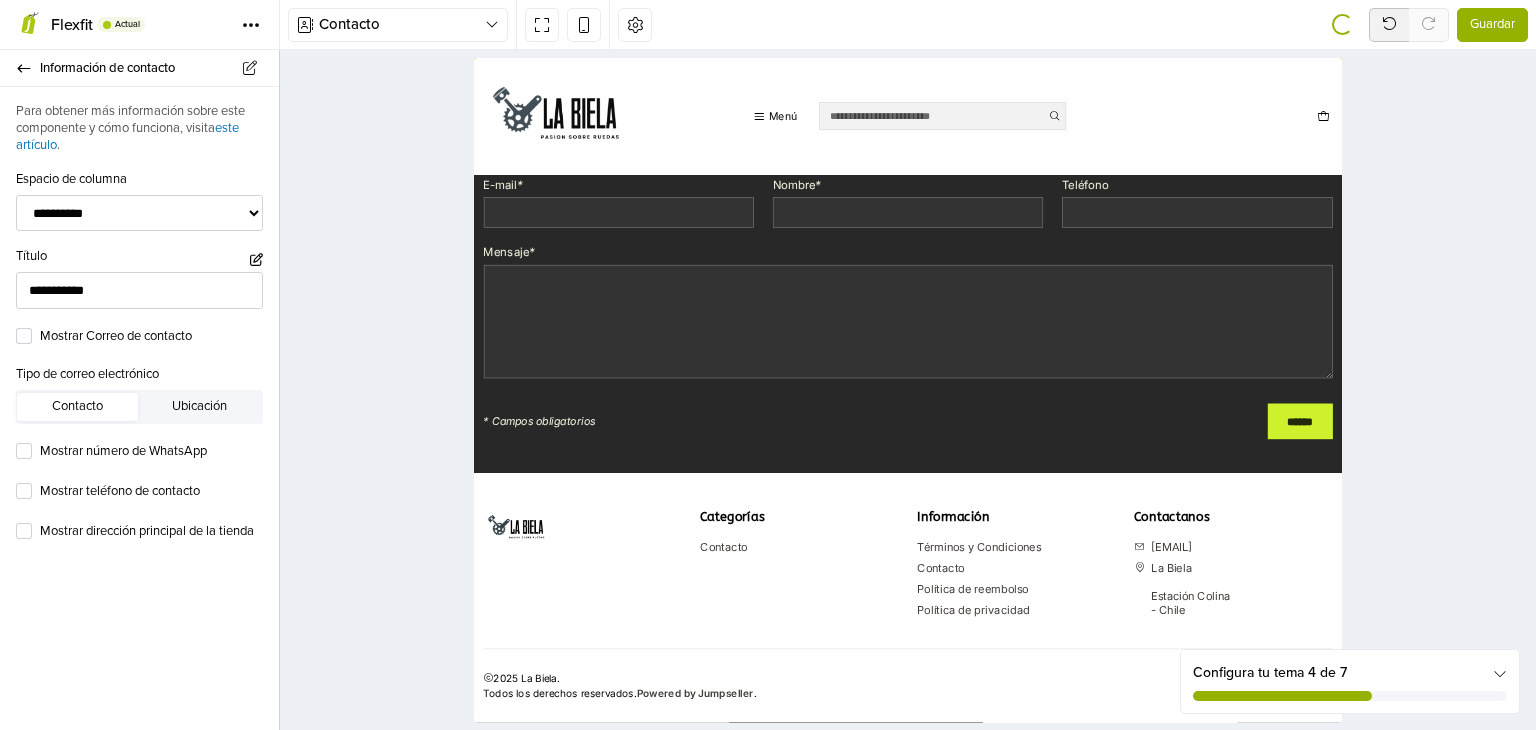 click on "Contacto" at bounding box center [77, 407] 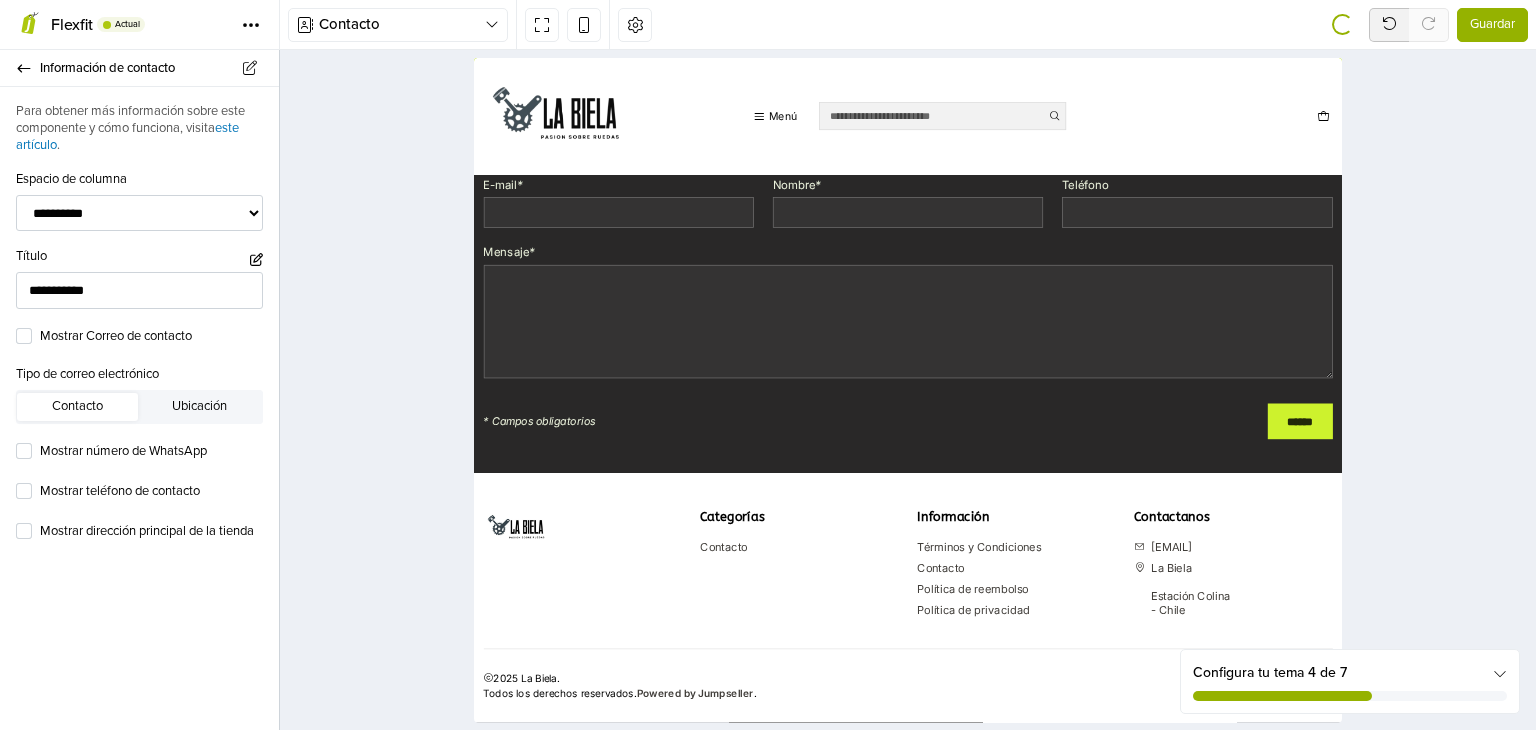 click on "Contacto" at bounding box center (77, 407) 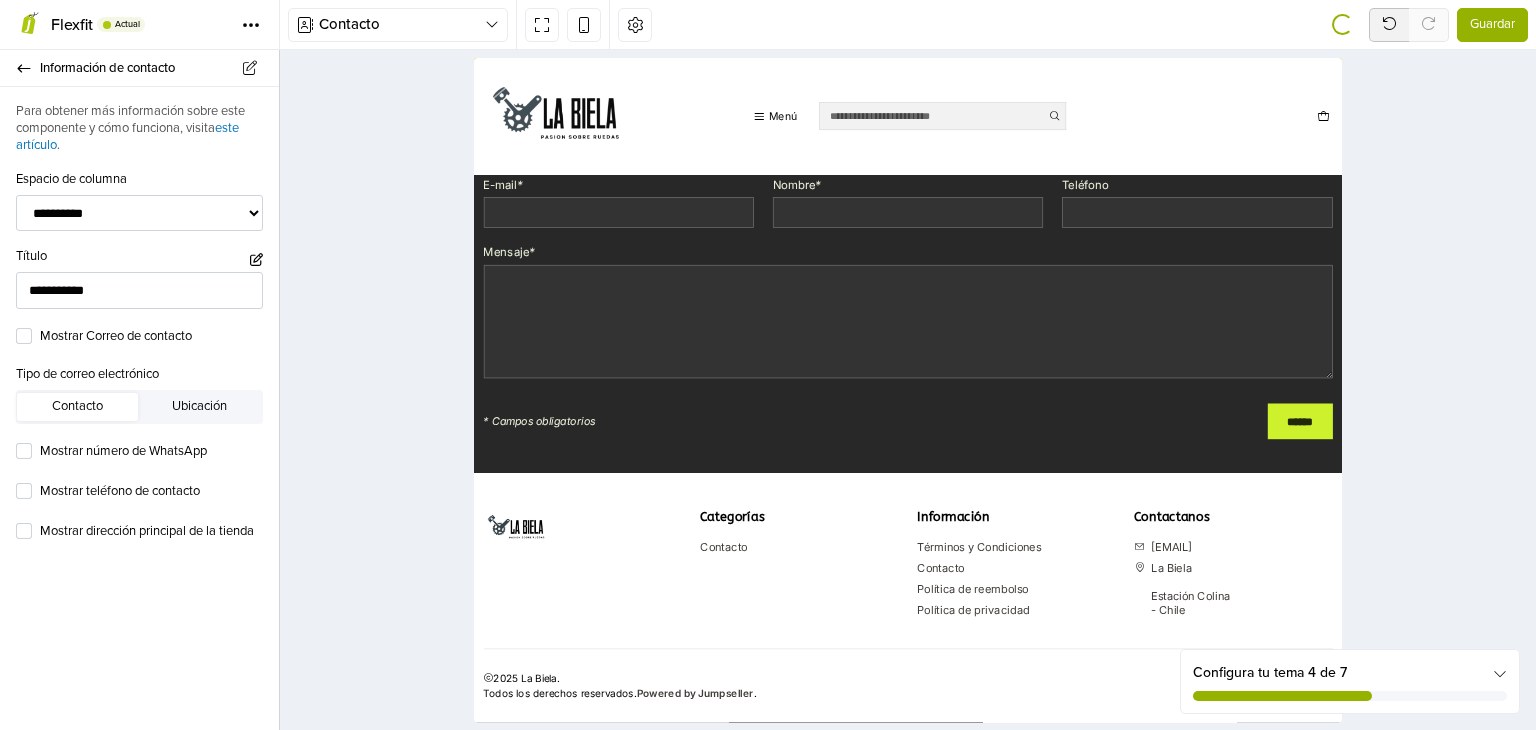 click on "Contacto" at bounding box center [77, 407] 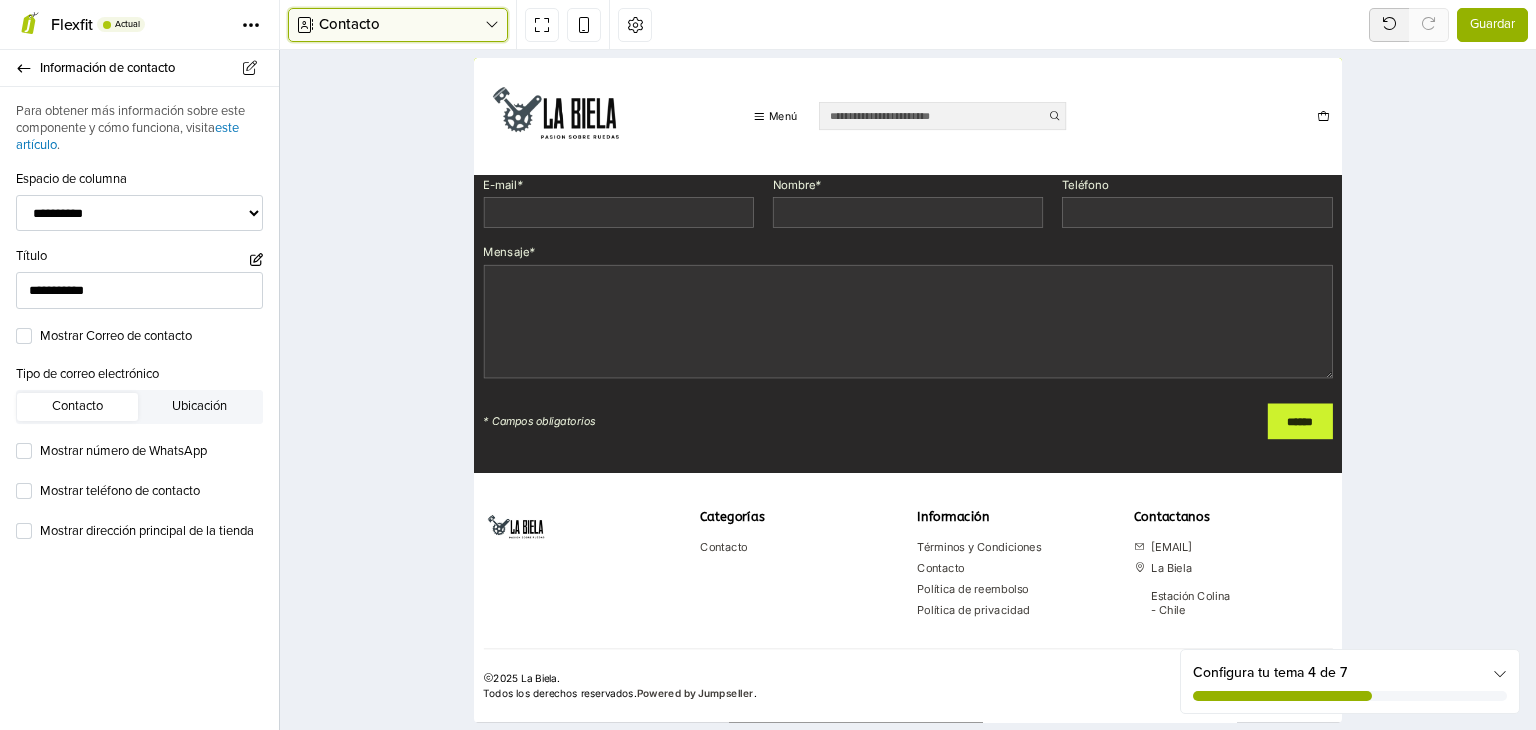 click on "Contacto" at bounding box center (402, 24) 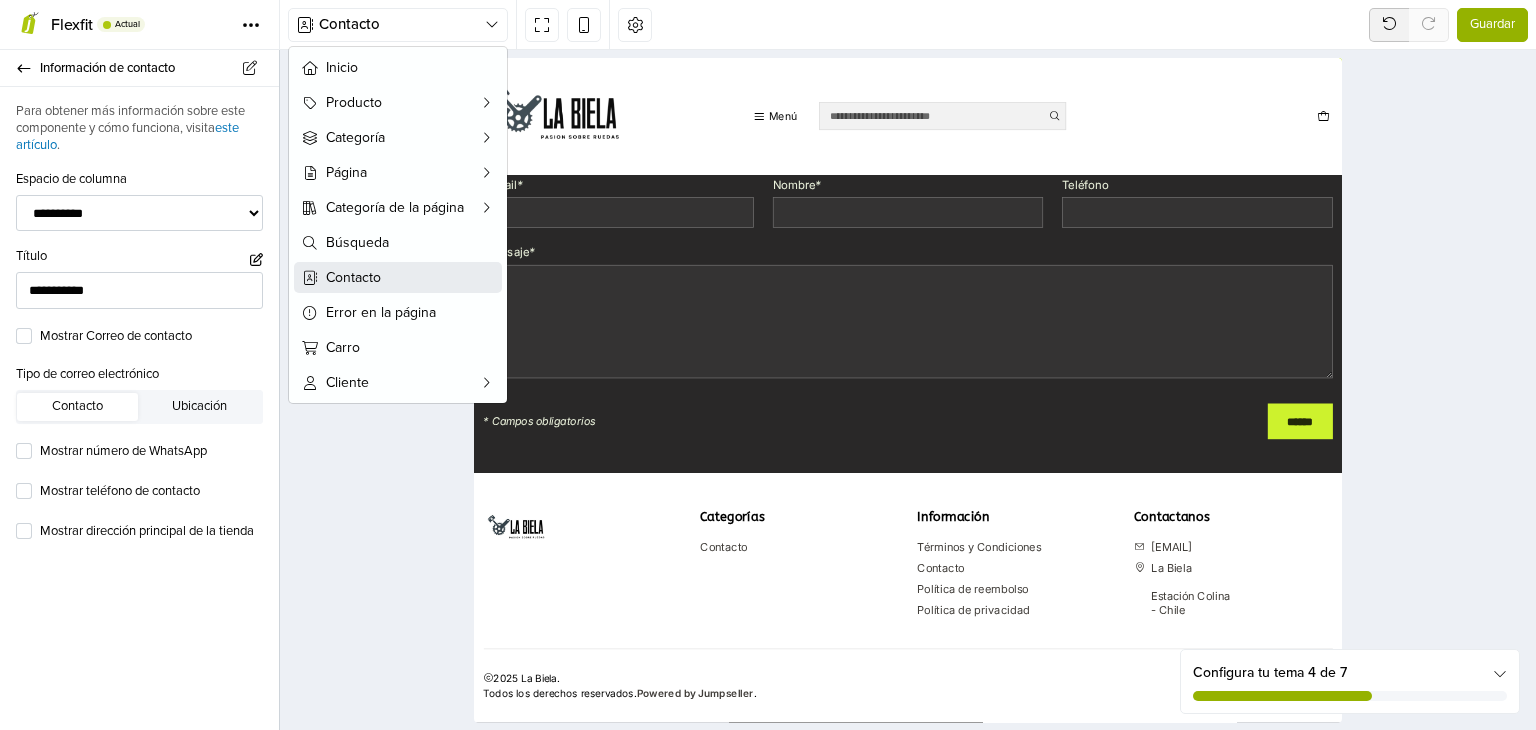 click on "Contacto" at bounding box center (410, 277) 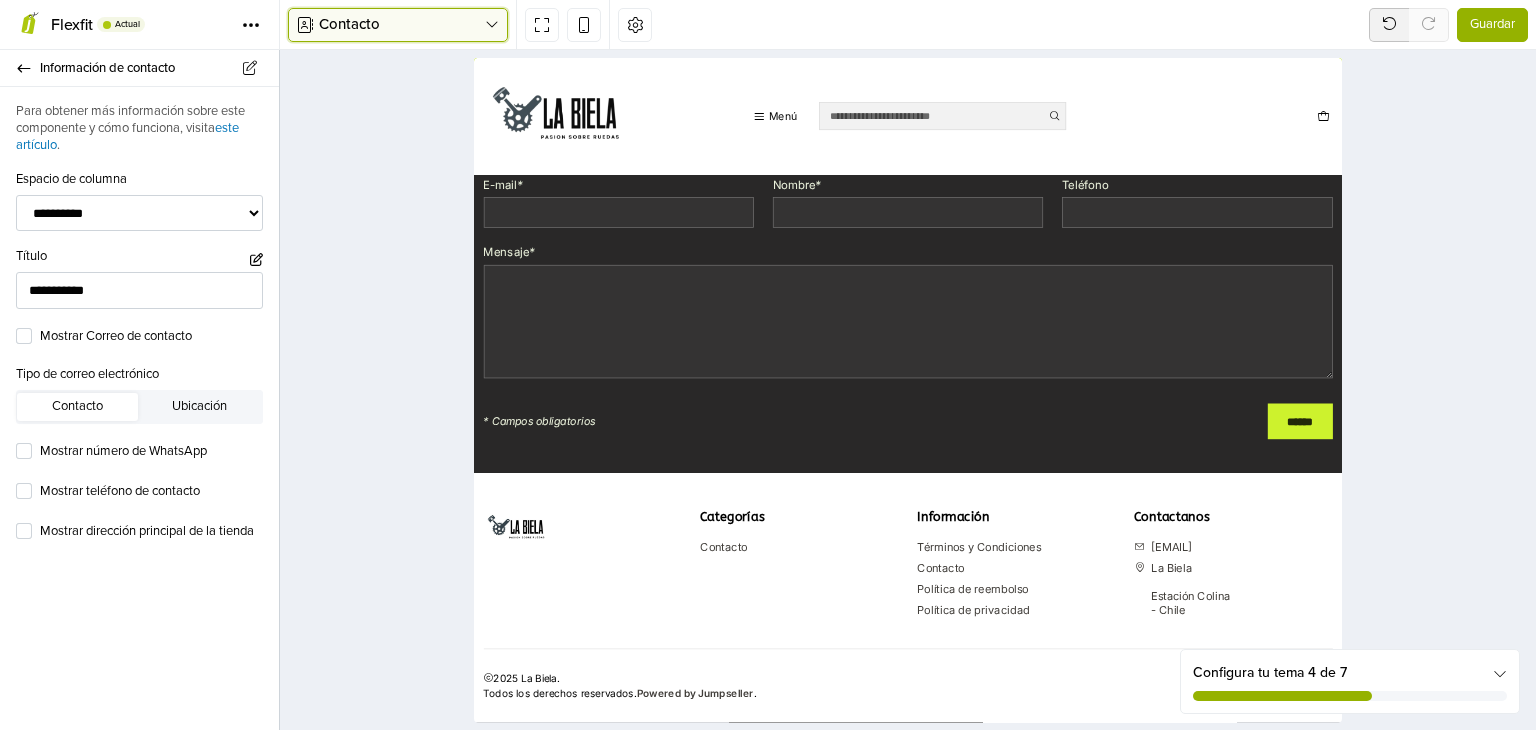 click on "Contacto" at bounding box center (402, 24) 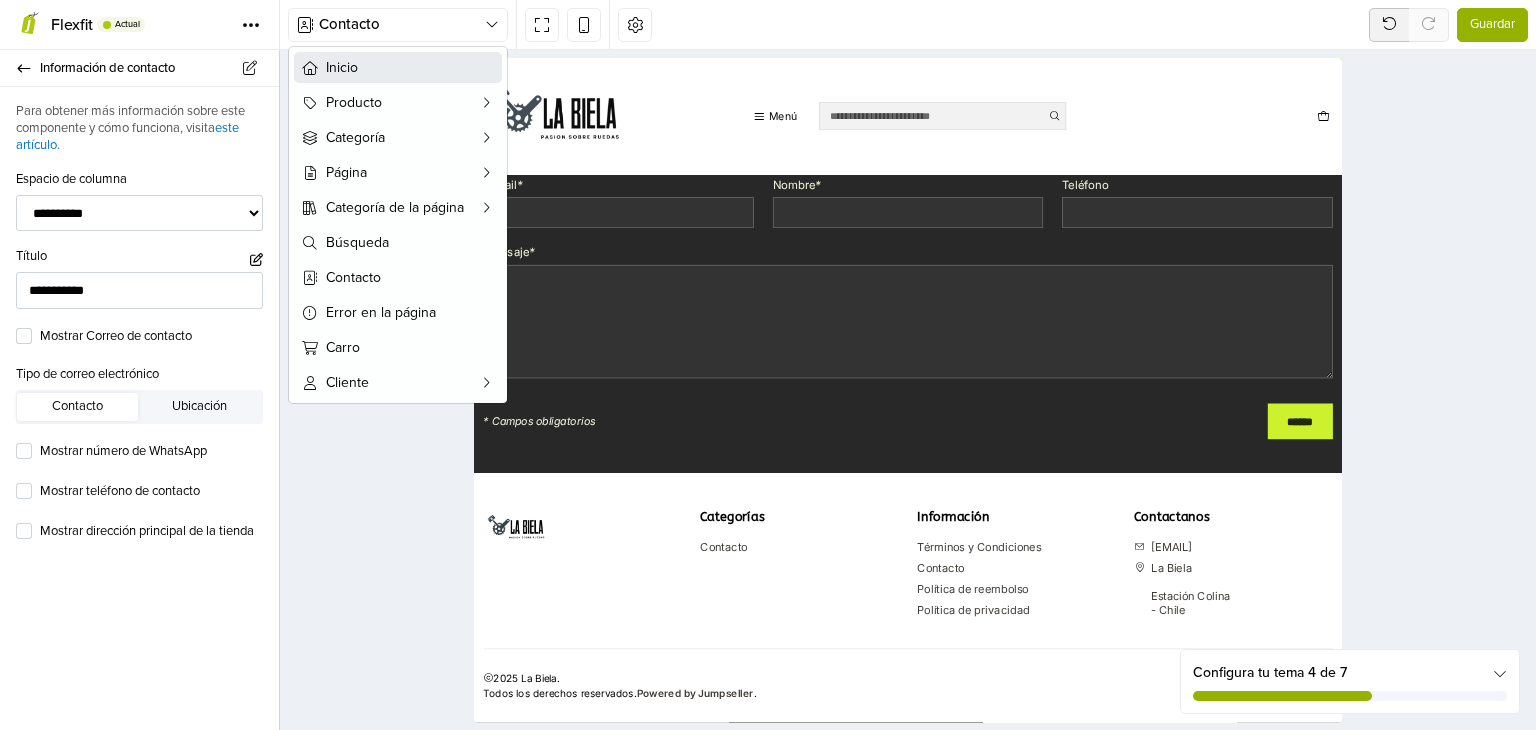 click on "Inicio" at bounding box center (410, 67) 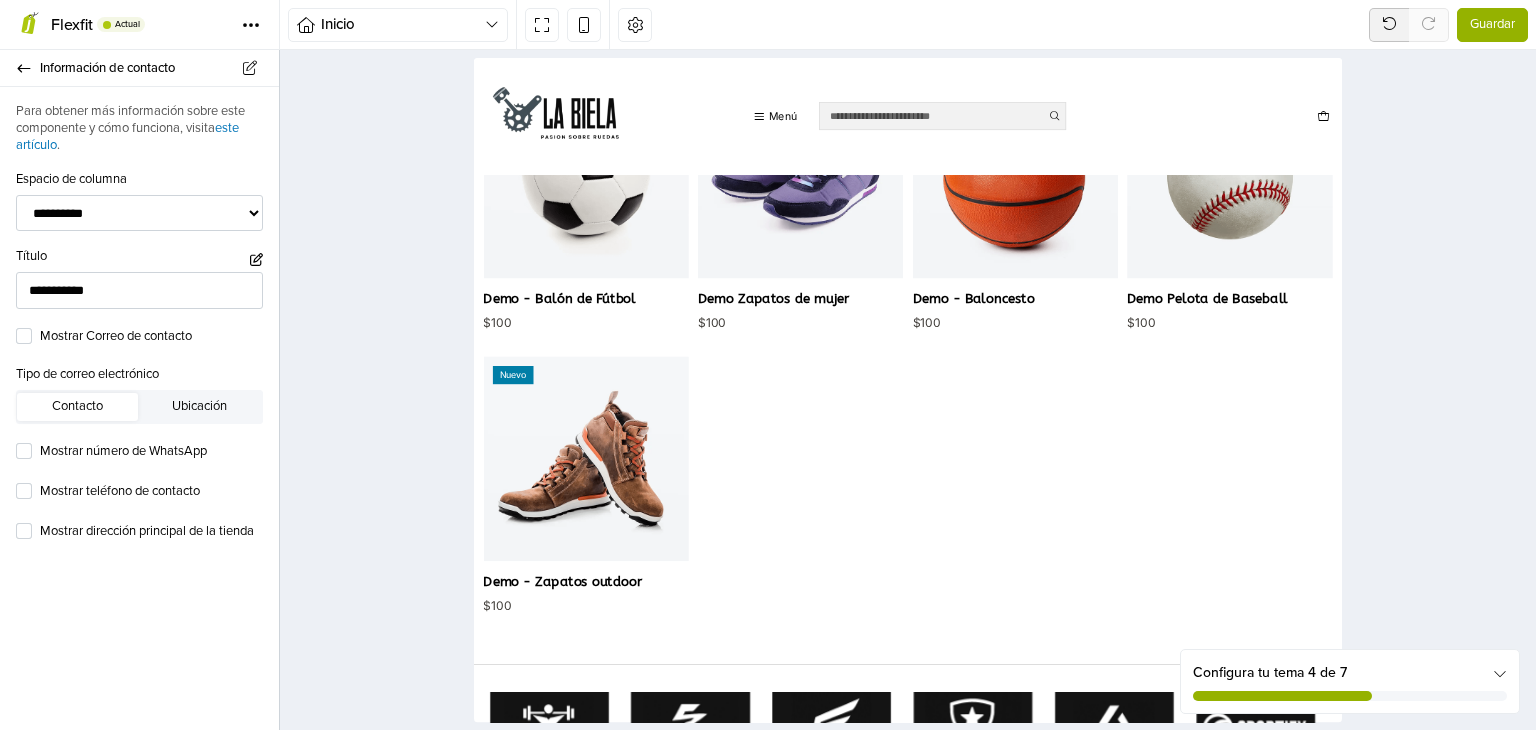scroll, scrollTop: 3888, scrollLeft: 0, axis: vertical 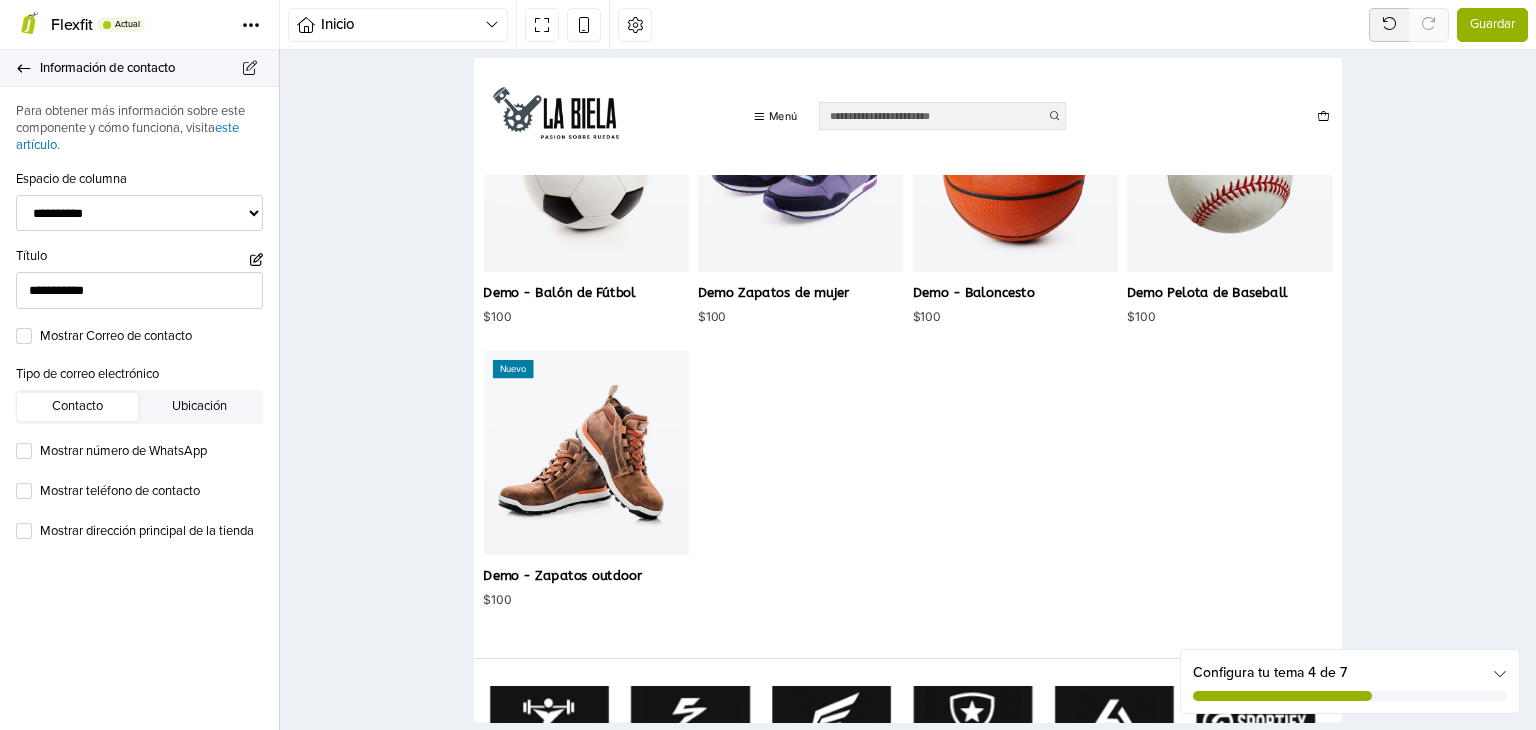 click on "Información de contacto" at bounding box center (139, 68) 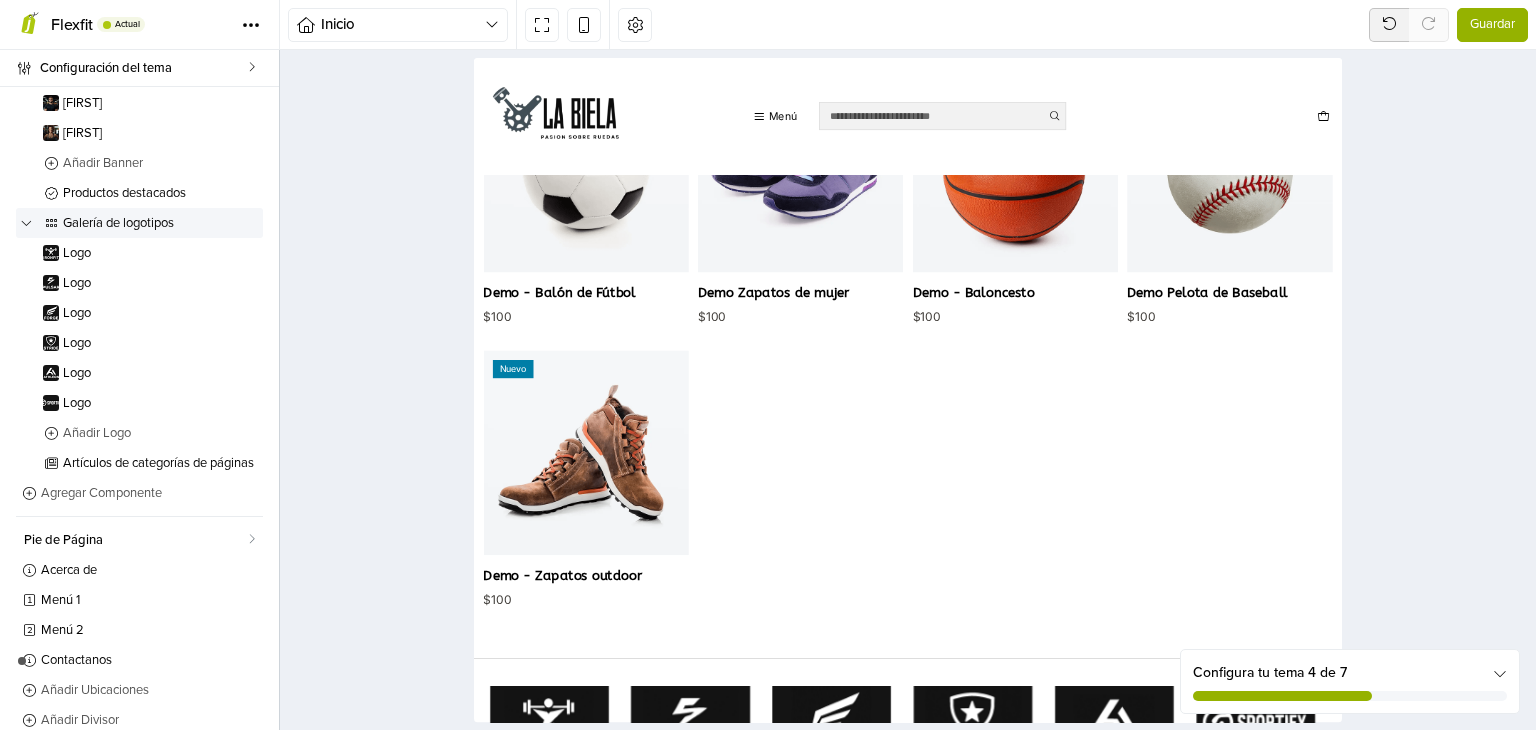 scroll, scrollTop: 1132, scrollLeft: 0, axis: vertical 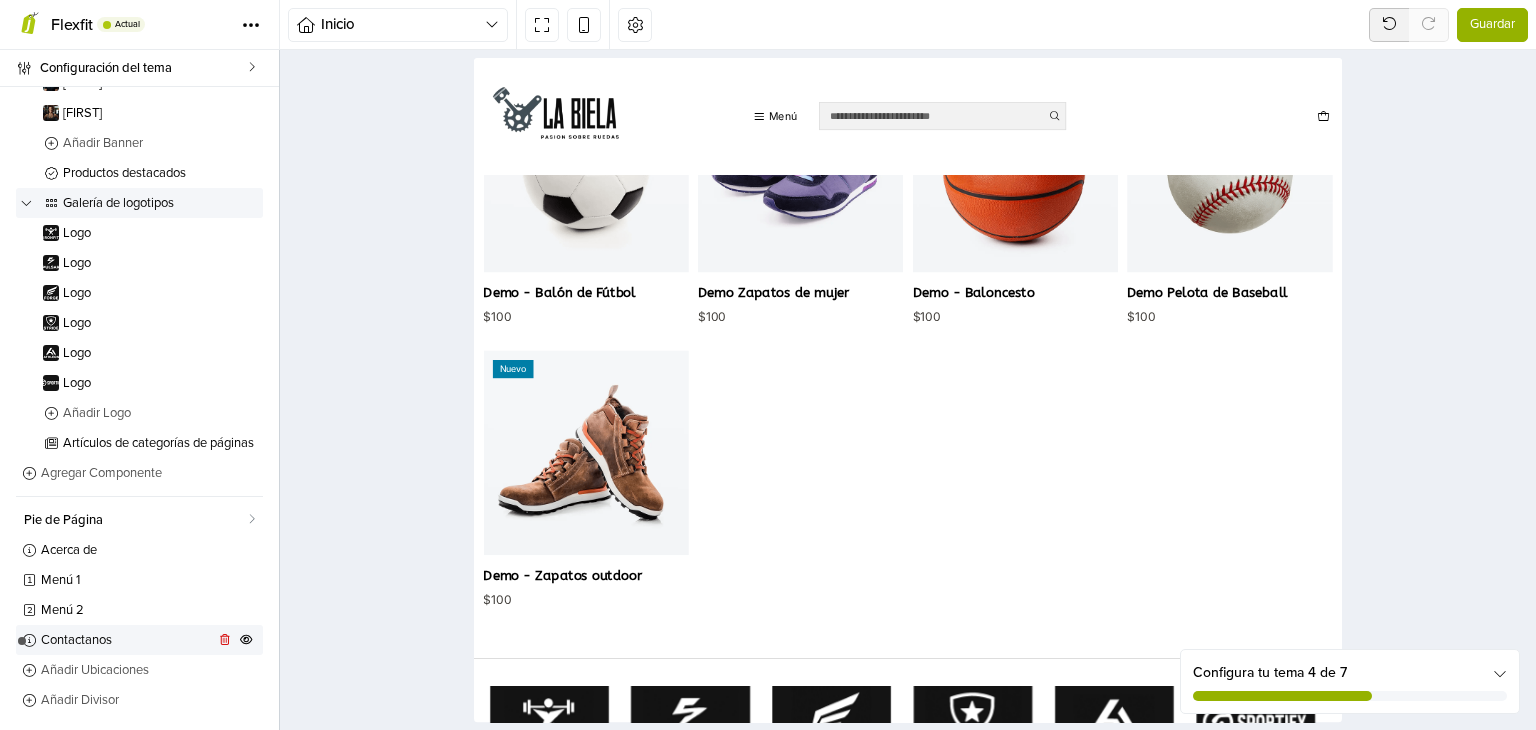 click on "Contactanos" at bounding box center (127, 640) 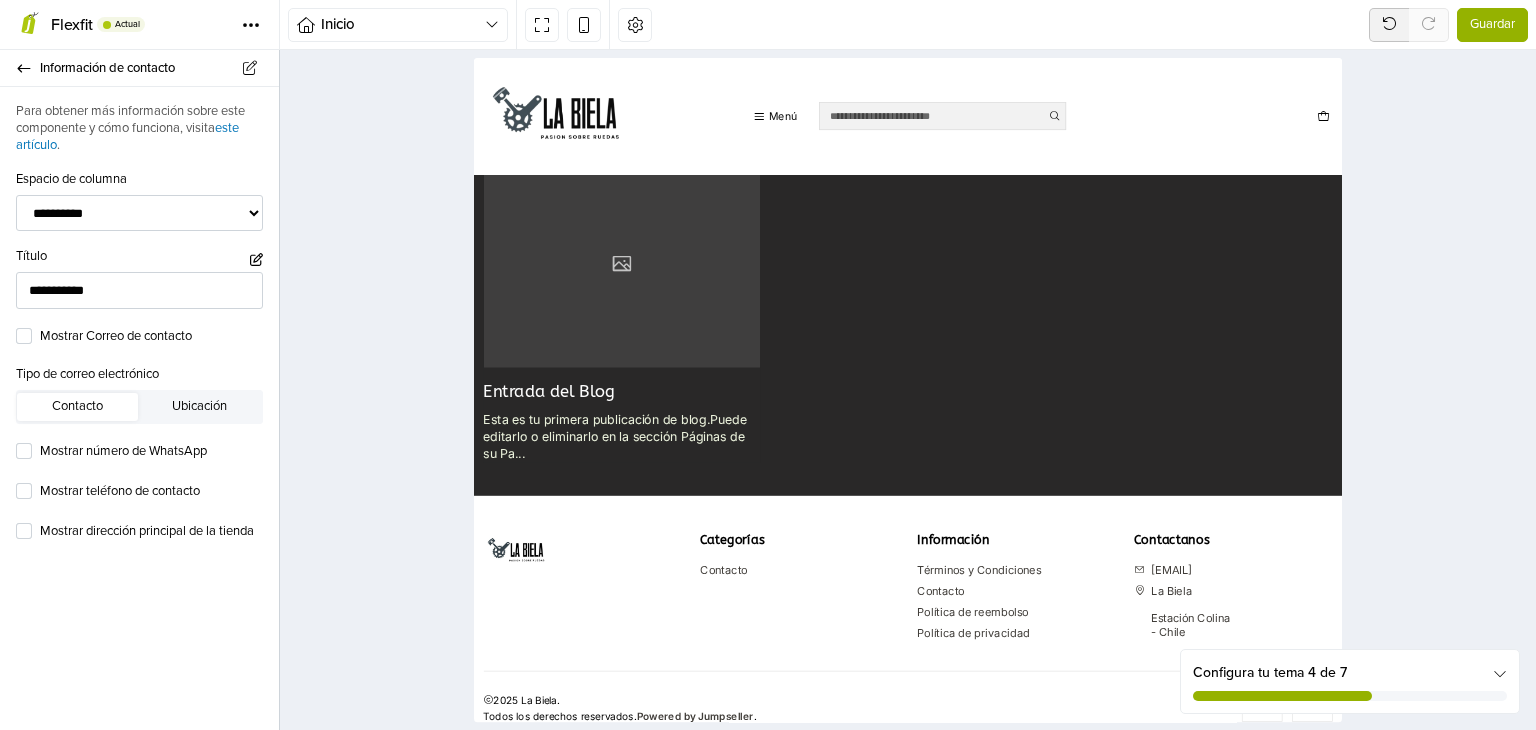 scroll, scrollTop: 4935, scrollLeft: 0, axis: vertical 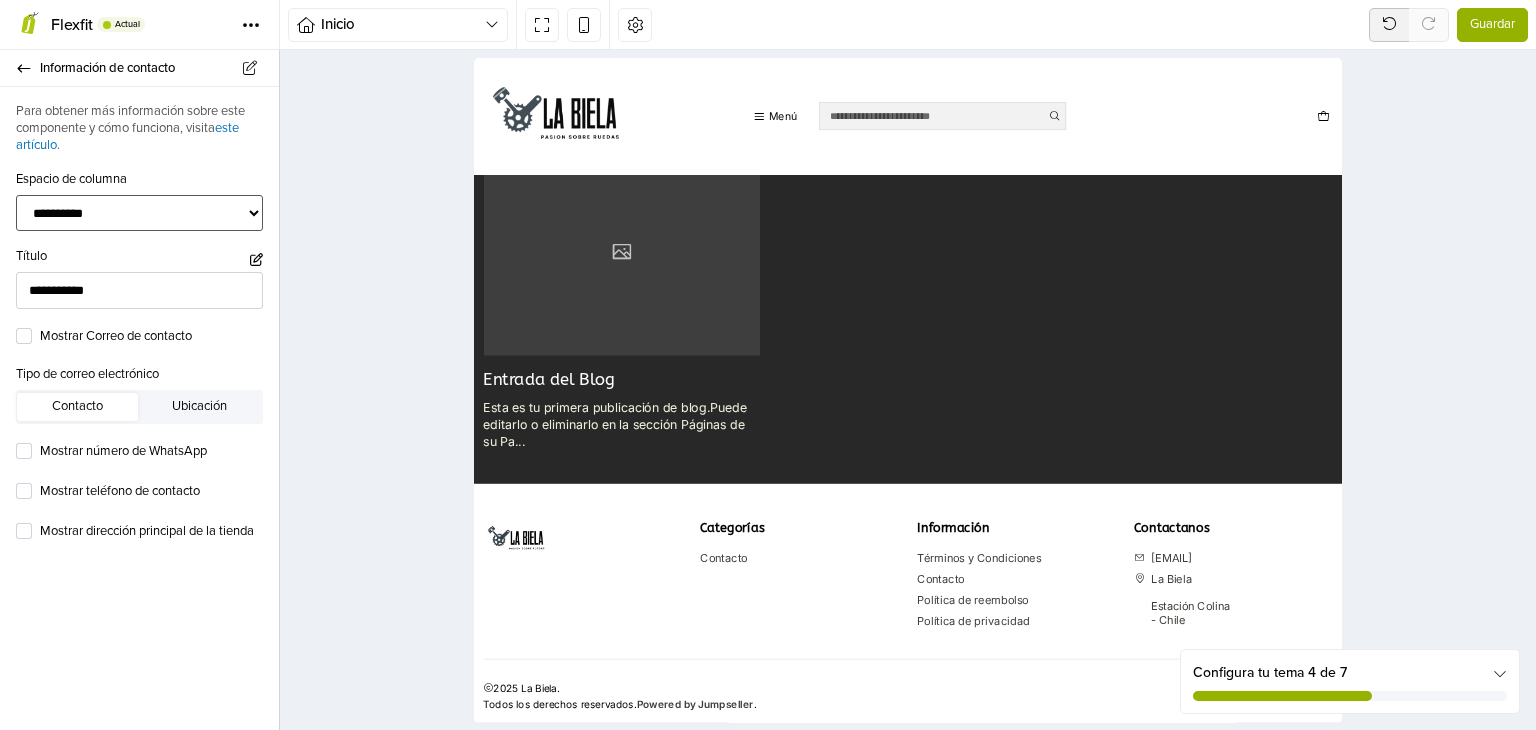 click on "**********" at bounding box center [139, 213] 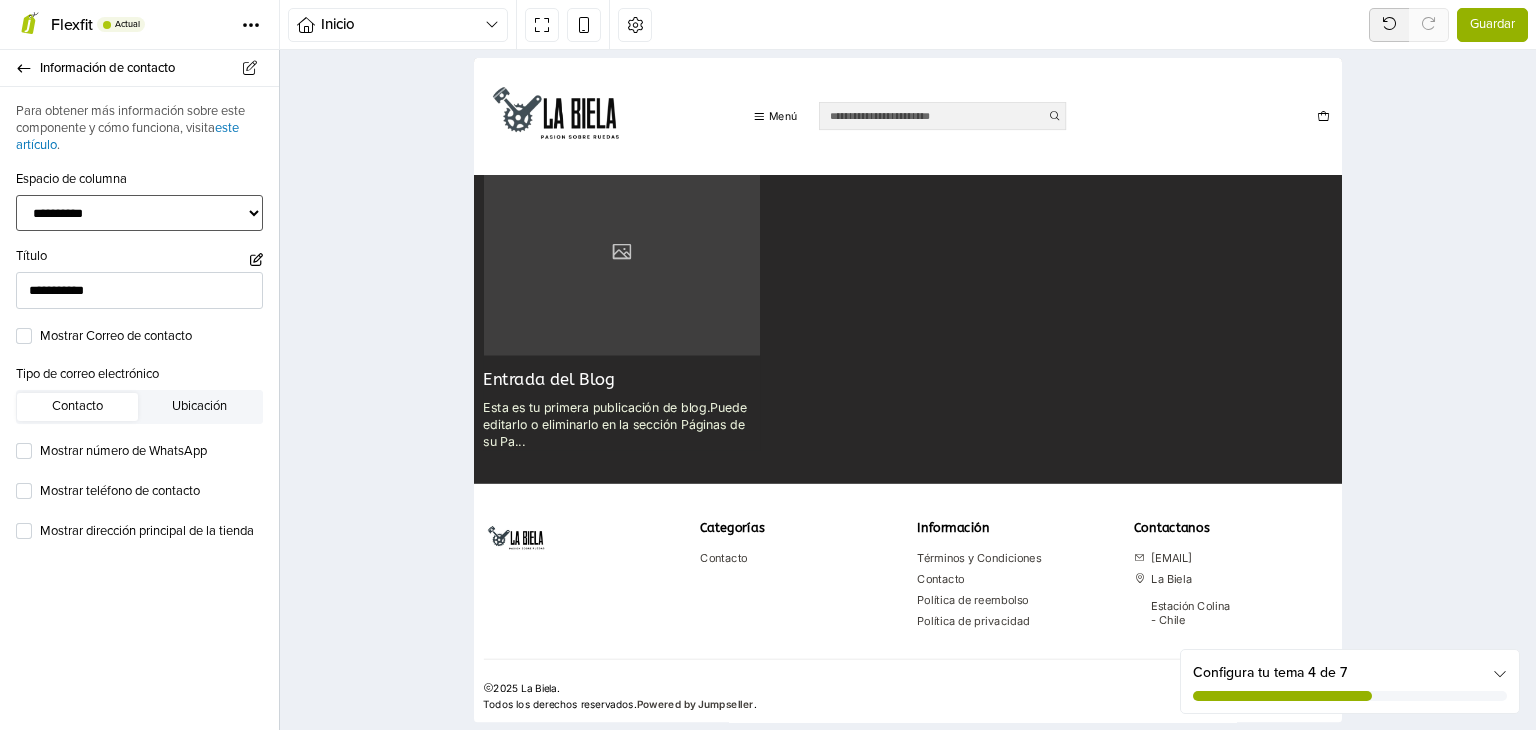 click on "**********" at bounding box center [139, 213] 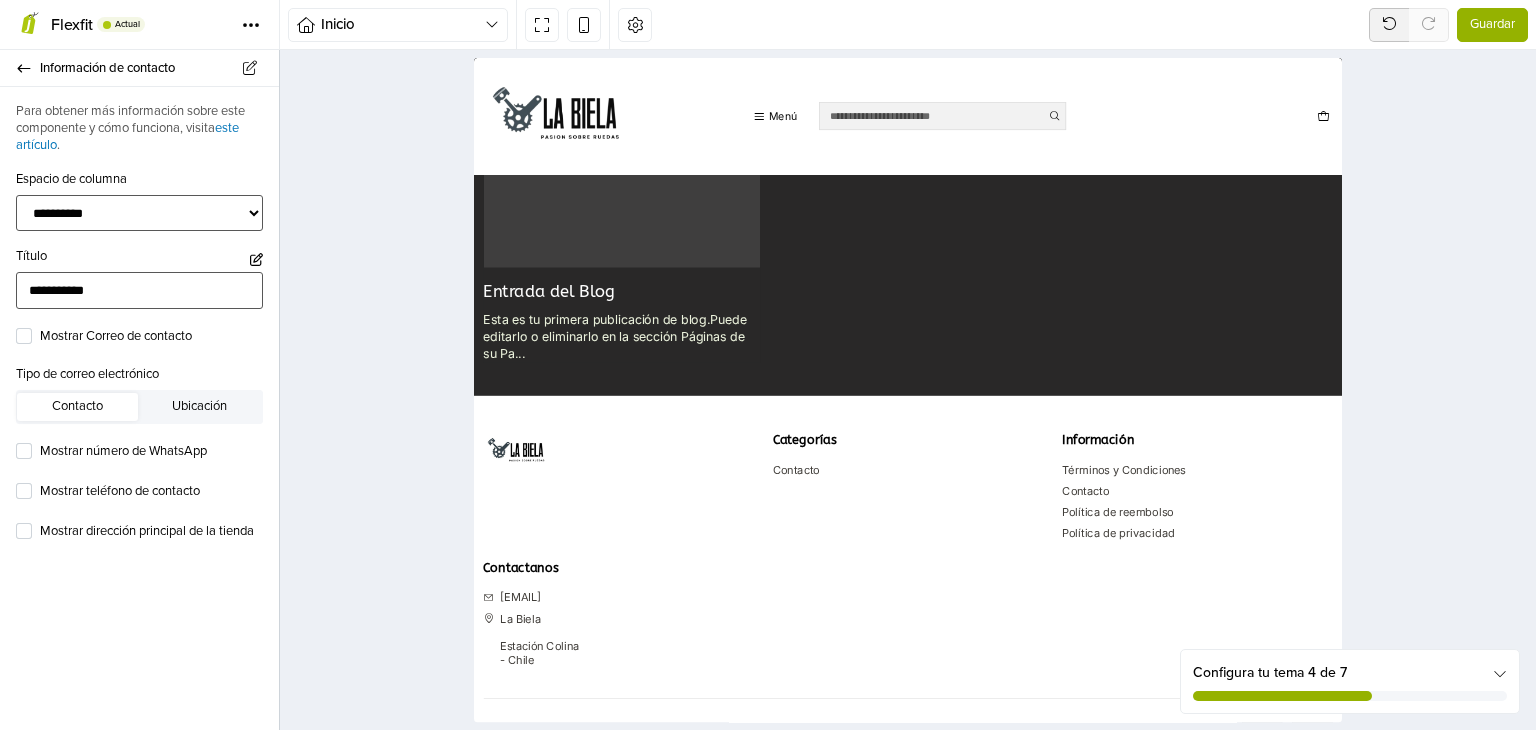 scroll, scrollTop: 5116, scrollLeft: 0, axis: vertical 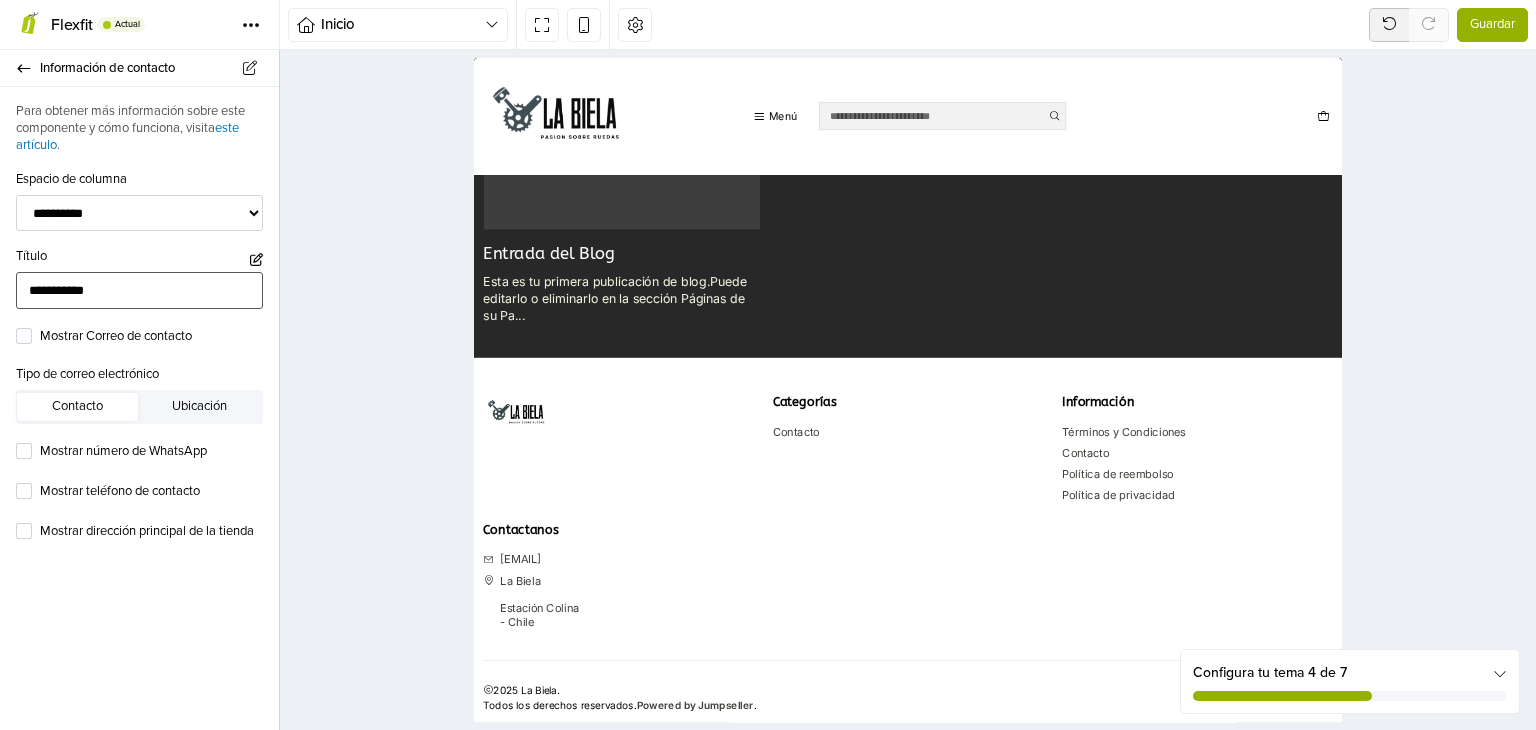 click on "**********" at bounding box center [139, 290] 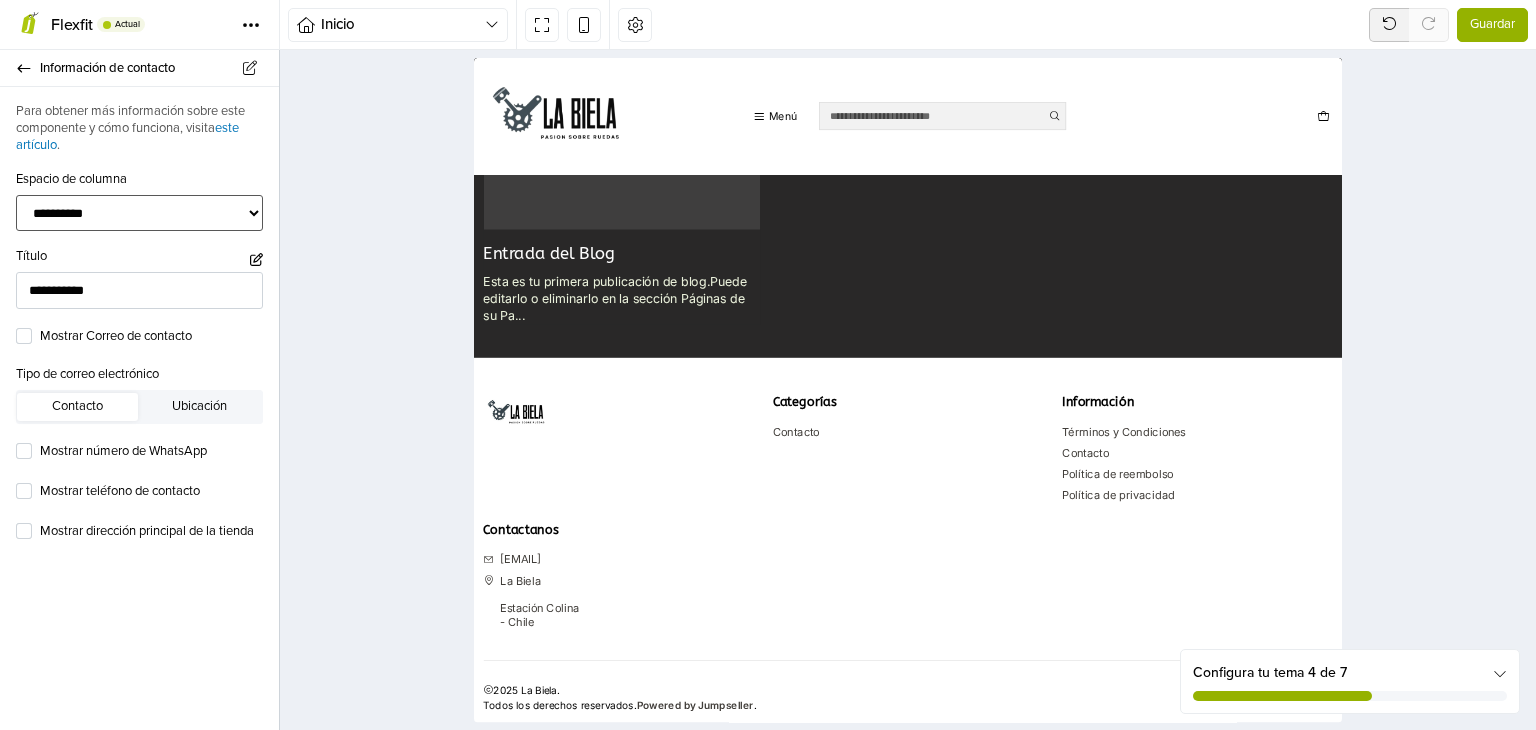 click on "**********" at bounding box center [139, 213] 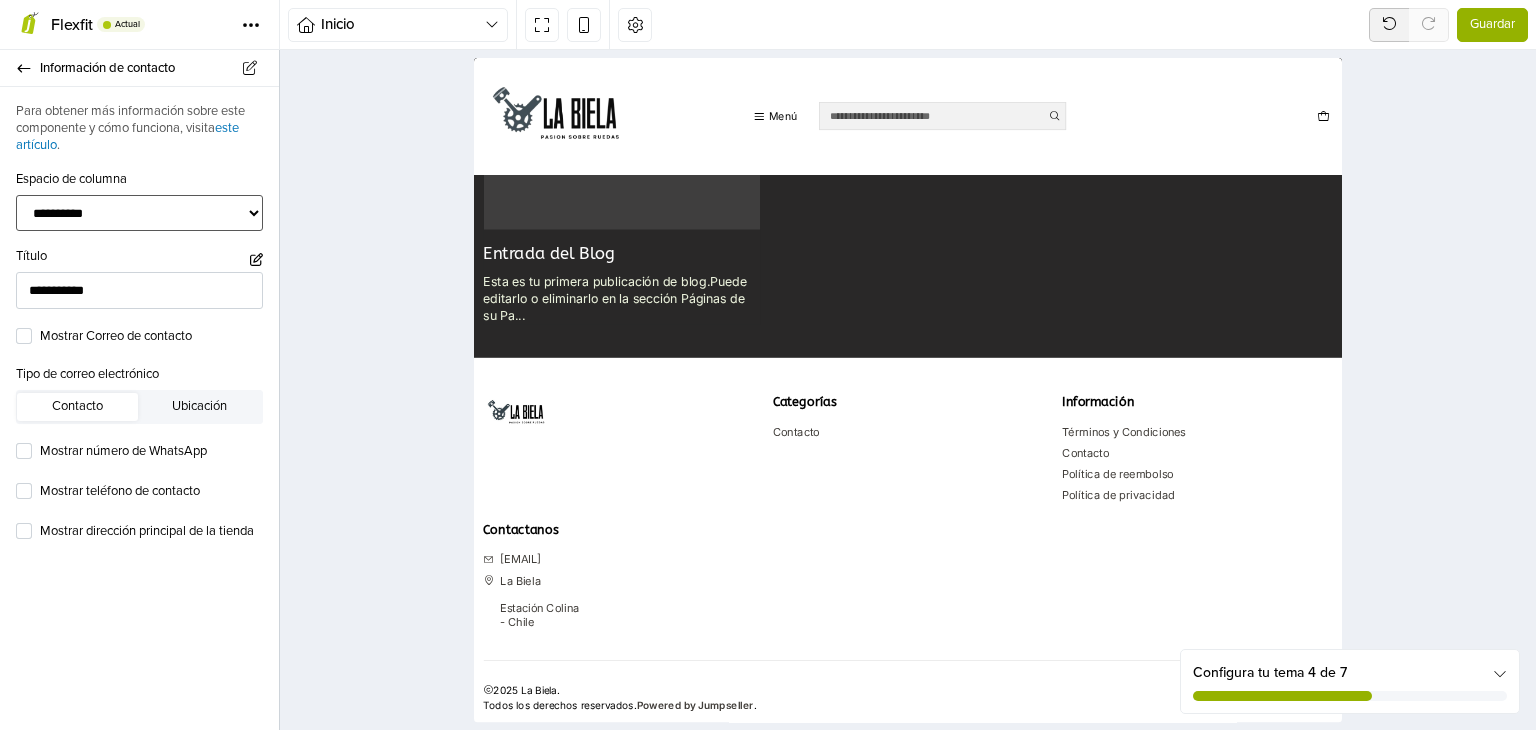 select on "****" 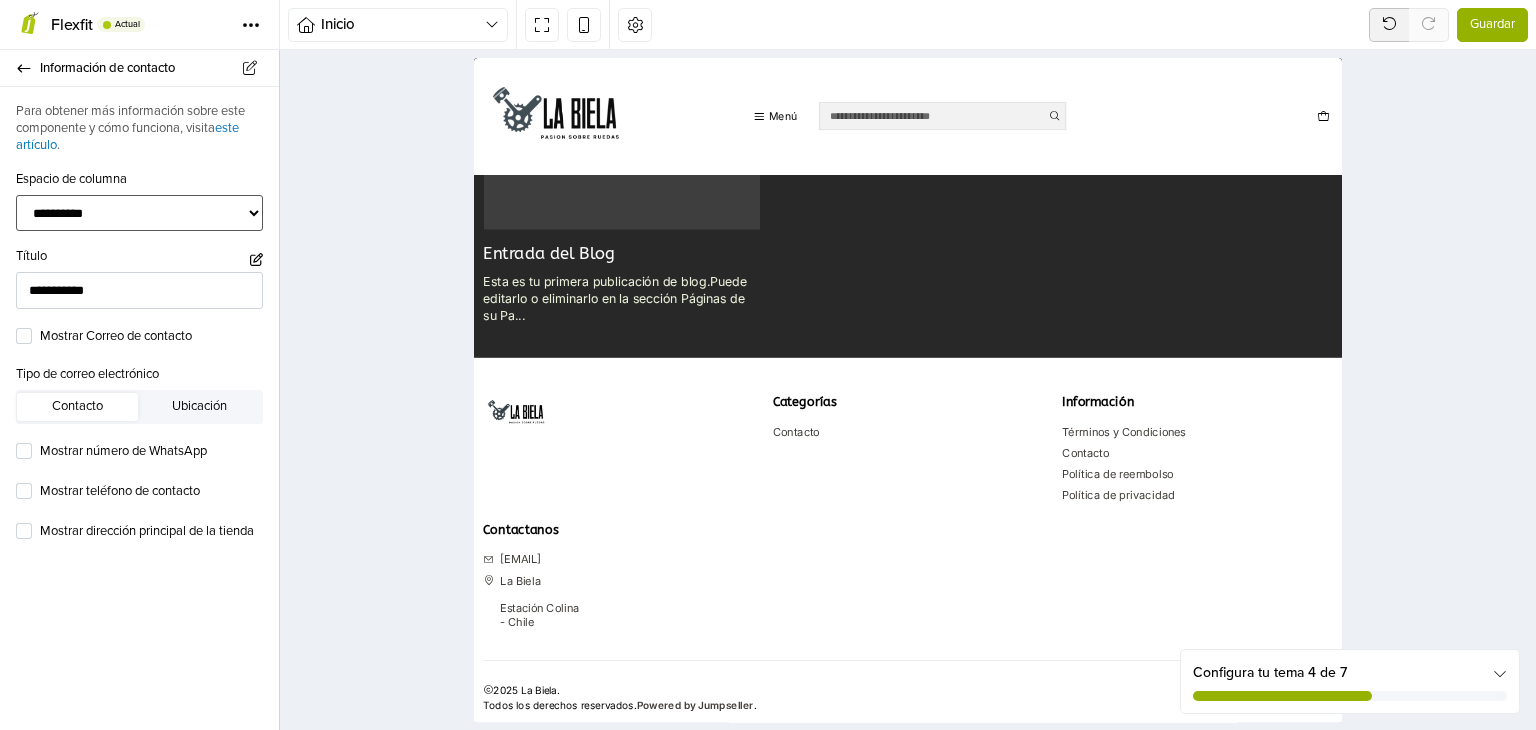click on "**********" at bounding box center (139, 213) 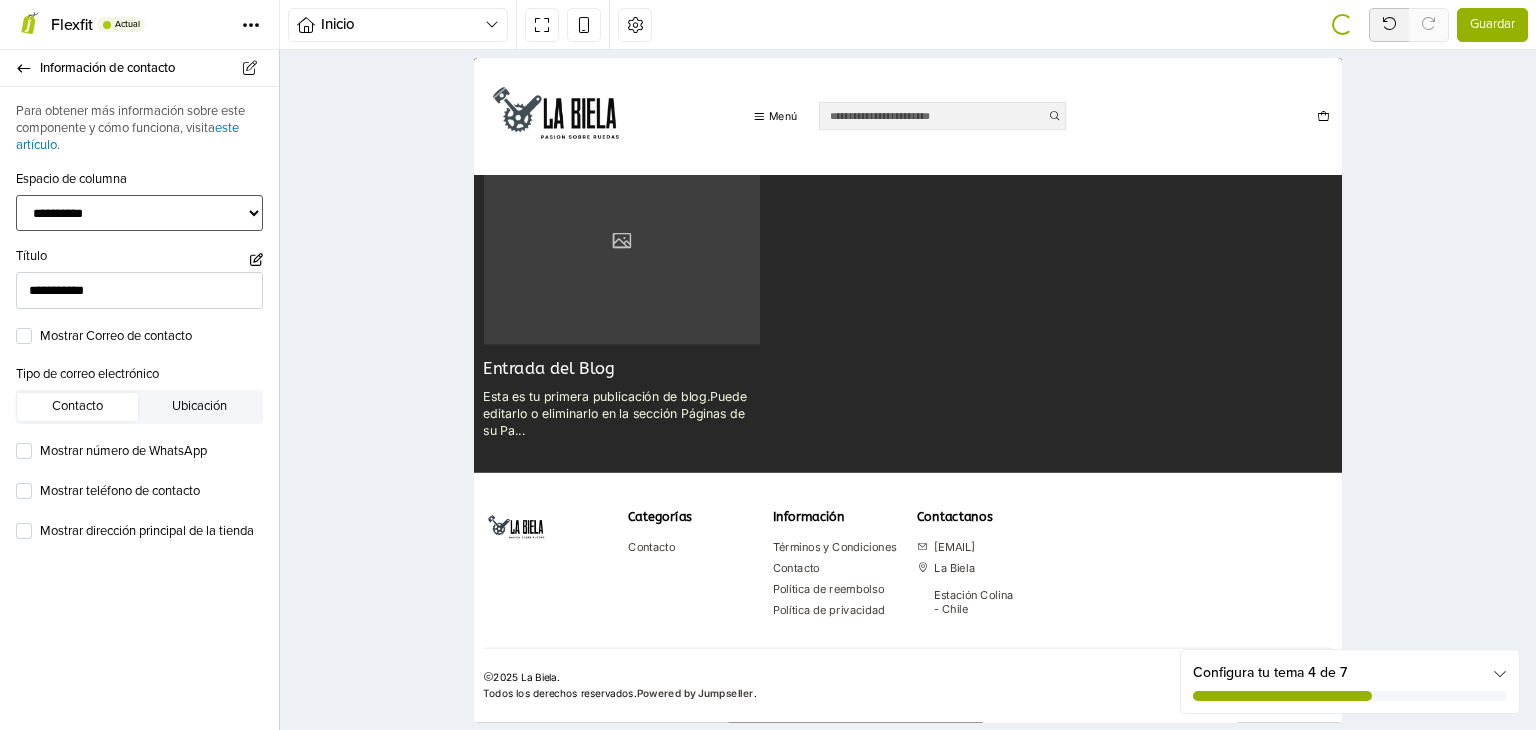 scroll, scrollTop: 4954, scrollLeft: 0, axis: vertical 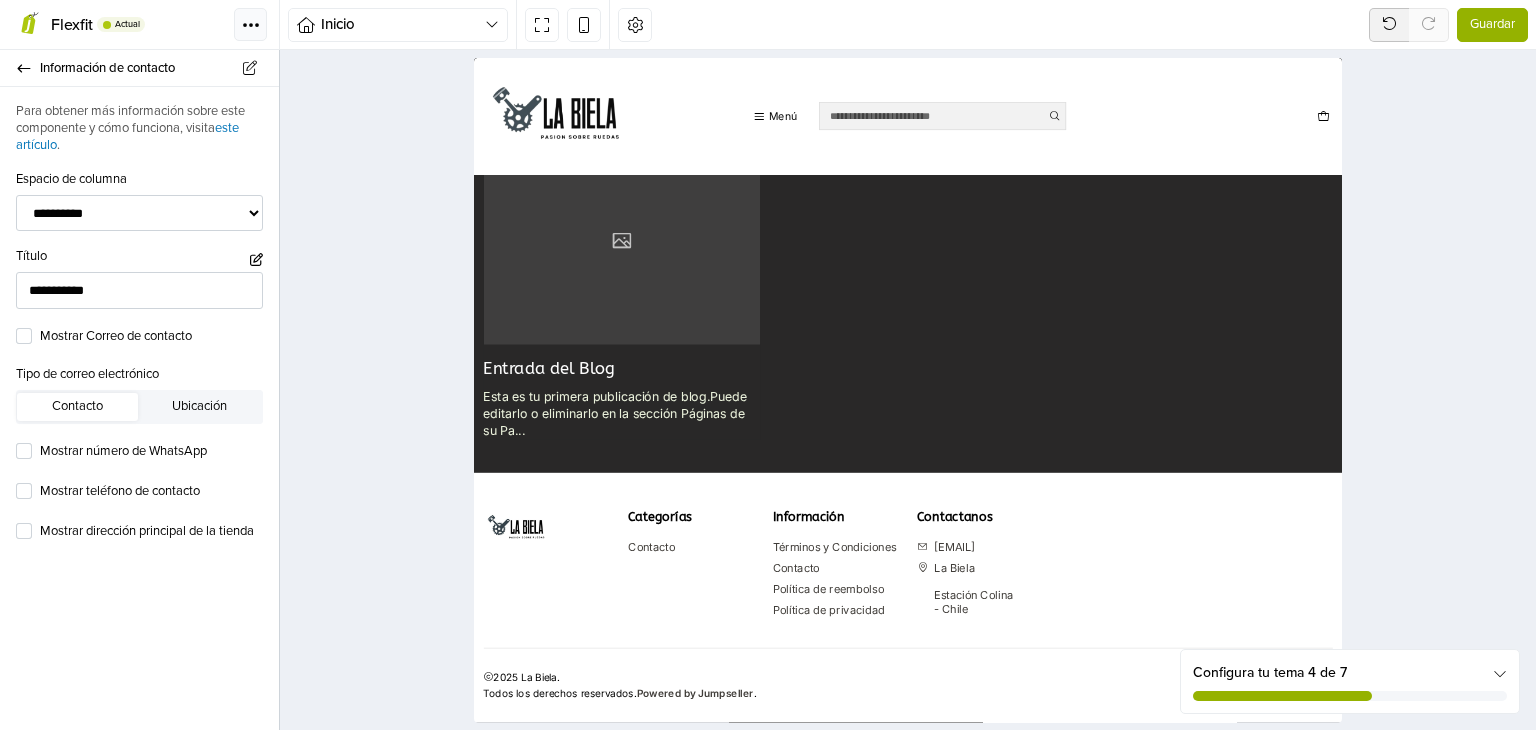 click 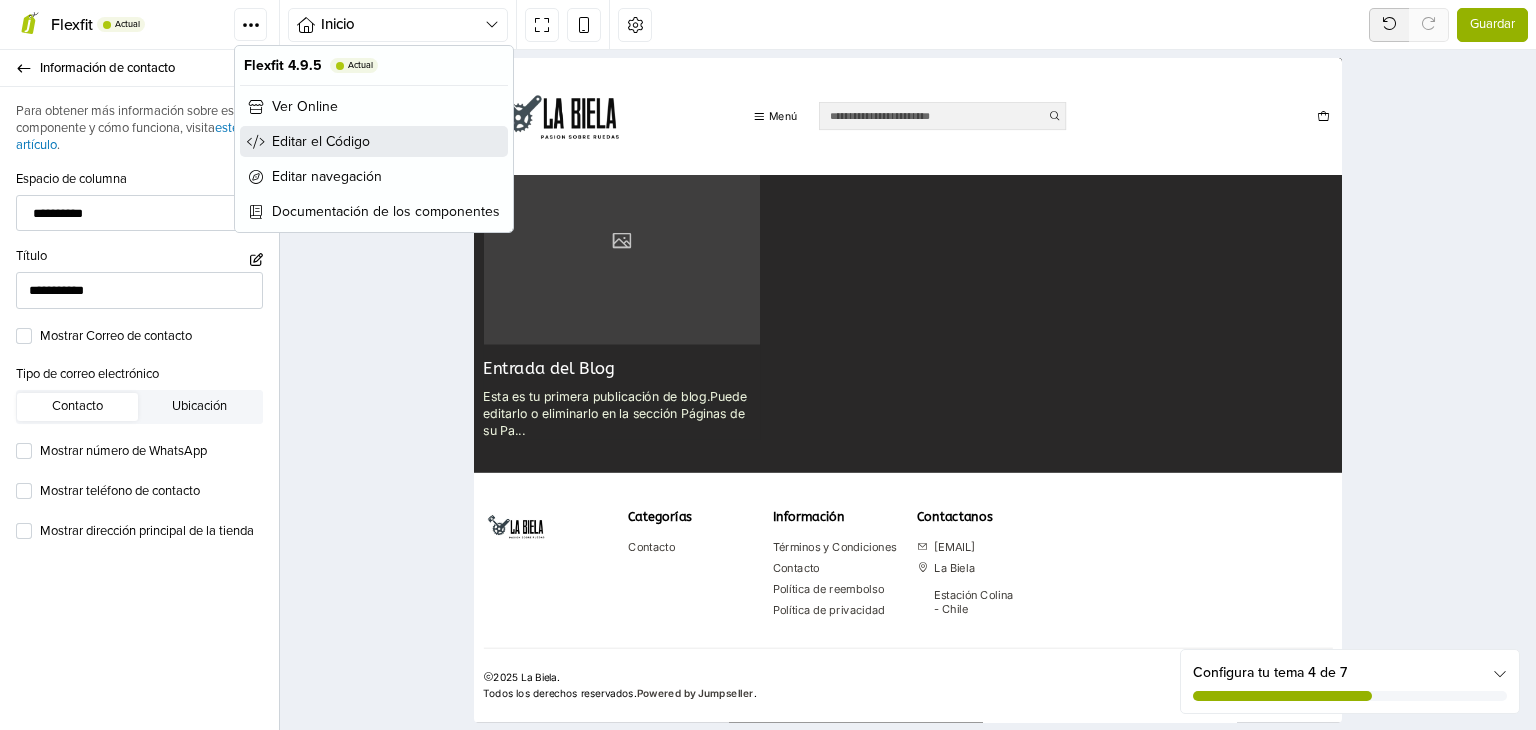 click on "Editar el Código" at bounding box center [321, 141] 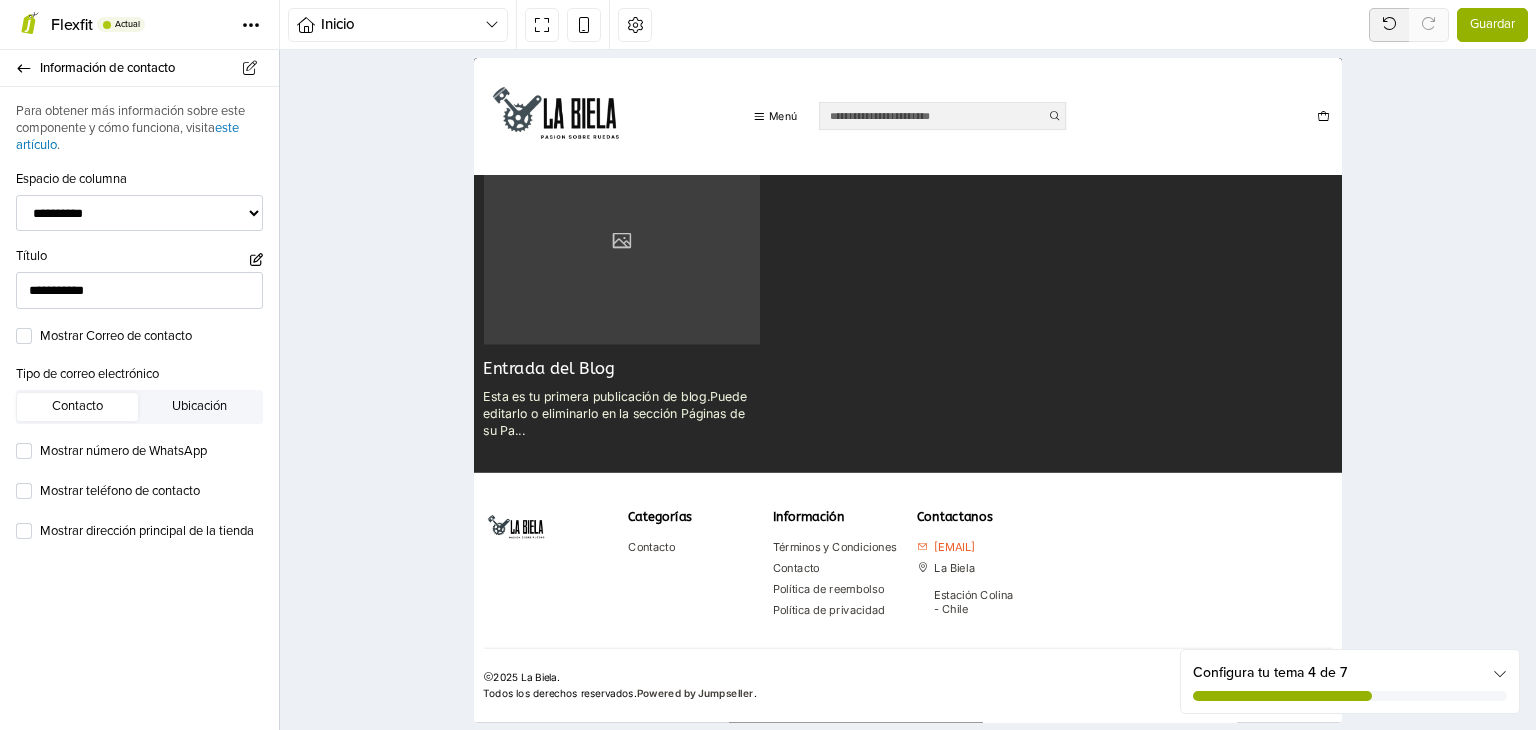 click on "hectorandrad@gmail.com" at bounding box center [1149, 755] 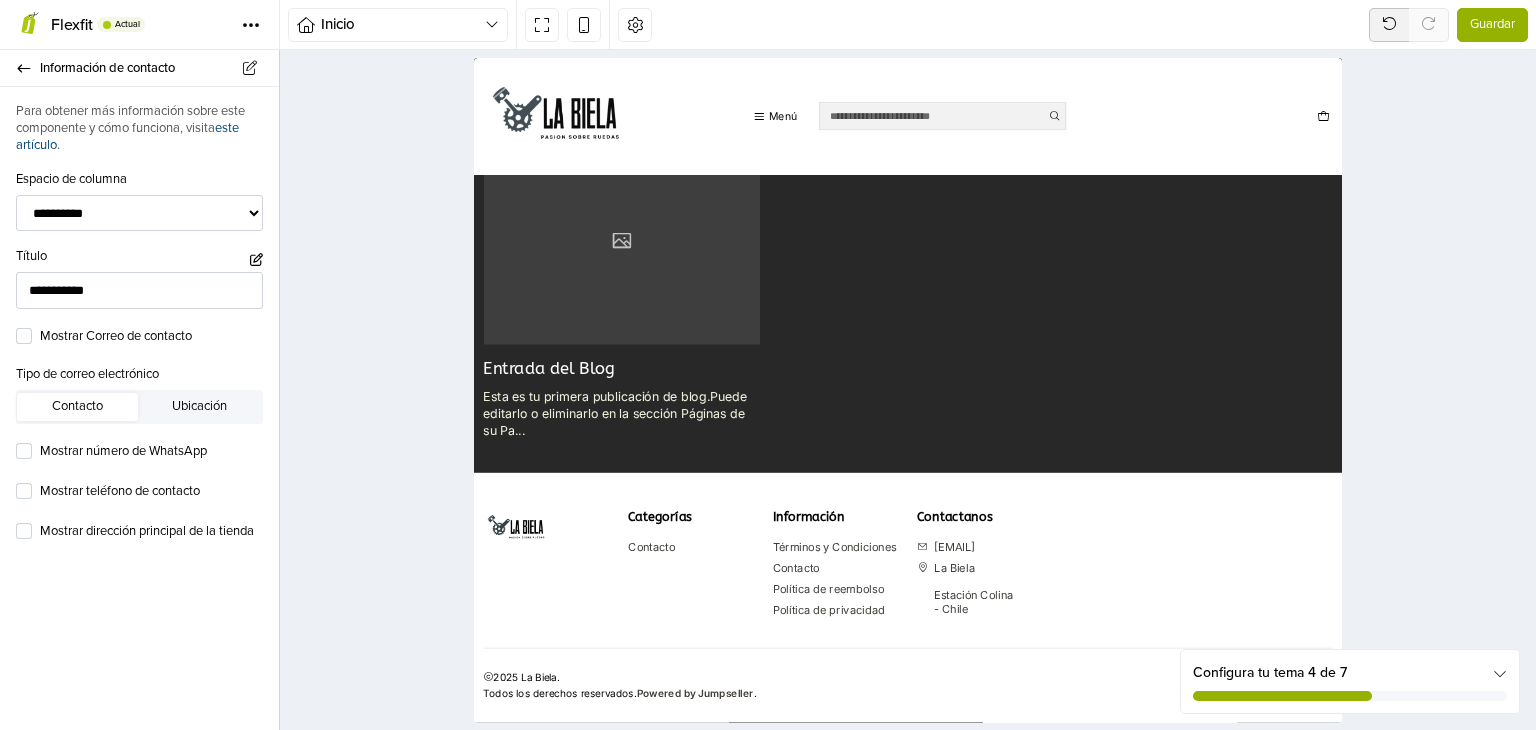 click on "este artículo" at bounding box center [127, 136] 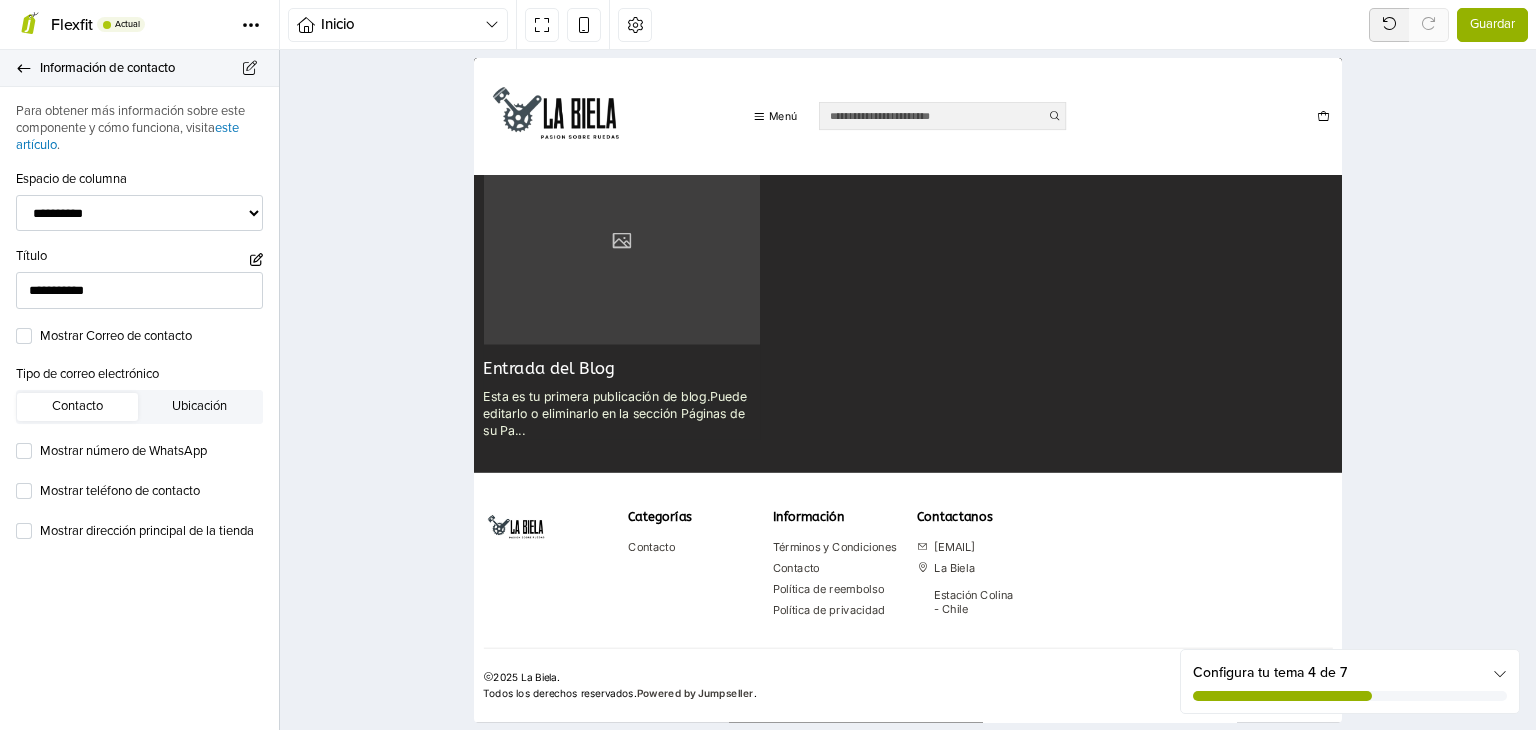 click on "Información de contacto" at bounding box center [139, 68] 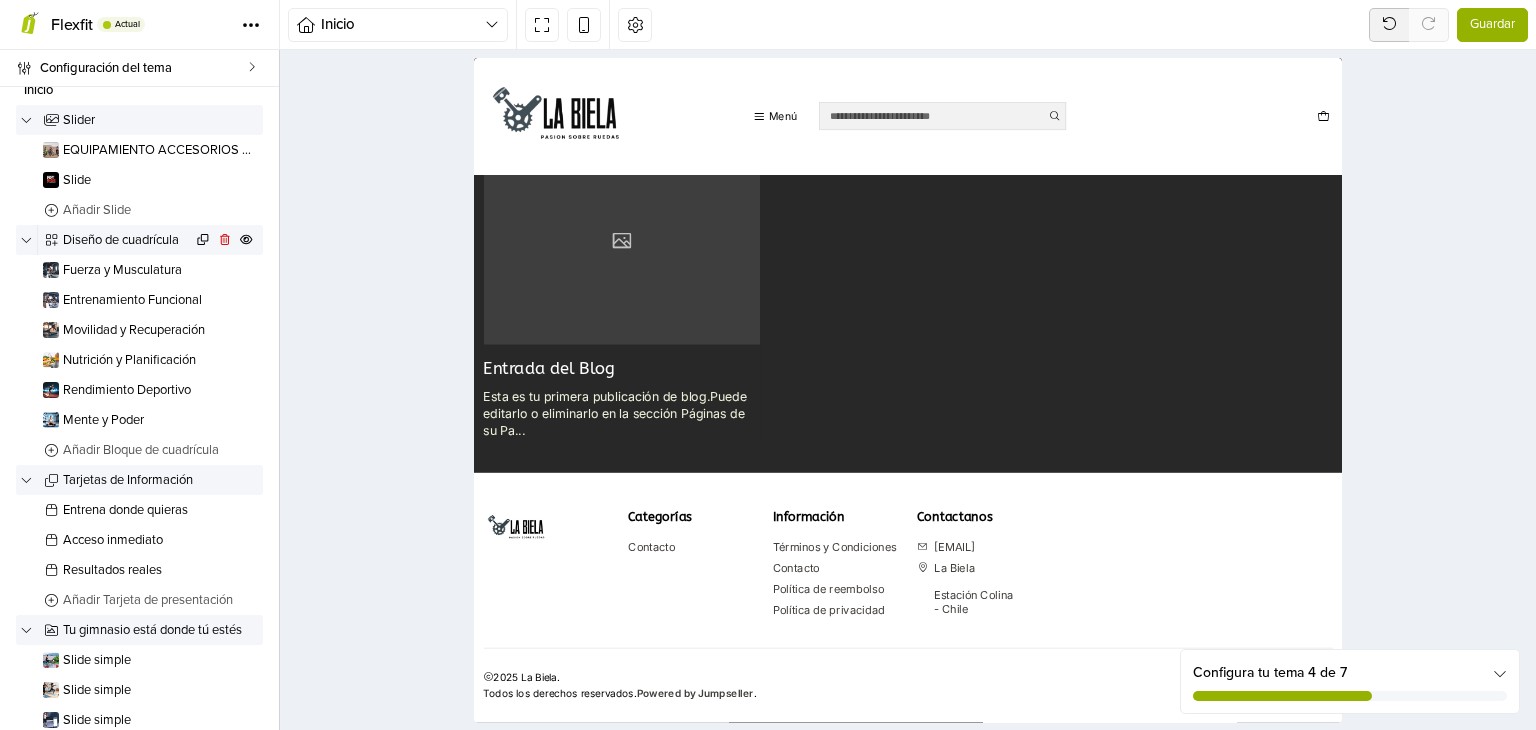 scroll, scrollTop: 200, scrollLeft: 0, axis: vertical 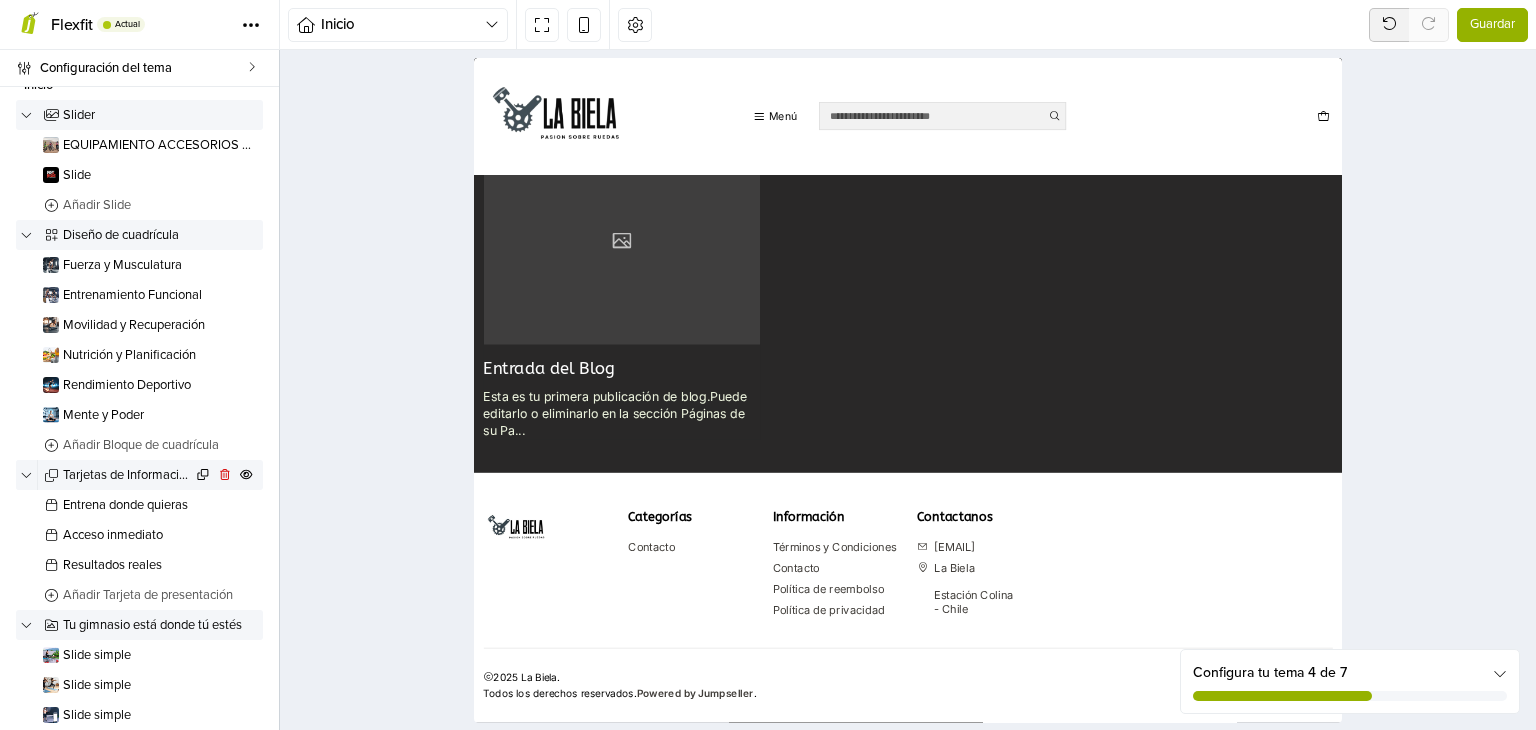 click on "Tarjetas de Información" at bounding box center (127, 475) 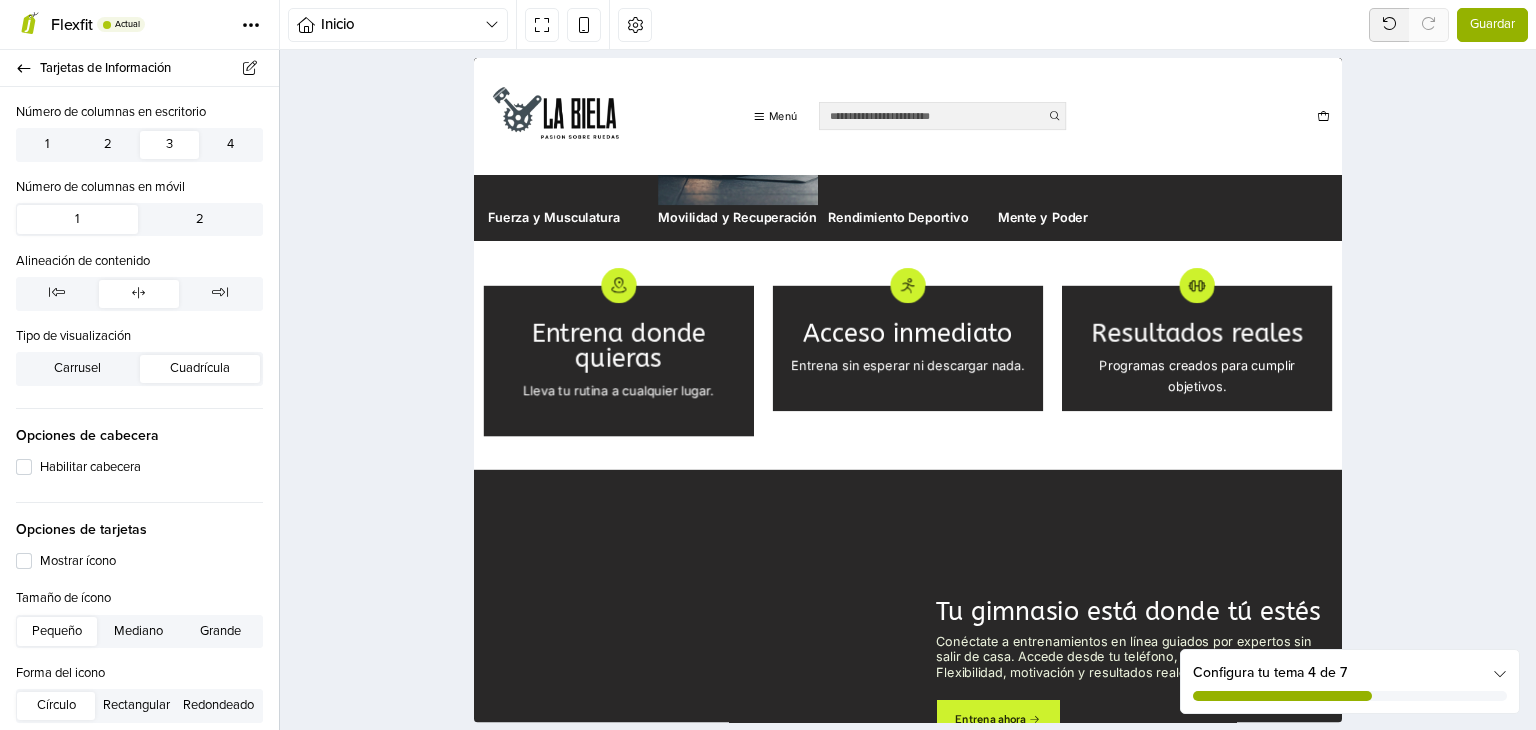 scroll, scrollTop: 1203, scrollLeft: 0, axis: vertical 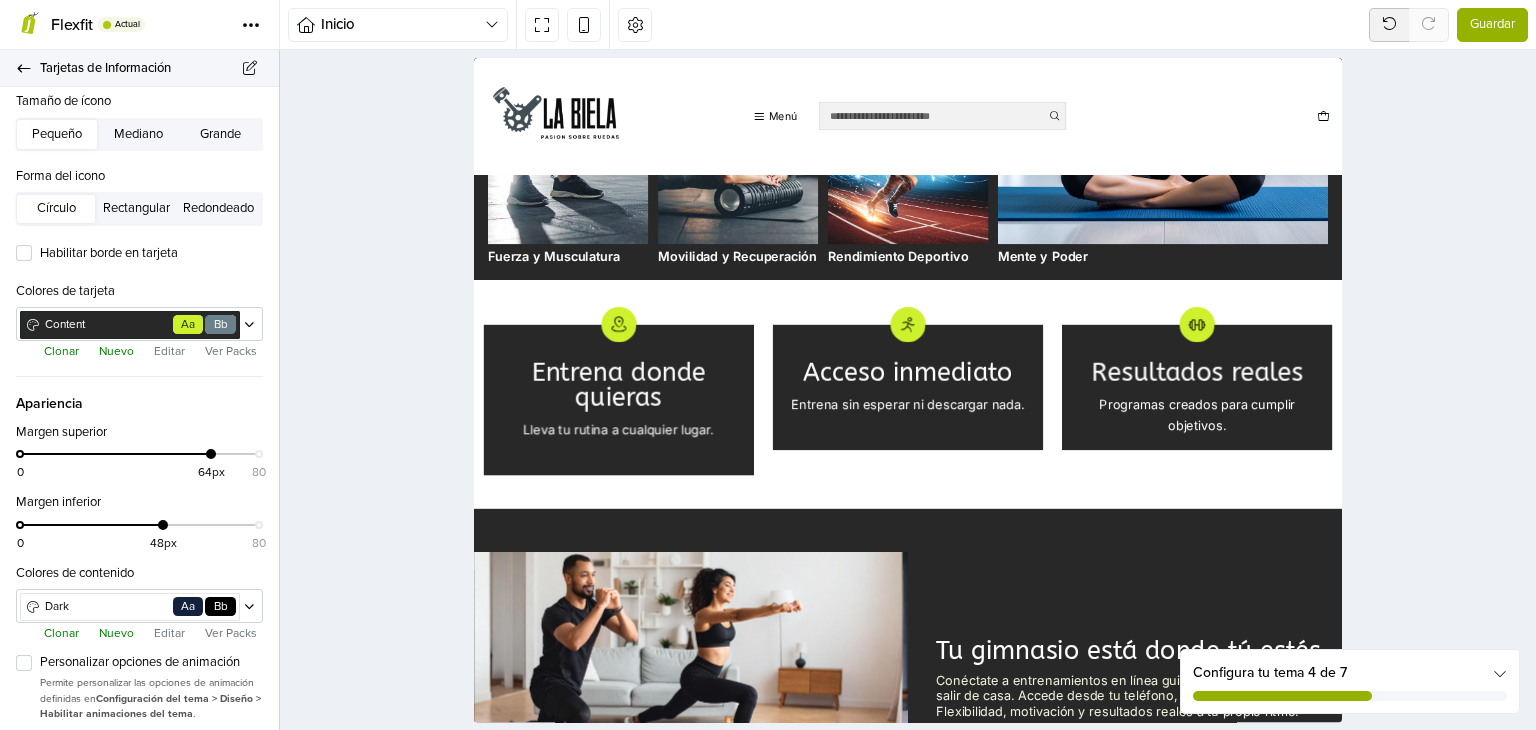 click 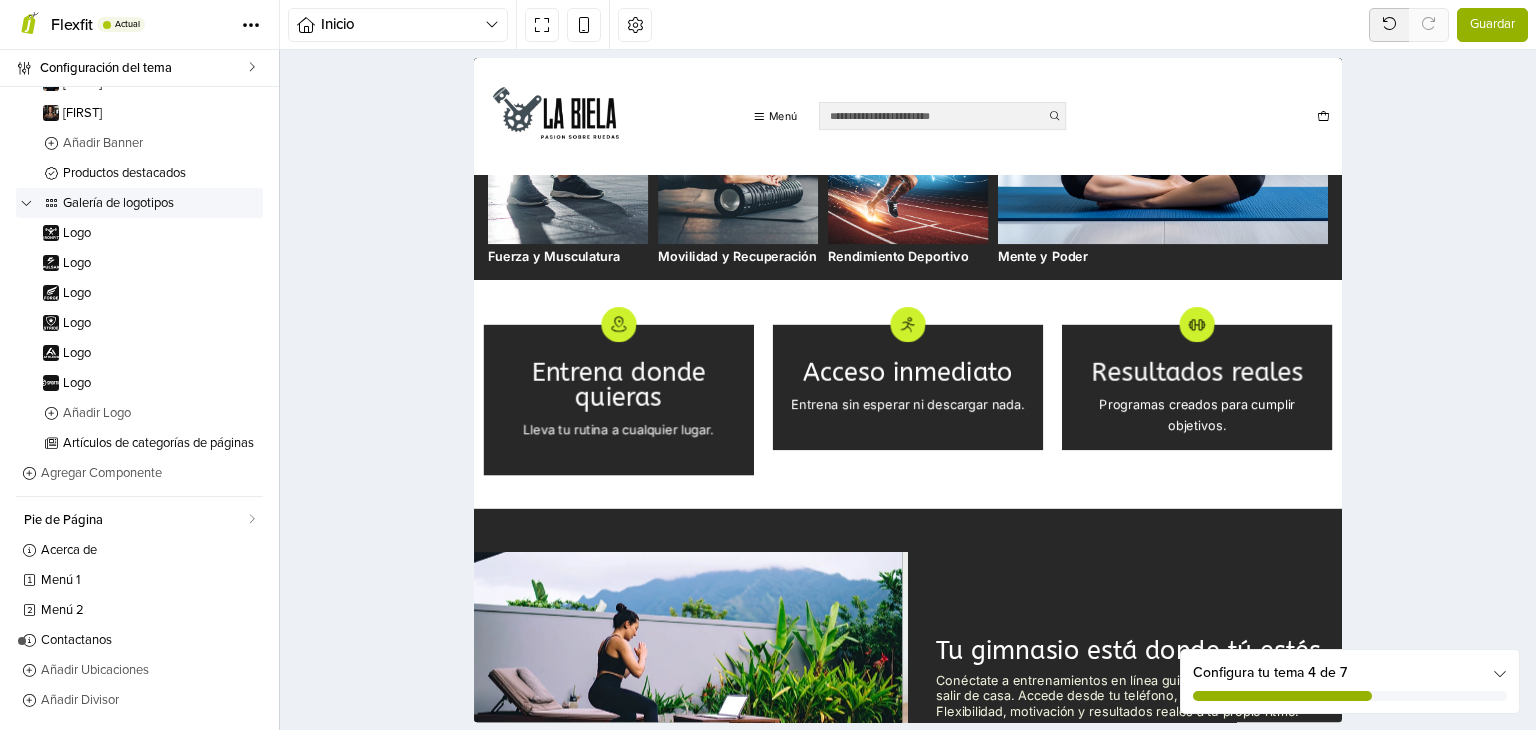 scroll, scrollTop: 1132, scrollLeft: 0, axis: vertical 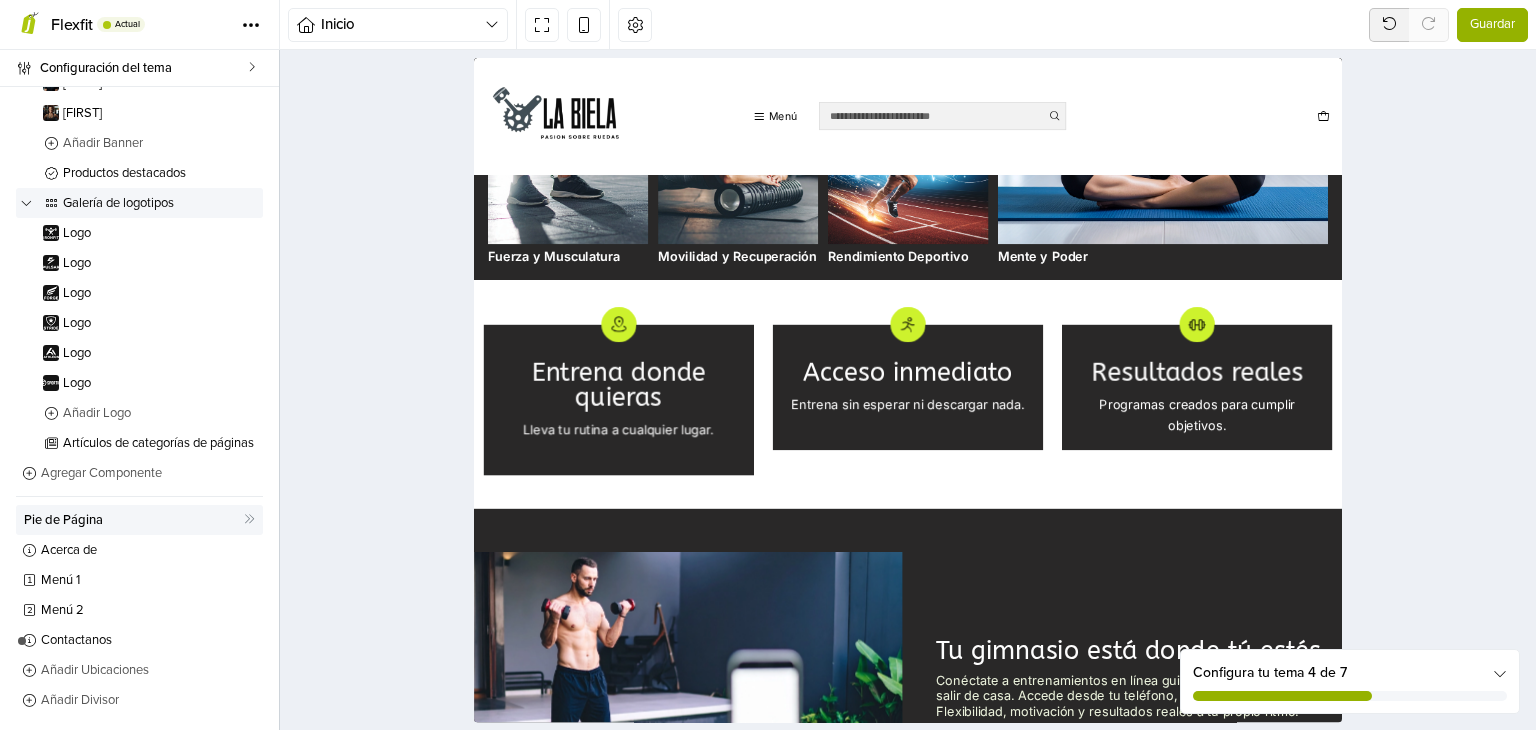 click at bounding box center (249, 519) 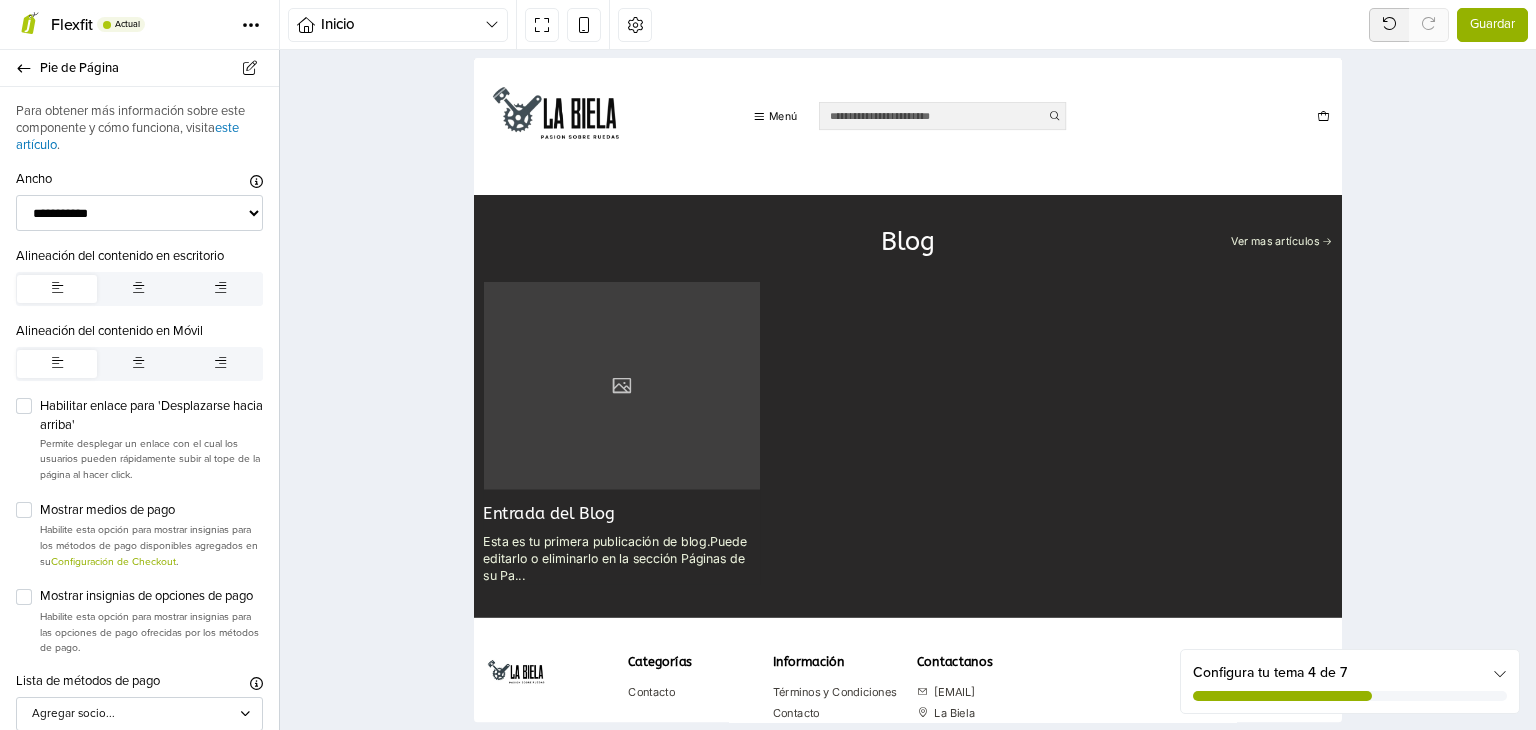 scroll, scrollTop: 4954, scrollLeft: 0, axis: vertical 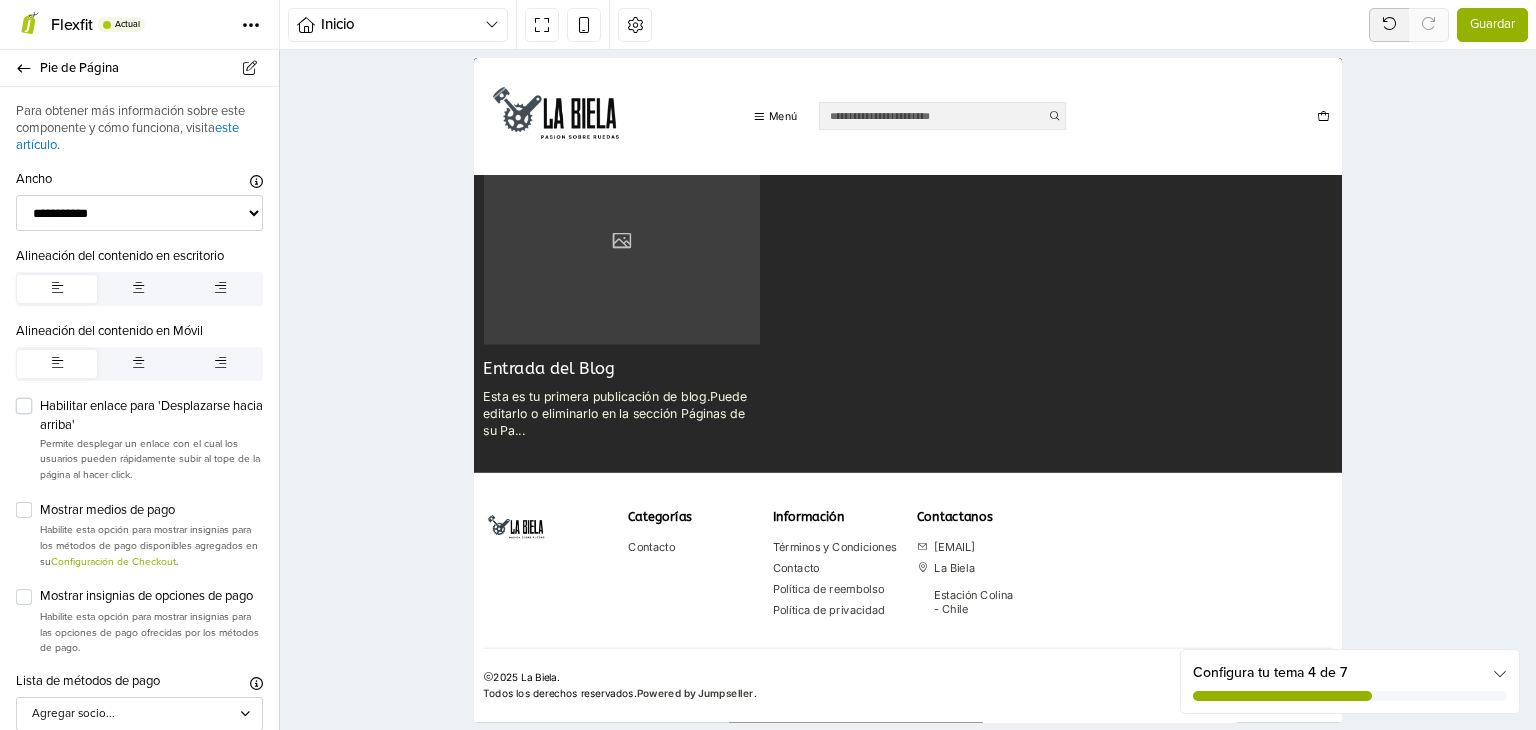 click on "Habilitar enlace para 'Desplazarse hacia arriba'" at bounding box center (151, 416) 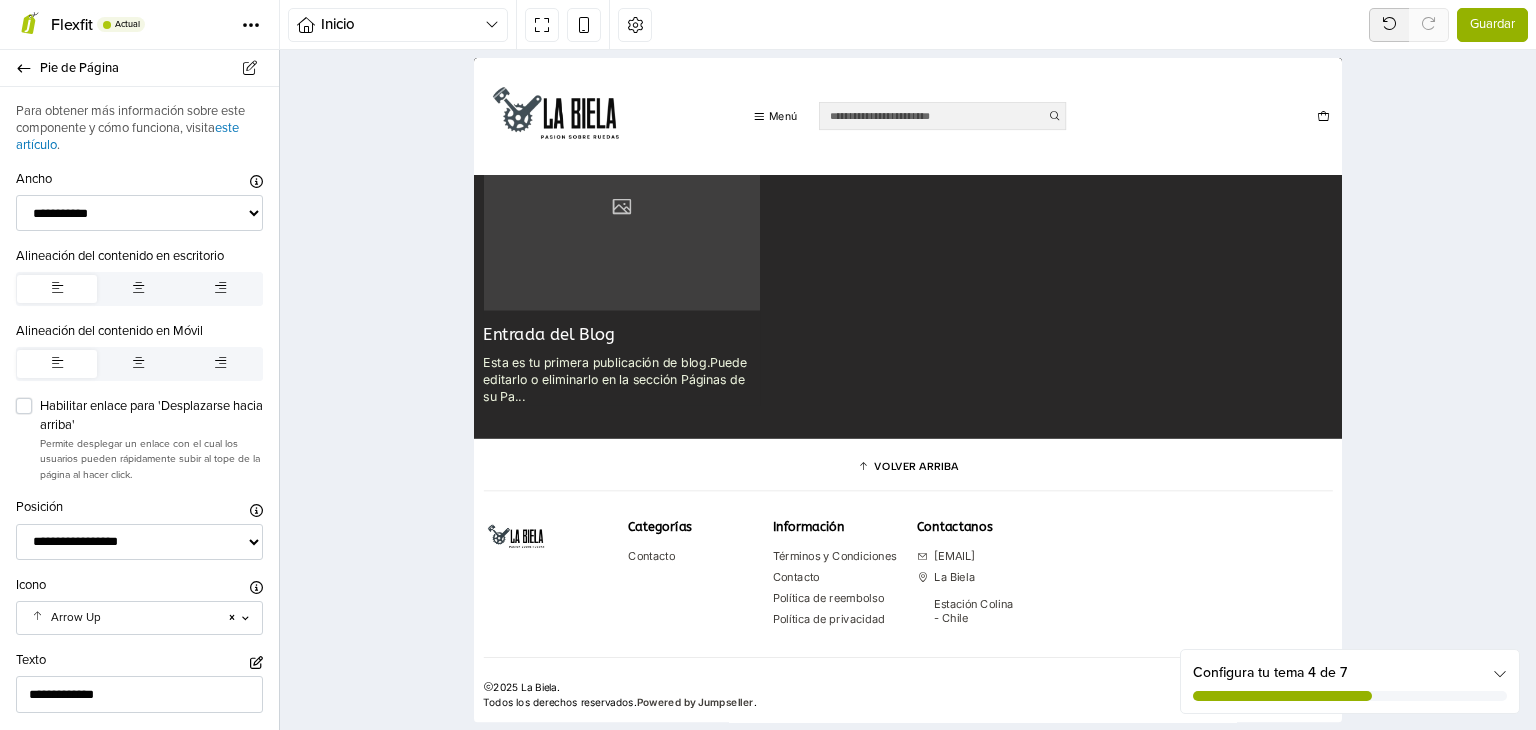 scroll, scrollTop: 5016, scrollLeft: 0, axis: vertical 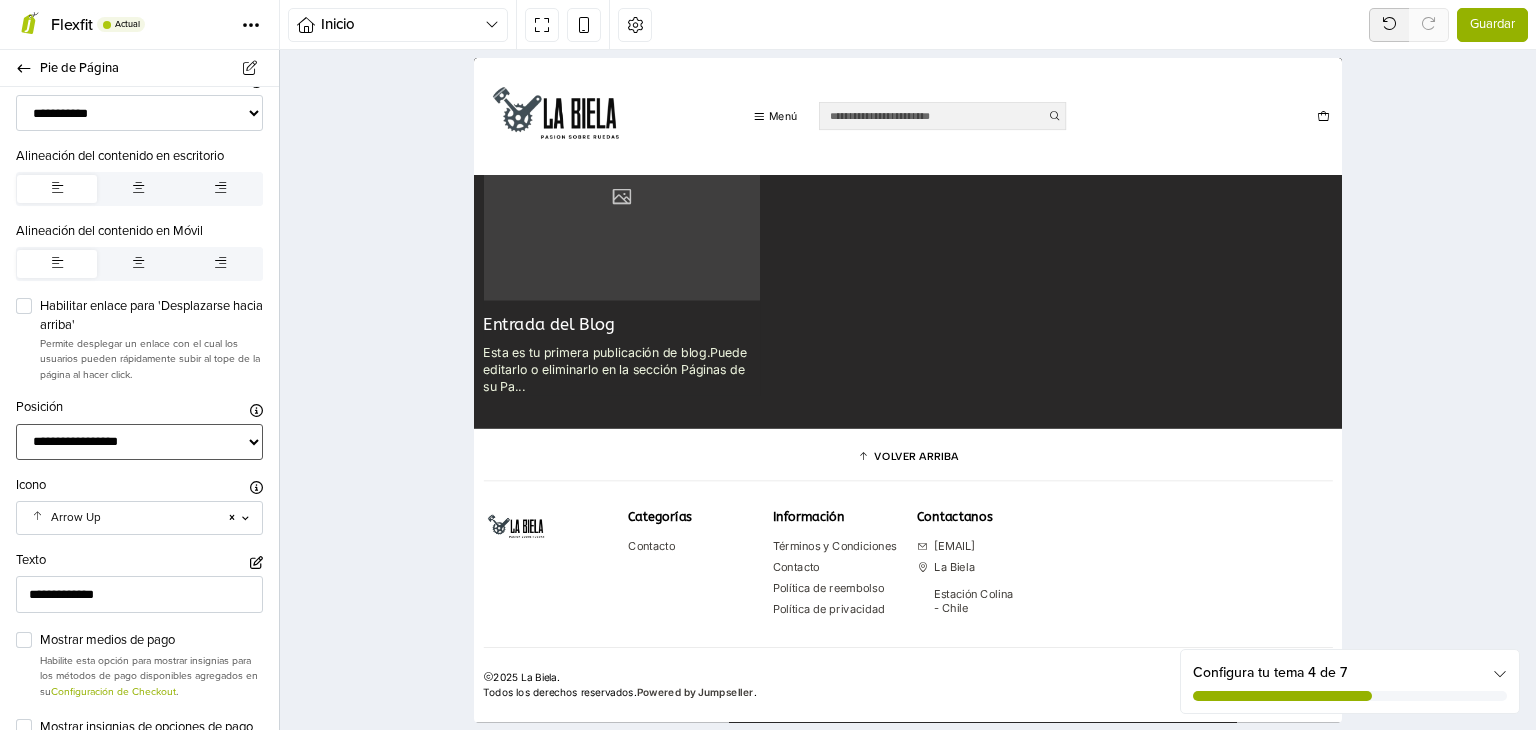 click on "**********" at bounding box center [139, 442] 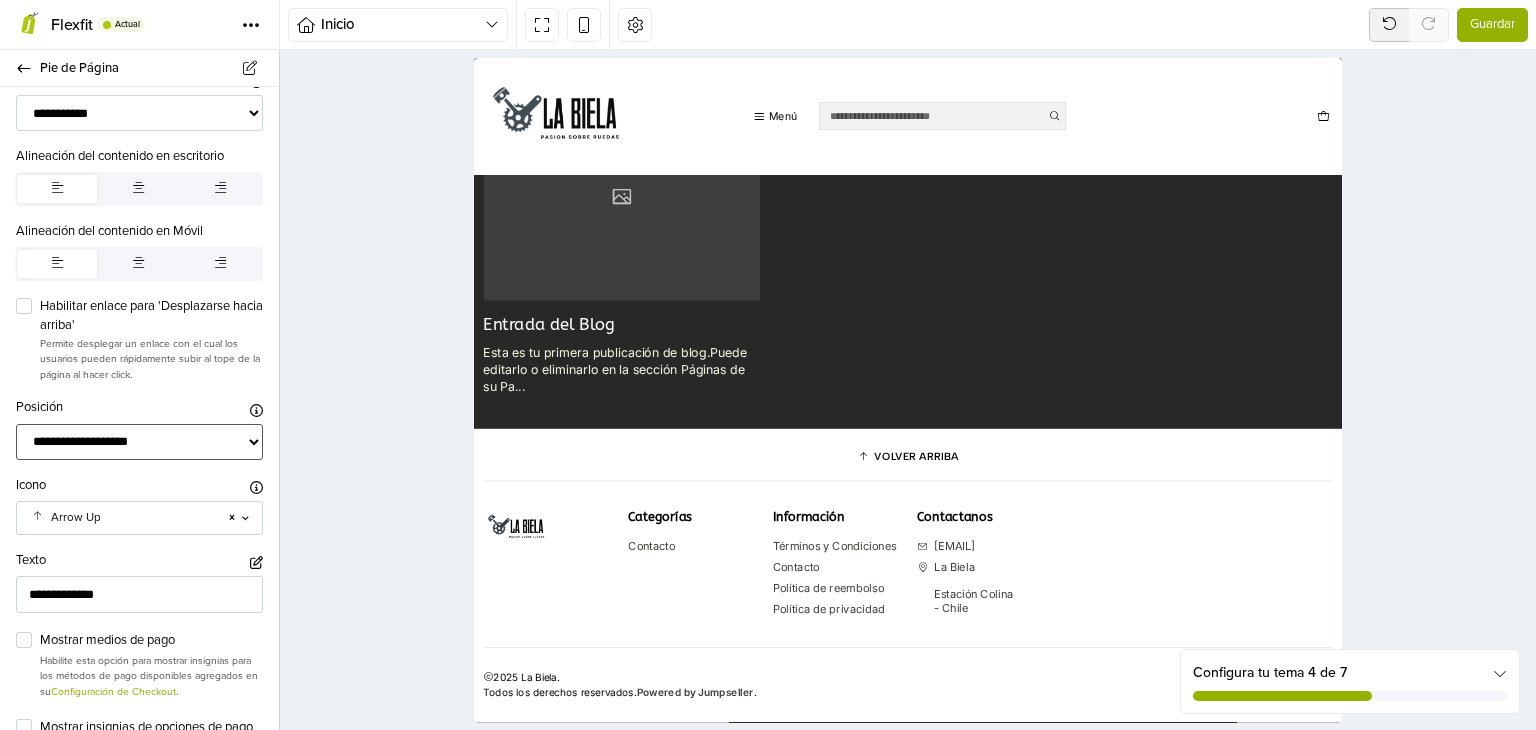 click on "**********" at bounding box center [139, 442] 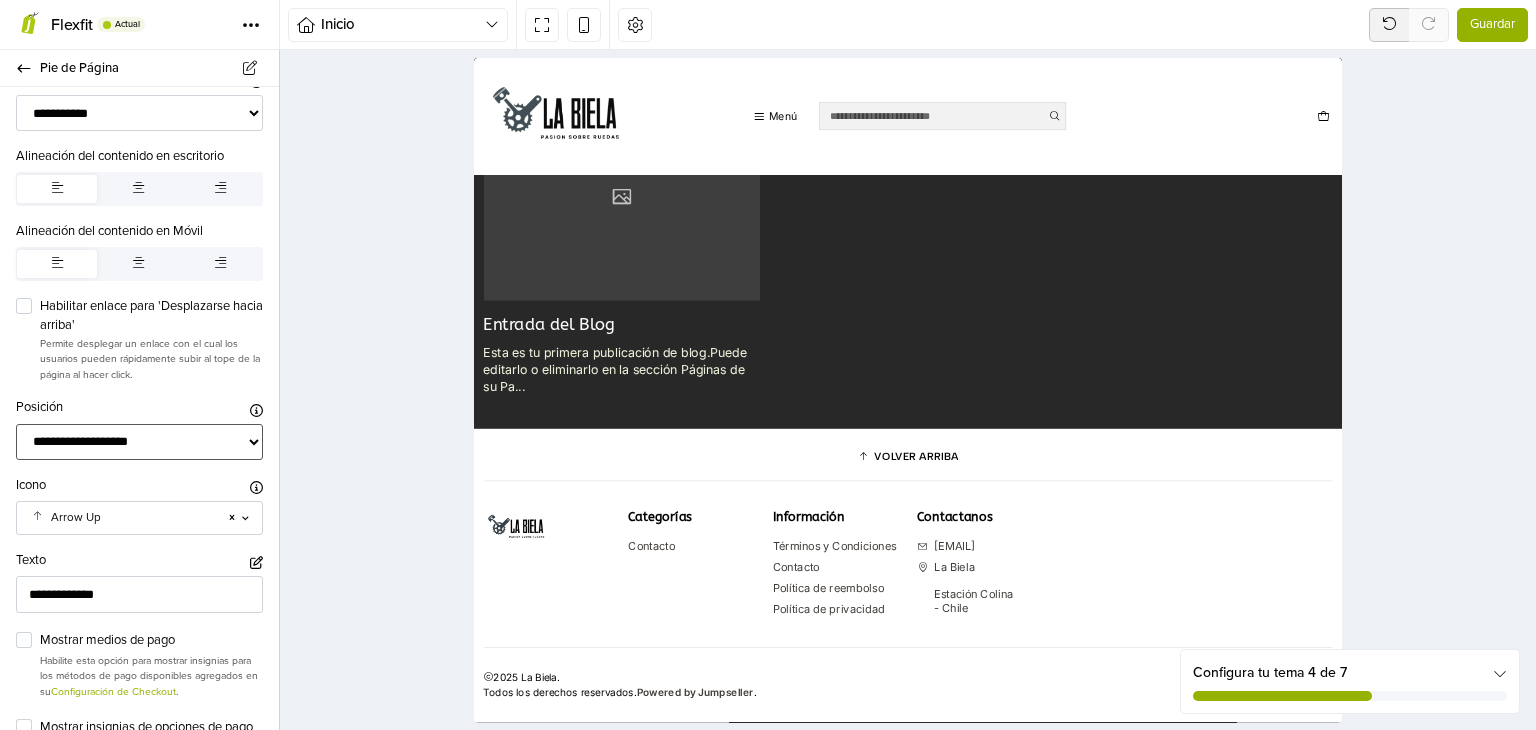 scroll, scrollTop: 5036, scrollLeft: 0, axis: vertical 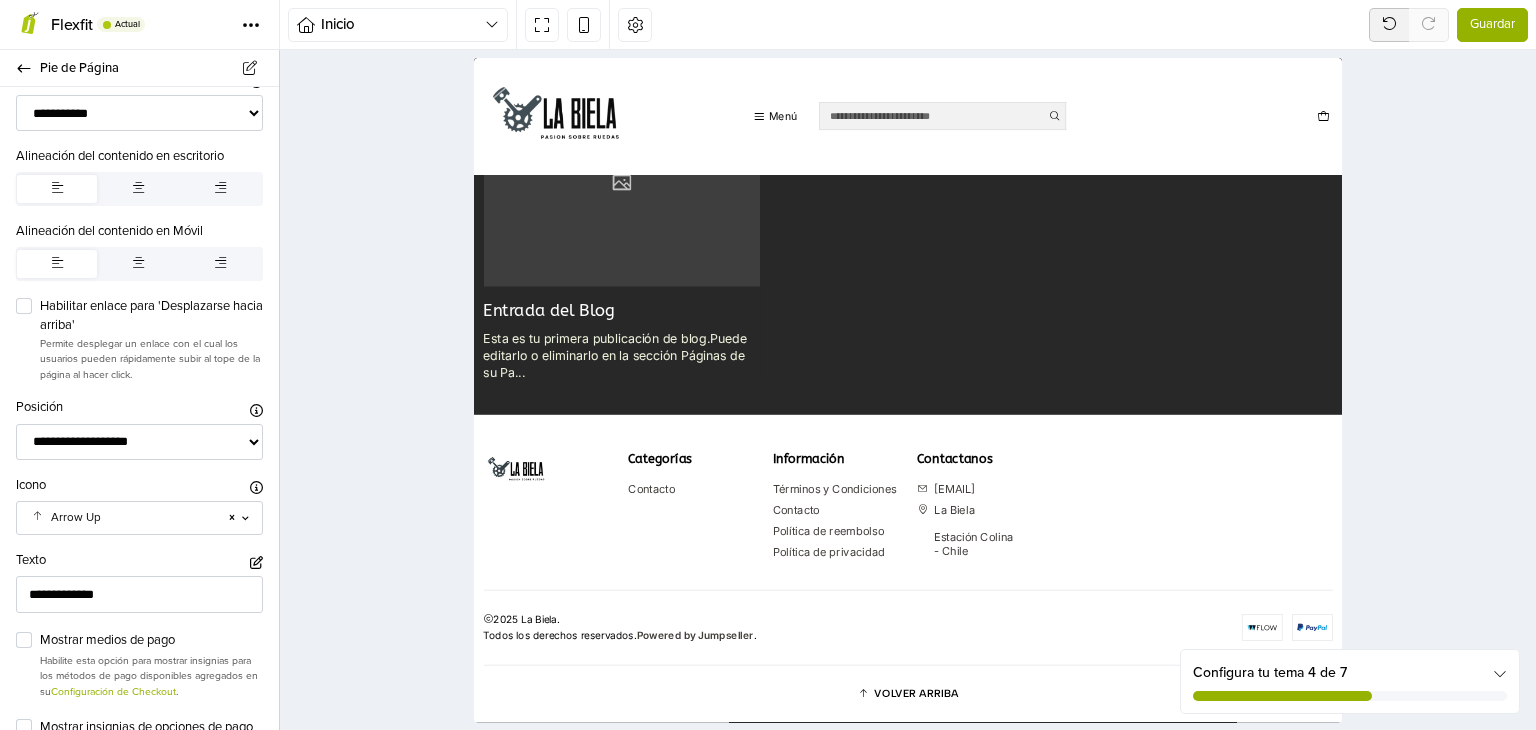 click on "**********" at bounding box center [139, 429] 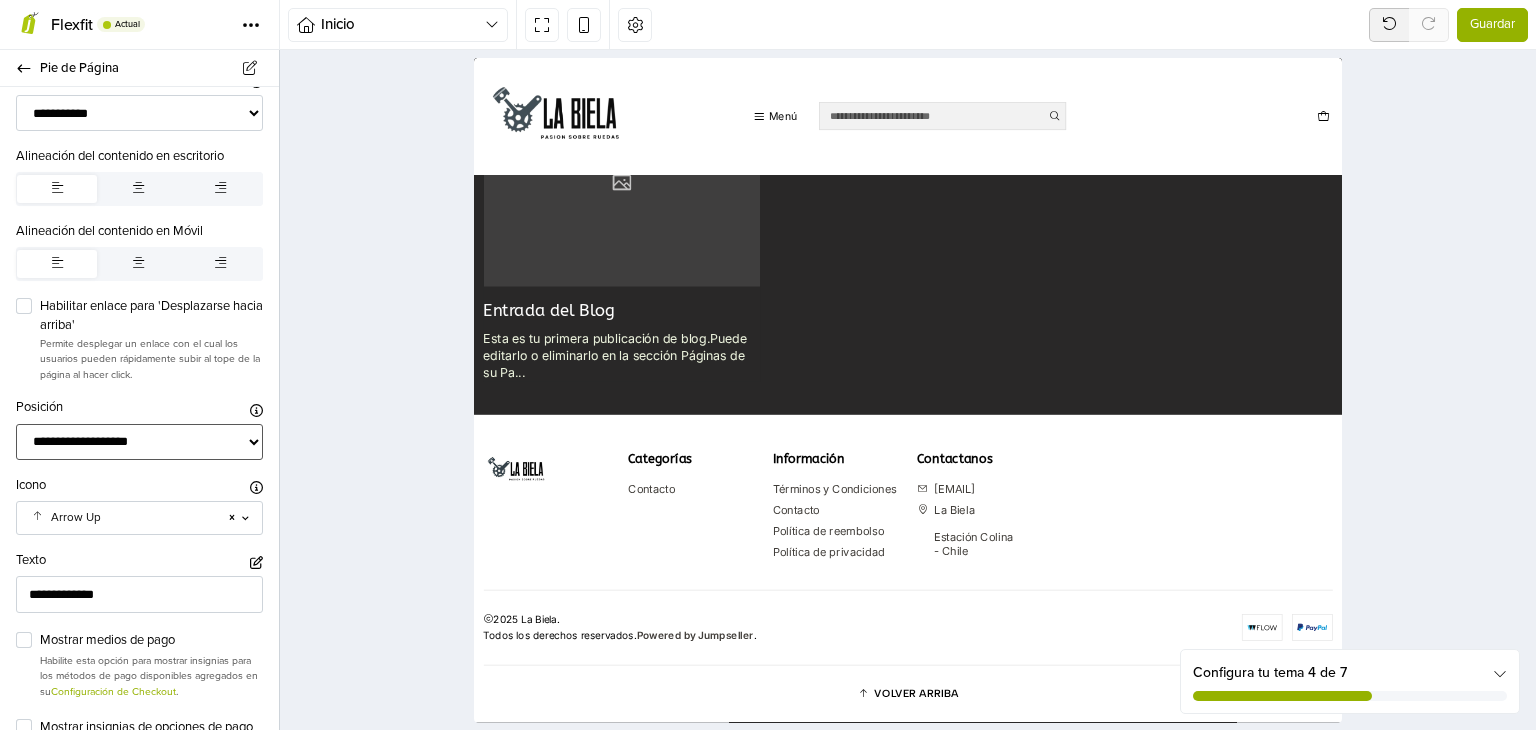 click on "**********" at bounding box center (139, 442) 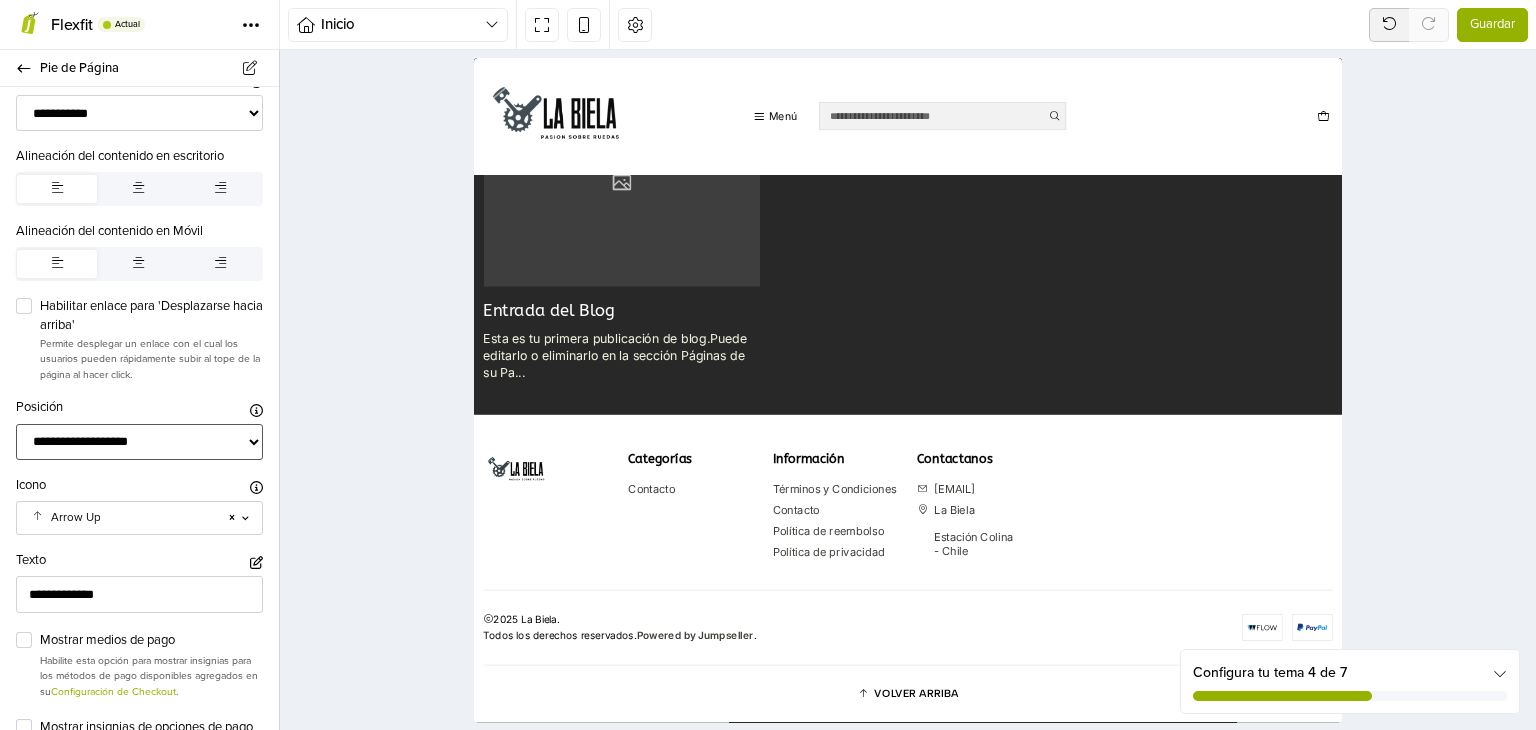 select on "*****" 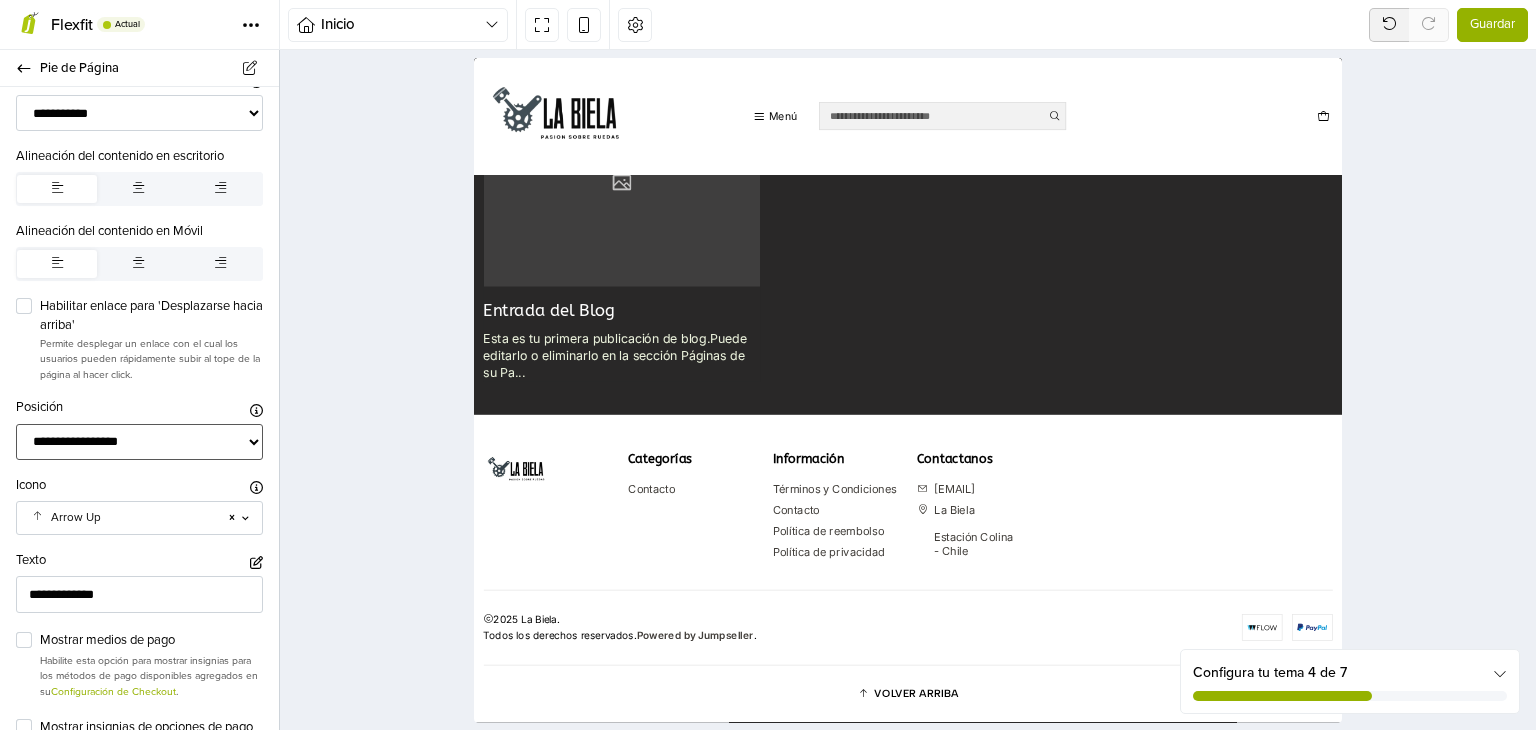 click on "**********" at bounding box center [139, 442] 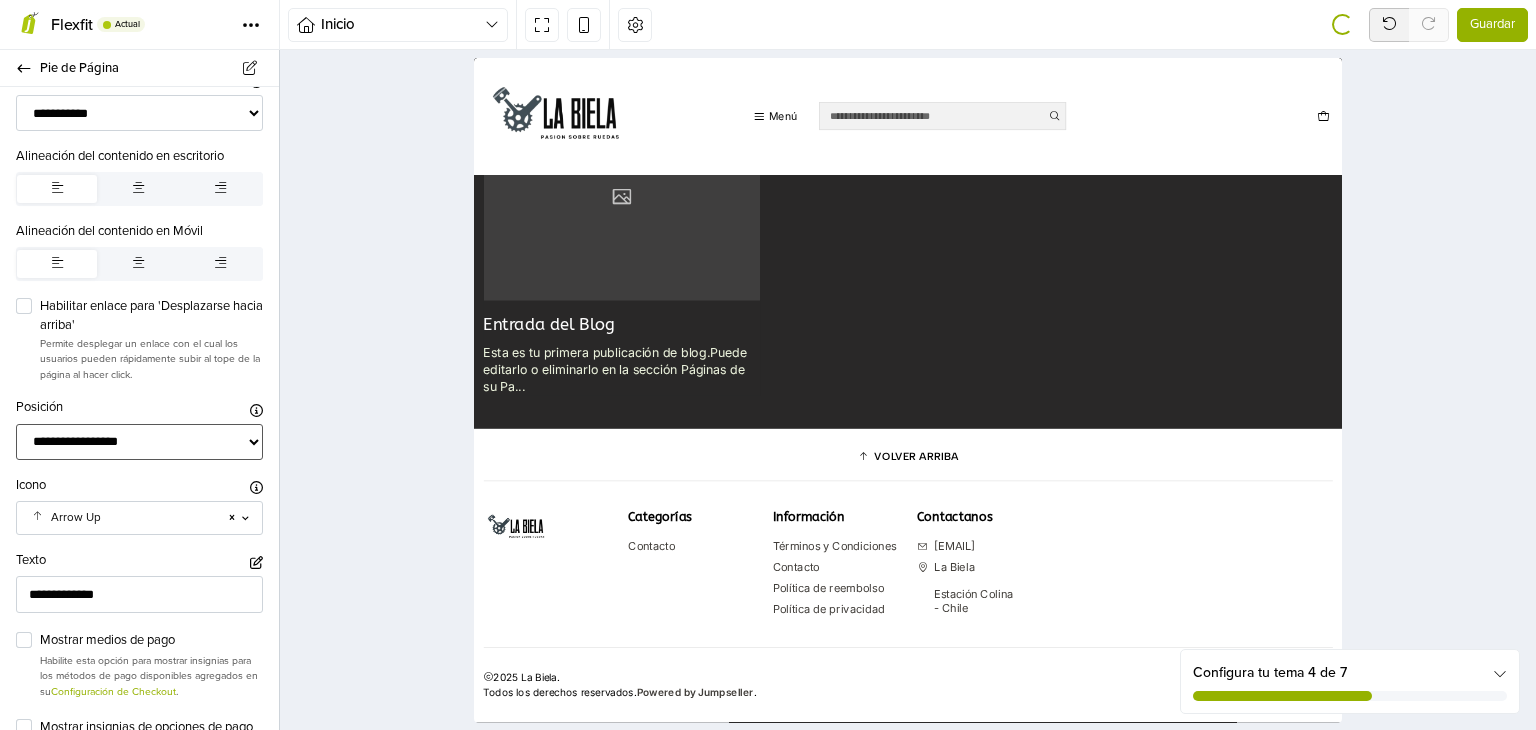 scroll, scrollTop: 5016, scrollLeft: 0, axis: vertical 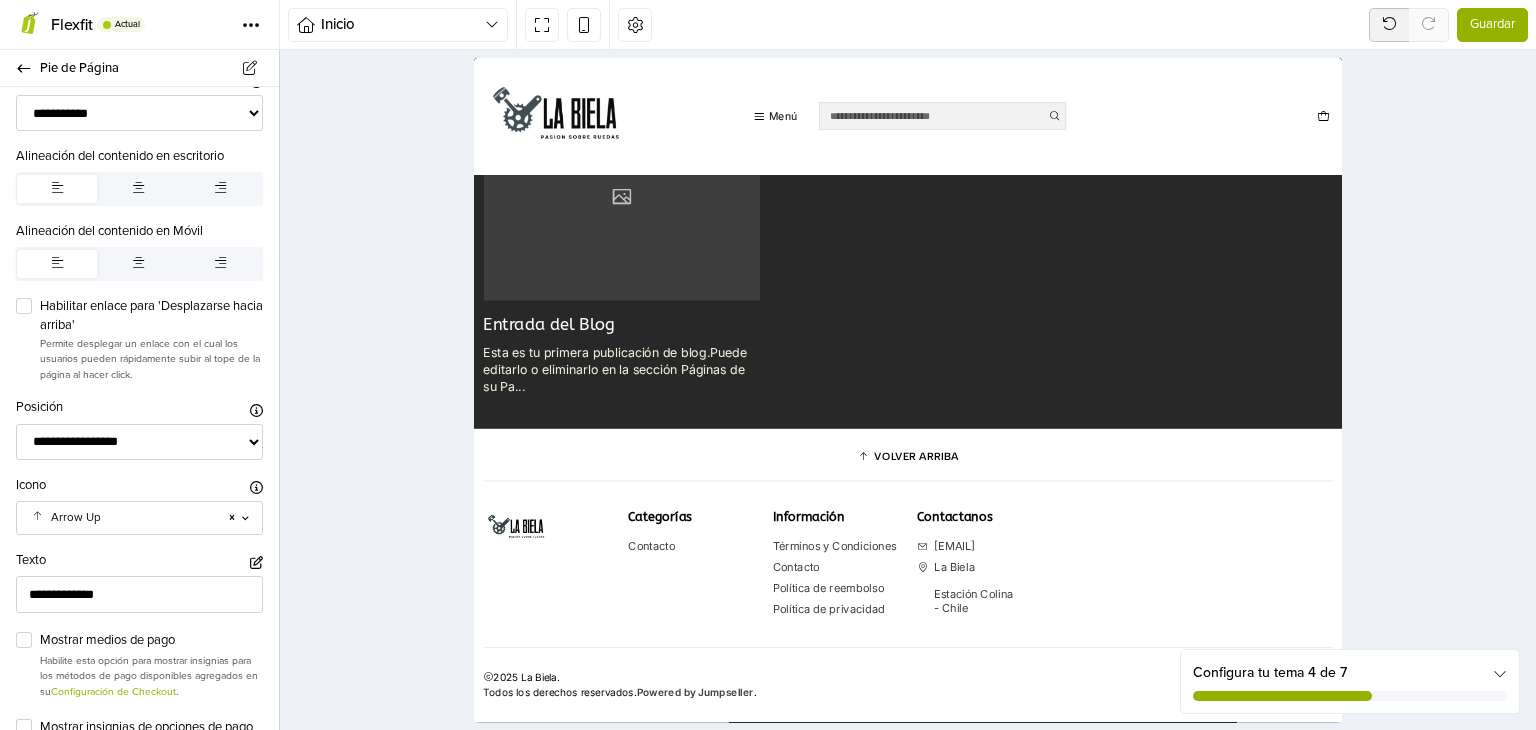 click on "Configura tu tema 4 de 7" at bounding box center (1350, 681) 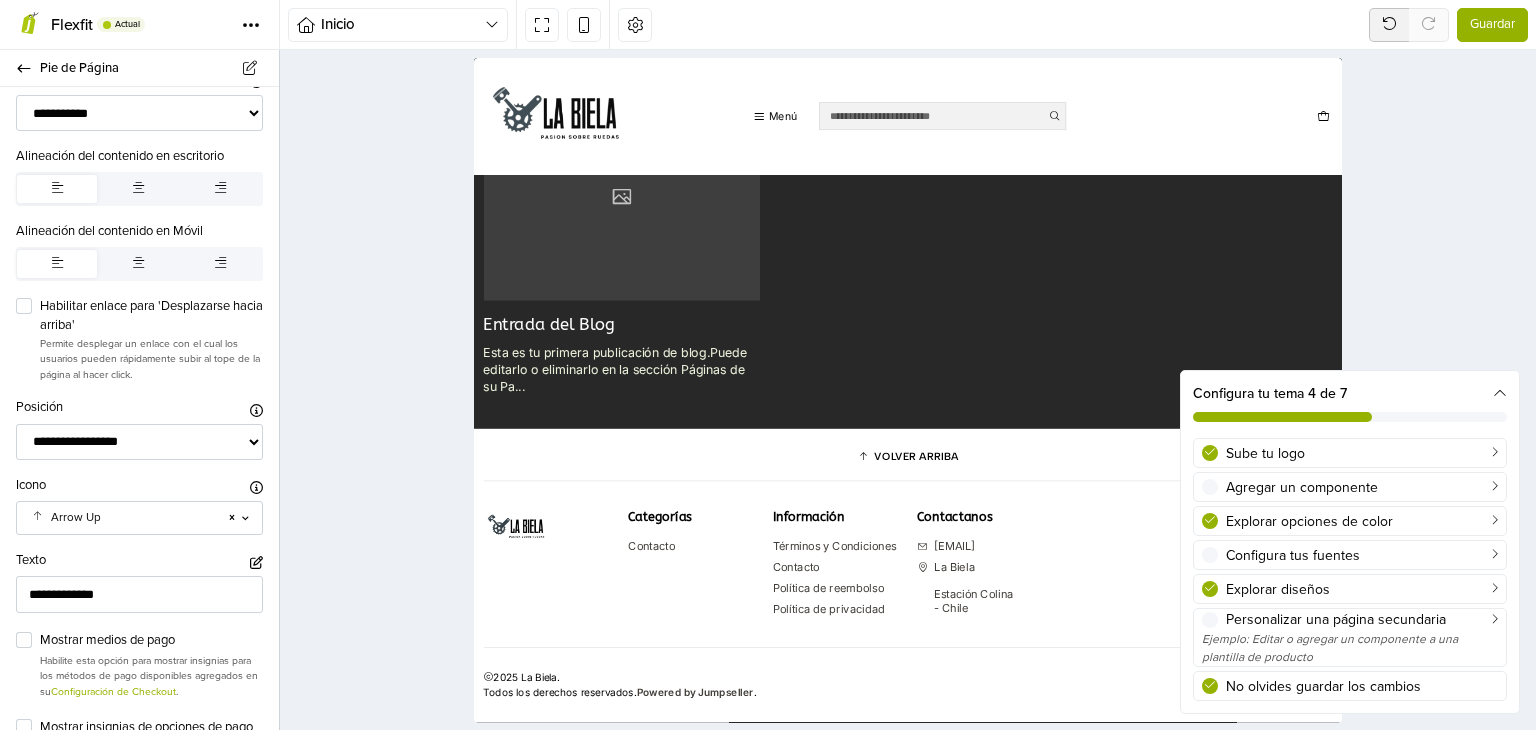 click at bounding box center [1500, 394] 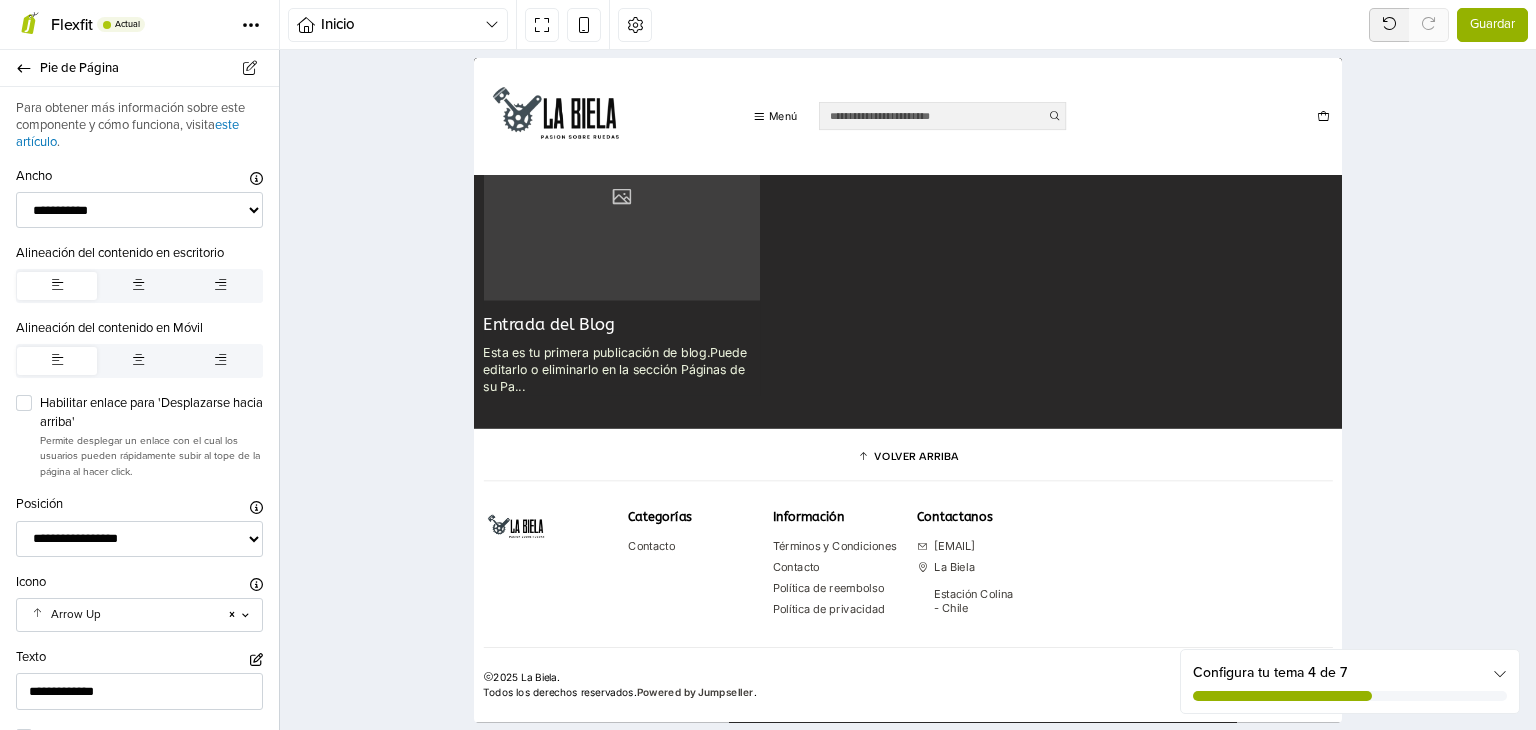 scroll, scrollTop: 0, scrollLeft: 0, axis: both 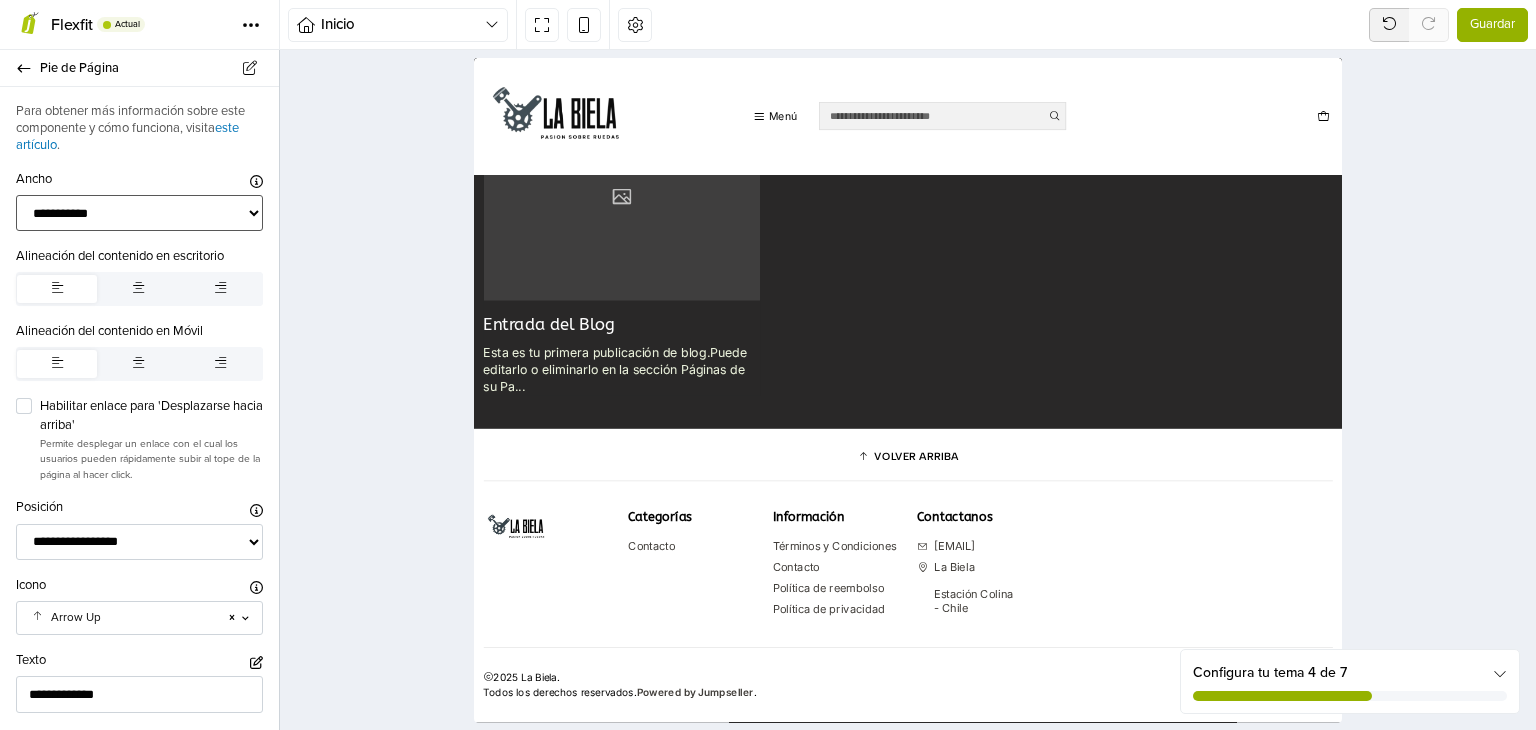 click on "**********" at bounding box center [139, 213] 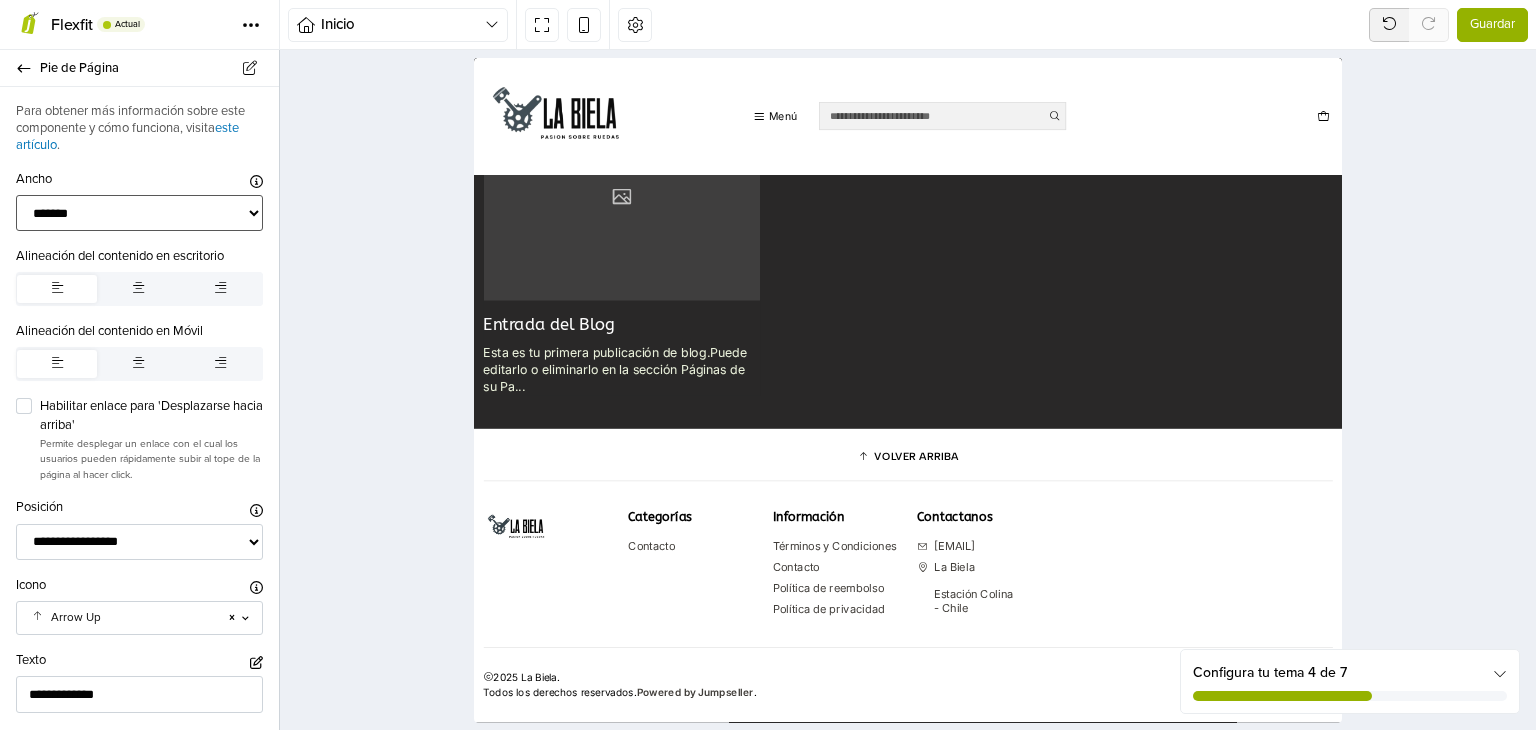 click on "**********" at bounding box center (139, 213) 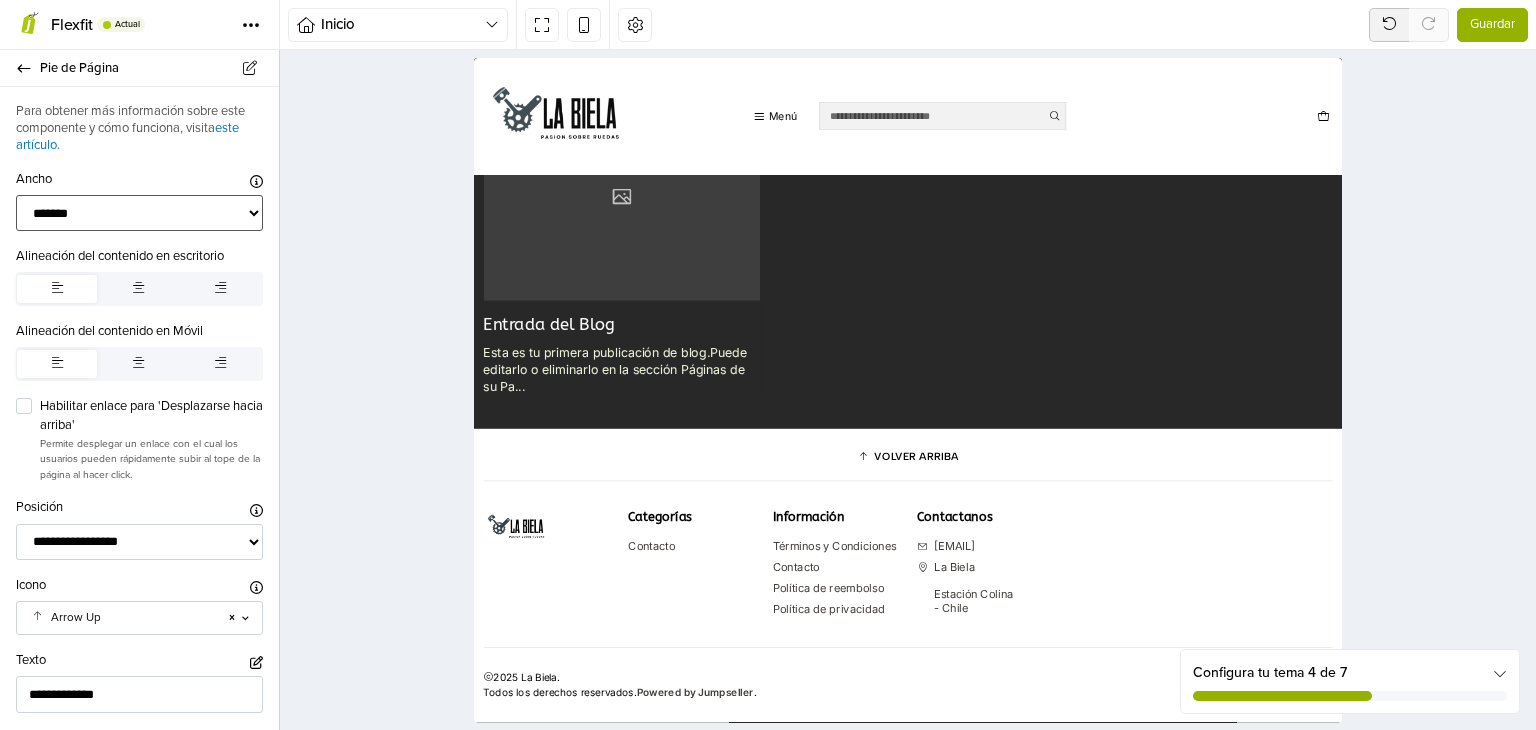 click on "**********" at bounding box center [139, 213] 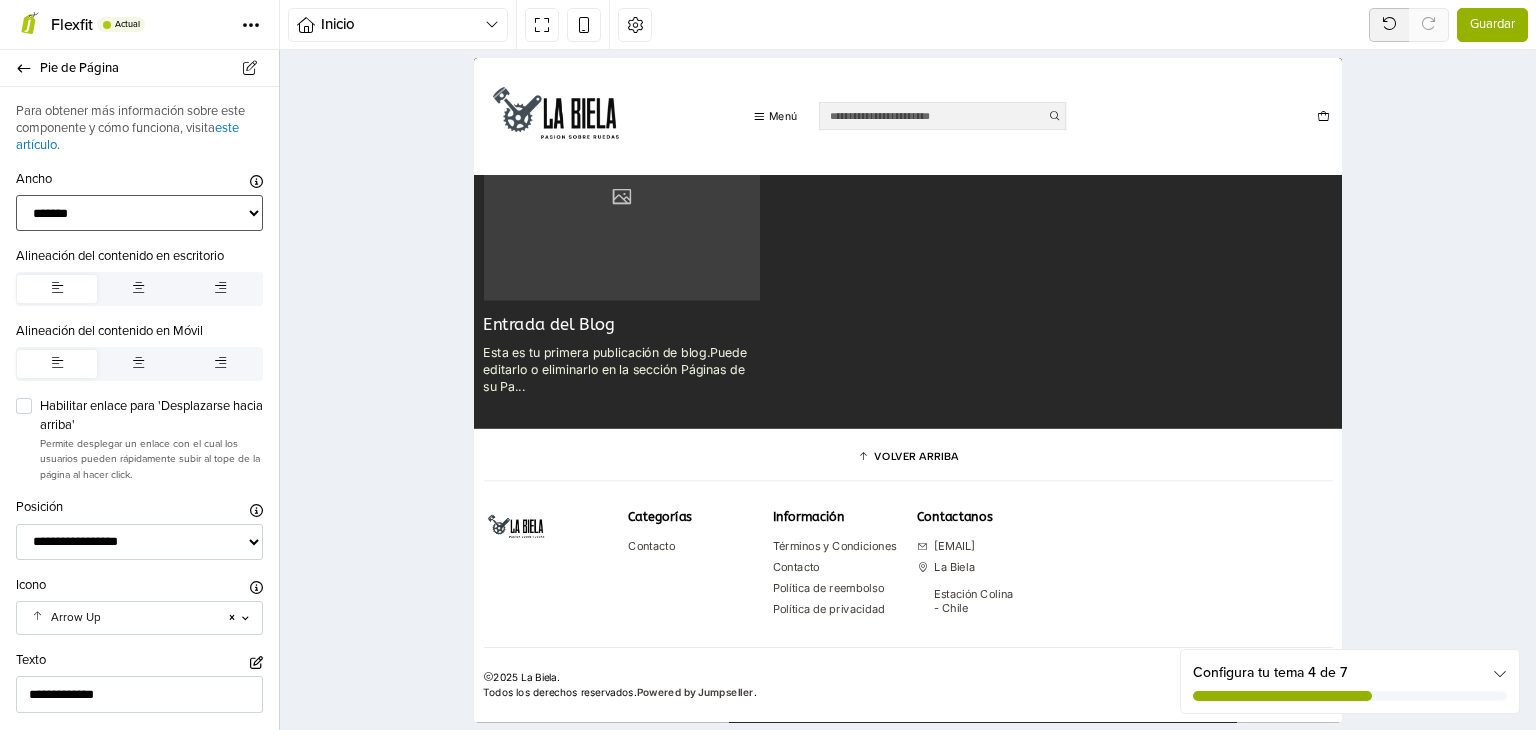 select on "******" 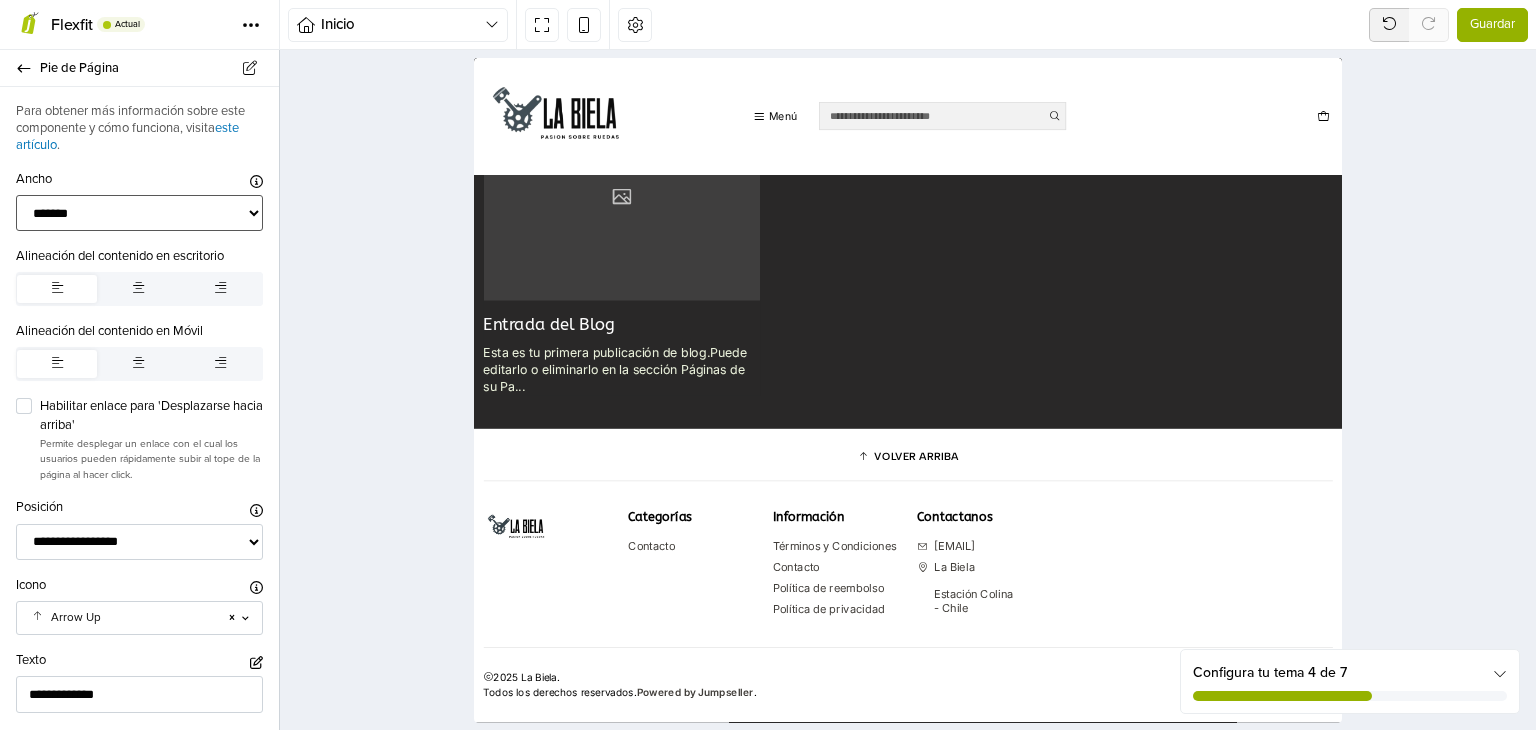 click on "**********" at bounding box center (139, 213) 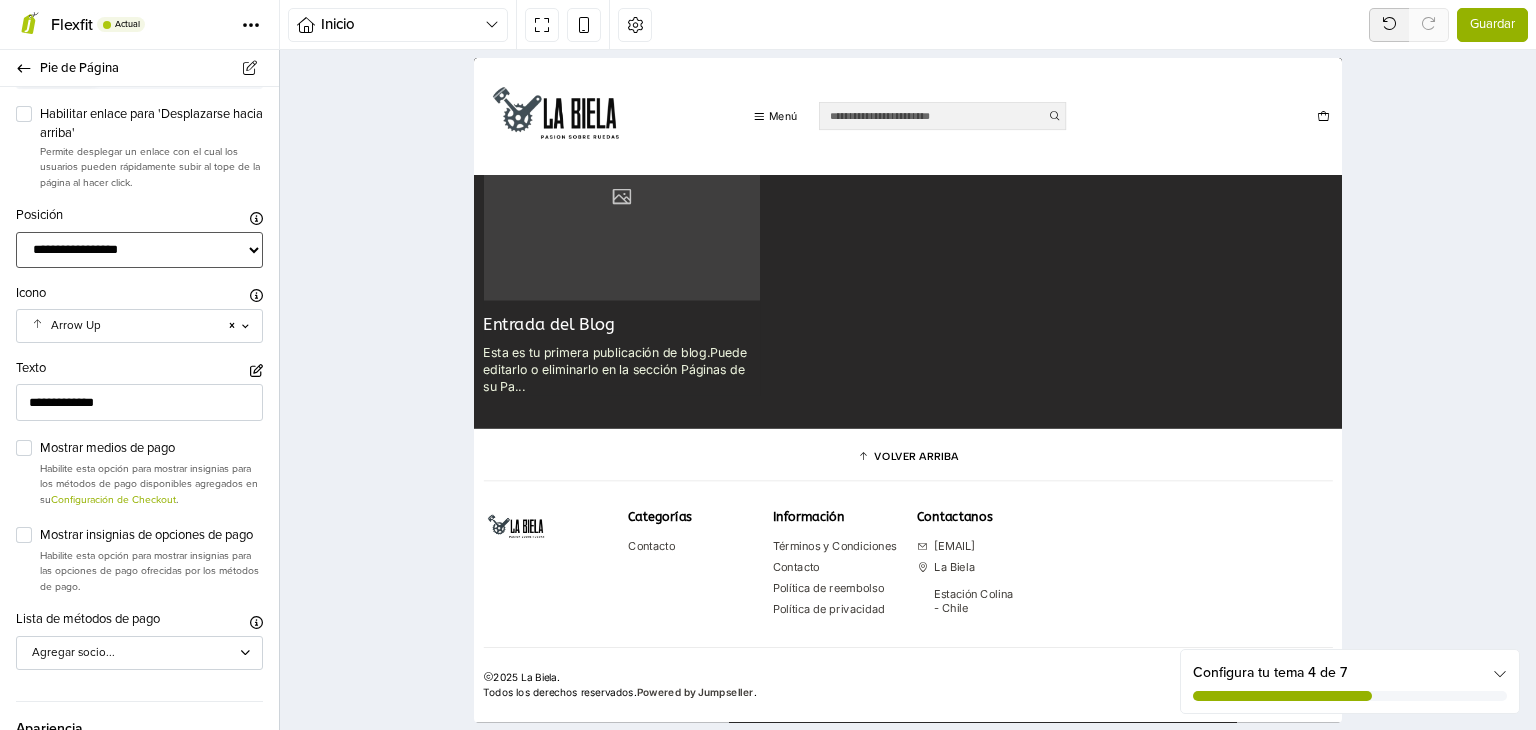 scroll, scrollTop: 300, scrollLeft: 0, axis: vertical 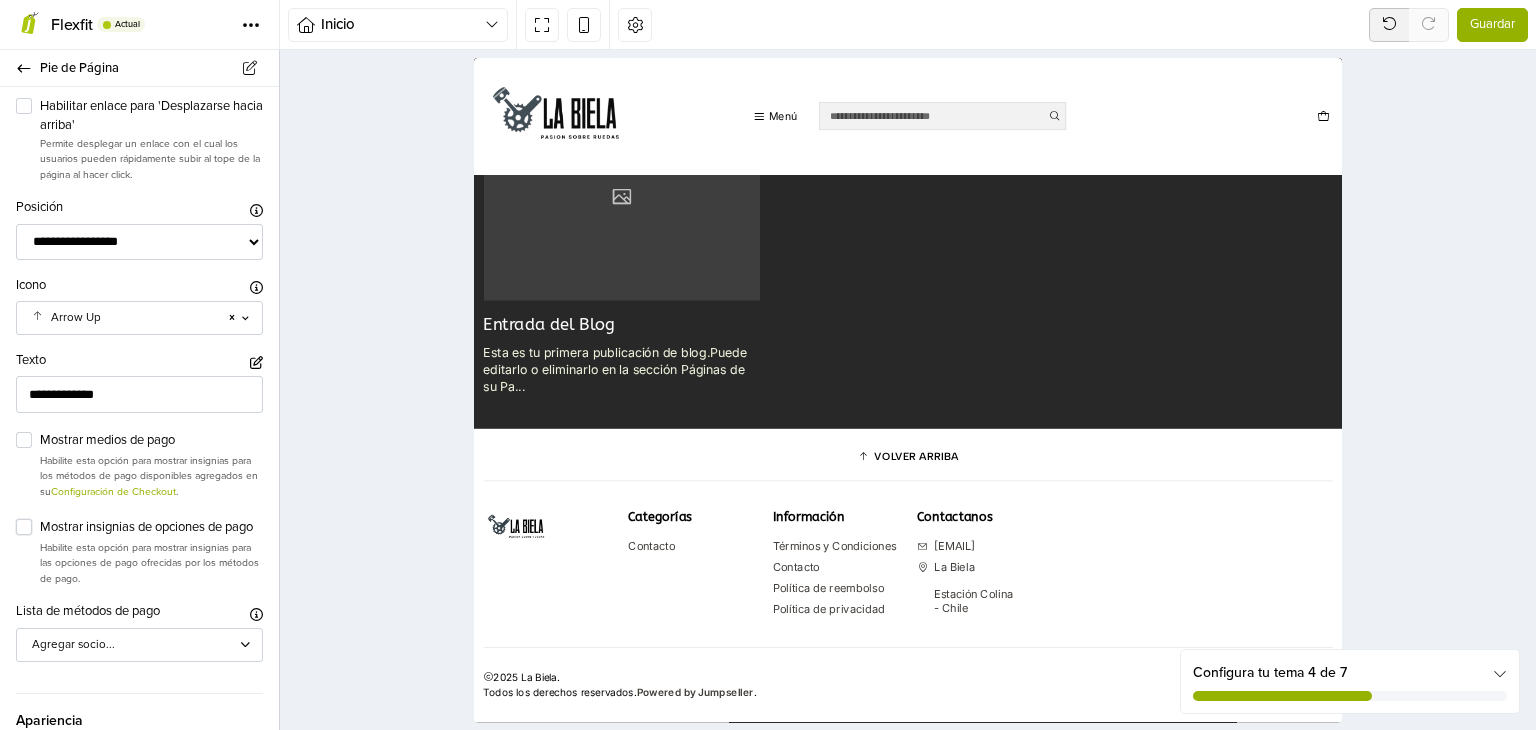 click on "Mostrar insignias de opciones de pago" at bounding box center [151, 528] 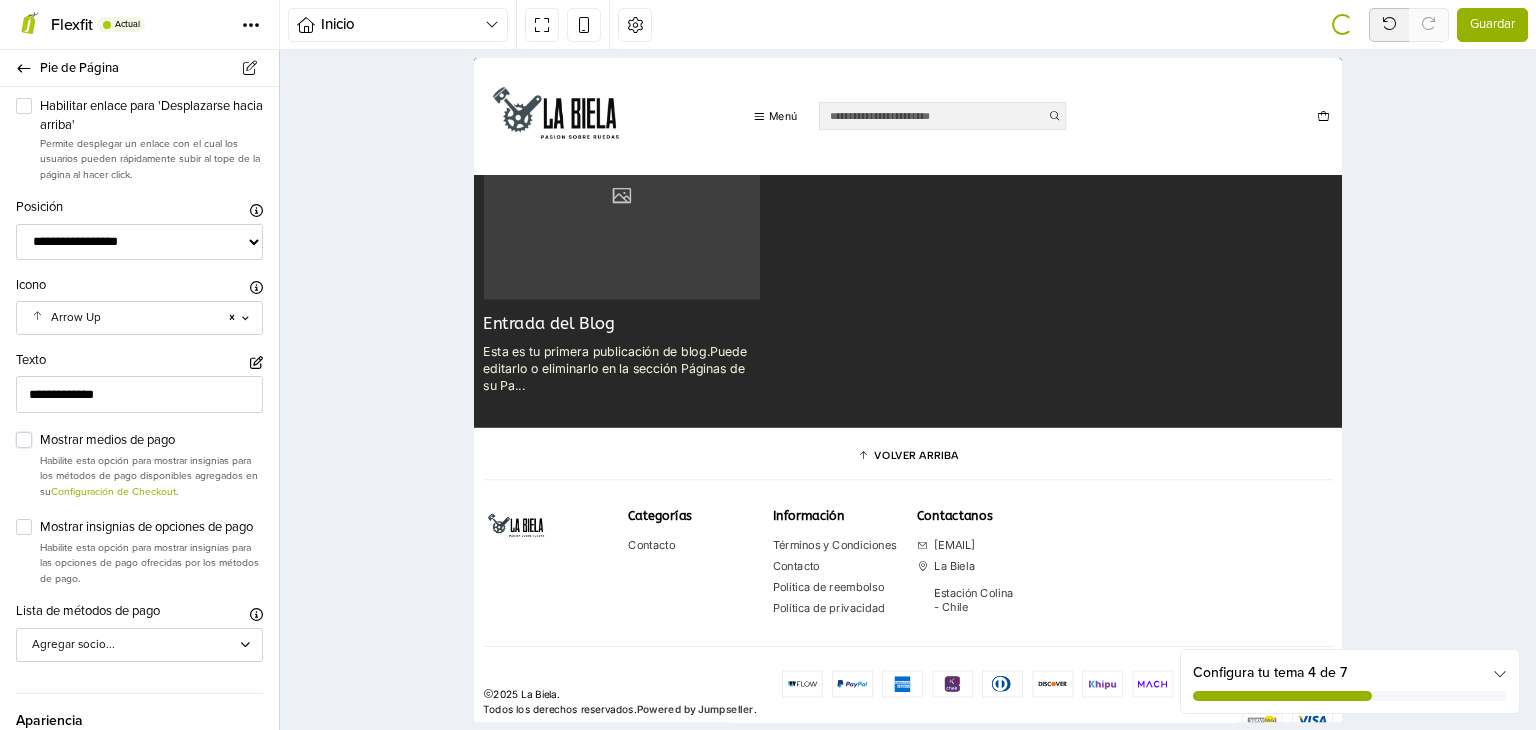scroll, scrollTop: 5068, scrollLeft: 0, axis: vertical 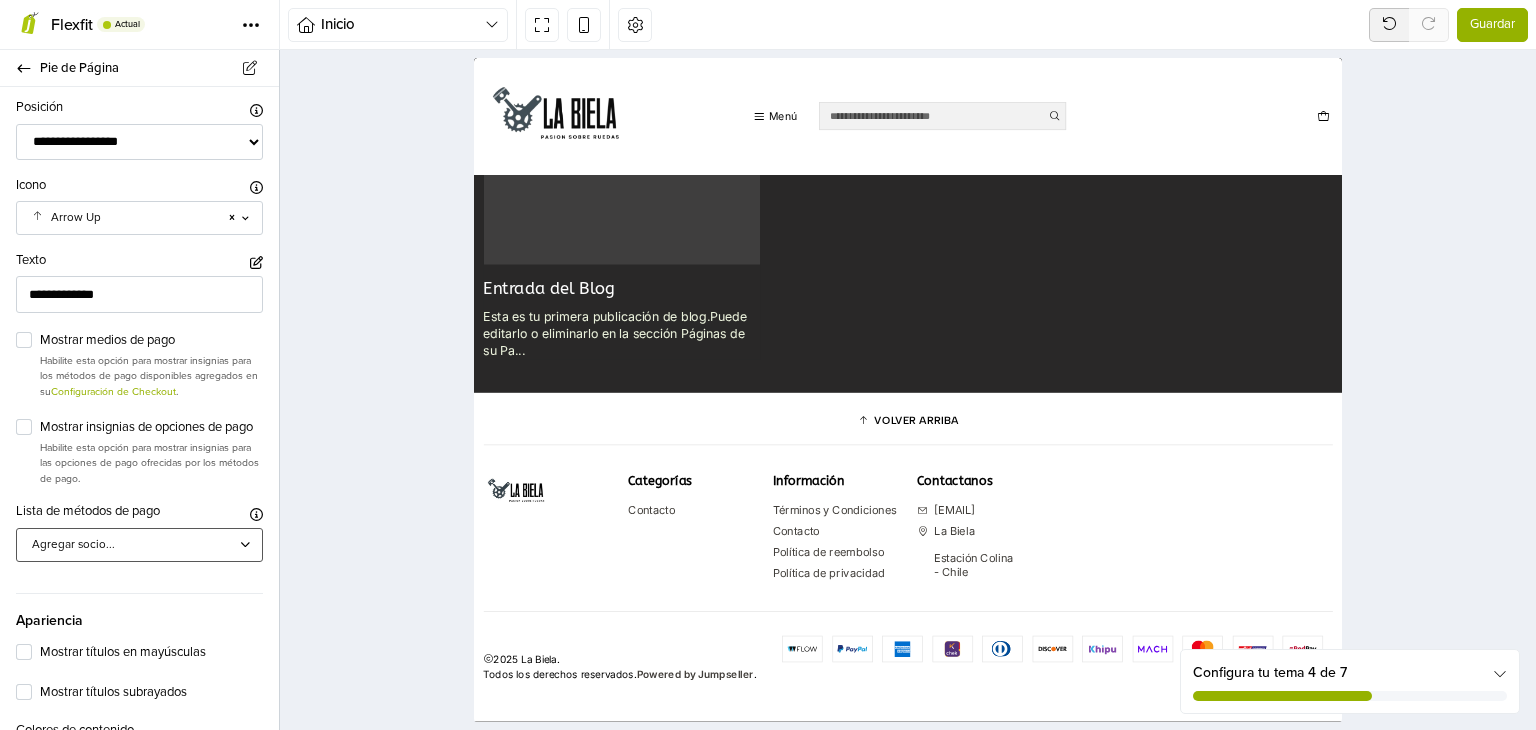 click on "Agregar socio..." at bounding box center (130, 545) 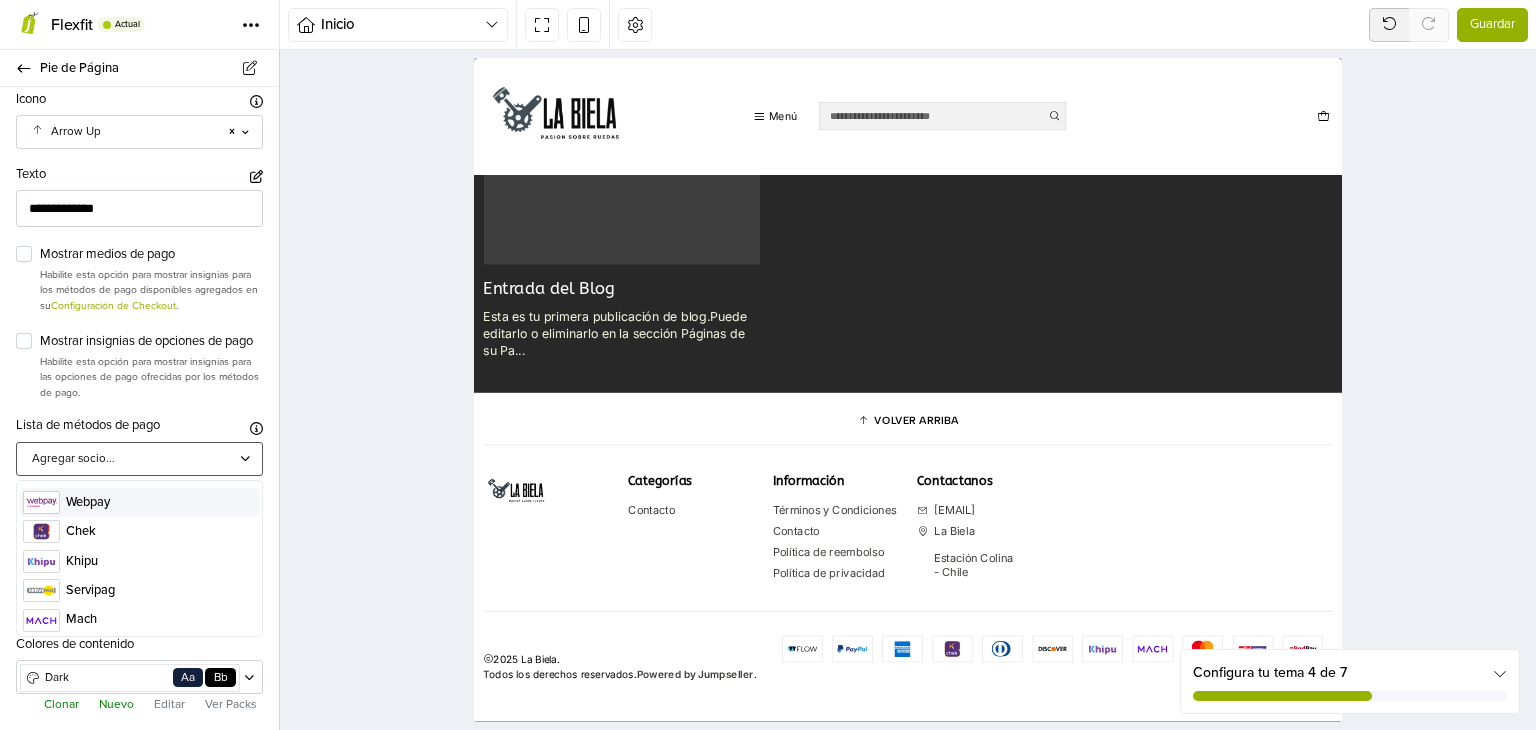 scroll, scrollTop: 500, scrollLeft: 0, axis: vertical 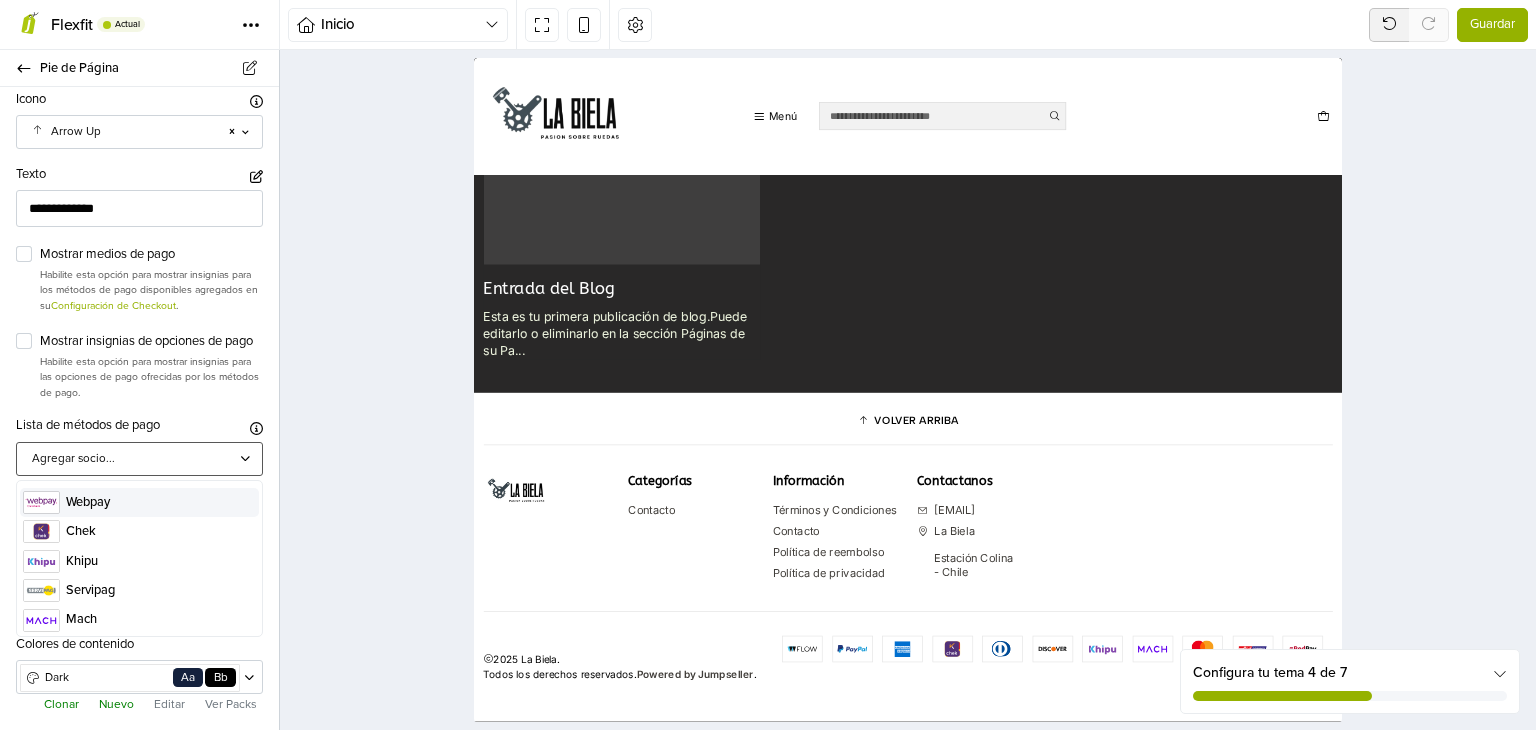 click on "Webpay" at bounding box center [160, 502] 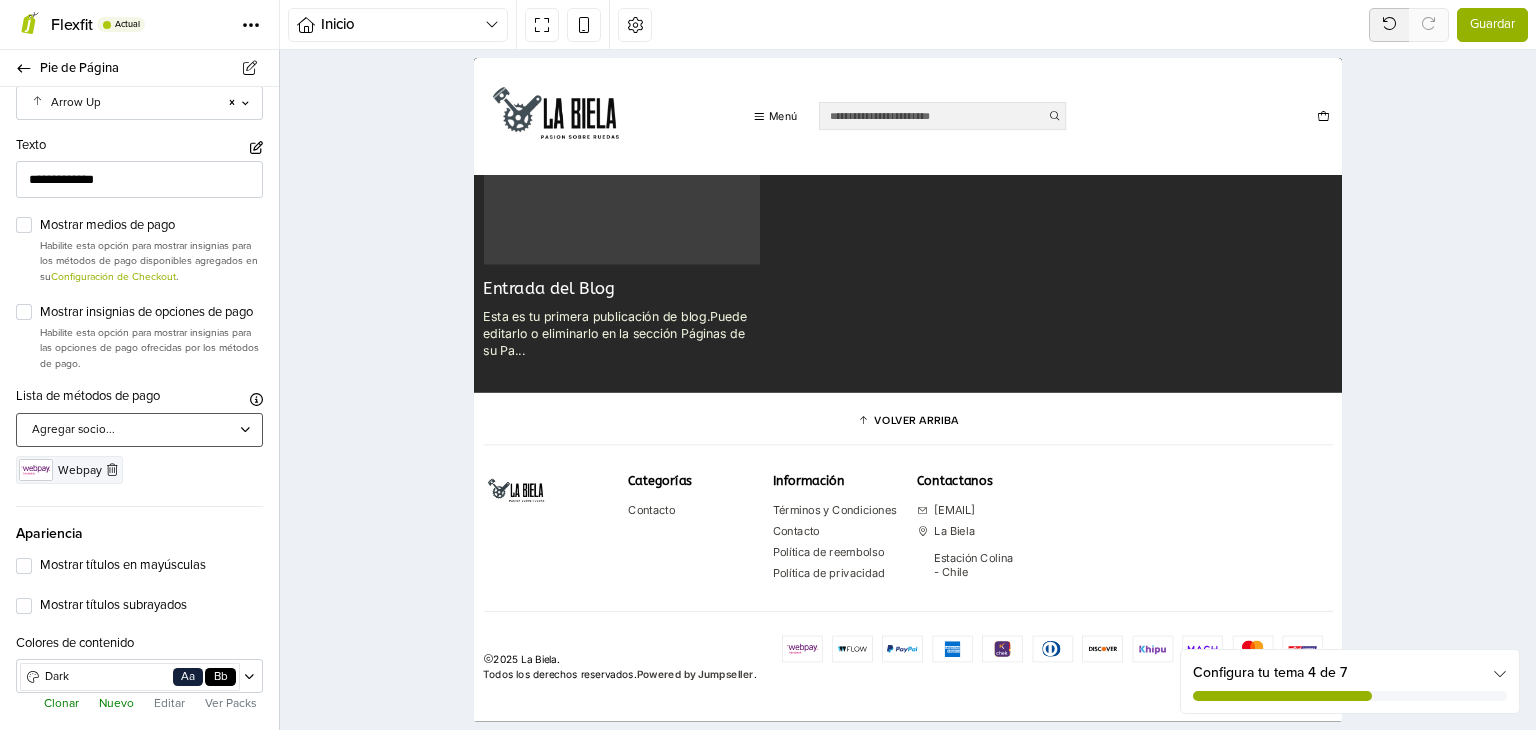 scroll, scrollTop: 528, scrollLeft: 0, axis: vertical 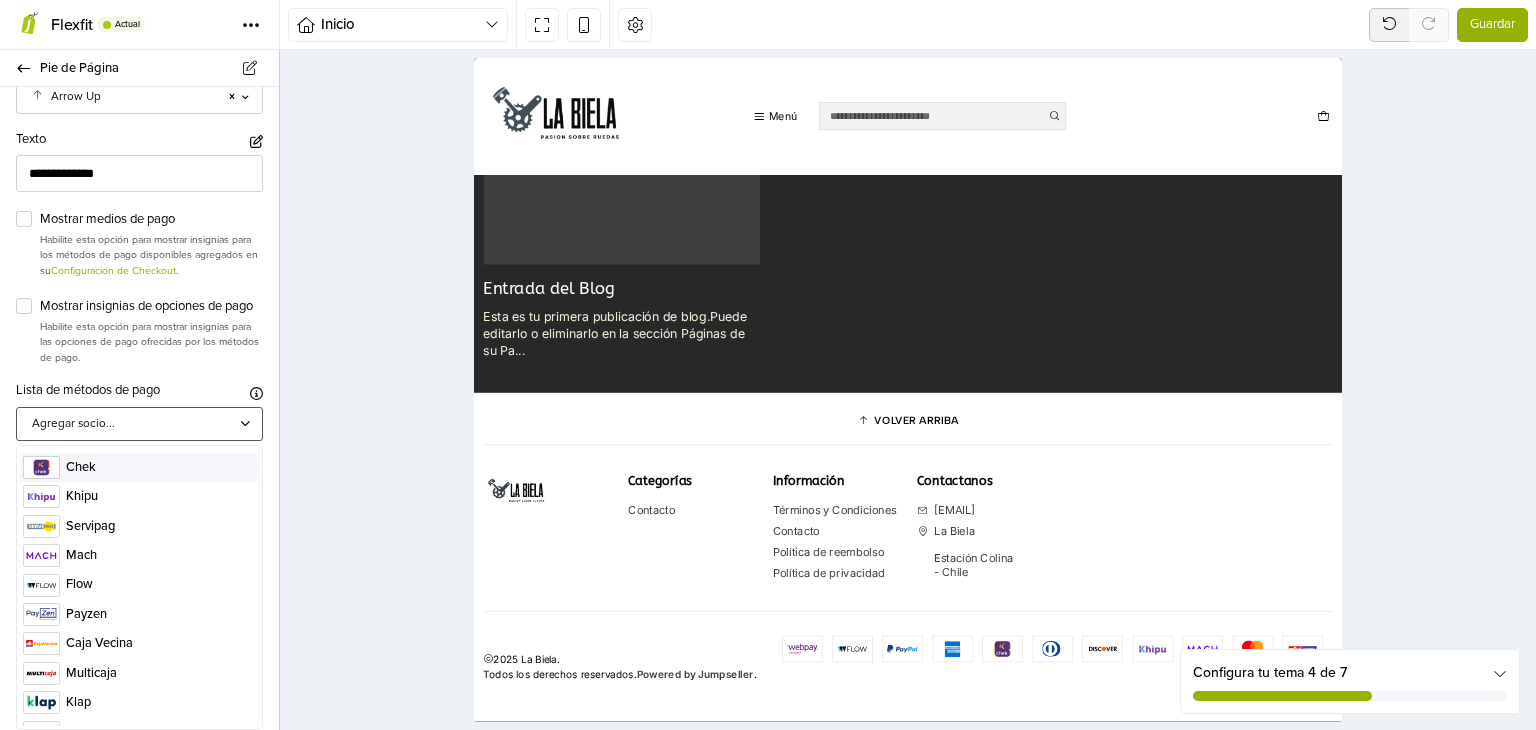 click at bounding box center [130, 424] 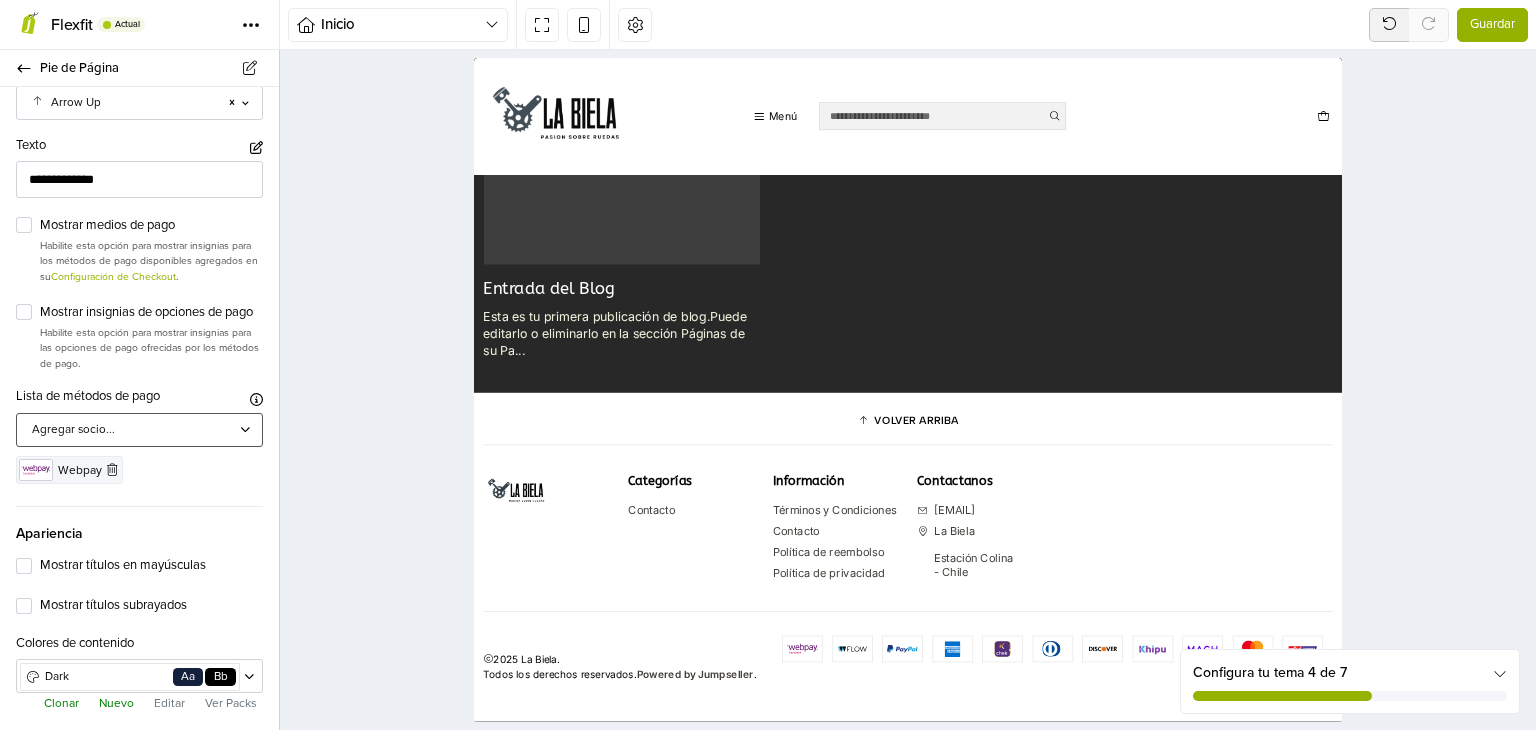 click at bounding box center (130, 430) 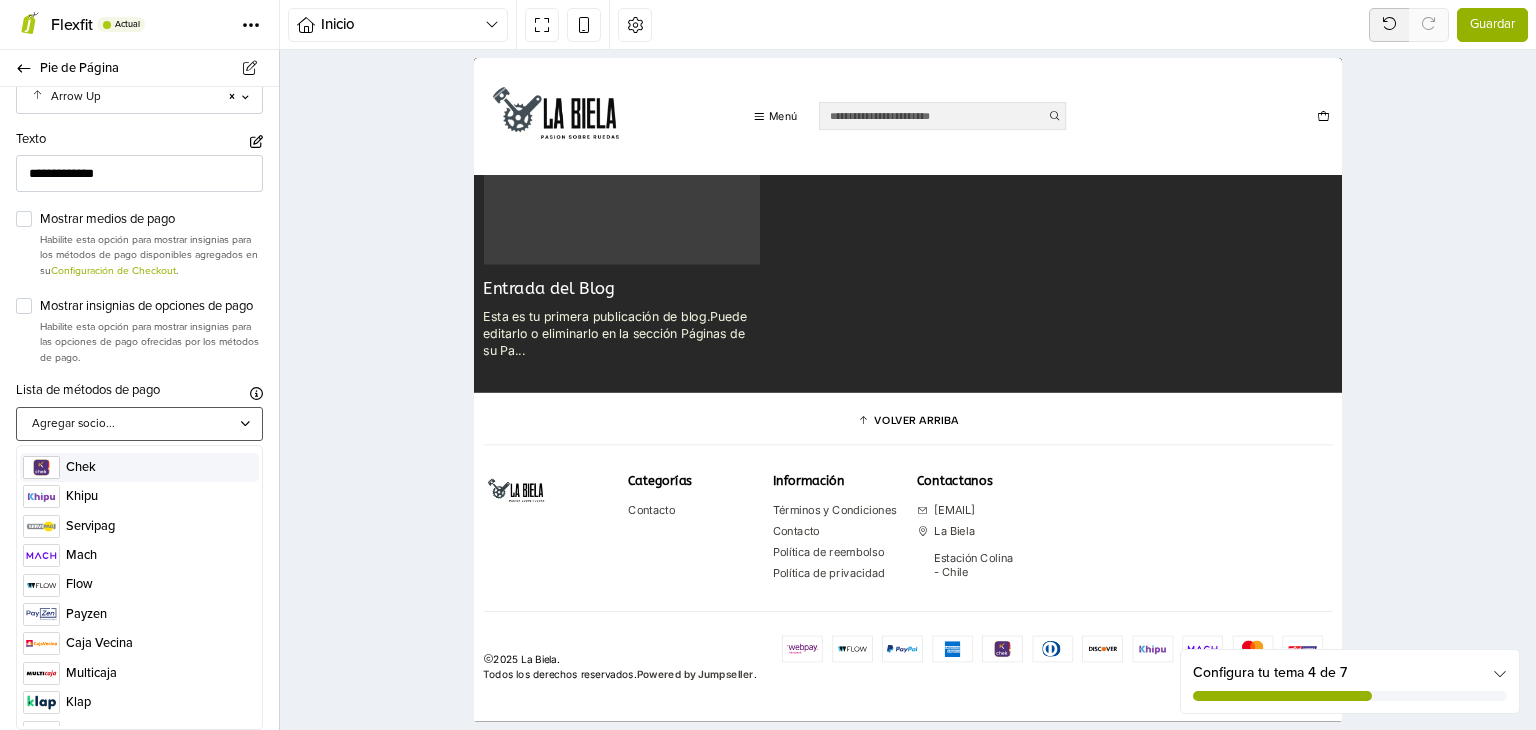click on "Habilite esta opción para mostrar insignias para las opciones de pago ofrecidas por los métodos de pago." at bounding box center (151, 342) 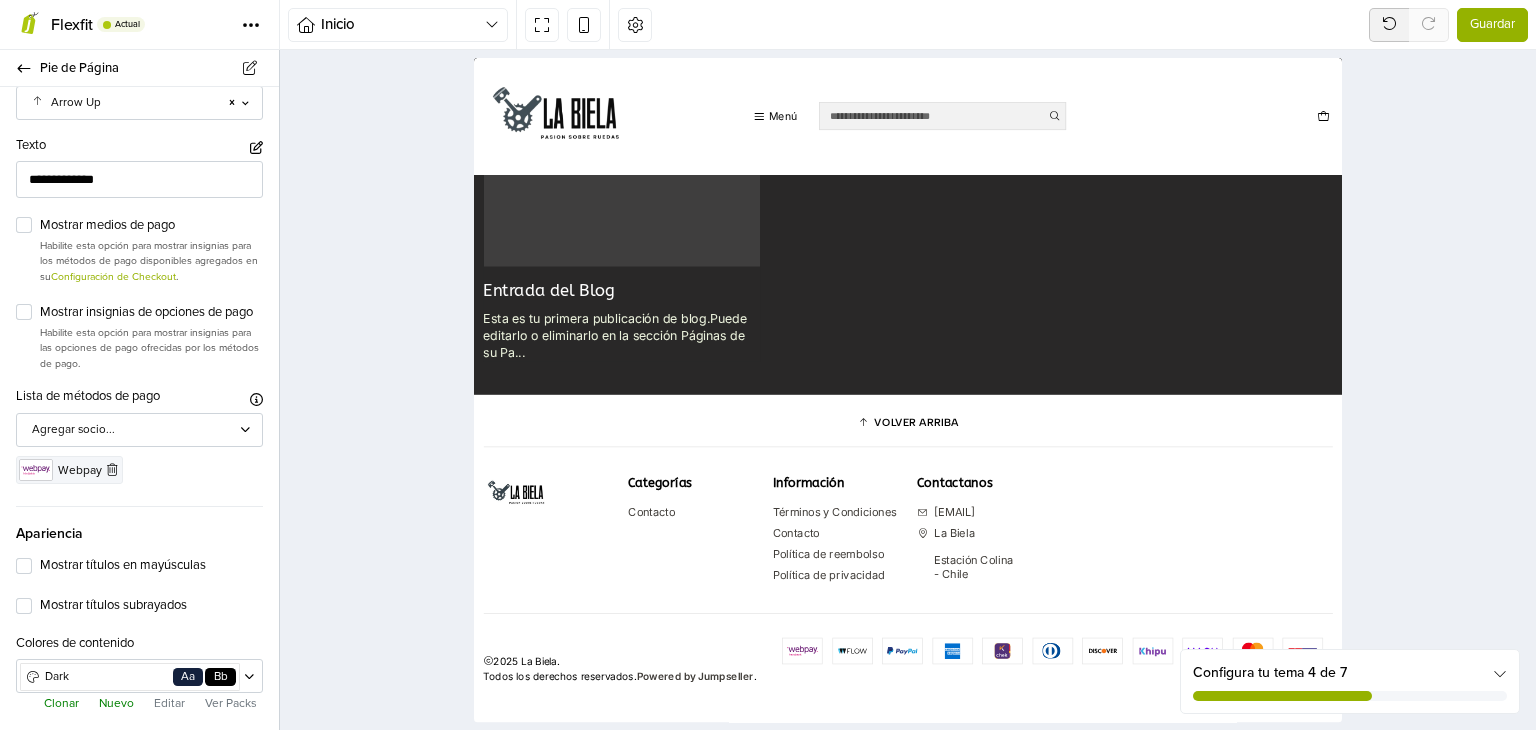 scroll, scrollTop: 5068, scrollLeft: 0, axis: vertical 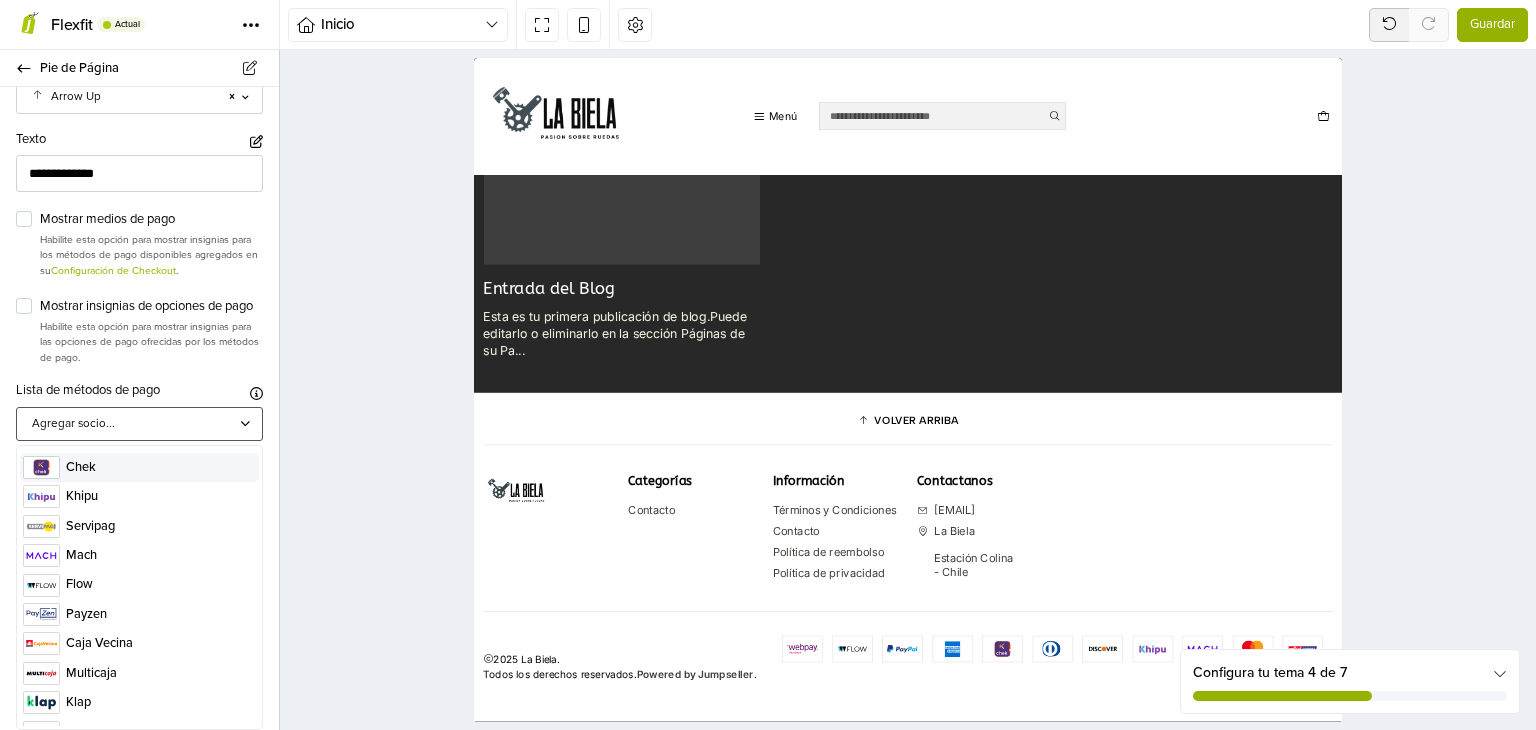 click on "Agregar socio..." at bounding box center [130, 424] 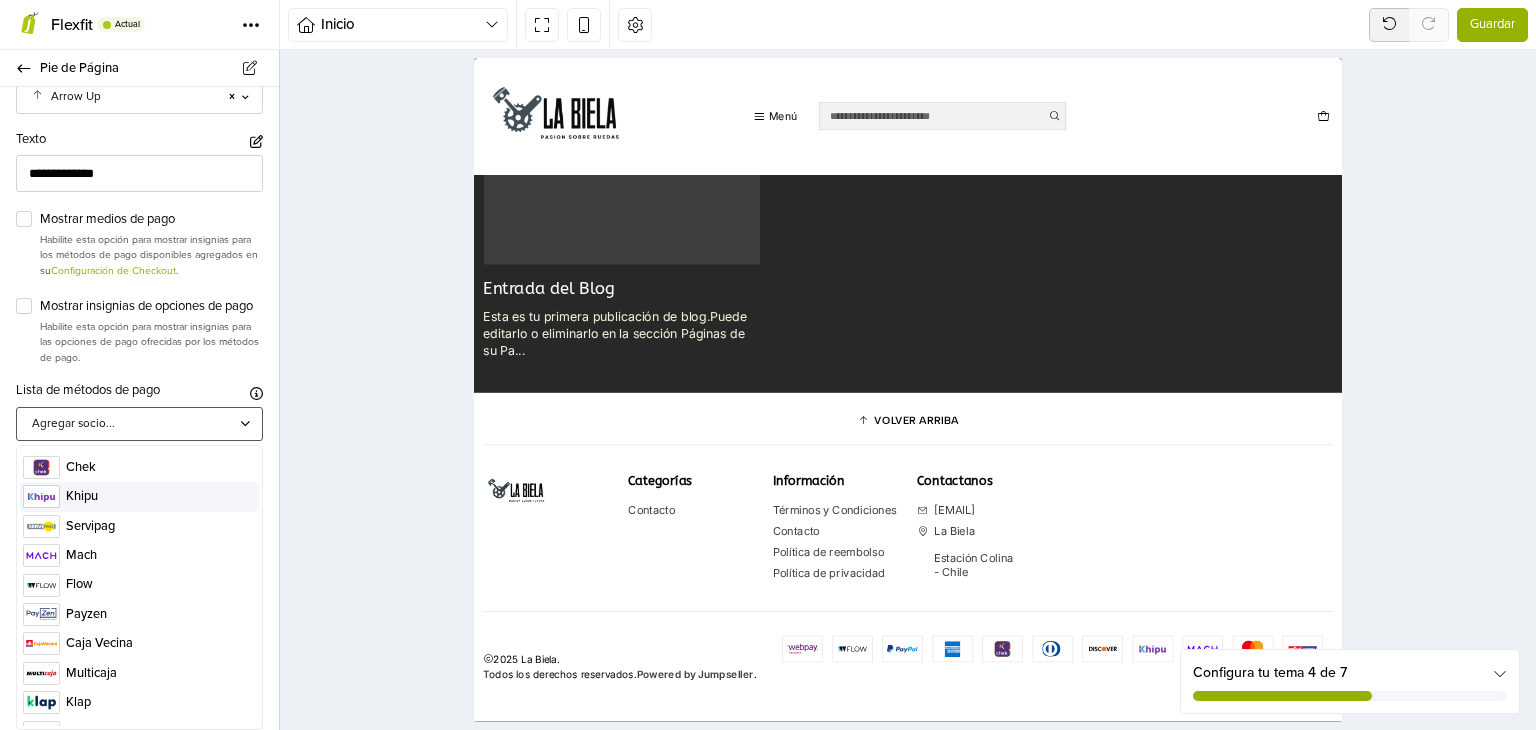 click on "Khipu" at bounding box center [160, 496] 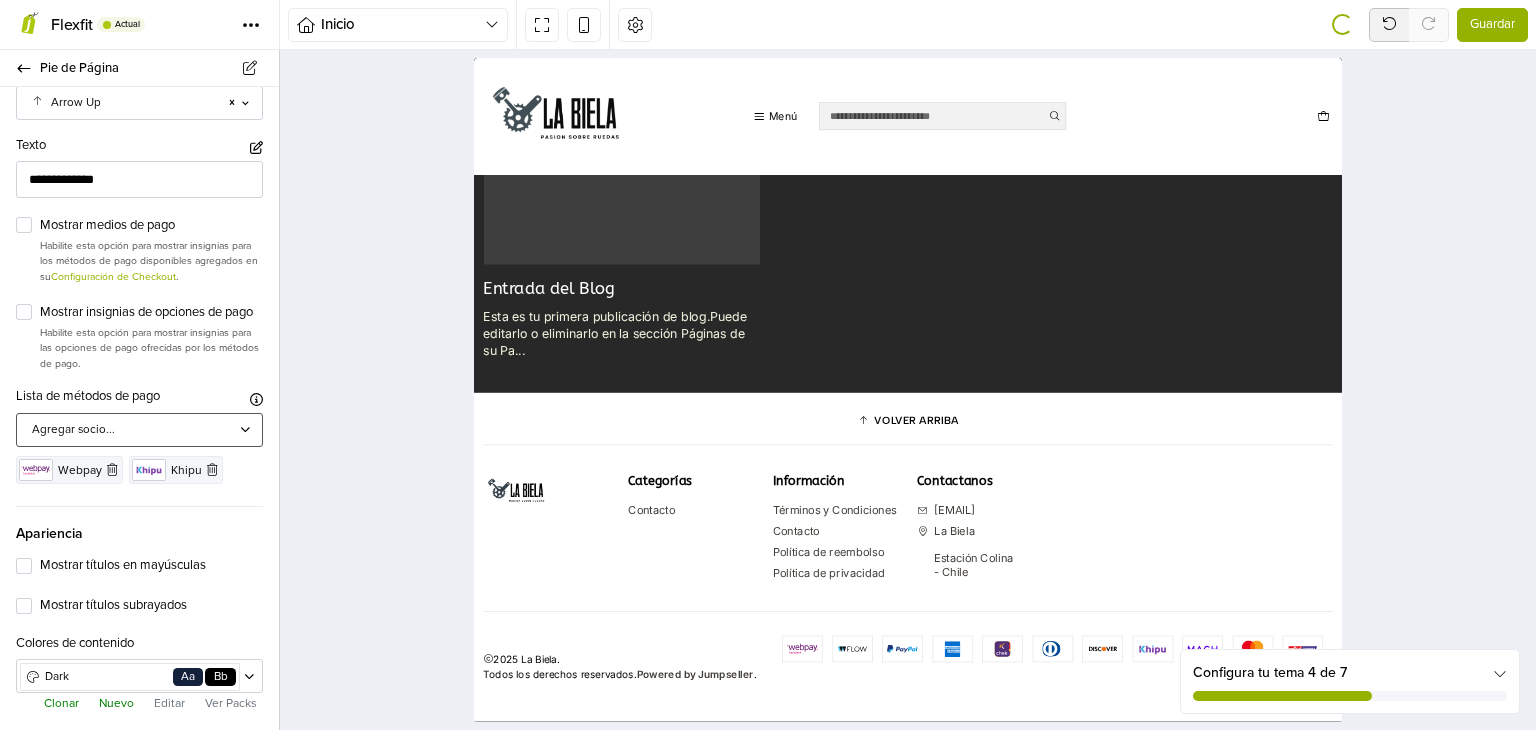 click on "Agregar socio..." at bounding box center (130, 430) 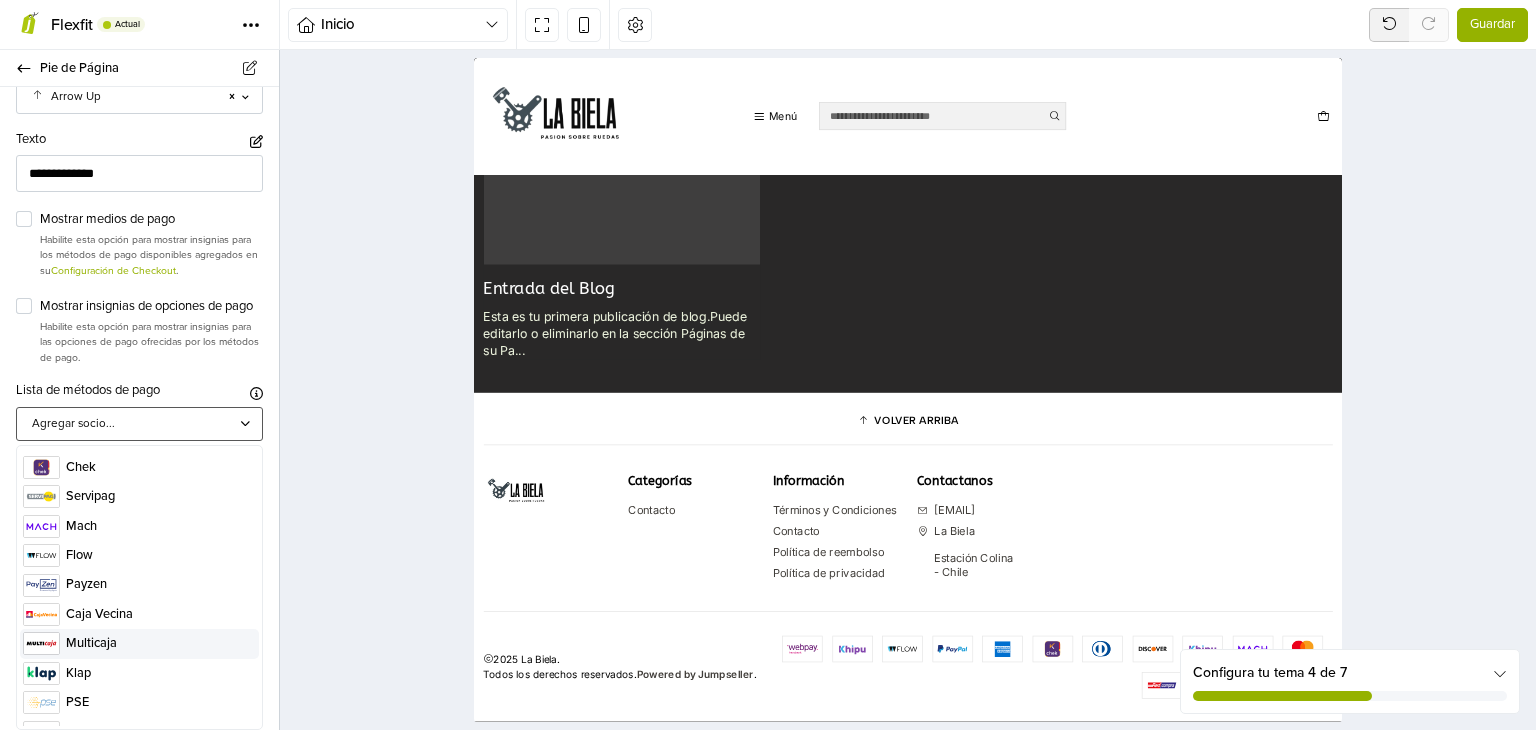 click on "Multicaja" at bounding box center (160, 643) 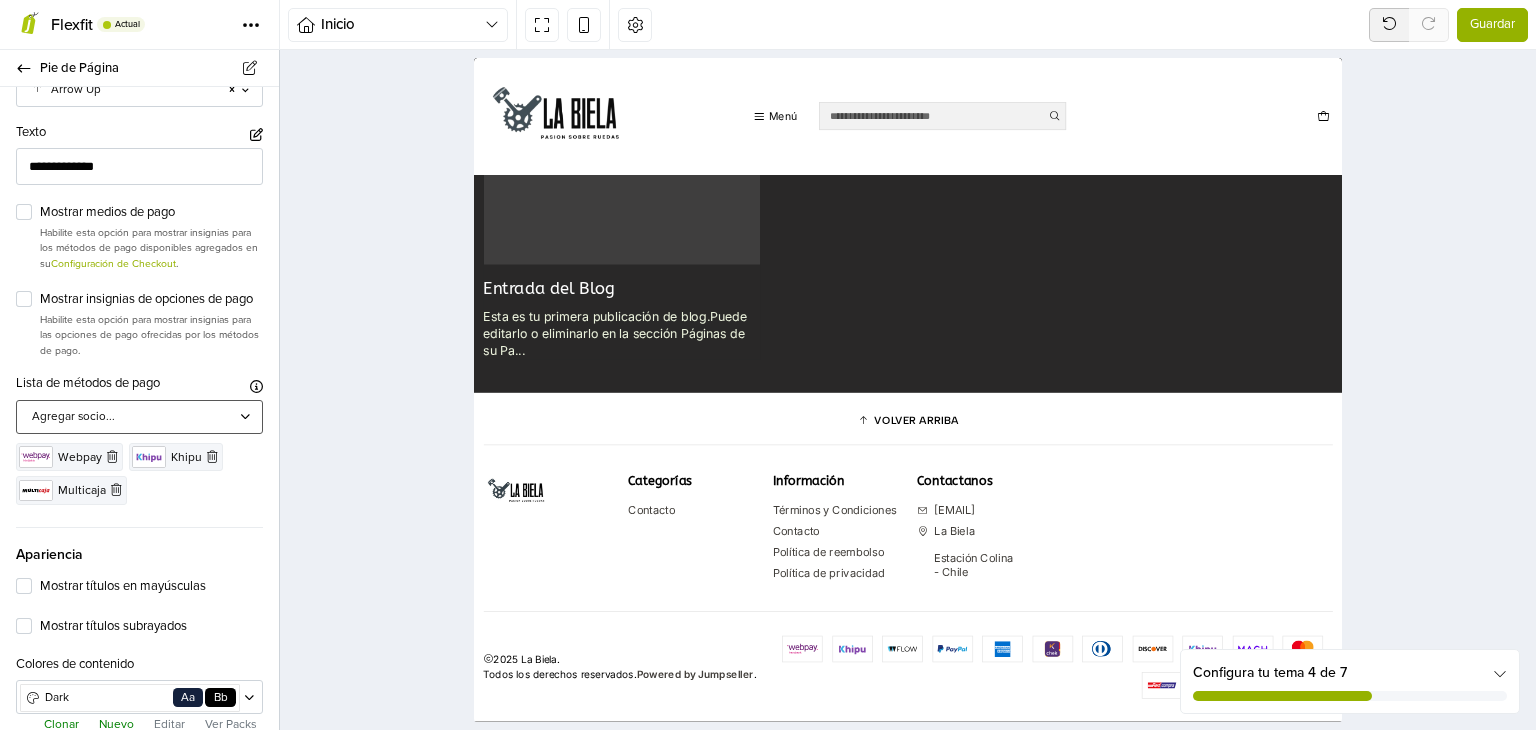 click 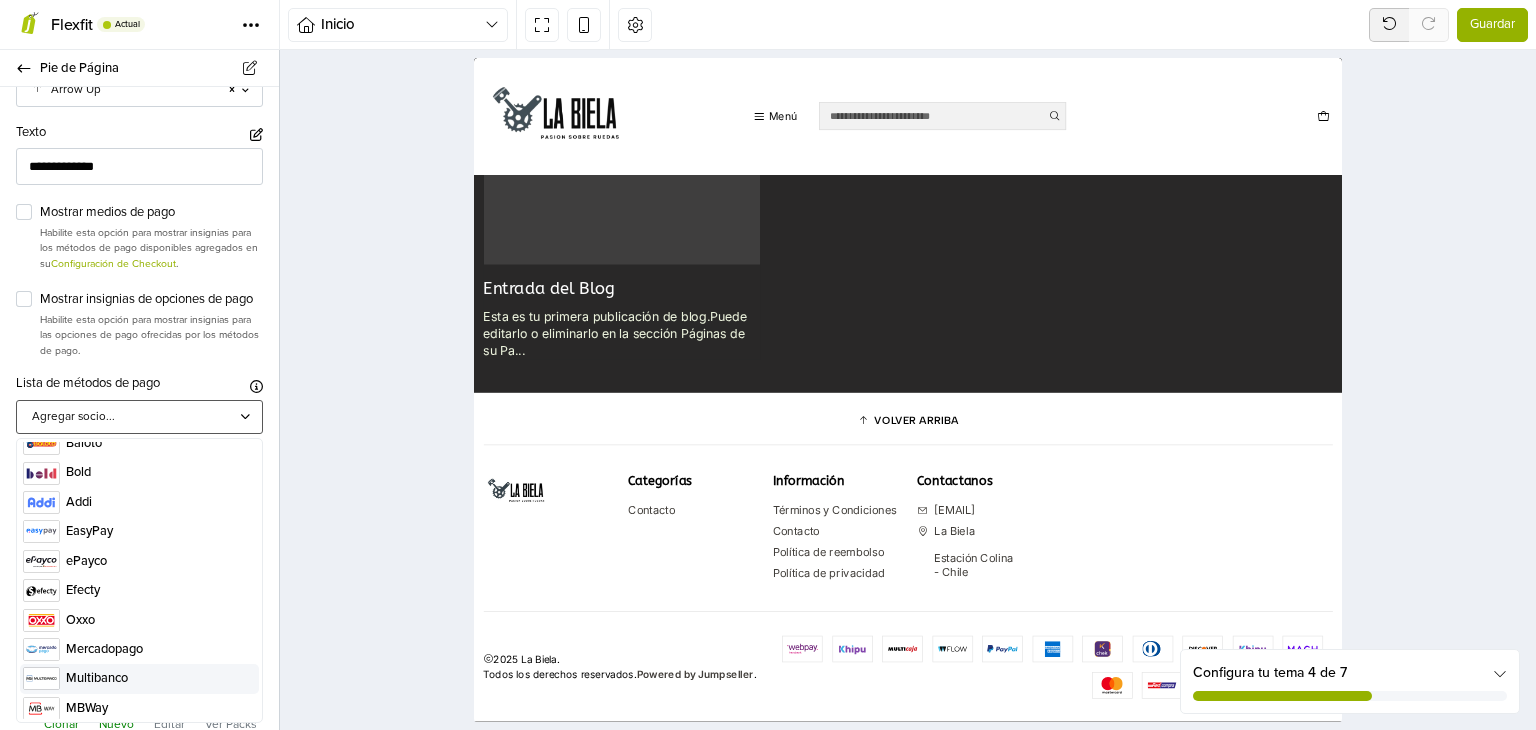 scroll, scrollTop: 300, scrollLeft: 0, axis: vertical 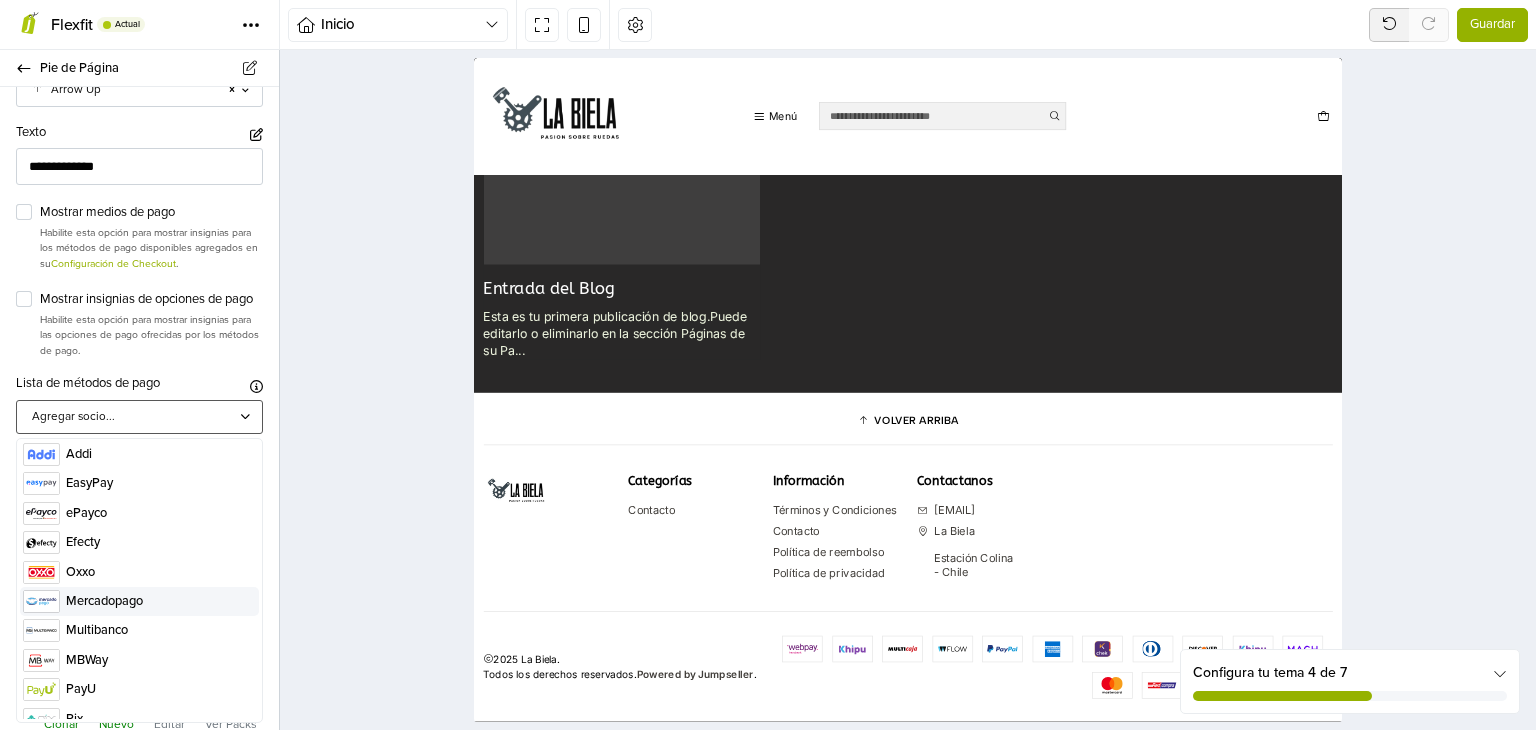 click on "Mercadopago" at bounding box center [160, 601] 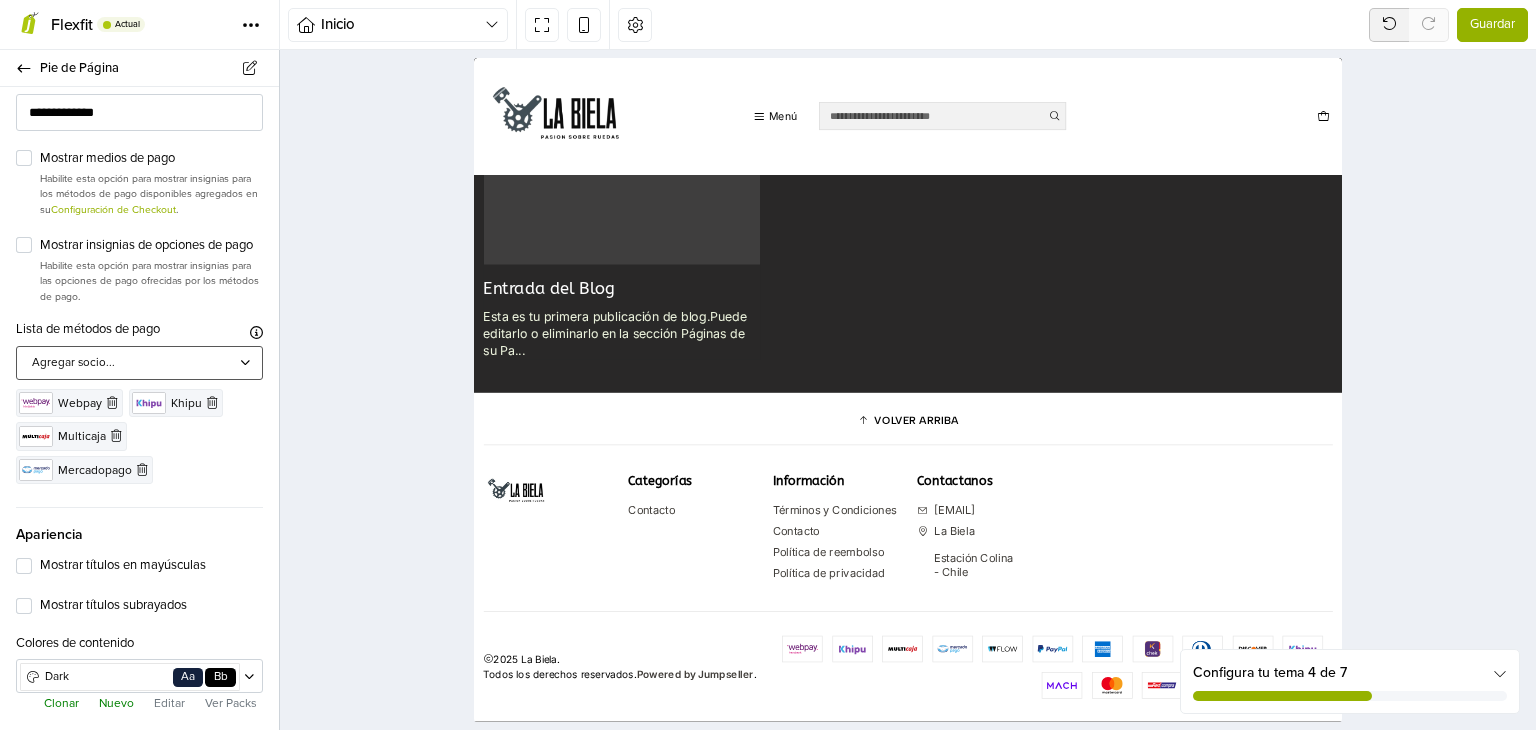 scroll, scrollTop: 594, scrollLeft: 0, axis: vertical 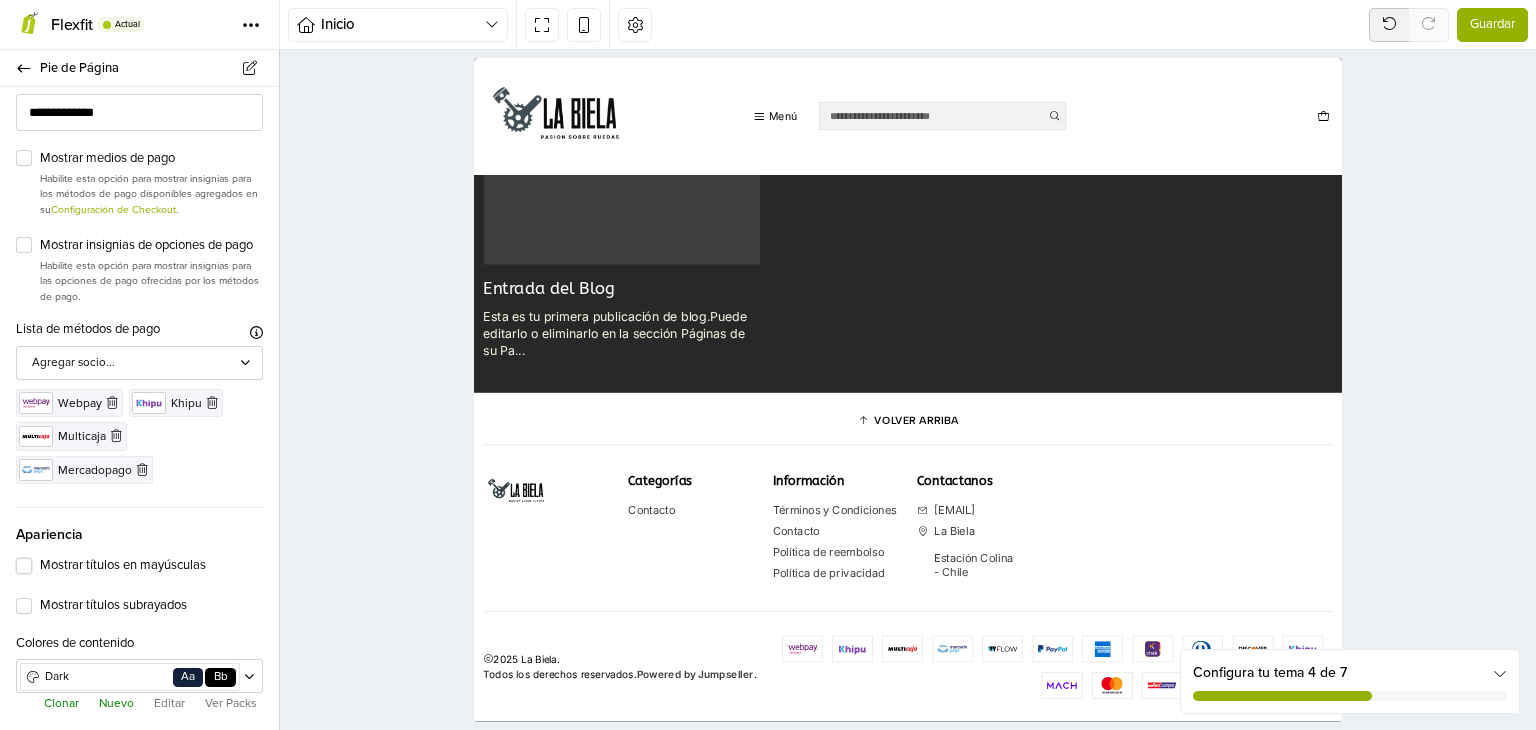 click on "Mostrar títulos en mayúsculas" at bounding box center [151, 566] 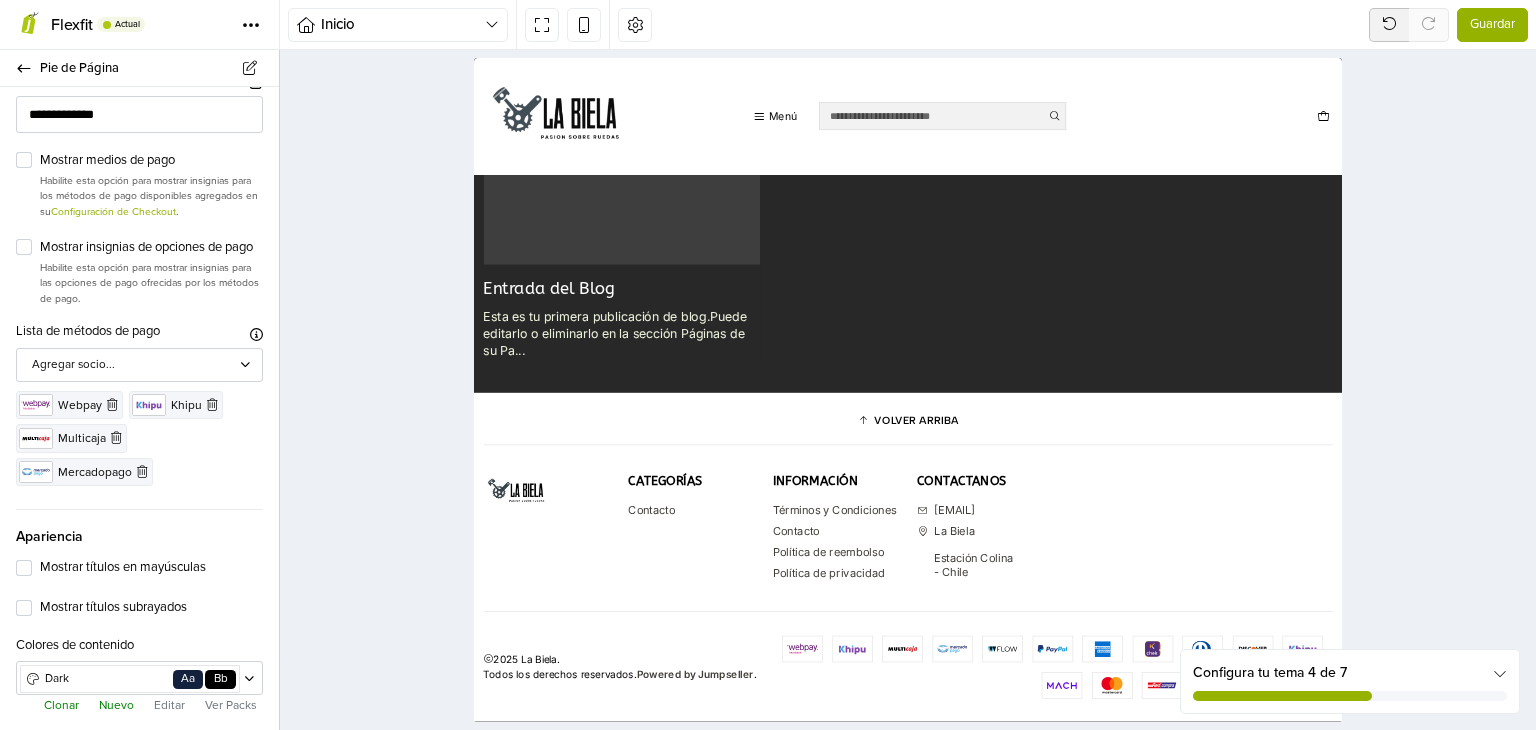scroll, scrollTop: 594, scrollLeft: 0, axis: vertical 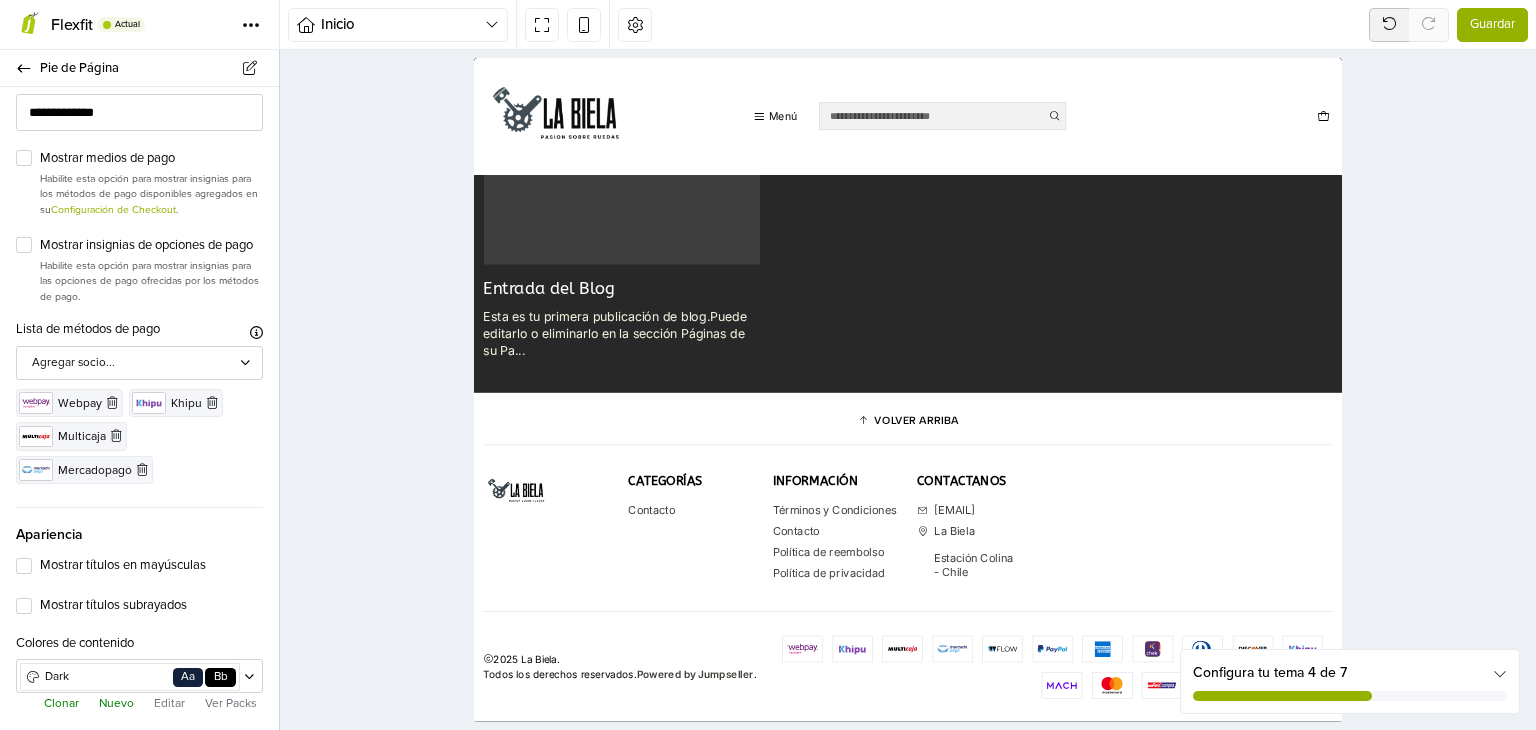 click on "Editar" at bounding box center [169, 703] 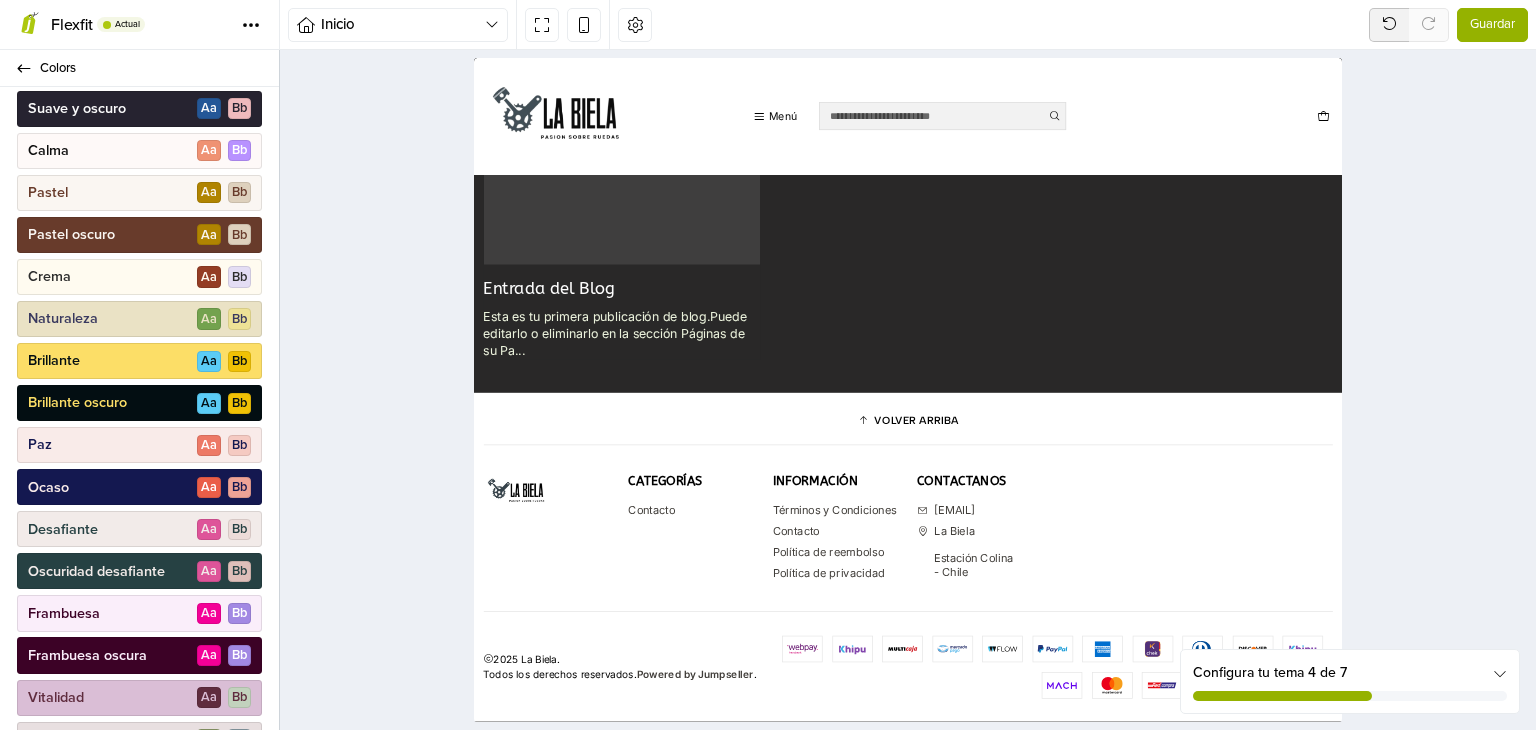 scroll, scrollTop: 558, scrollLeft: 0, axis: vertical 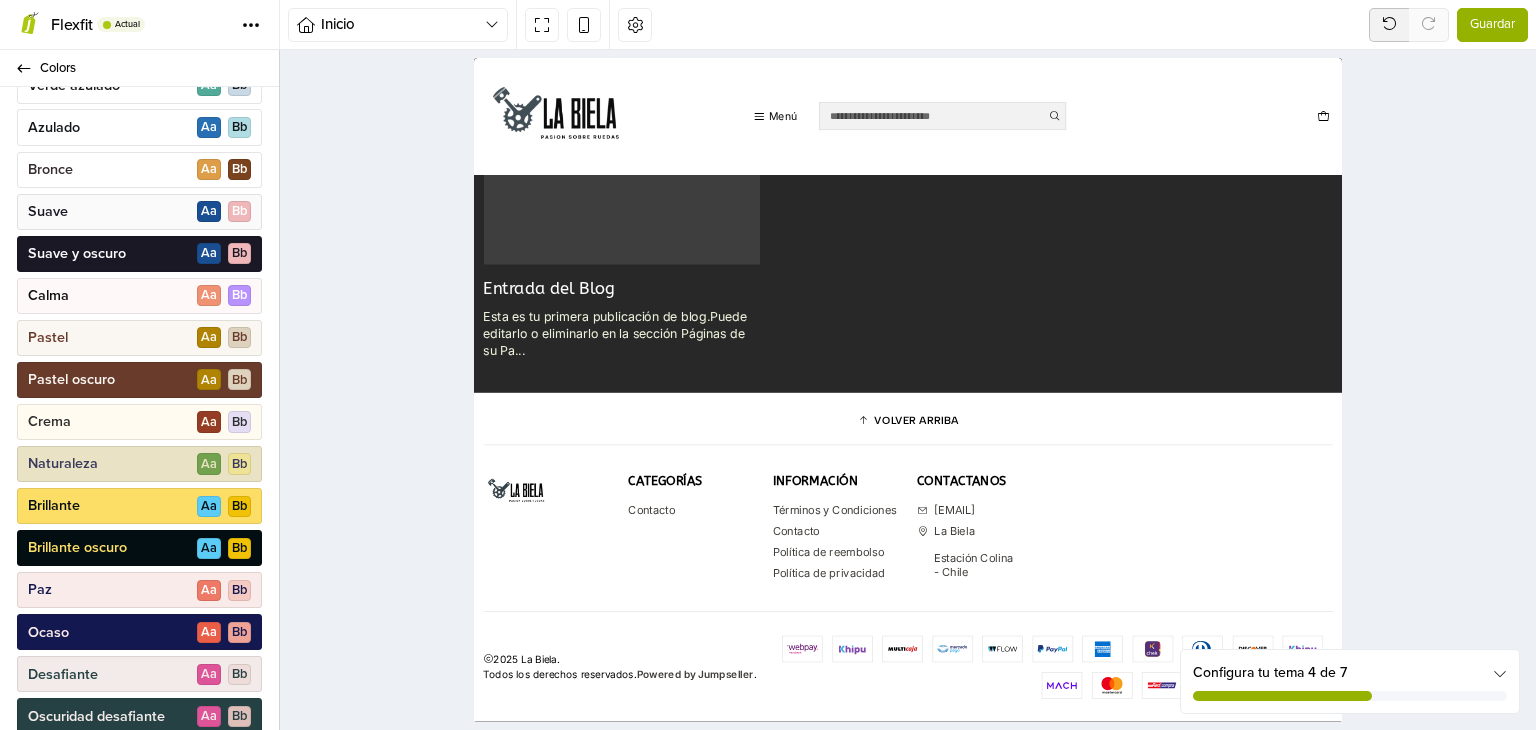 click on "Guardar" at bounding box center (1492, 25) 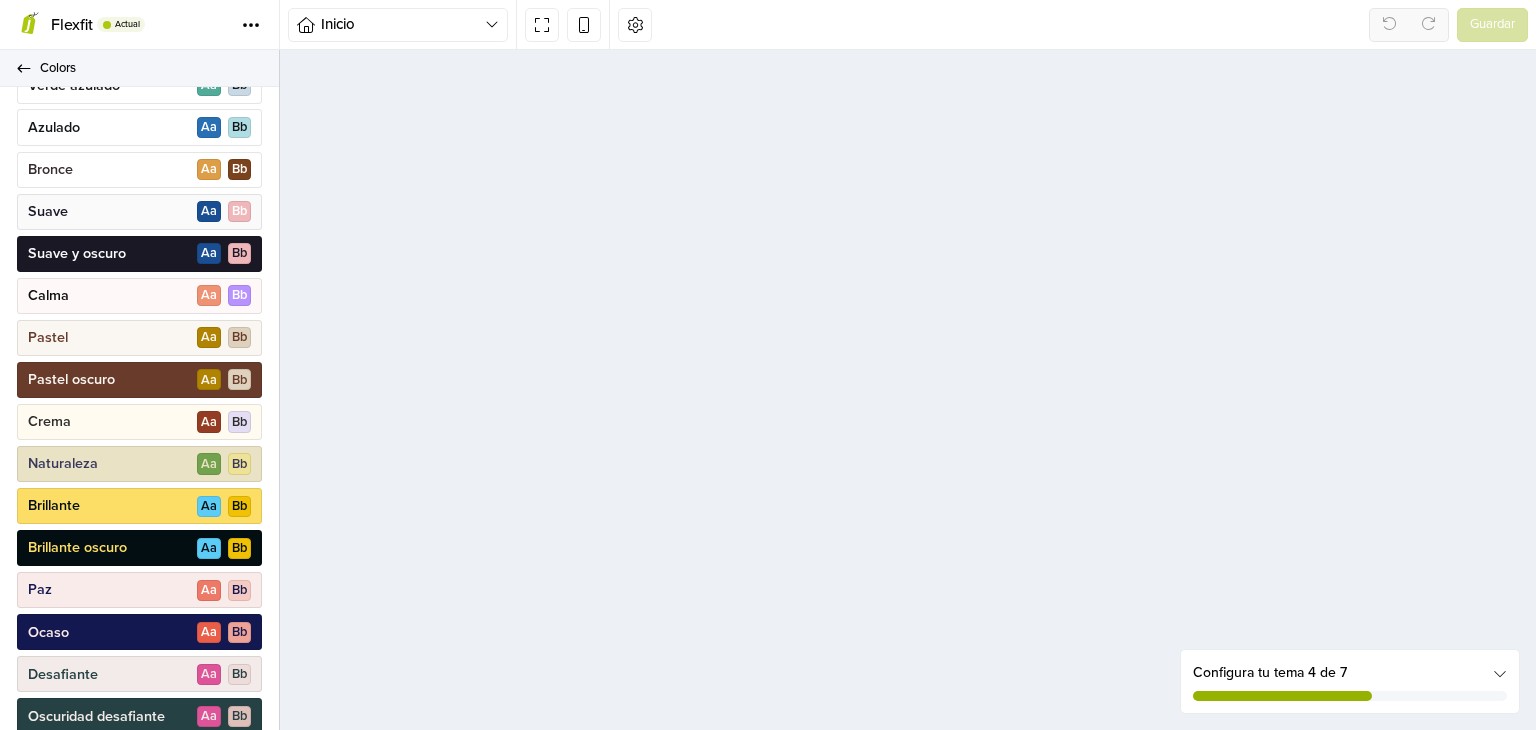 click 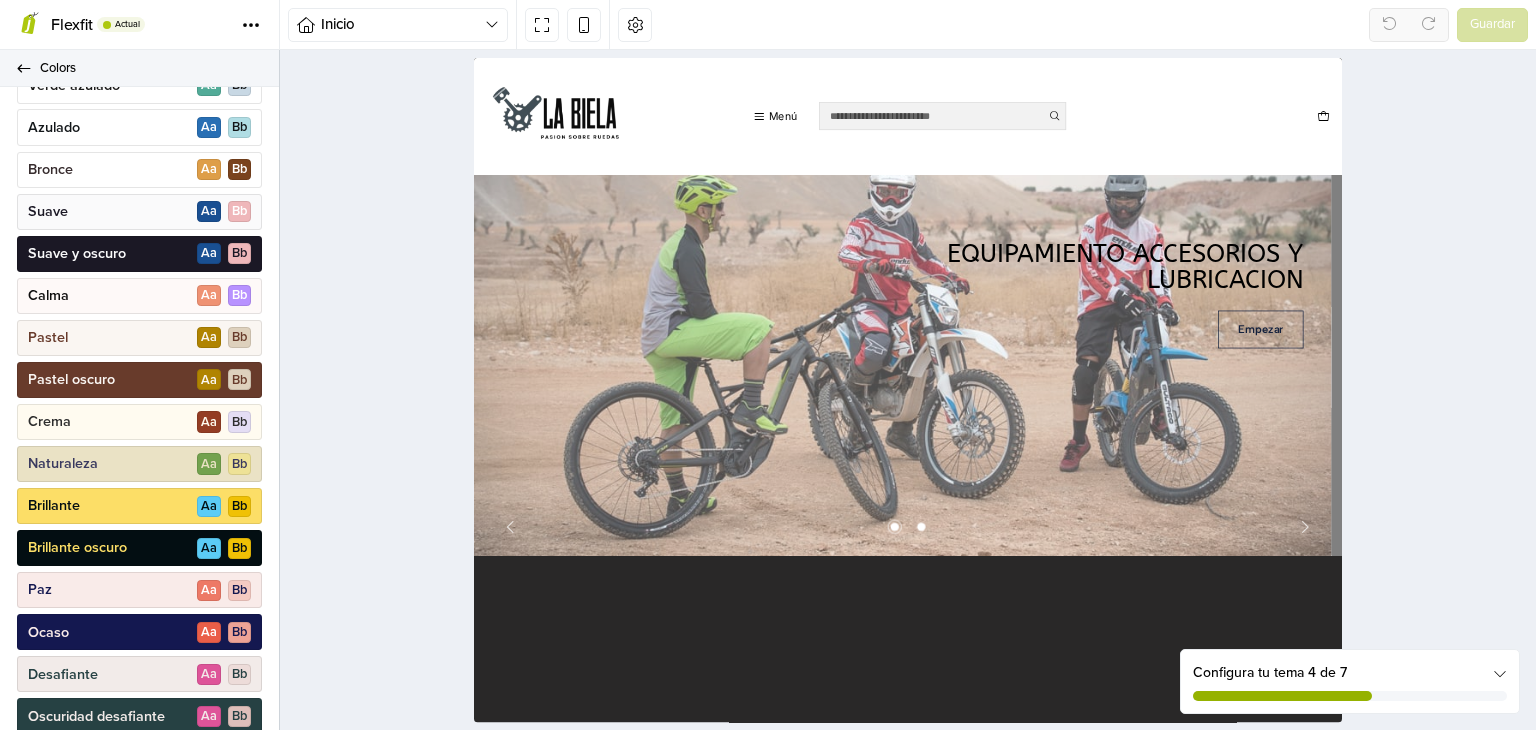 select on "******" 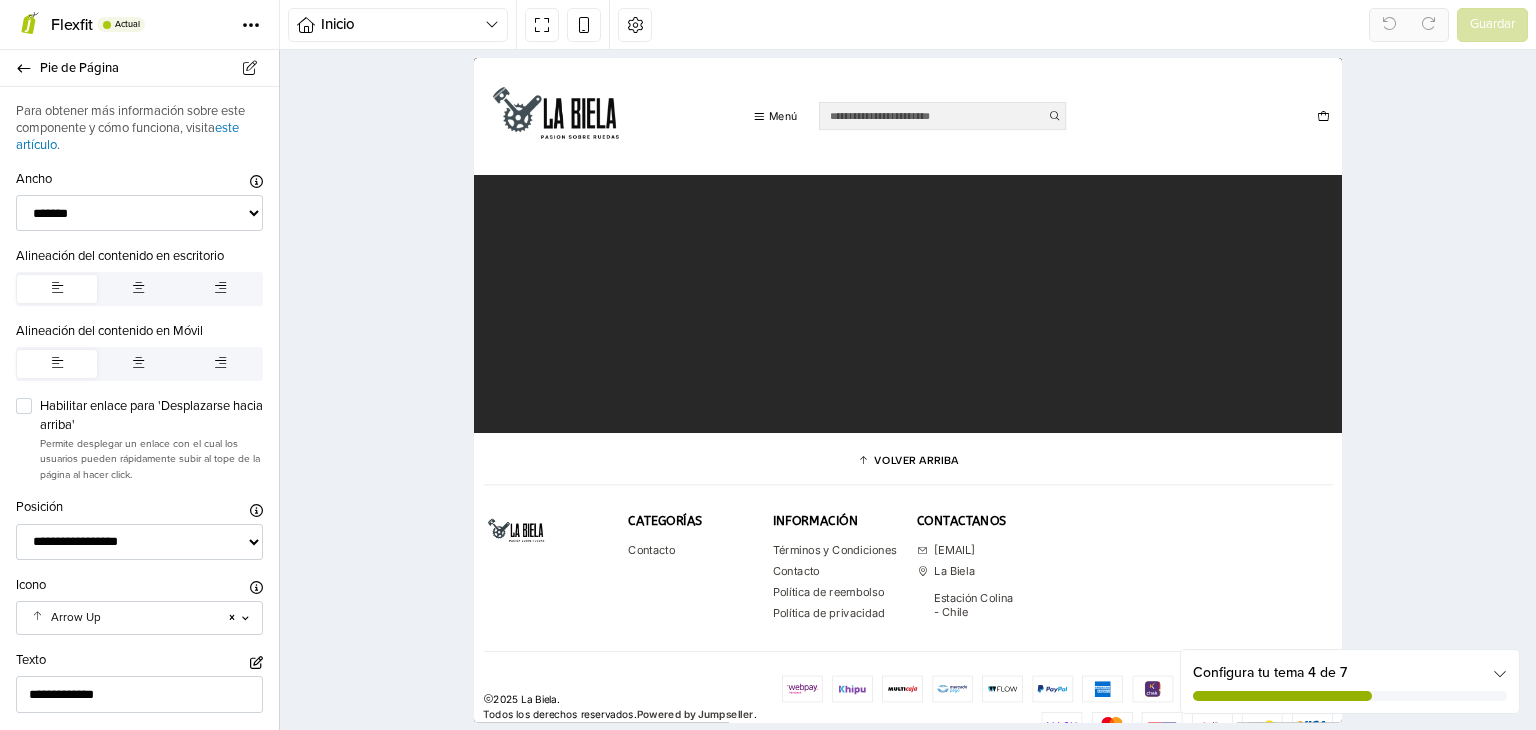 scroll, scrollTop: 5068, scrollLeft: 0, axis: vertical 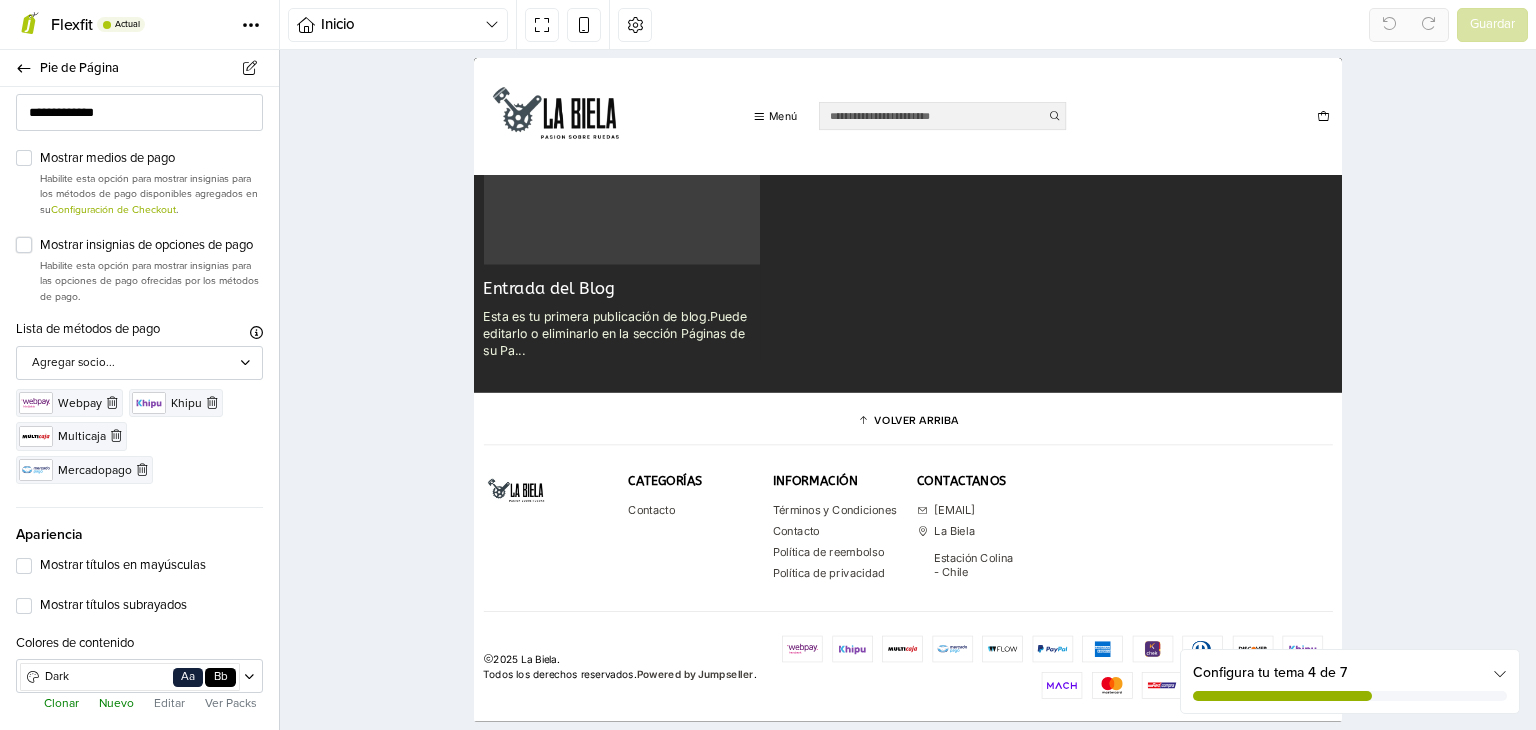 click on "Mostrar insignias de opciones de pago" at bounding box center (151, 246) 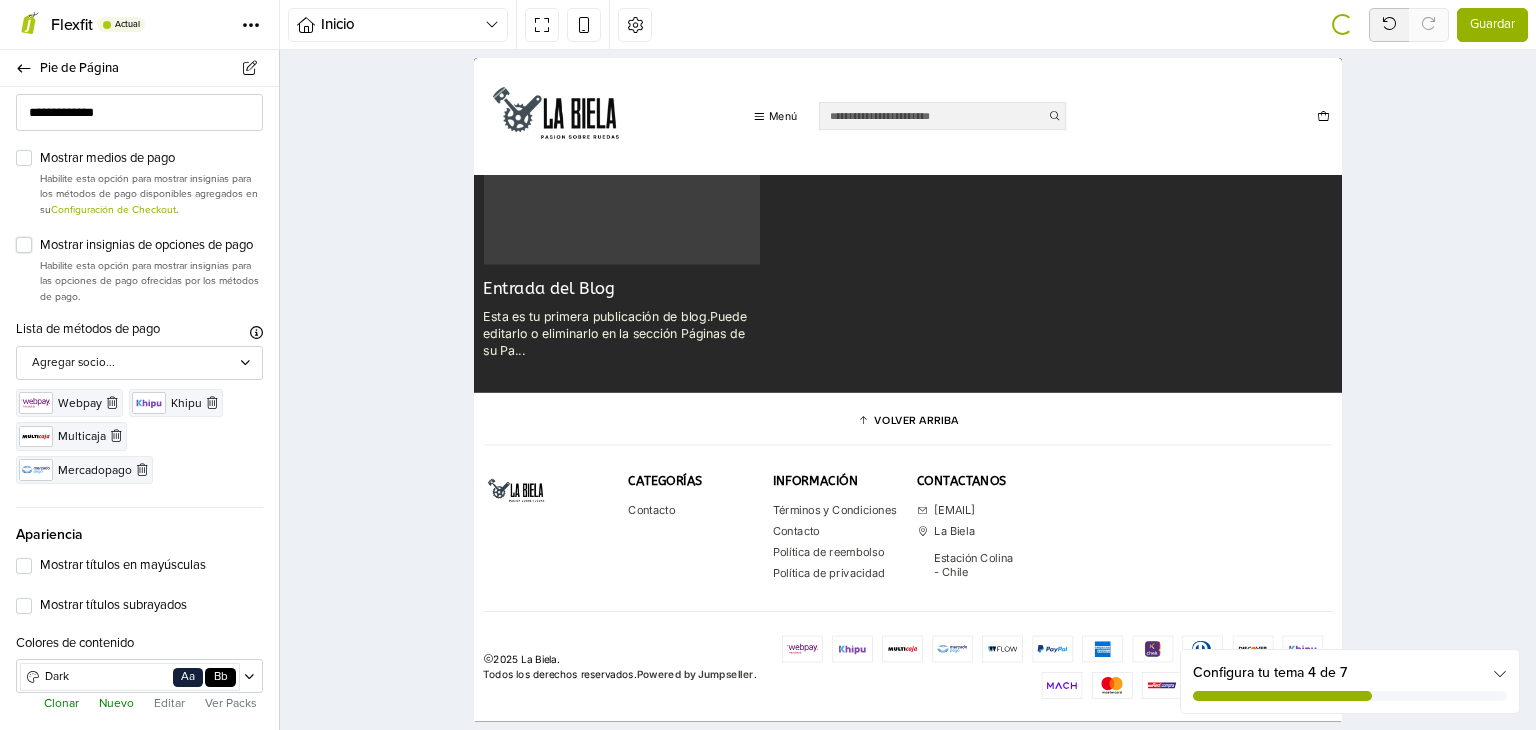 scroll, scrollTop: 5016, scrollLeft: 0, axis: vertical 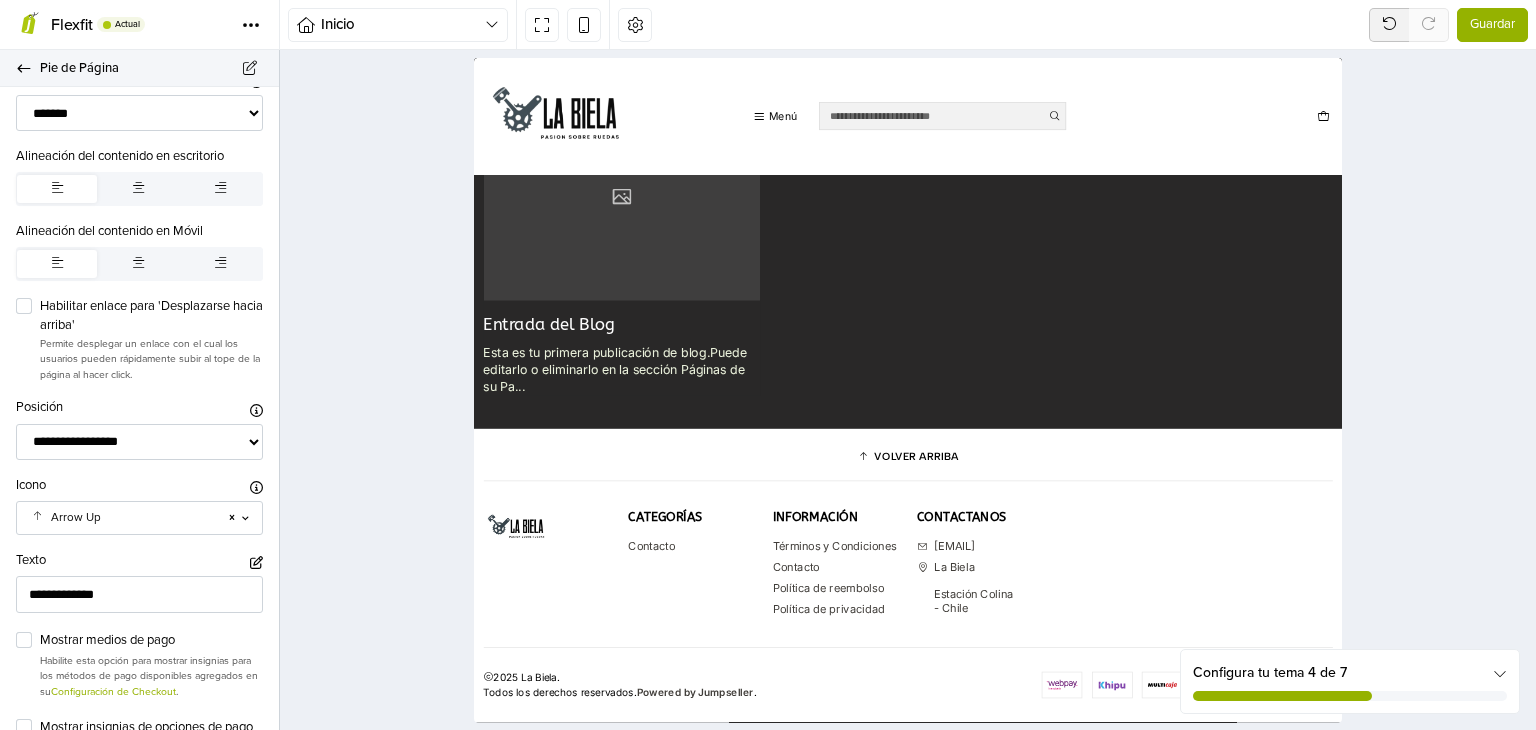 click 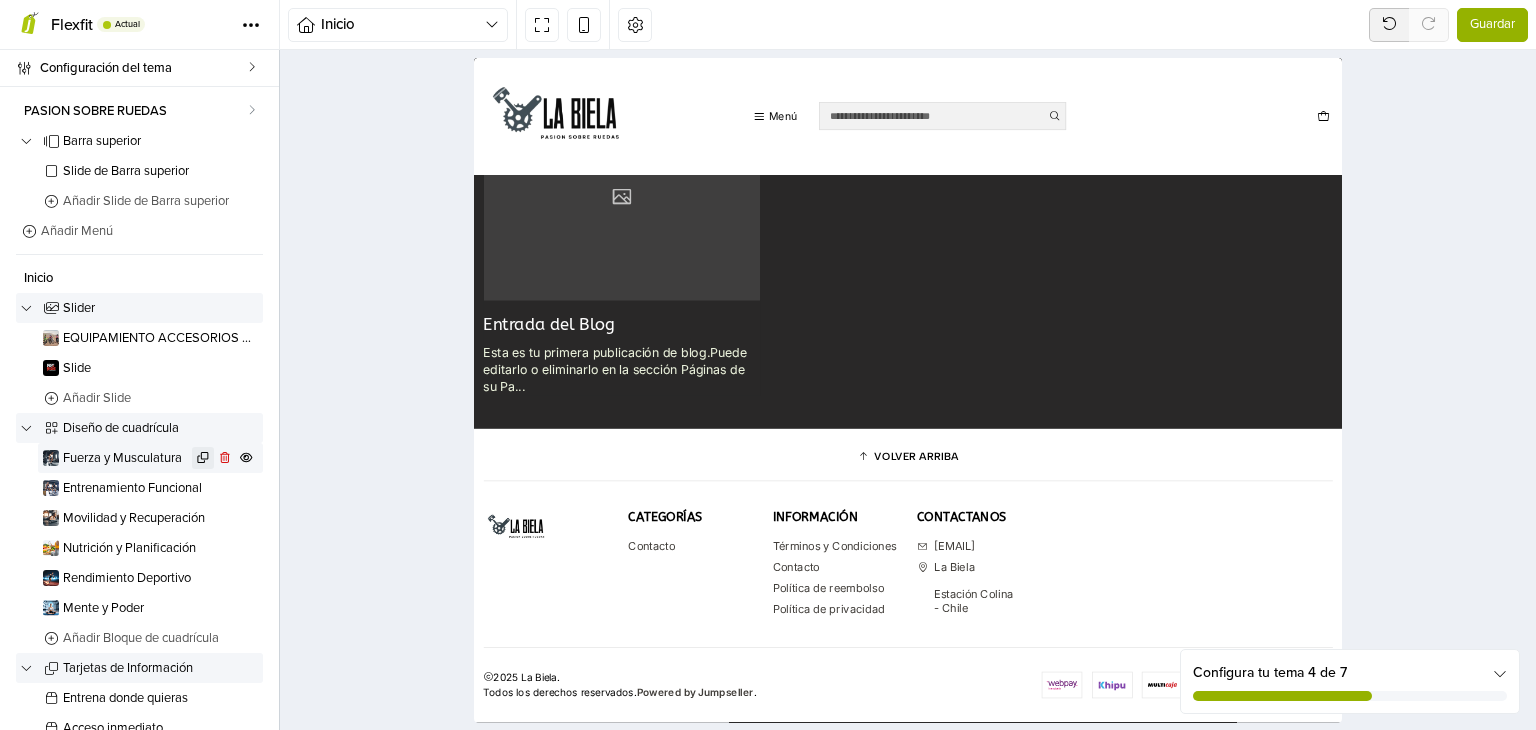 scroll, scrollTop: 0, scrollLeft: 0, axis: both 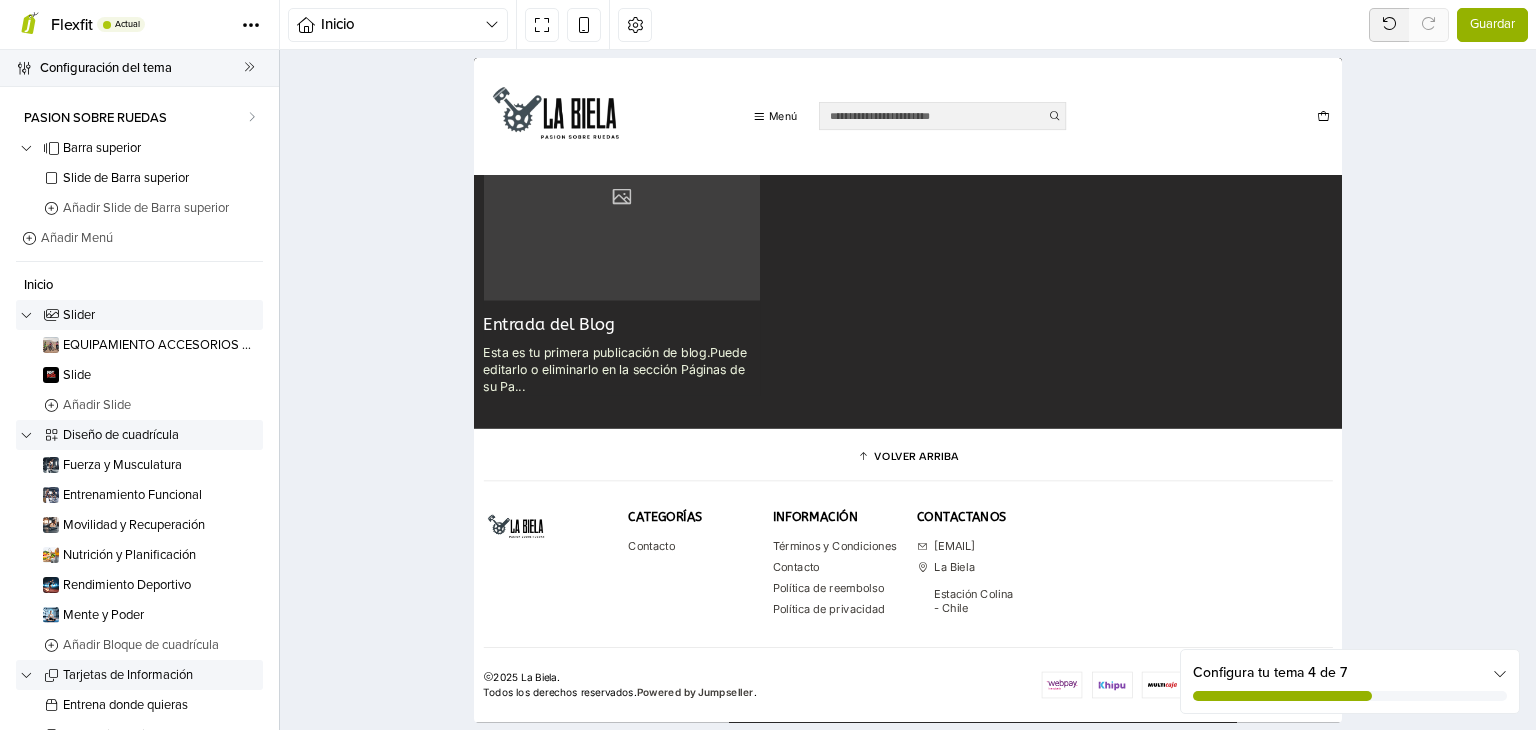 click at bounding box center (249, 67) 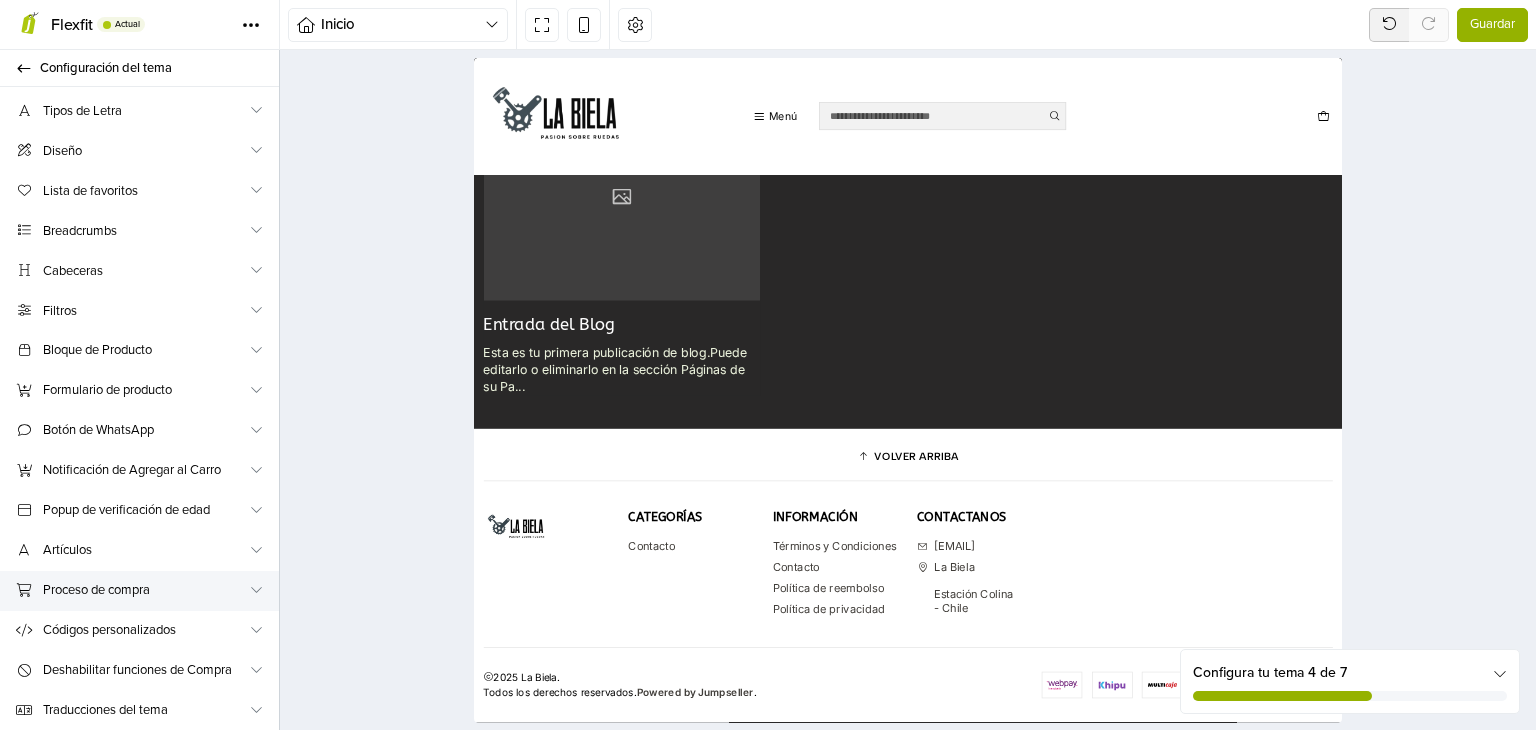 scroll, scrollTop: 36, scrollLeft: 0, axis: vertical 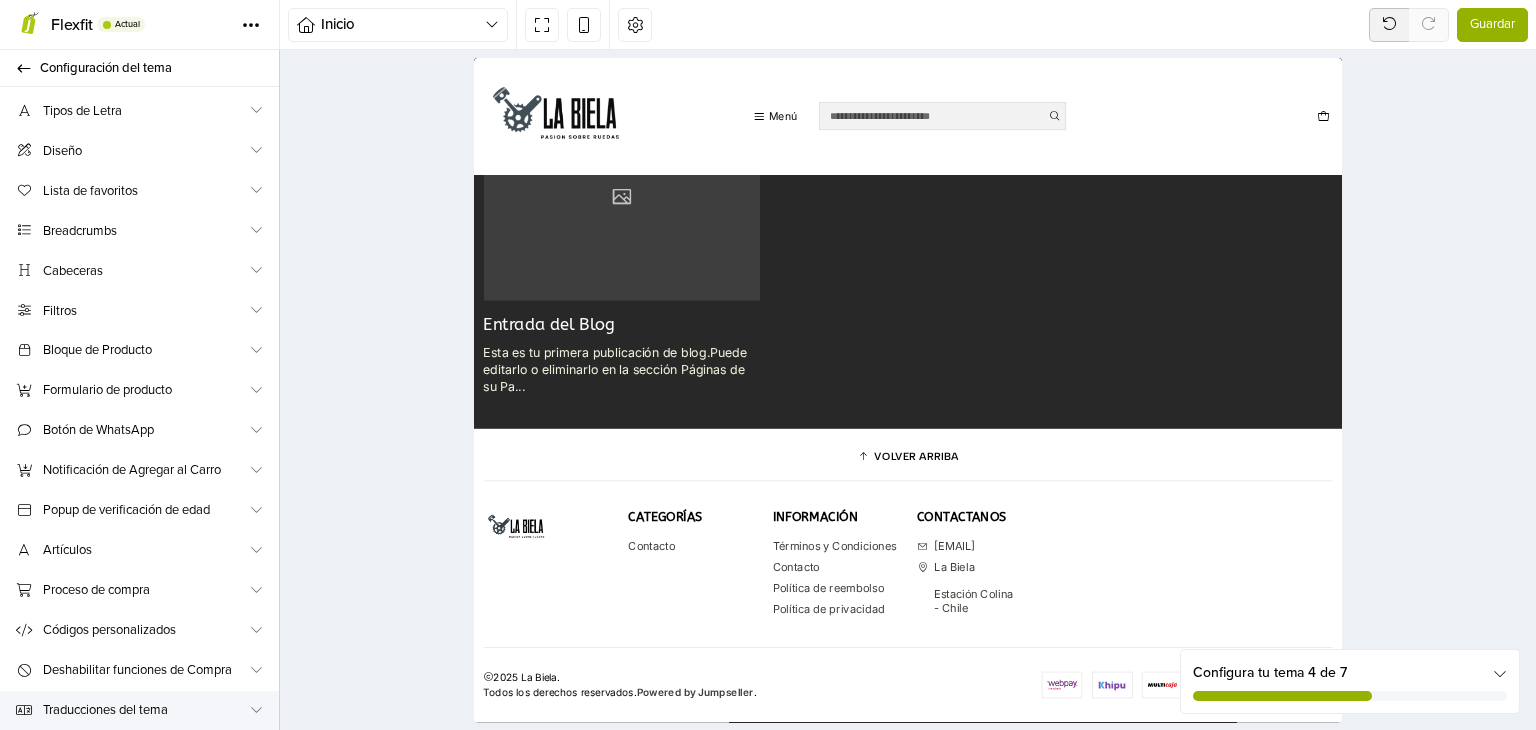 click at bounding box center (256, 709) 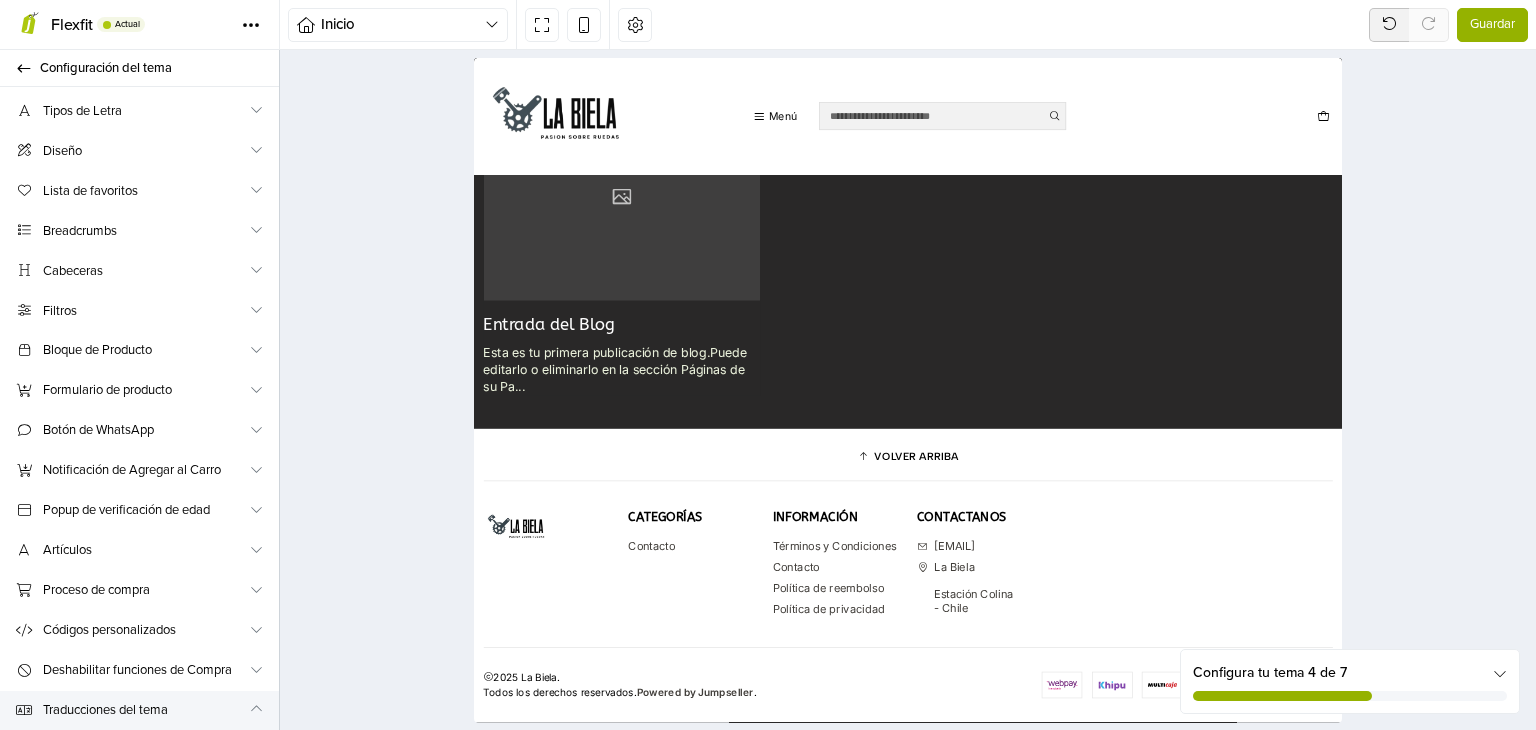 click at bounding box center [256, 709] 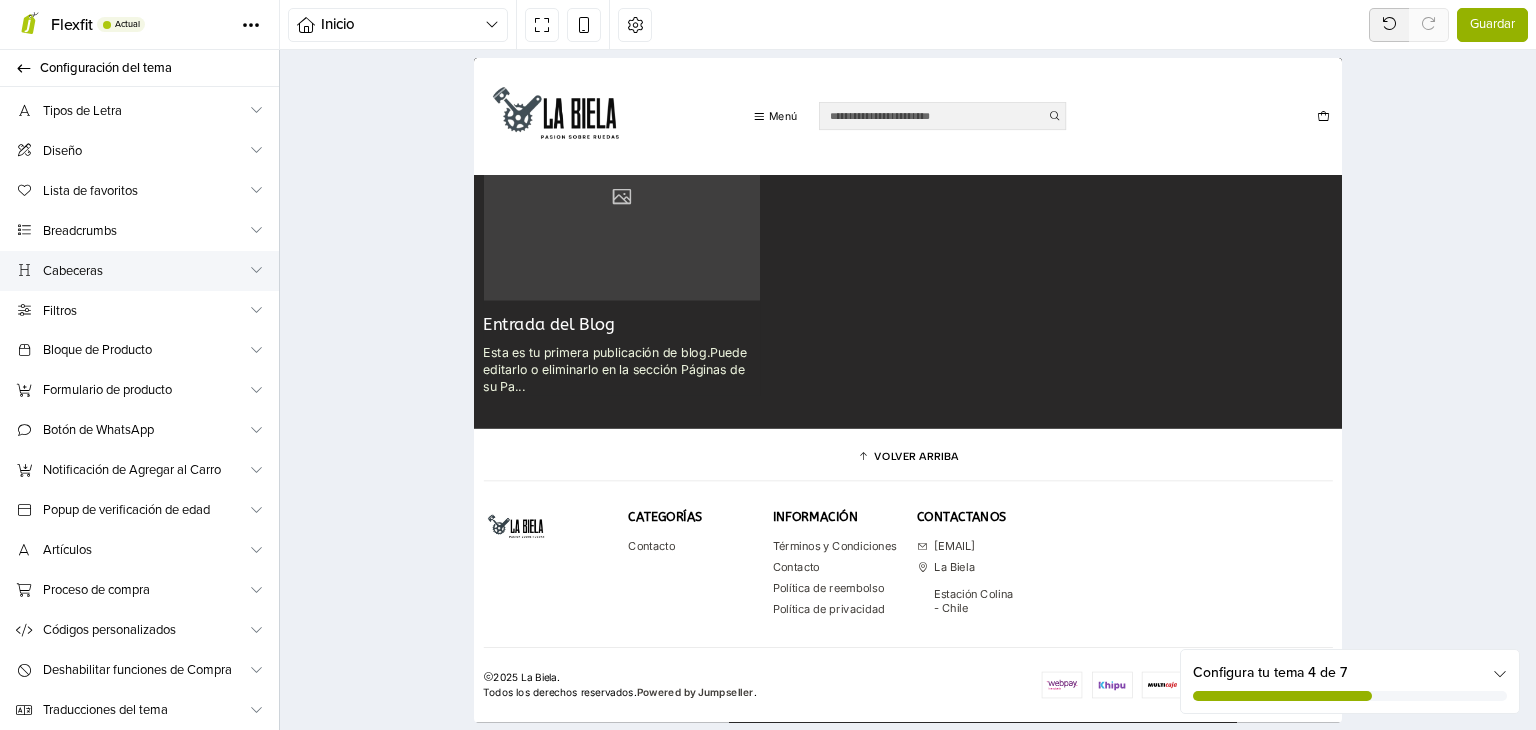 click on "Cabeceras" at bounding box center [145, 271] 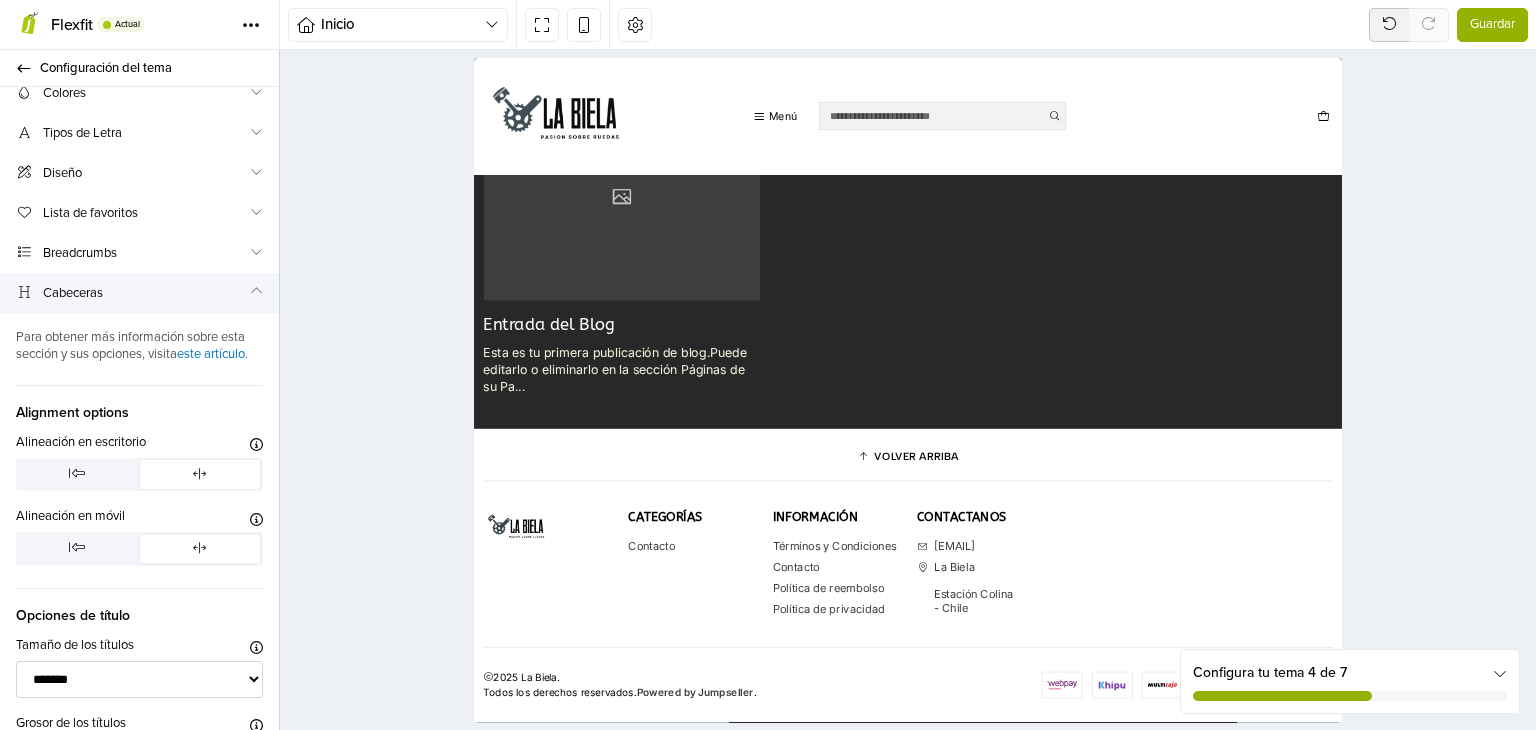 scroll, scrollTop: 0, scrollLeft: 0, axis: both 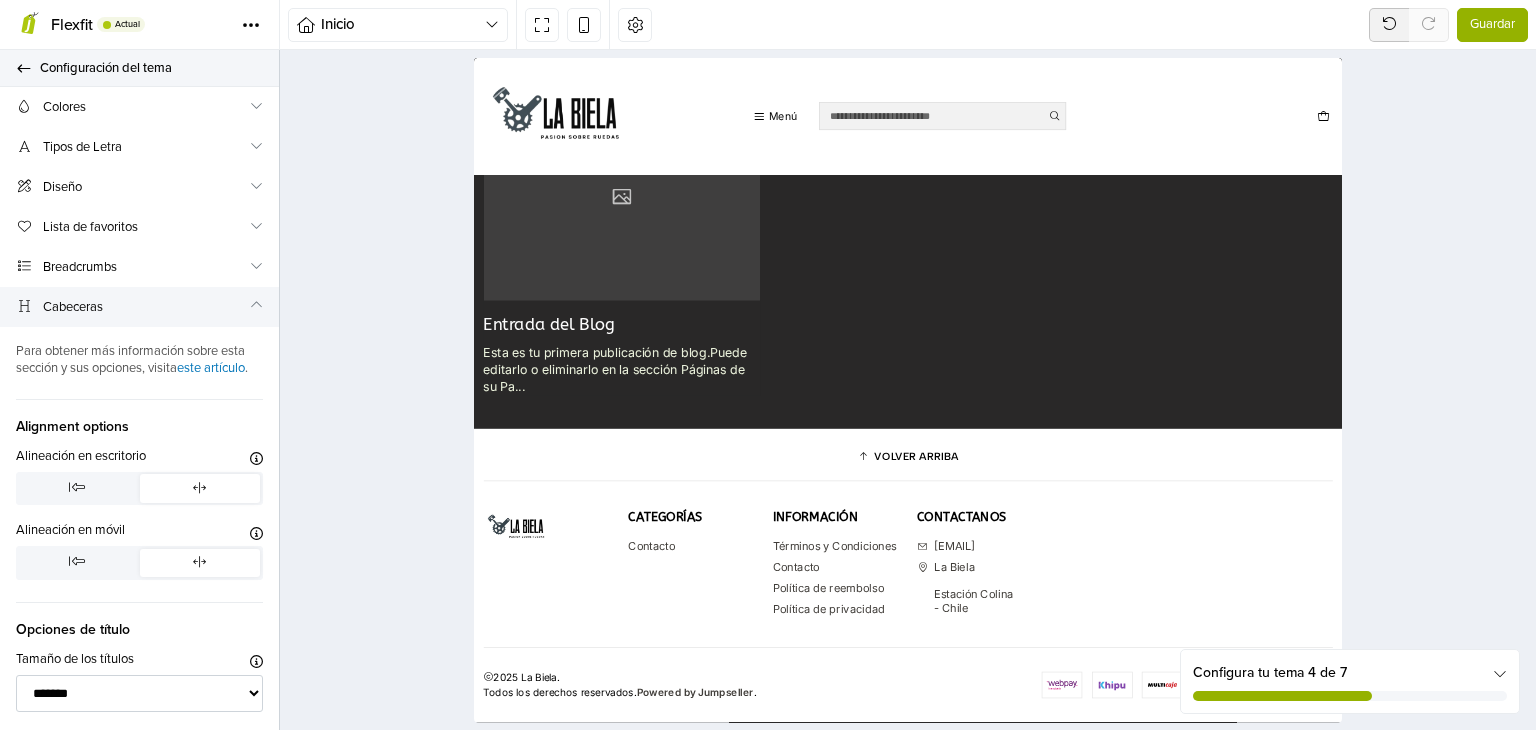 click 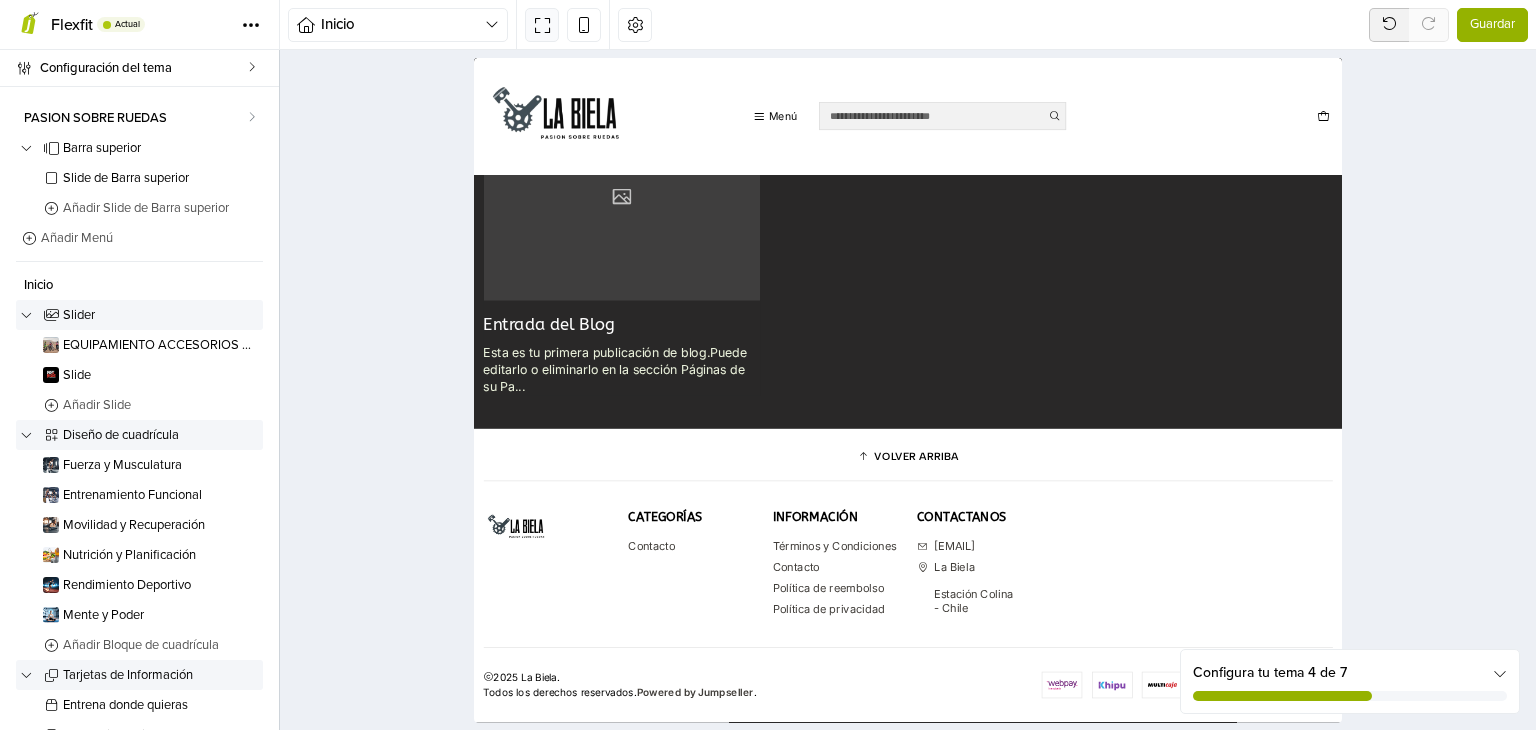 click at bounding box center [542, 24] 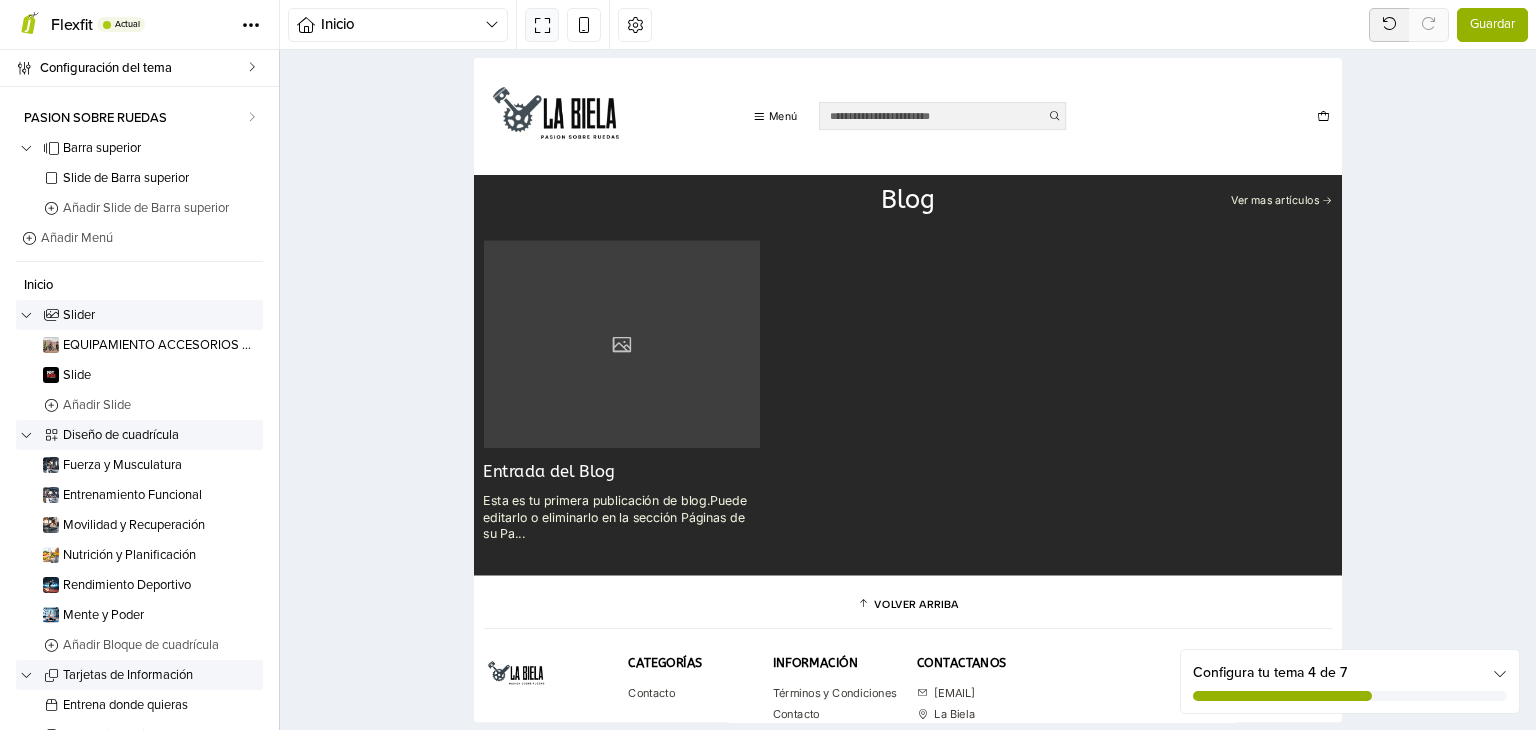 scroll, scrollTop: 5444, scrollLeft: 0, axis: vertical 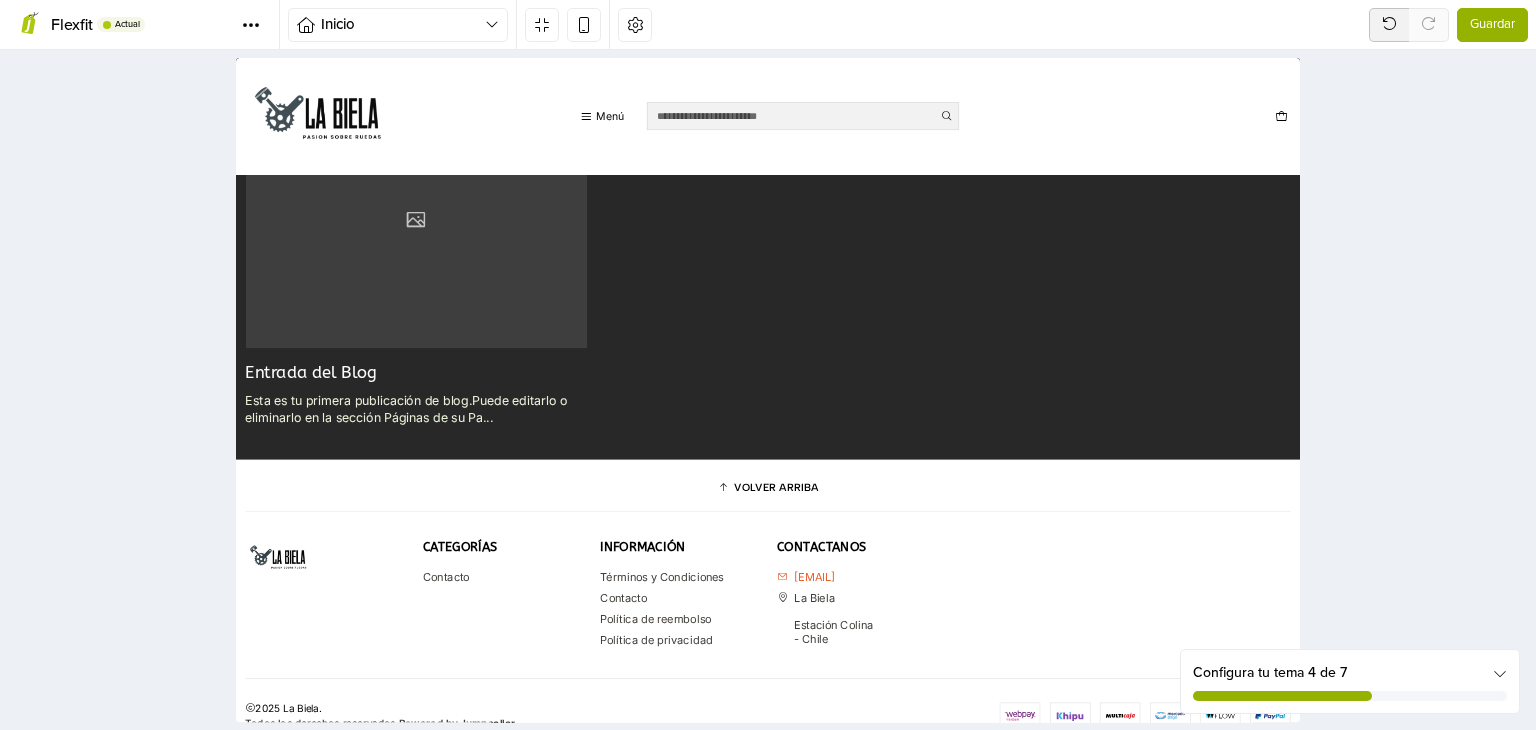 click on "hectorandrad@gmail.com" at bounding box center [1050, 799] 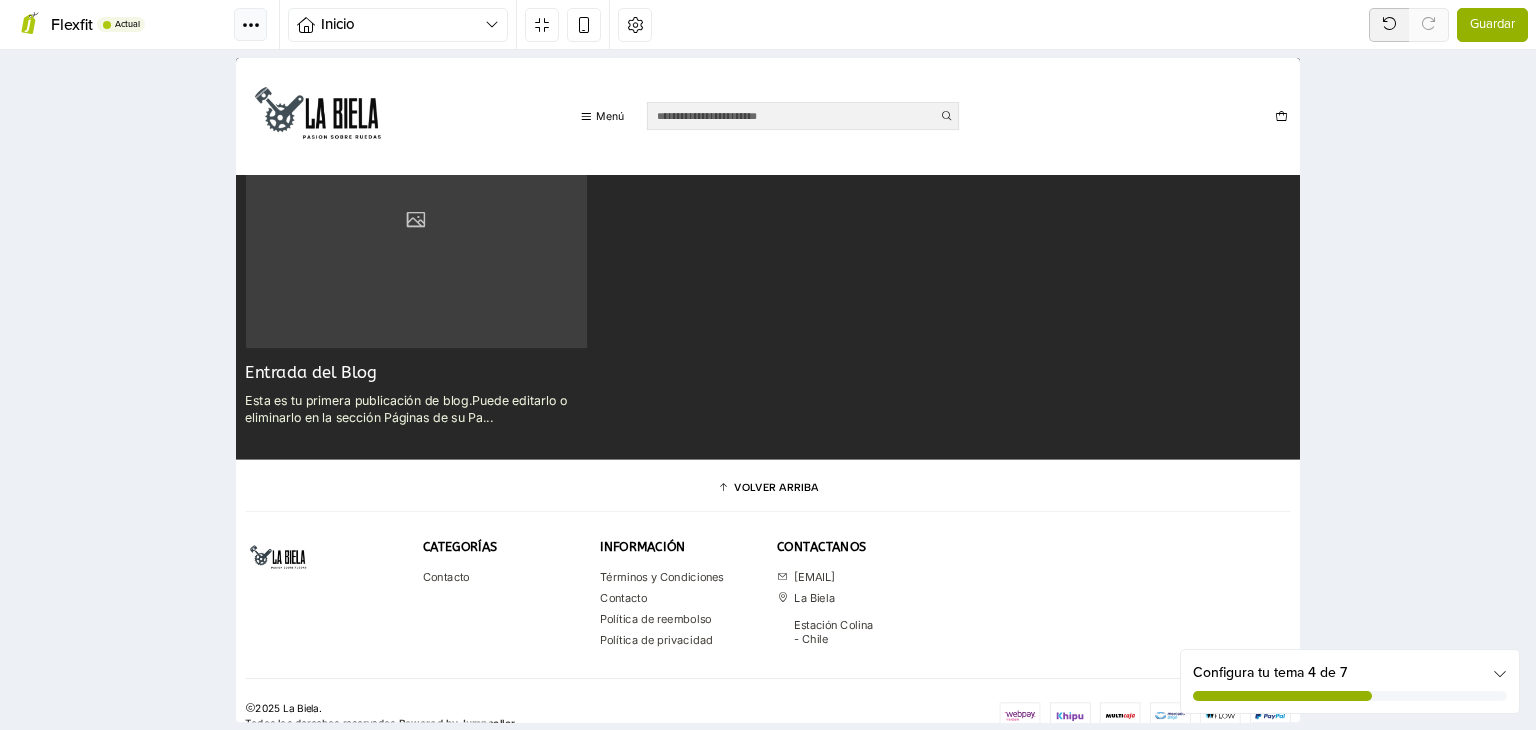 click on "Tema" at bounding box center (250, 24) 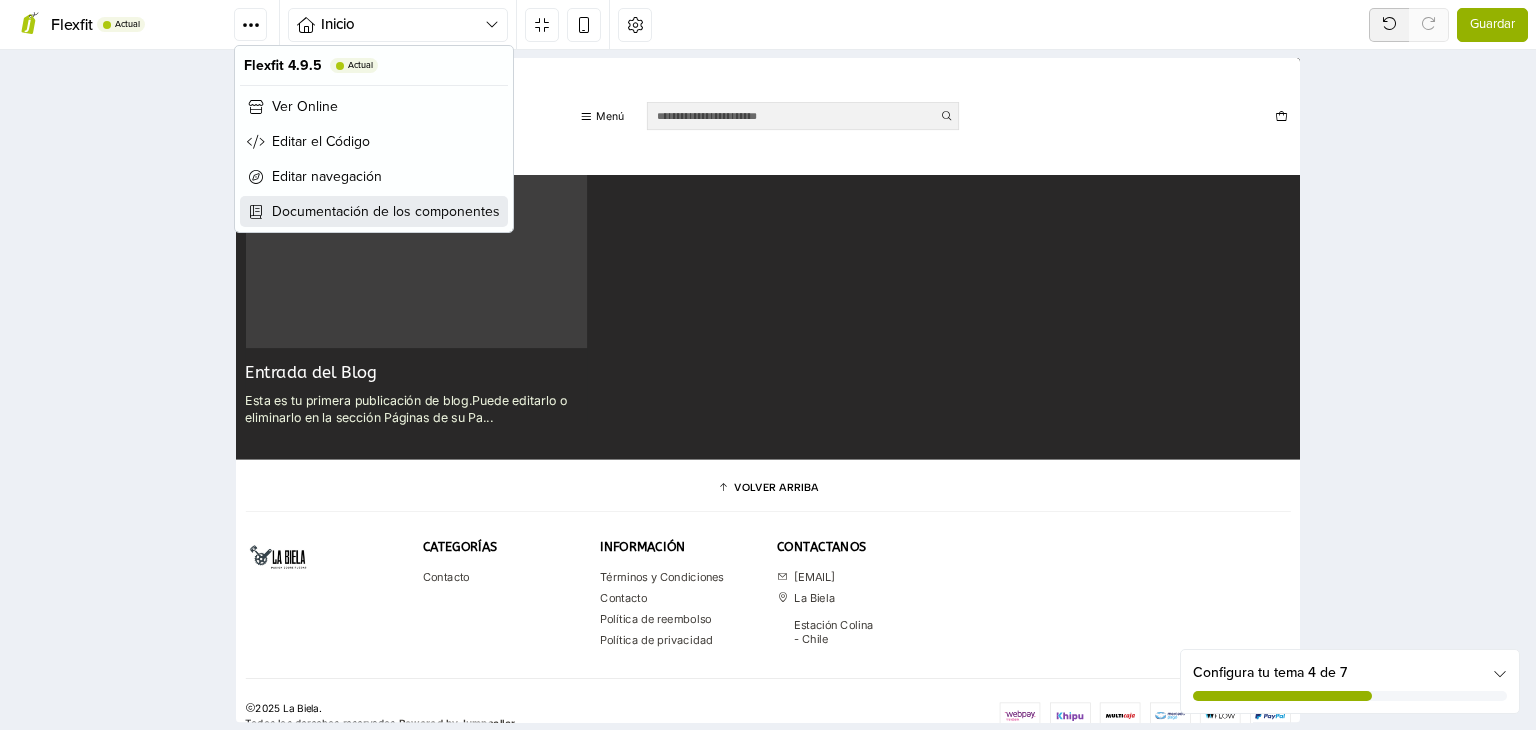 click on "Documentación de los componentes" at bounding box center [386, 211] 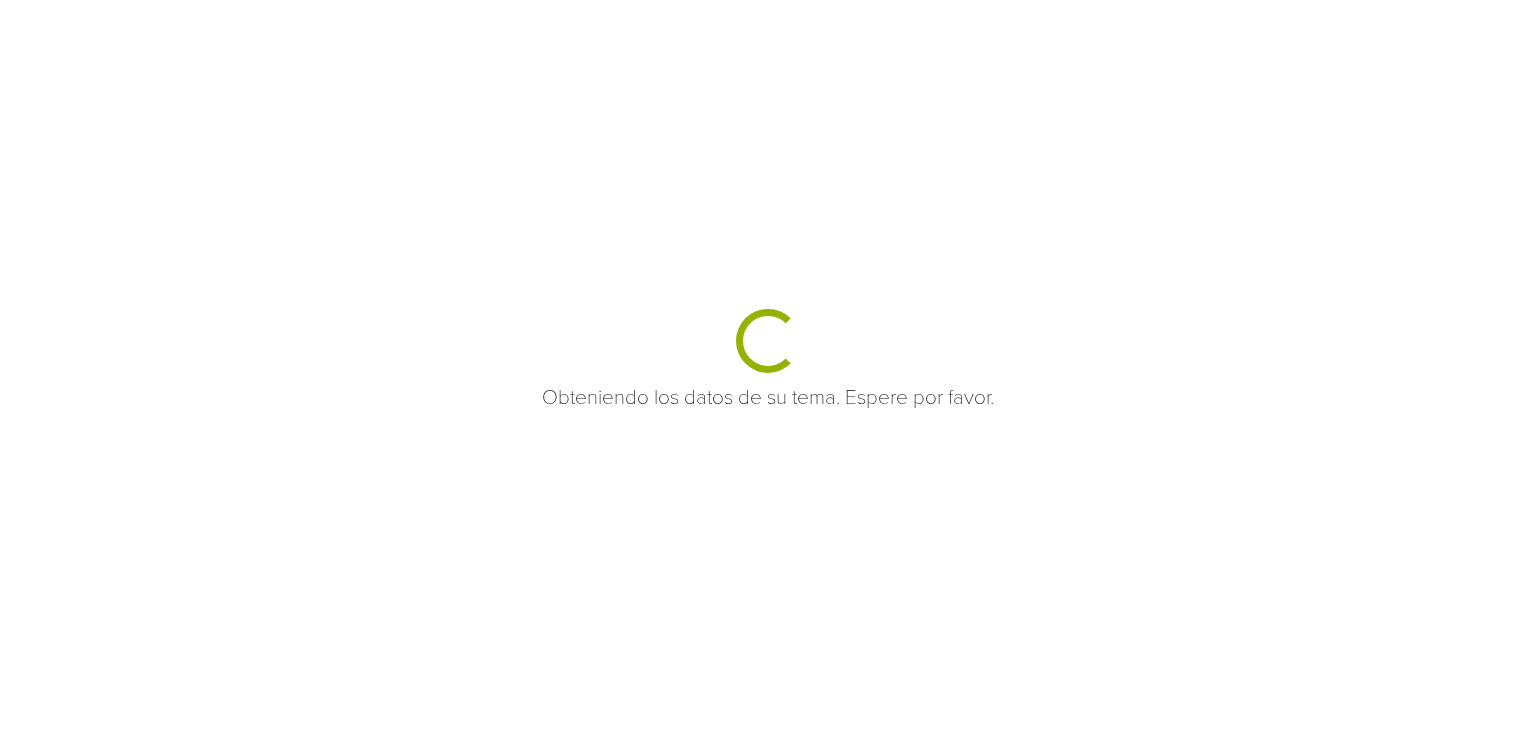 scroll, scrollTop: 0, scrollLeft: 0, axis: both 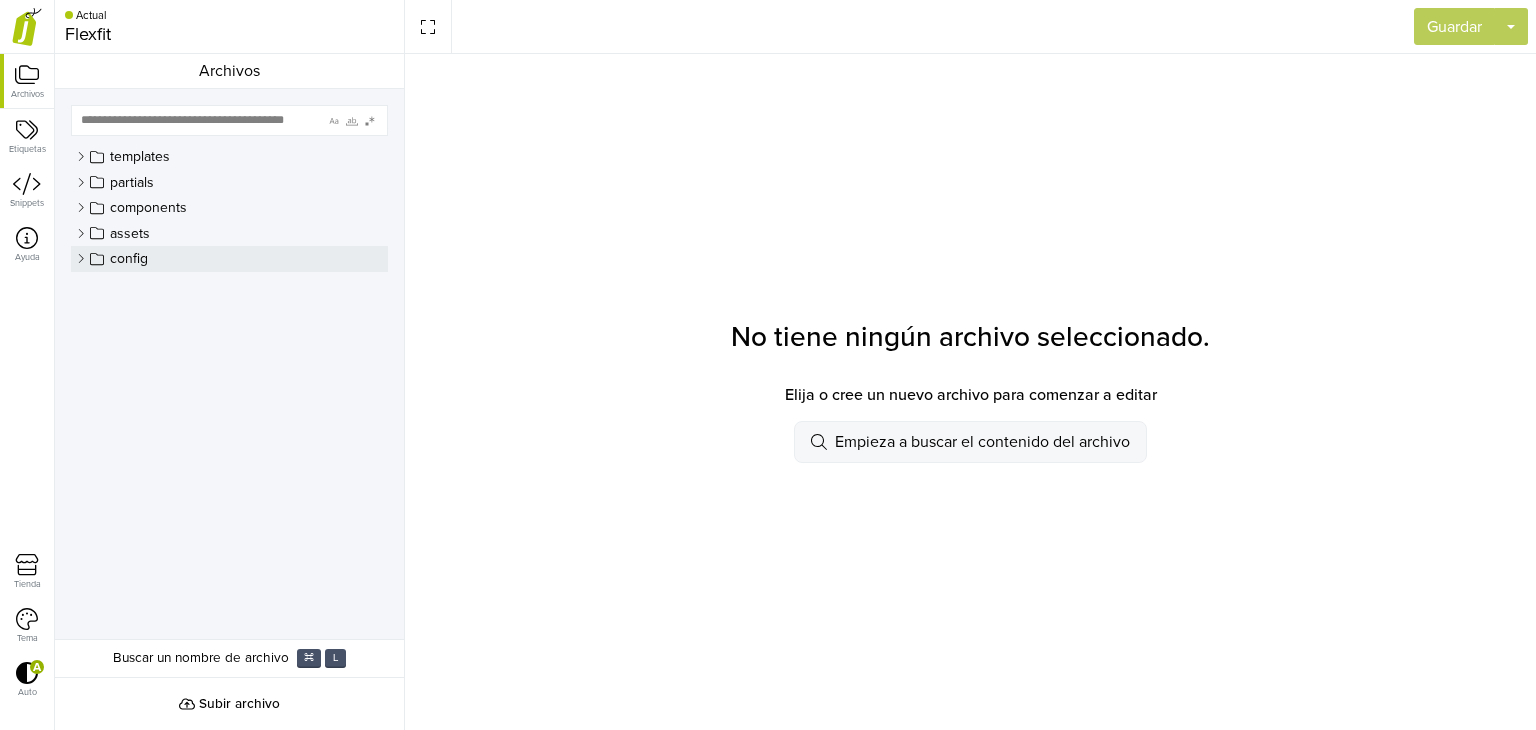 click 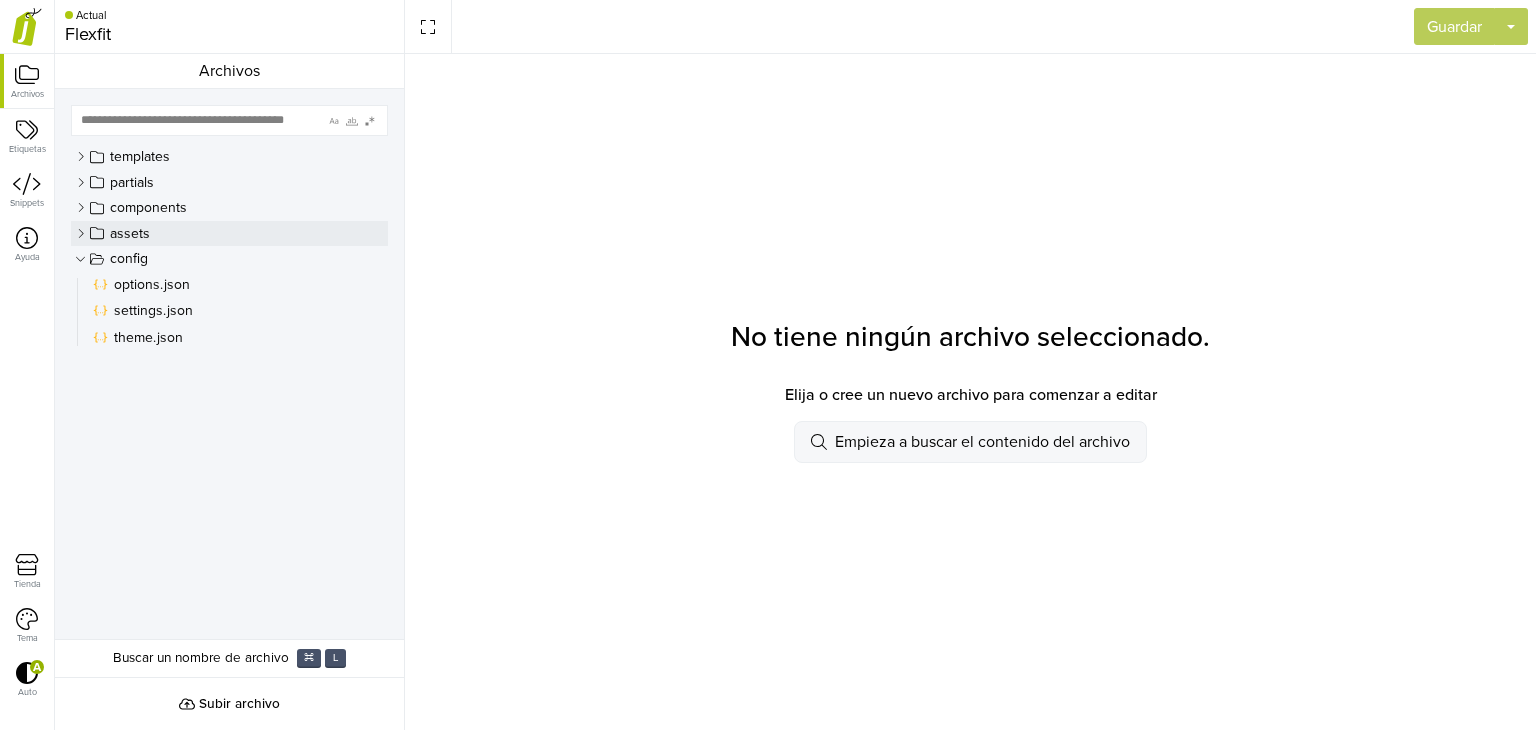 click 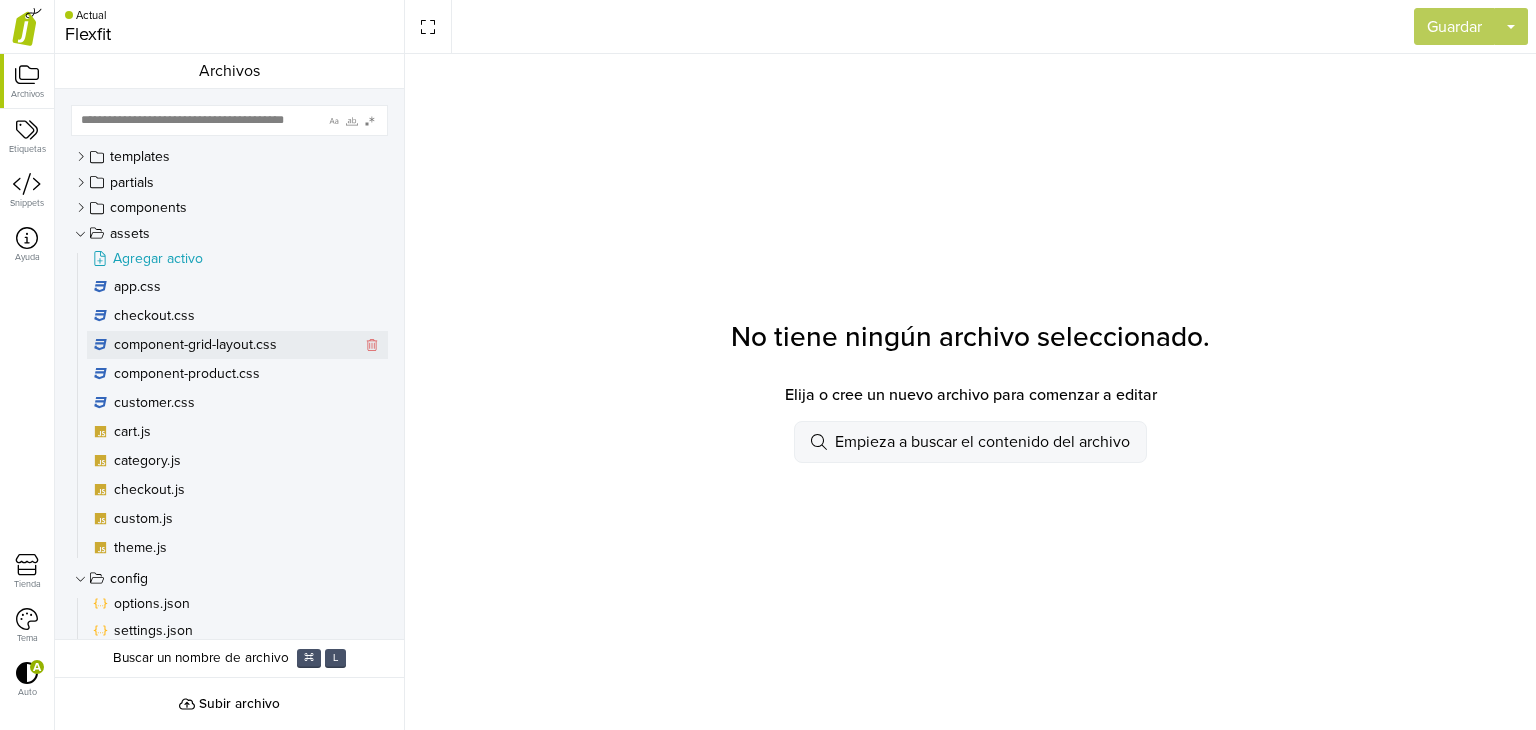scroll, scrollTop: 59, scrollLeft: 0, axis: vertical 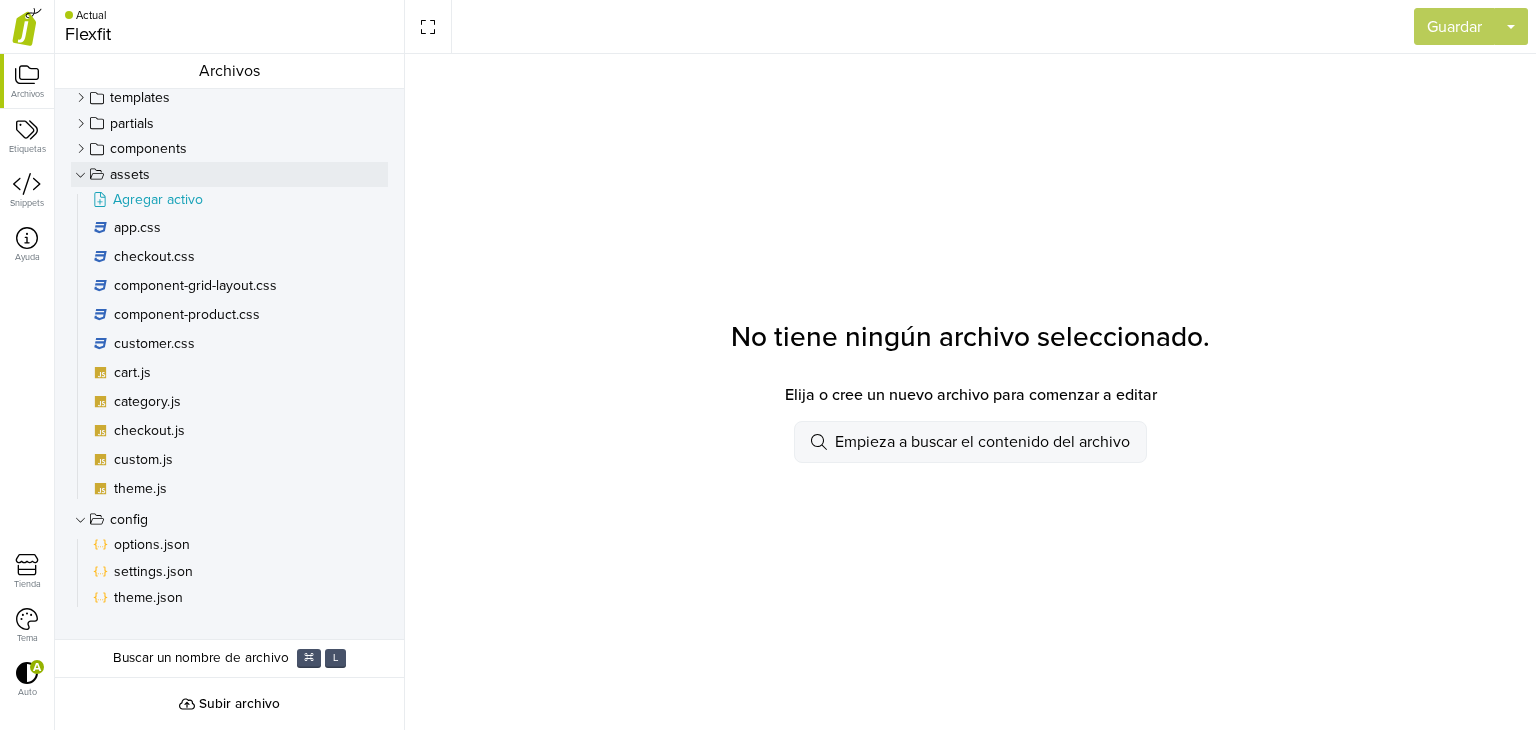 click 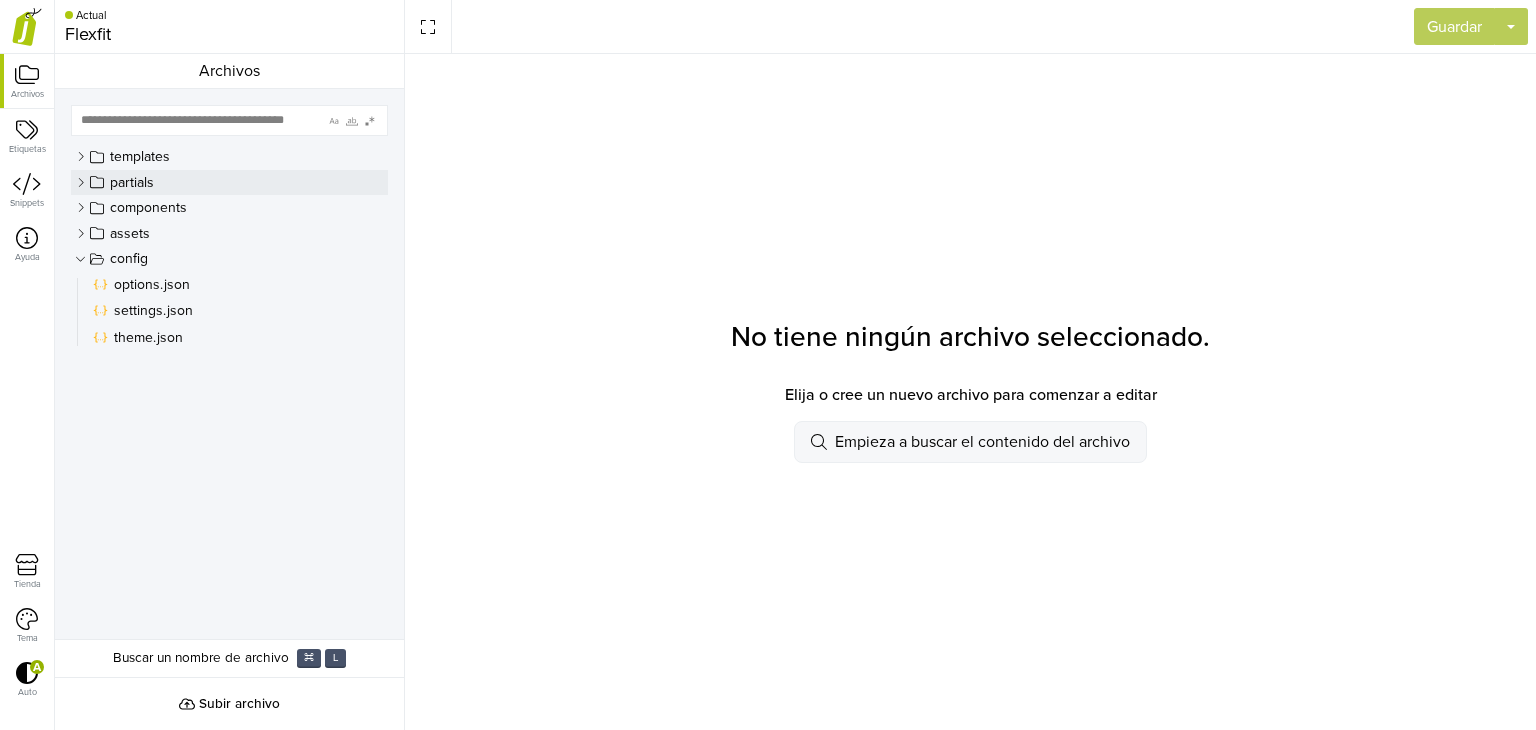 scroll, scrollTop: 0, scrollLeft: 0, axis: both 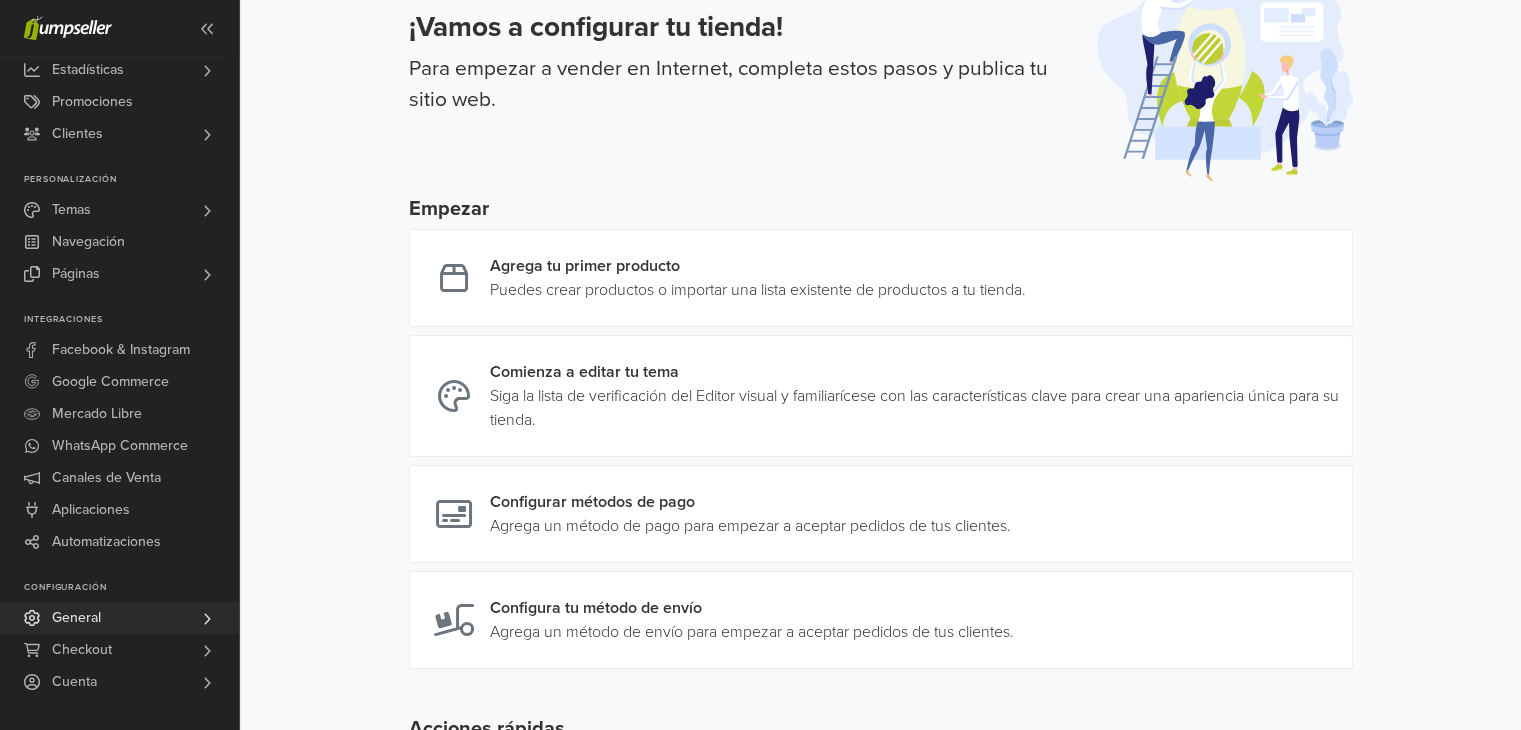 click on "General" at bounding box center (119, 618) 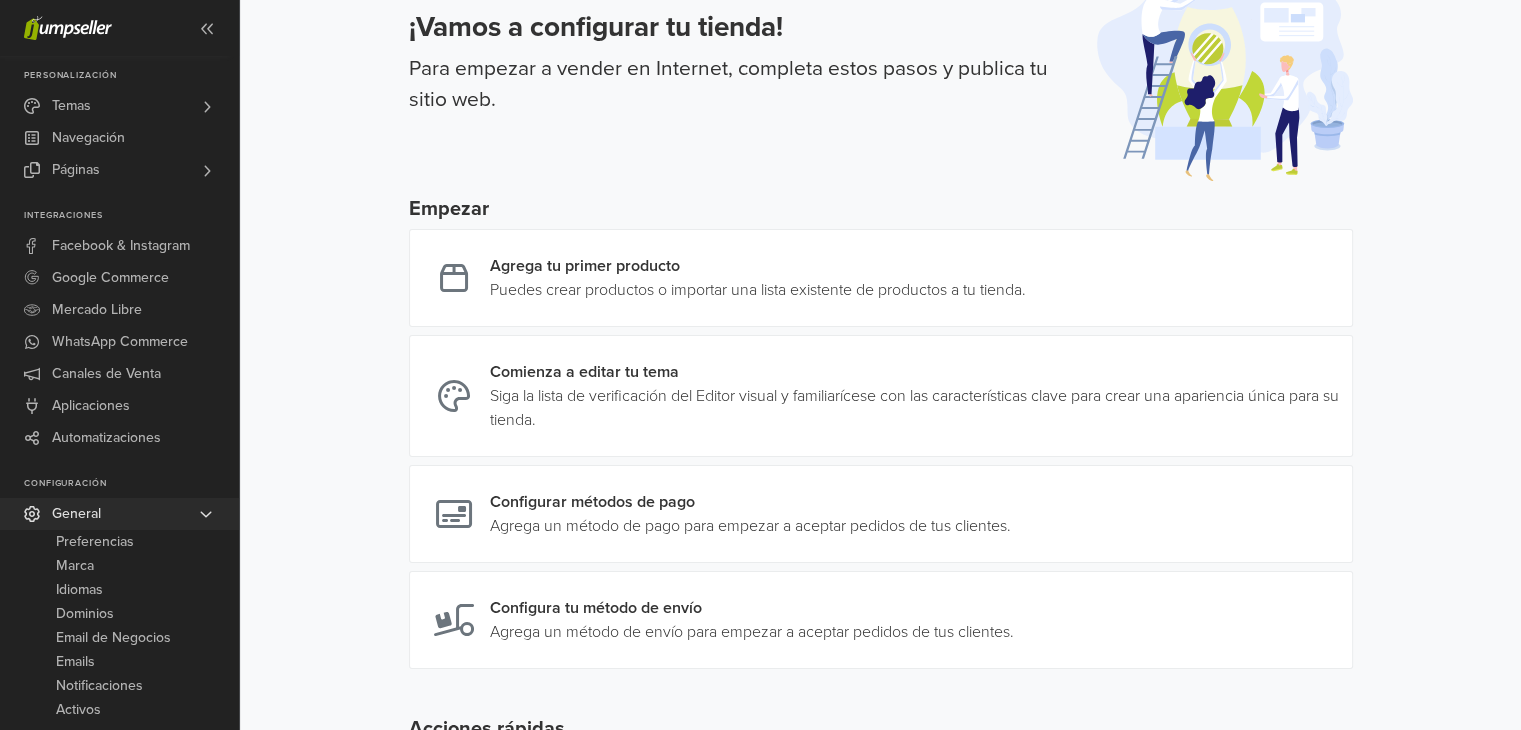 click on "General" at bounding box center (76, 514) 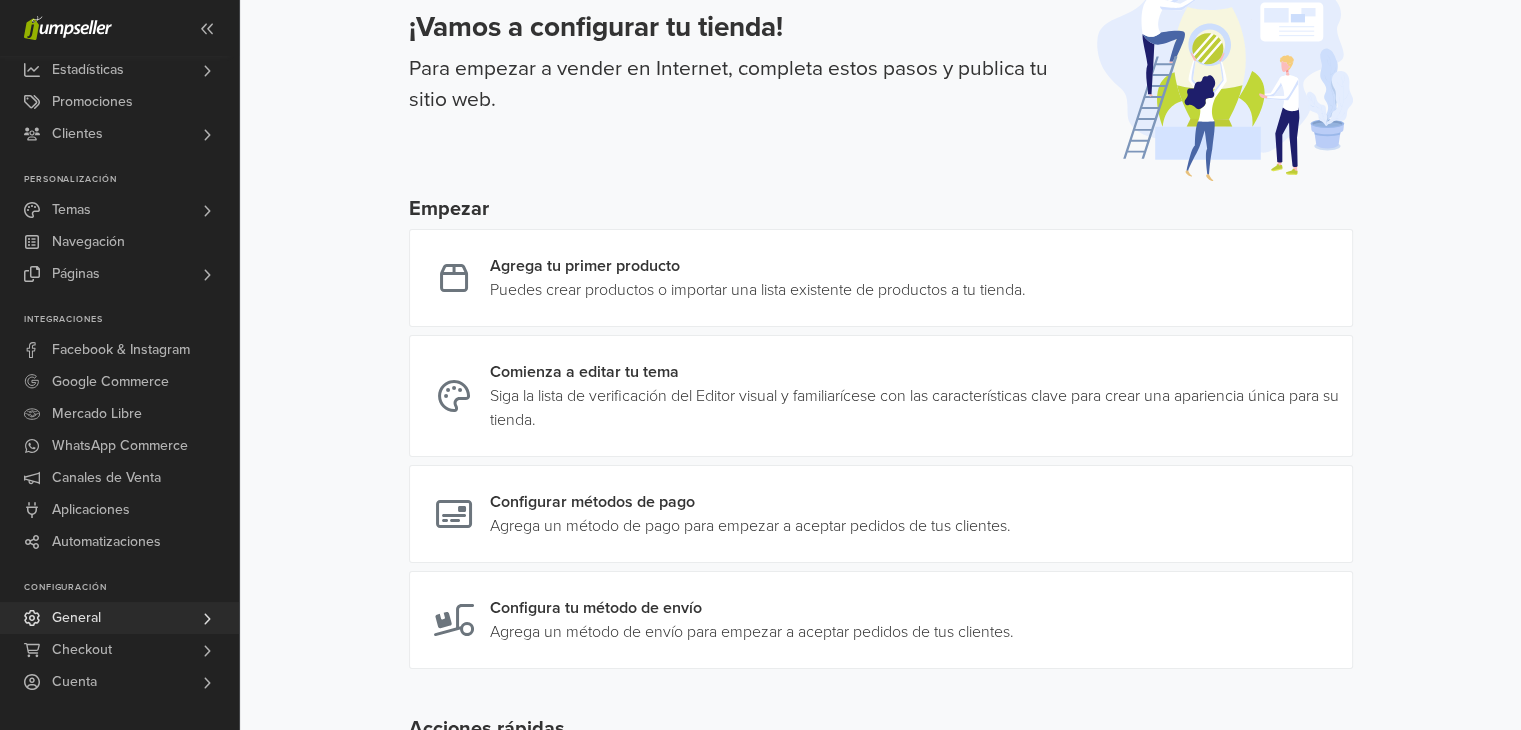 click on "General" at bounding box center (76, 618) 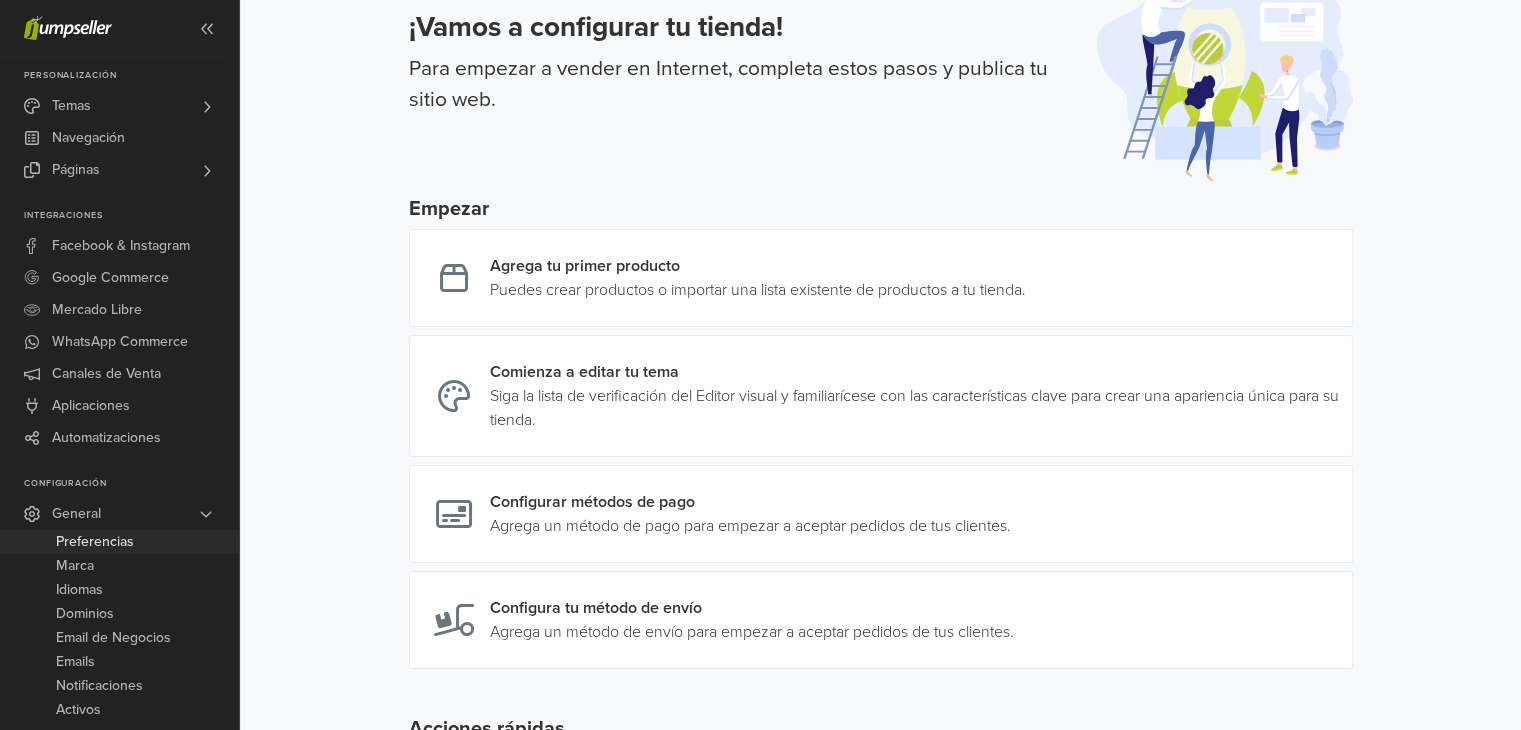 click on "Preferencias" at bounding box center [95, 542] 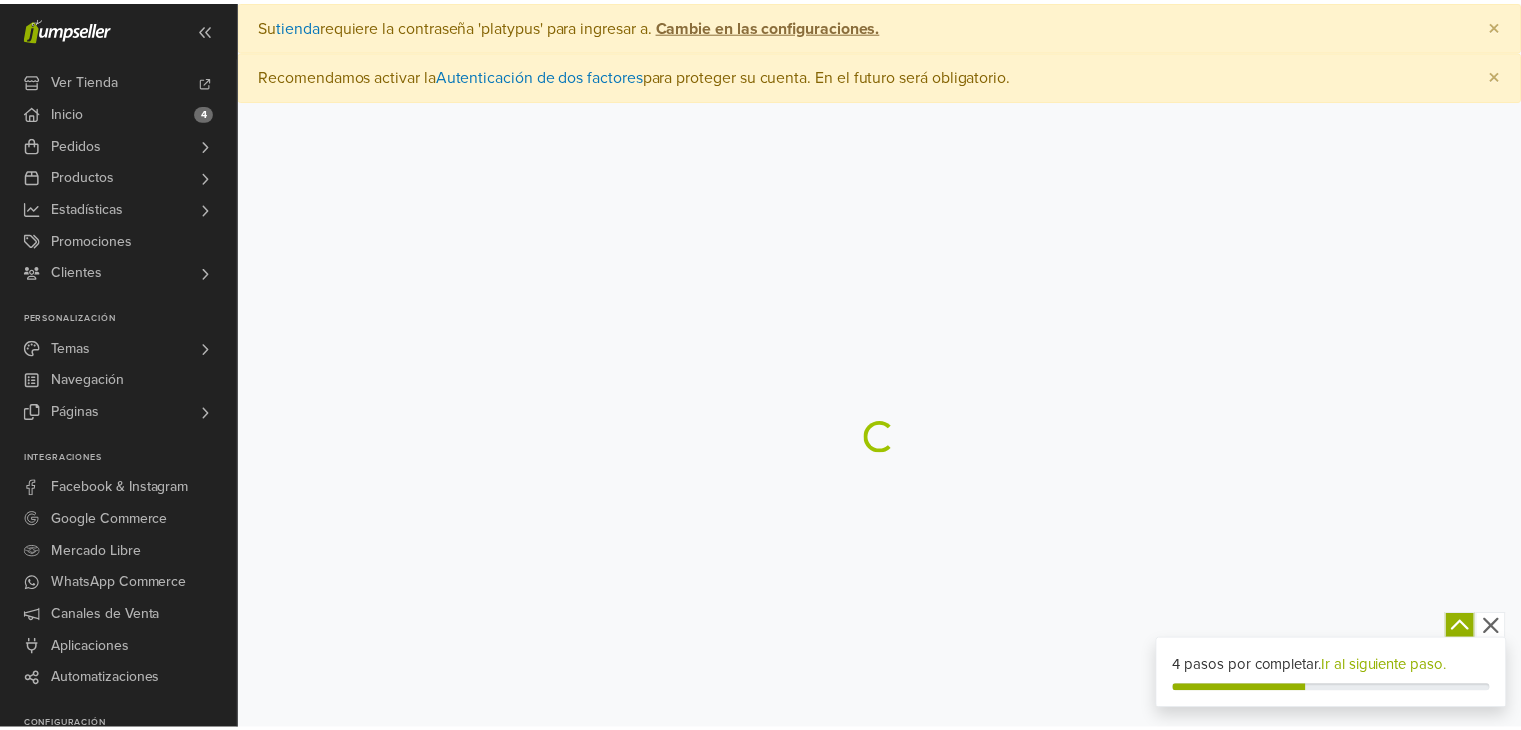 scroll, scrollTop: 0, scrollLeft: 0, axis: both 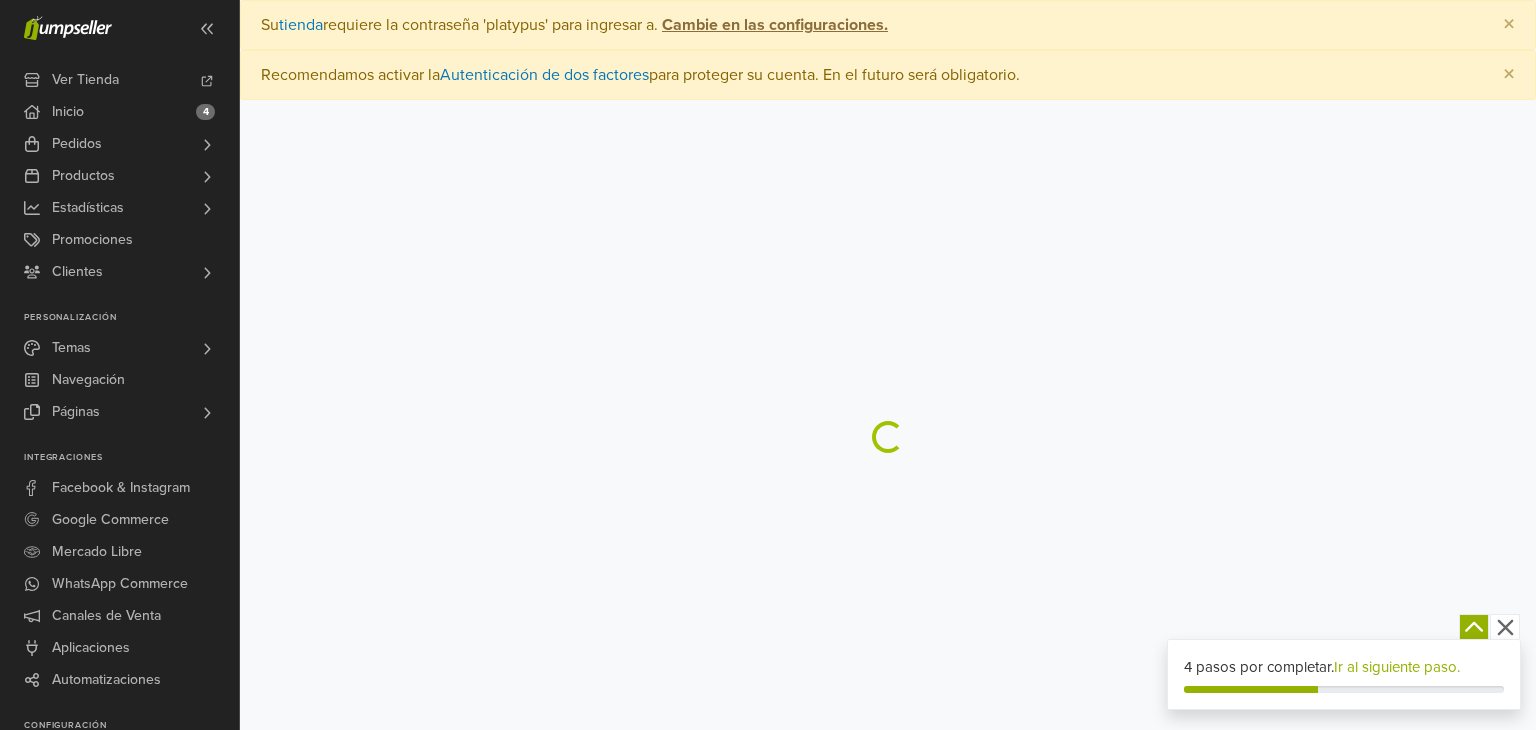 select on "*" 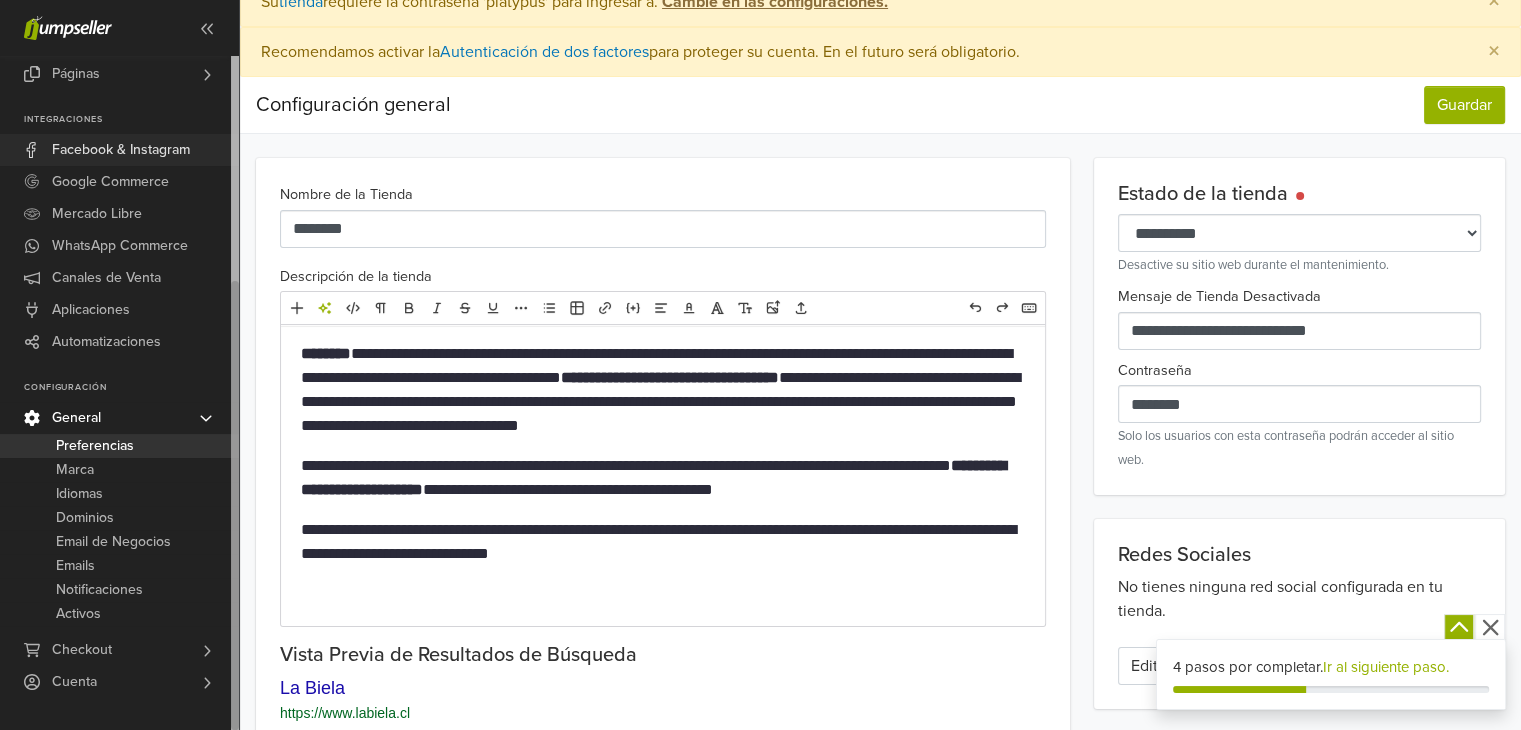 scroll, scrollTop: 24, scrollLeft: 0, axis: vertical 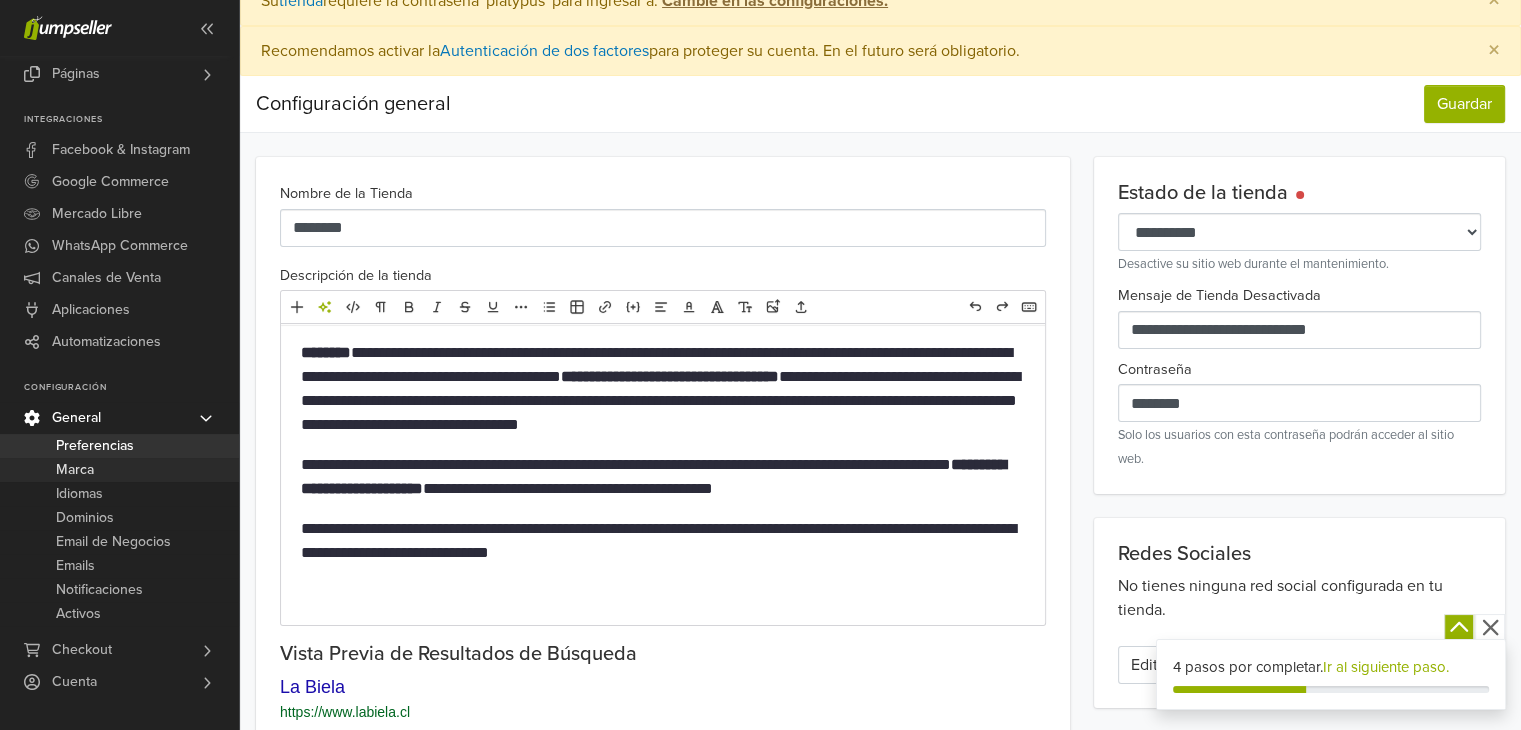 click on "Marca" at bounding box center (75, 470) 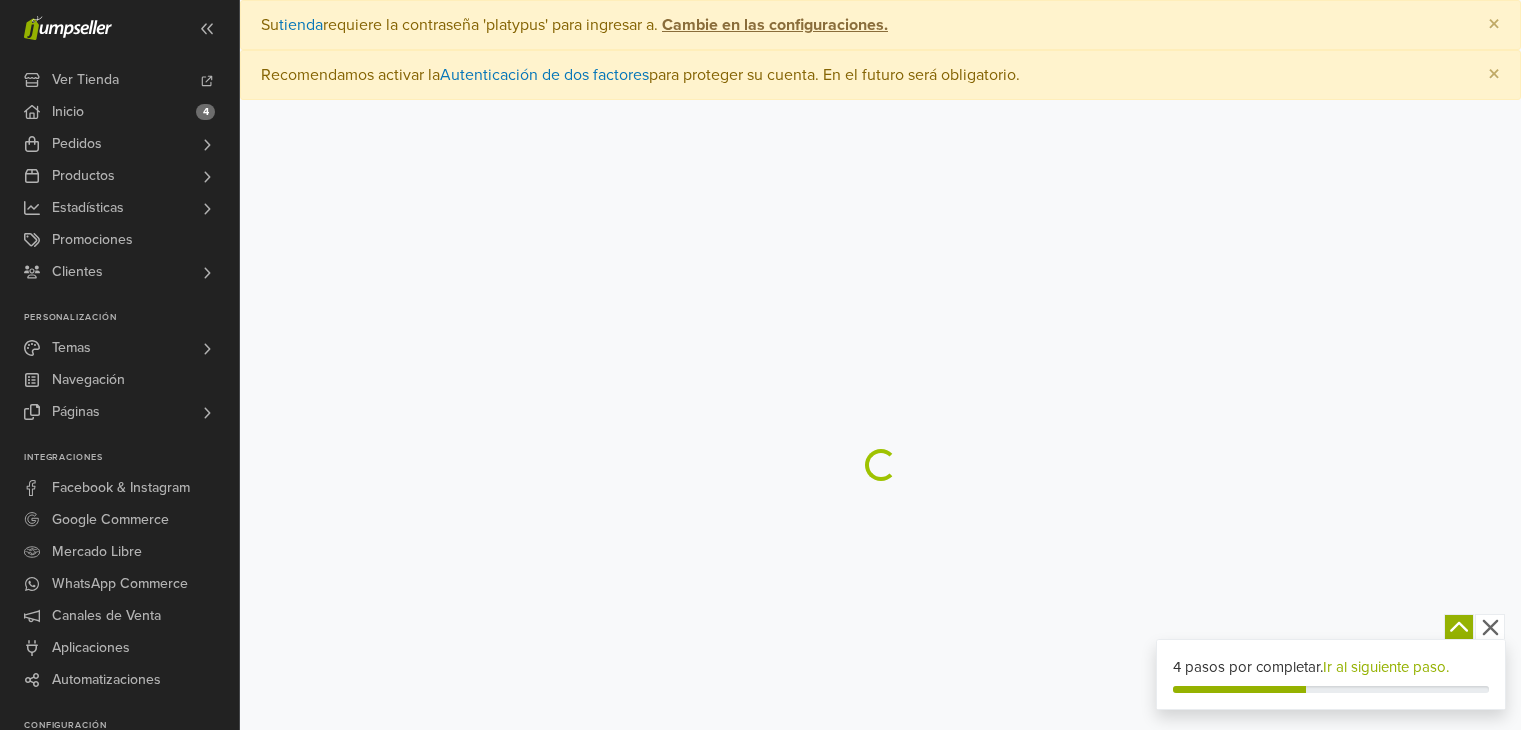 scroll, scrollTop: 0, scrollLeft: 0, axis: both 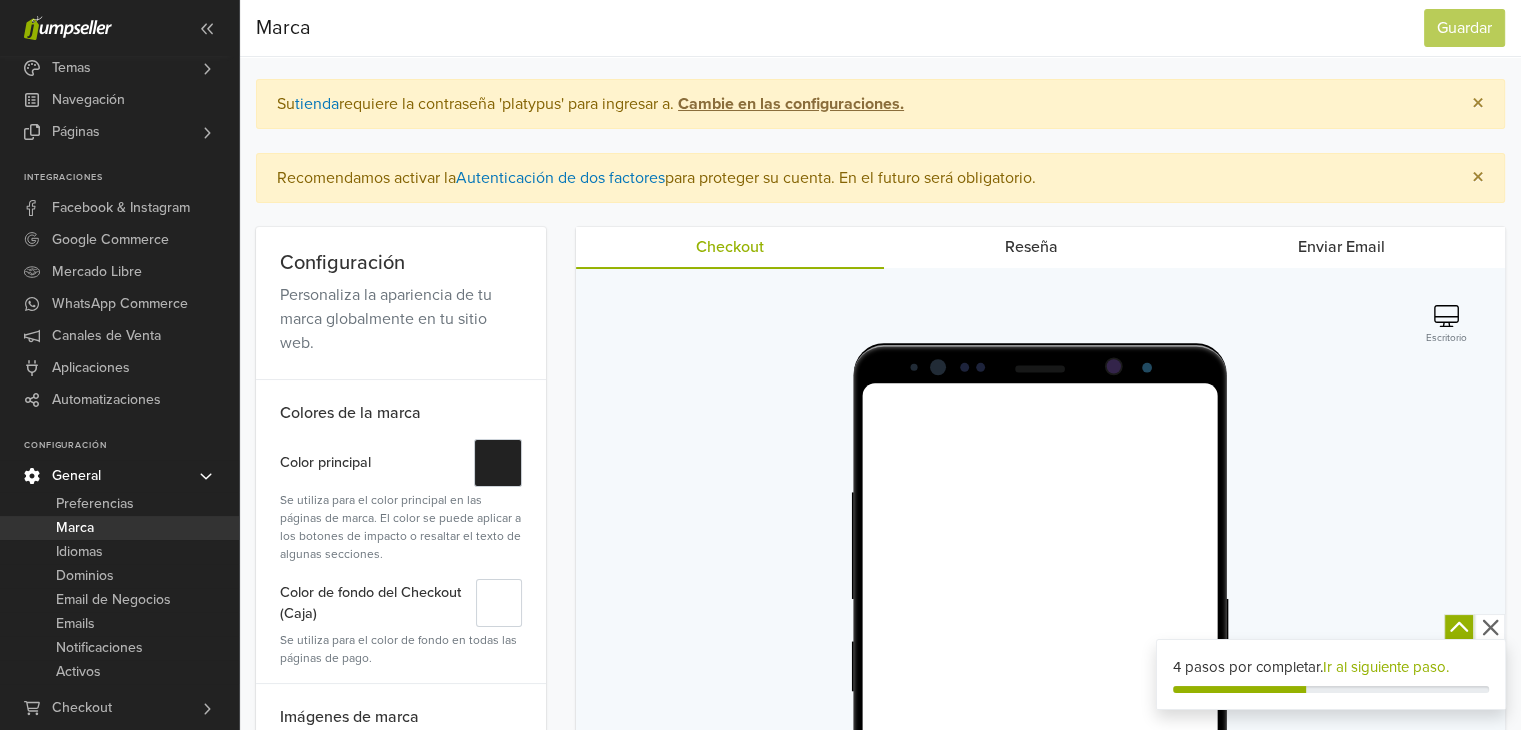 click on "General" at bounding box center (76, 476) 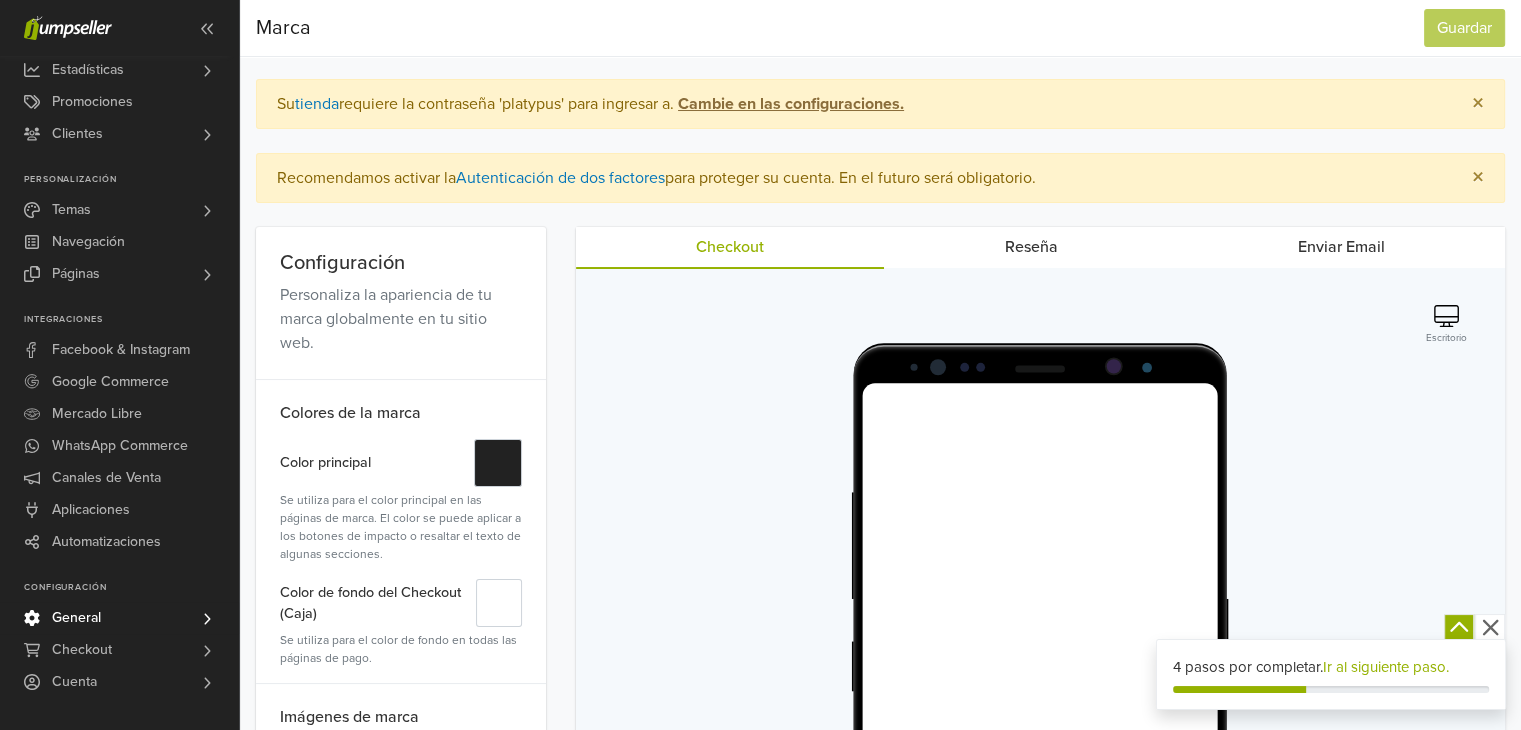 click on "General" at bounding box center (76, 618) 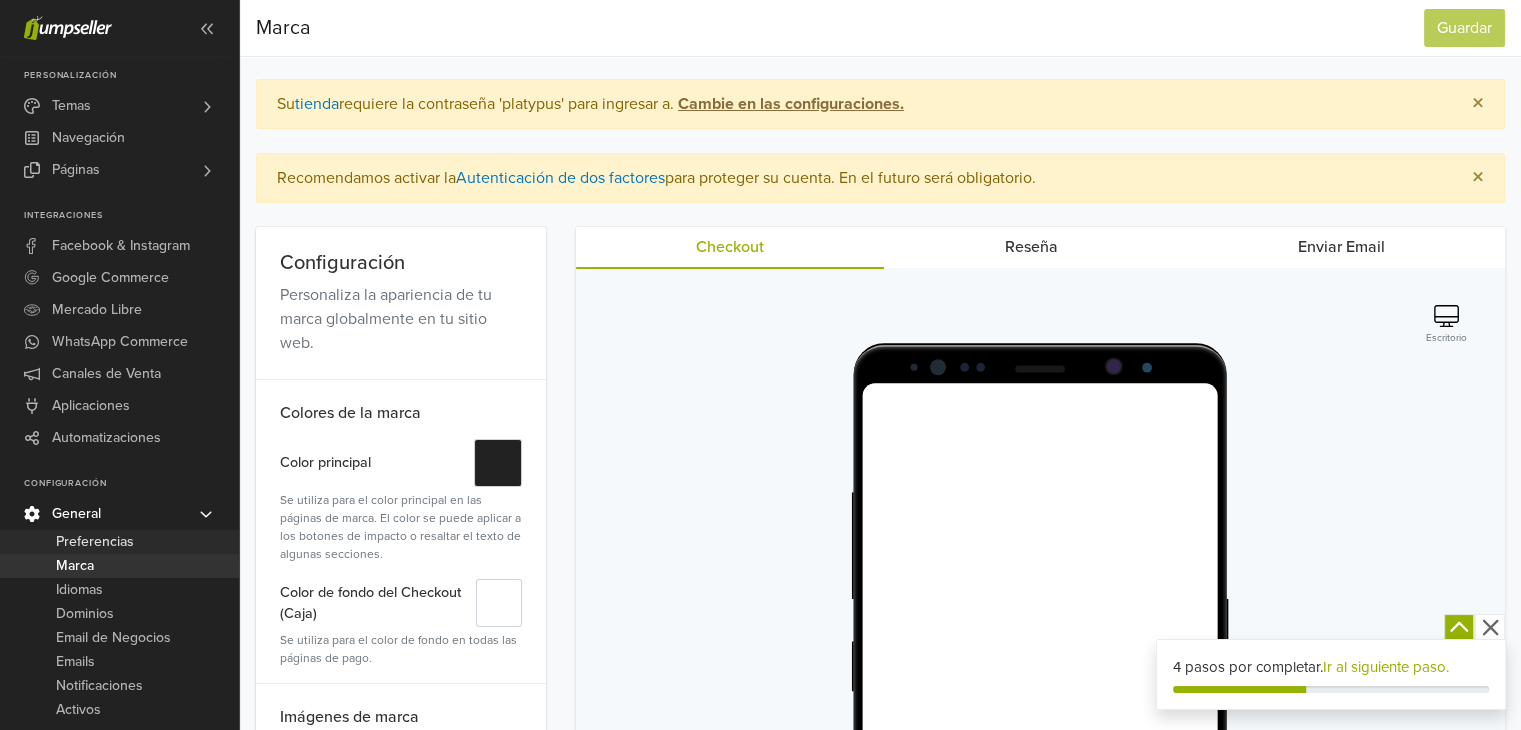 click on "Preferencias" at bounding box center [95, 542] 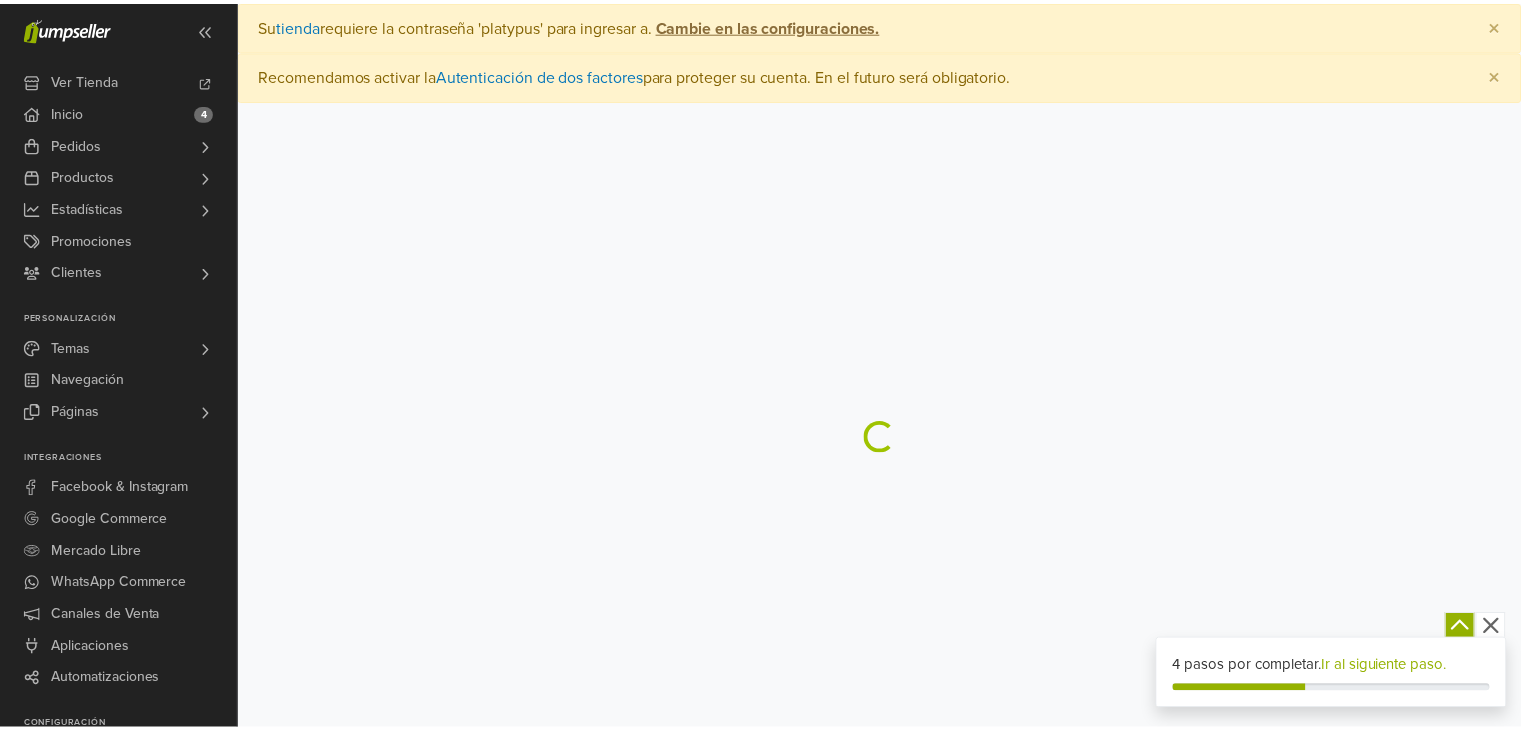 scroll, scrollTop: 0, scrollLeft: 0, axis: both 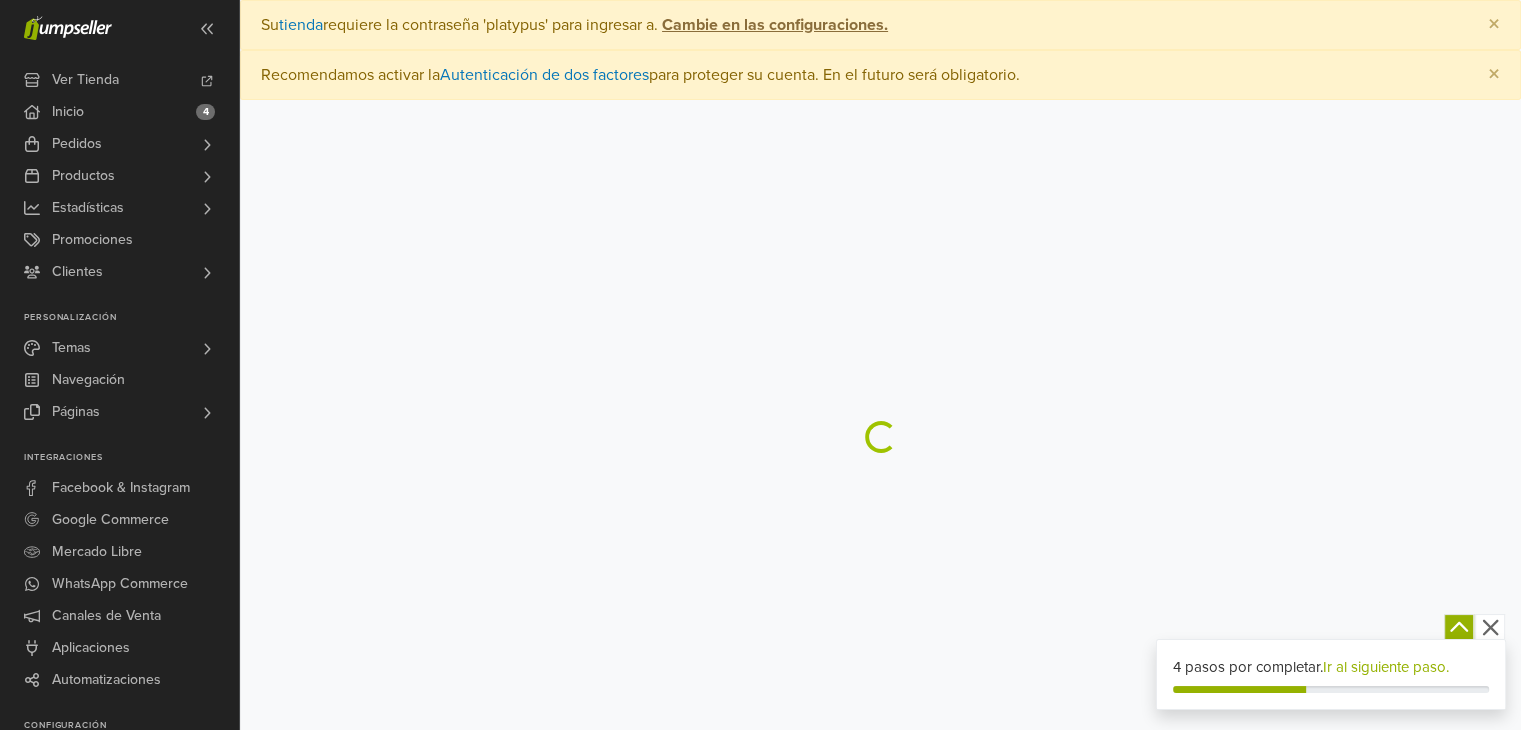select on "*" 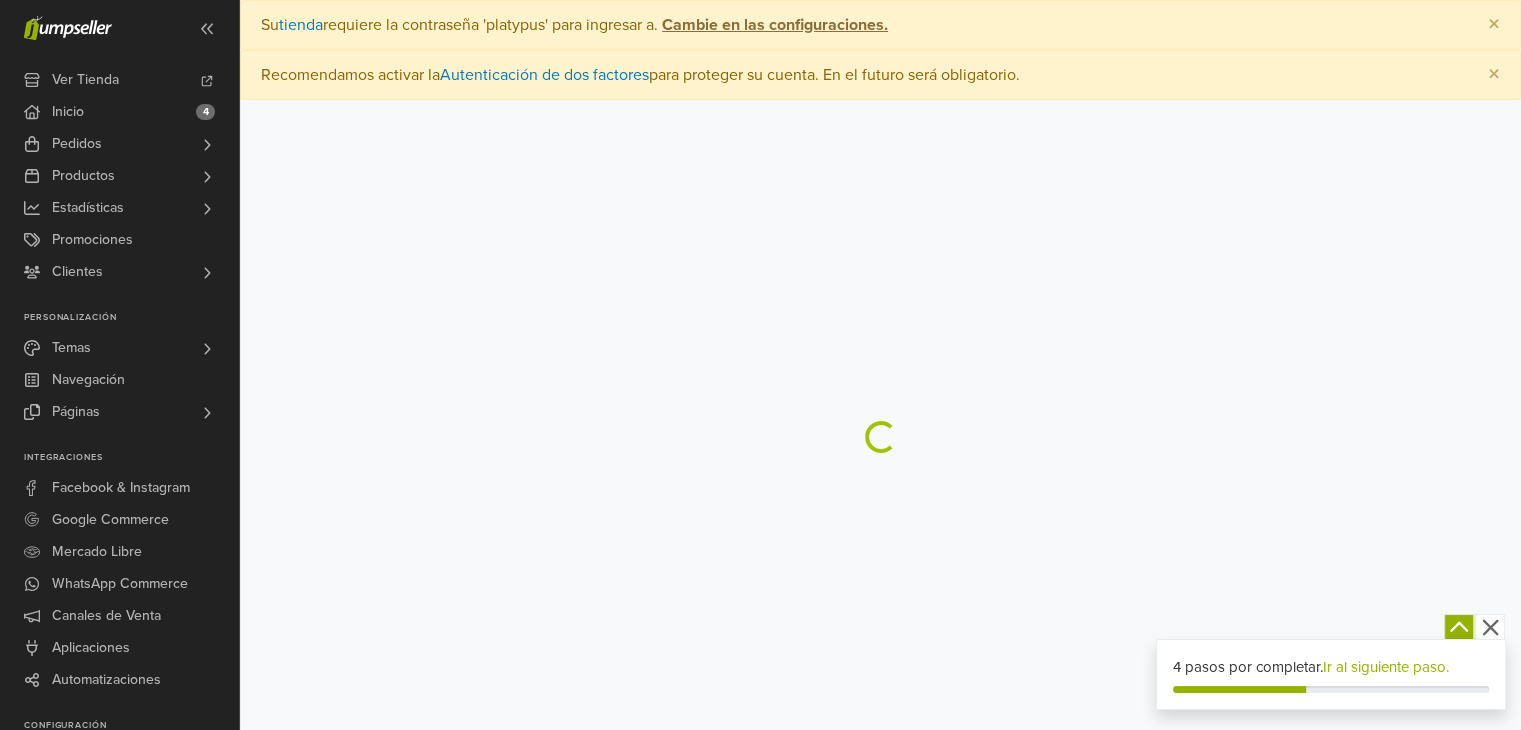 select on "*" 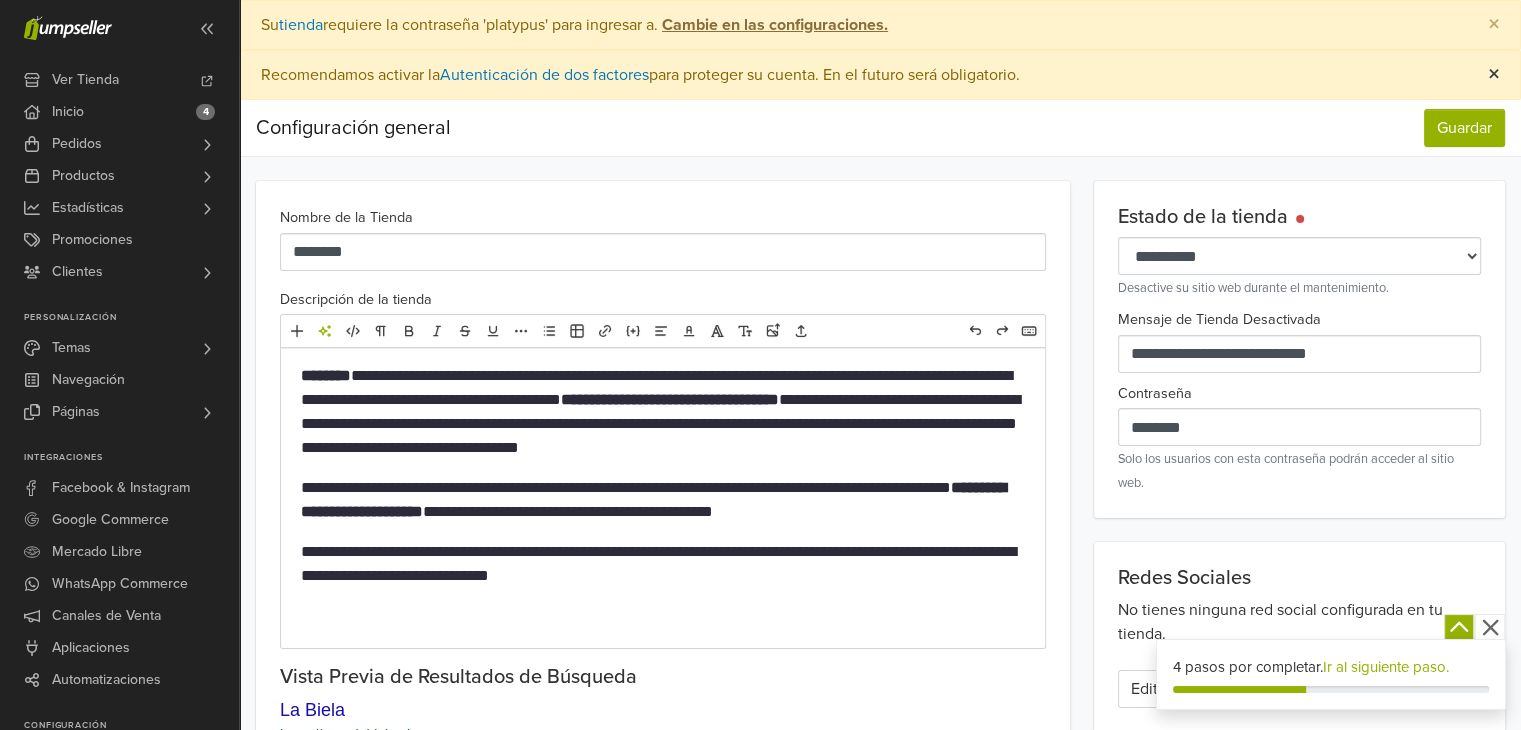 click on "×" at bounding box center [1494, 75] 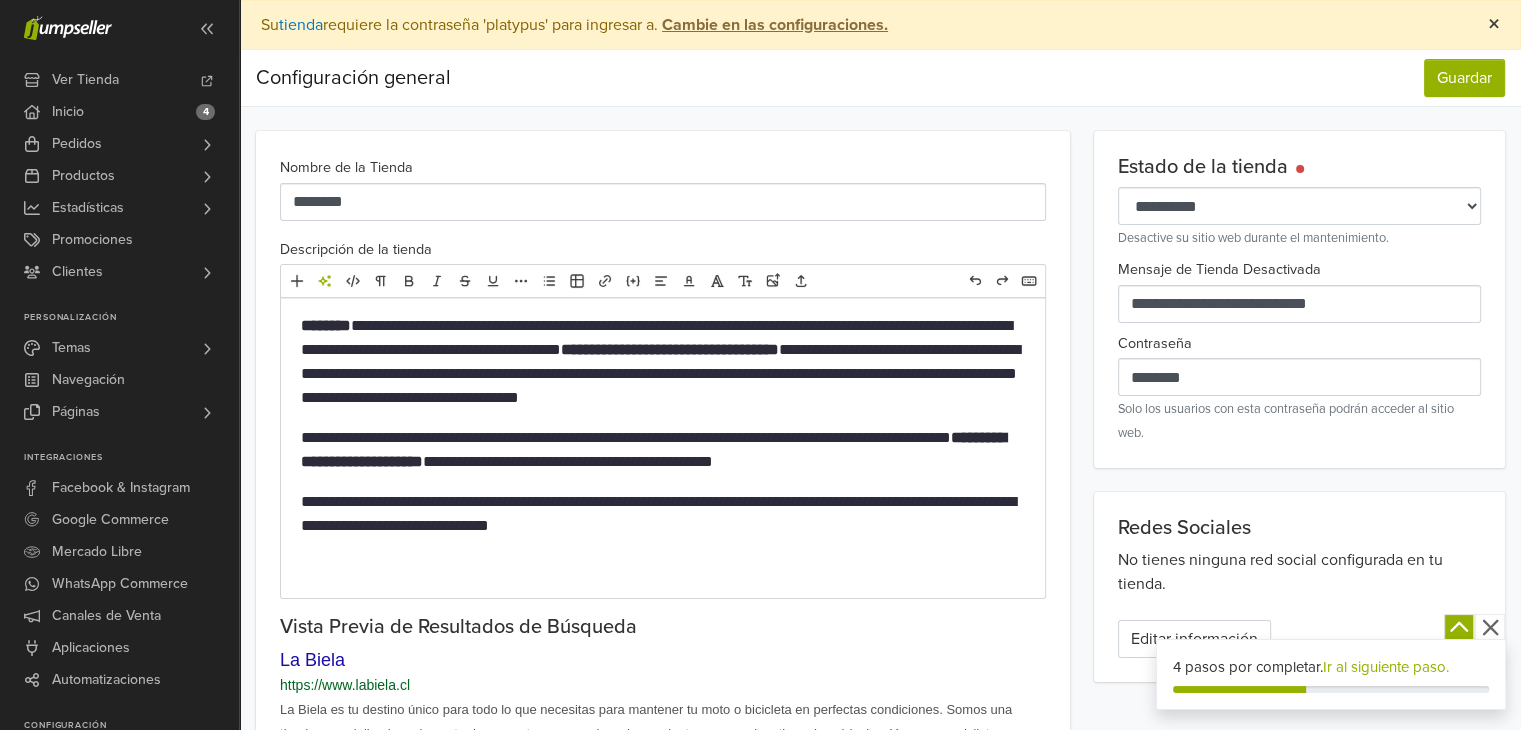 click on "×" at bounding box center (1494, 25) 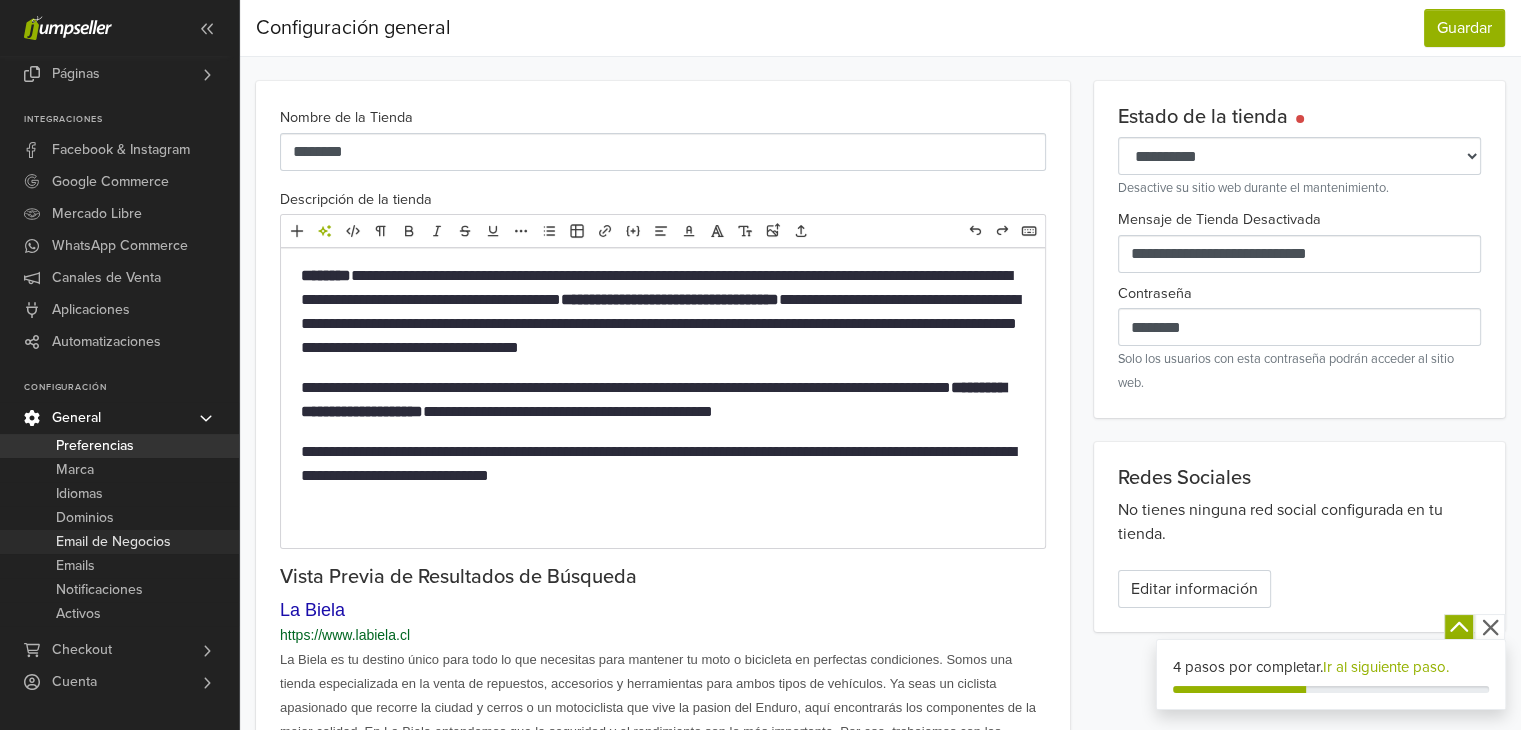 click on "Email de Negocios" at bounding box center [113, 542] 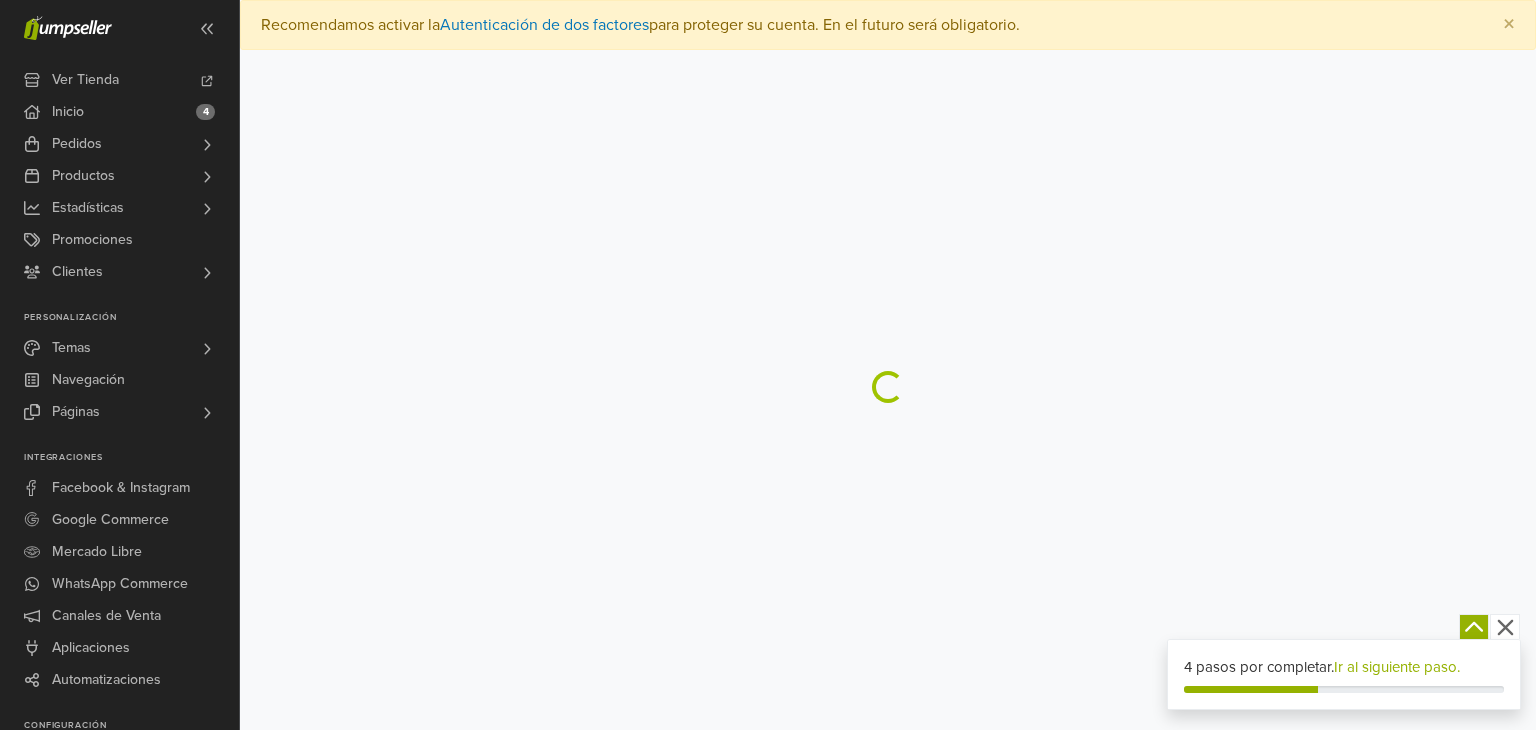scroll, scrollTop: 0, scrollLeft: 0, axis: both 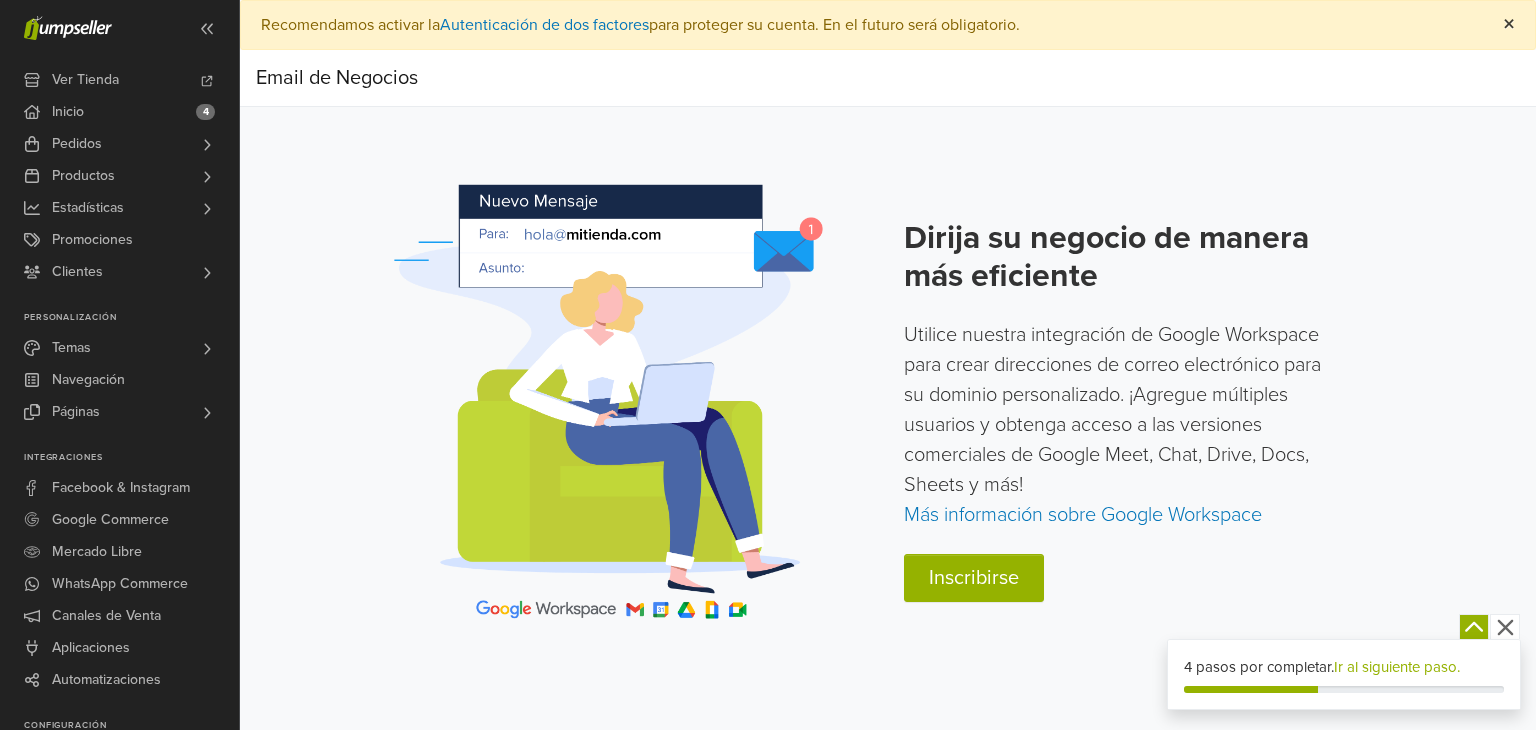 click on "×" at bounding box center [1509, 24] 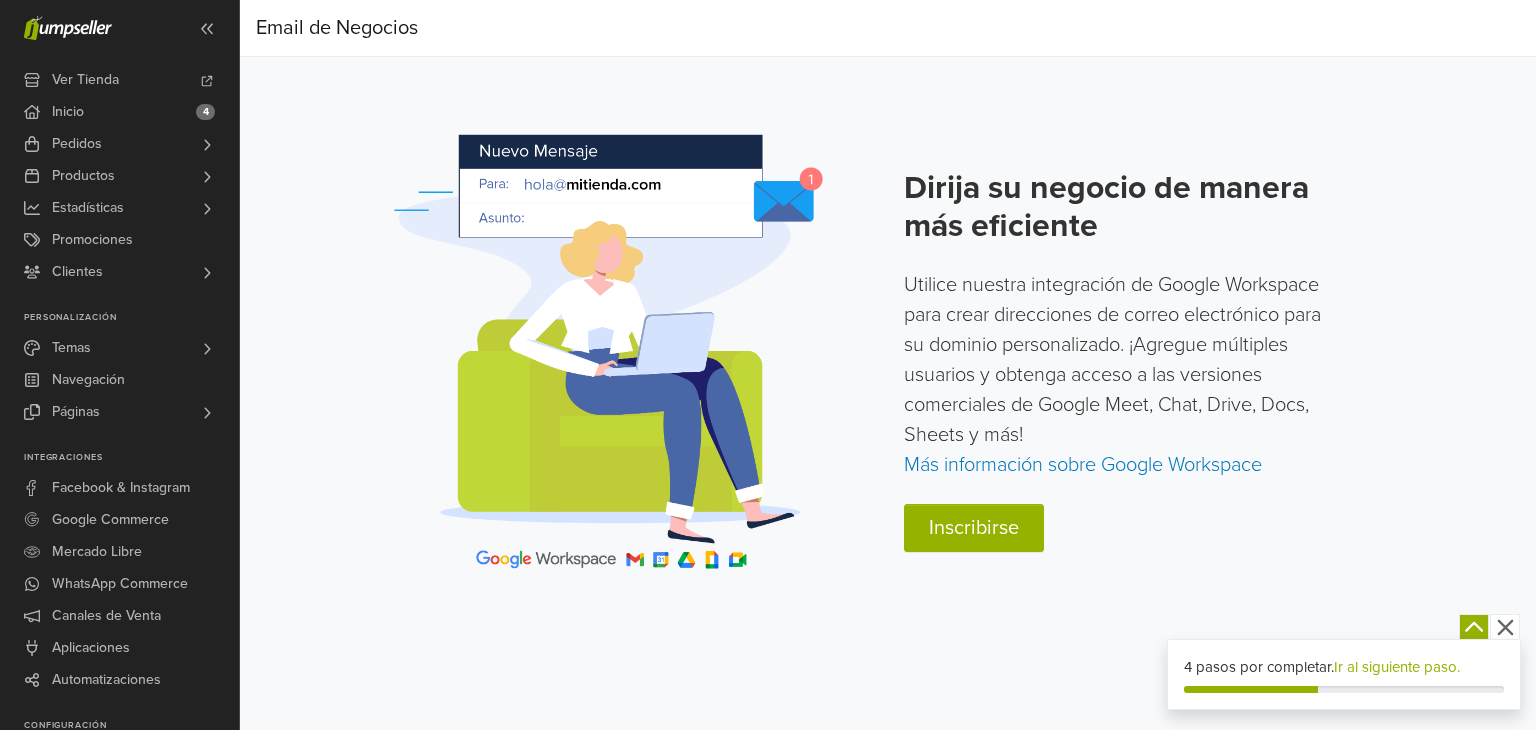 click 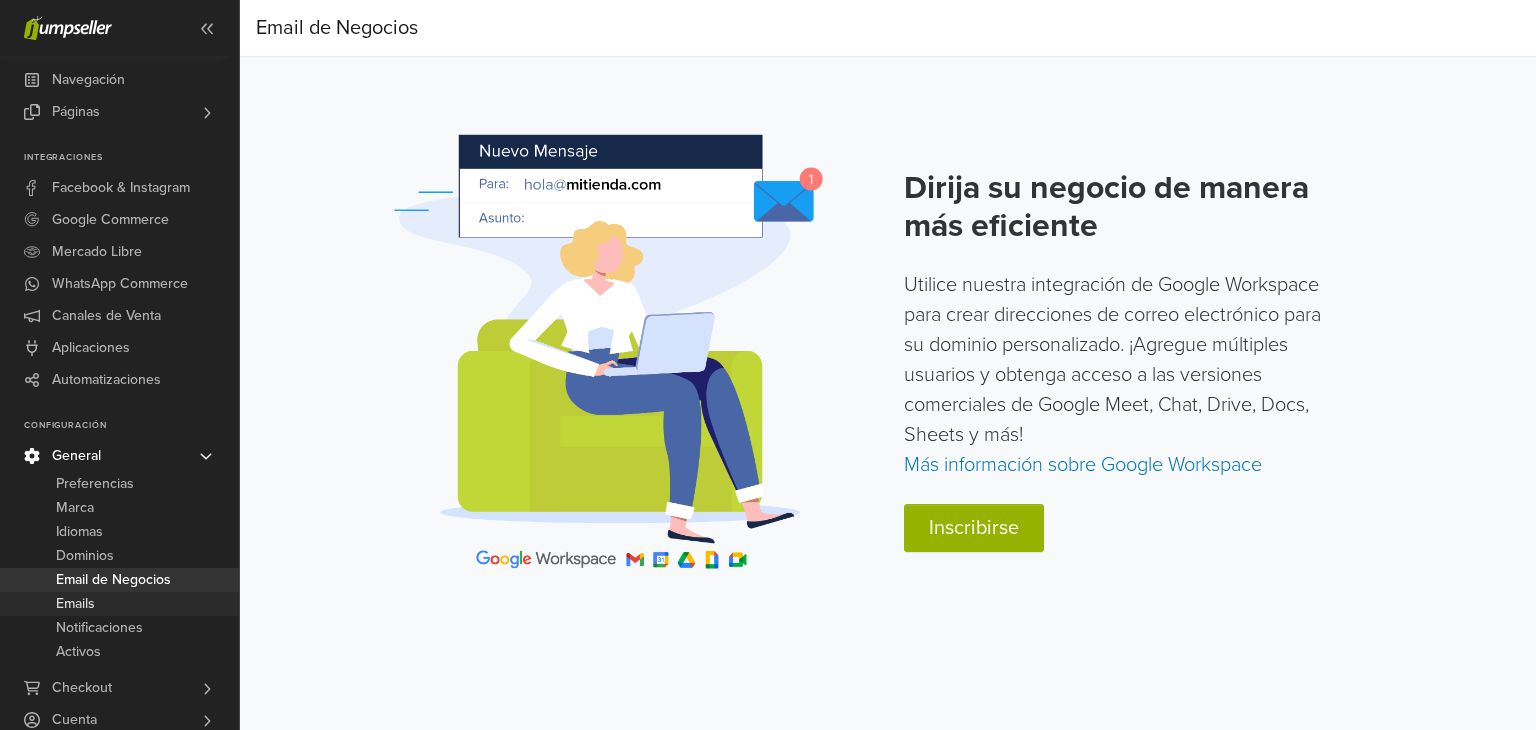 click on "Emails" at bounding box center (75, 604) 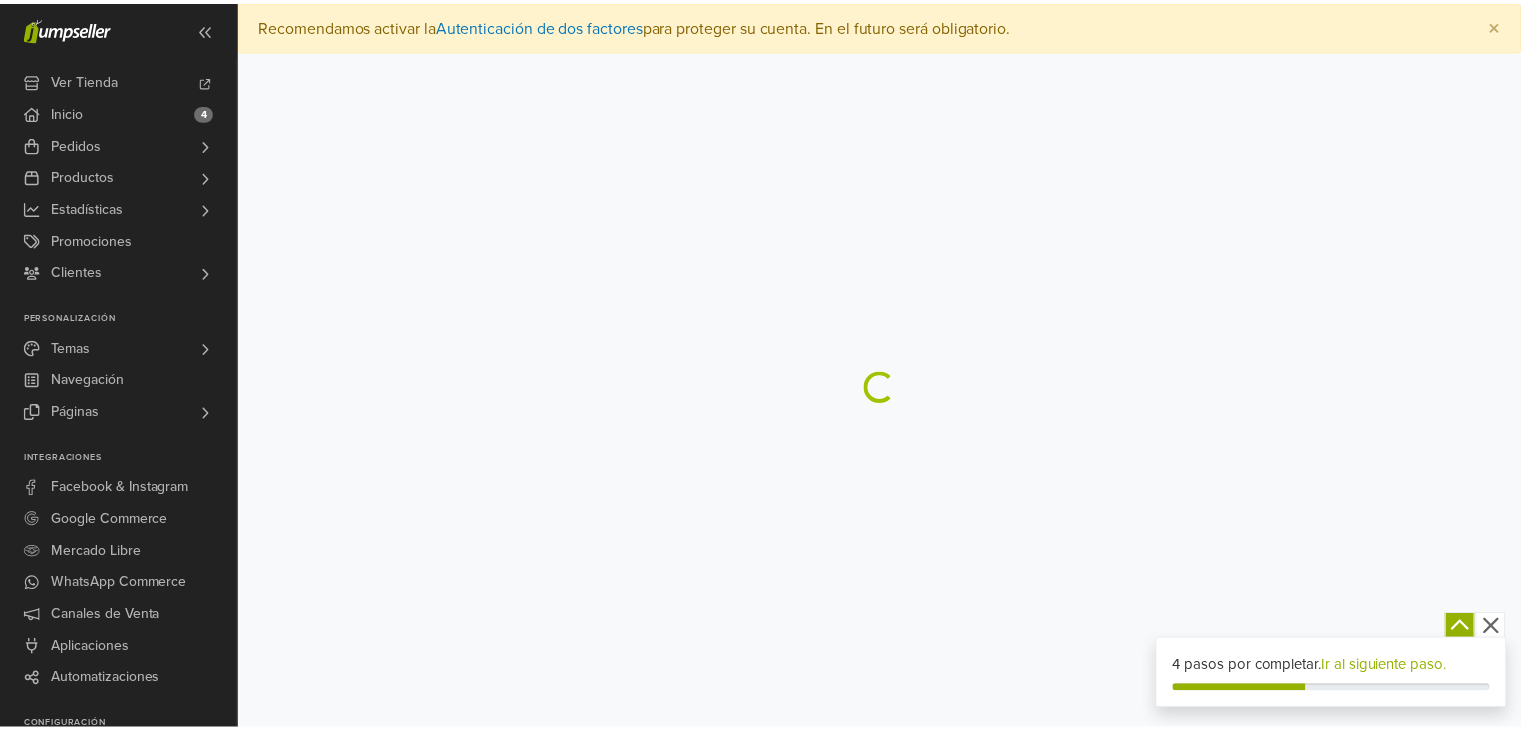 scroll, scrollTop: 0, scrollLeft: 0, axis: both 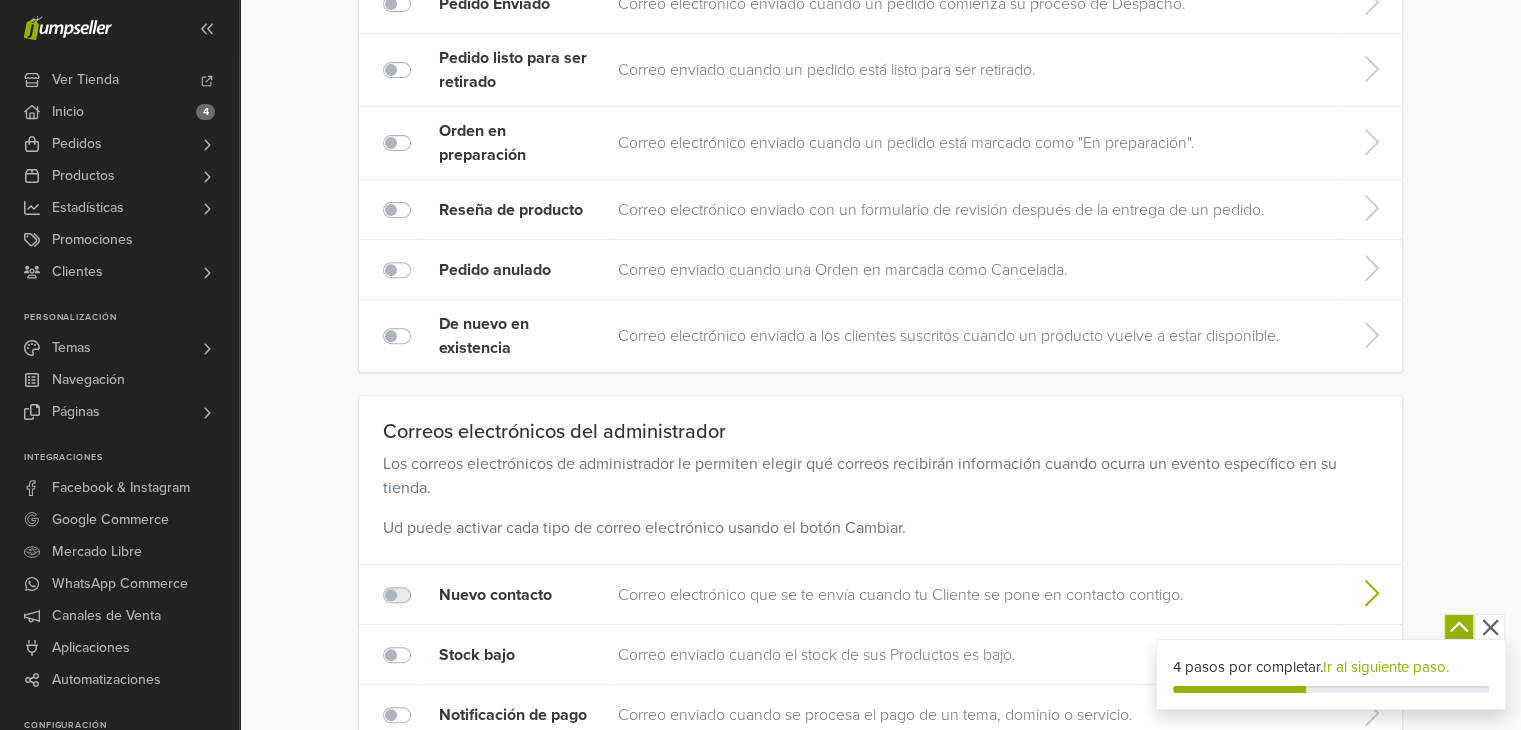 click on "Correo electrónico que se te envía cuando tu Cliente se pone en contacto contigo." at bounding box center (973, 595) 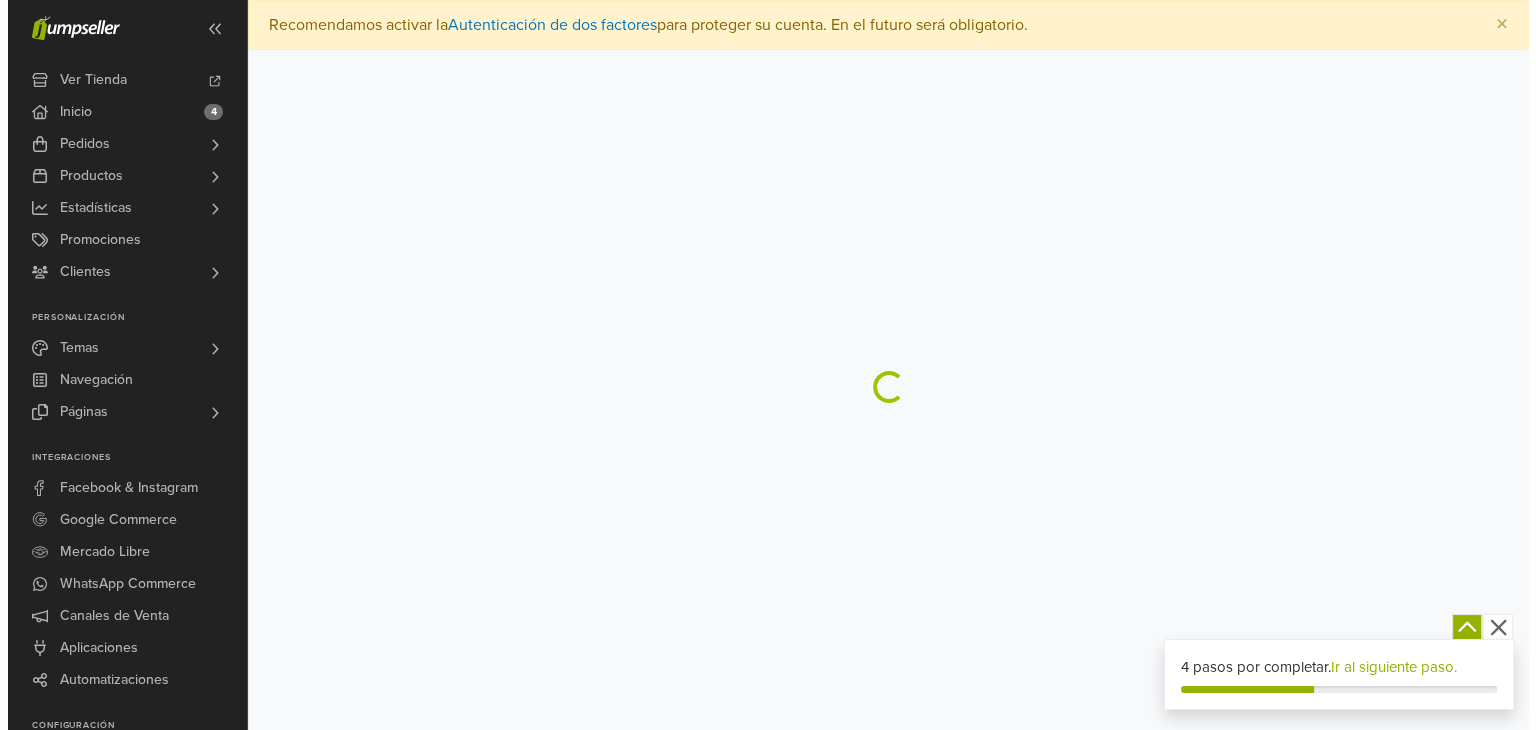 scroll, scrollTop: 0, scrollLeft: 0, axis: both 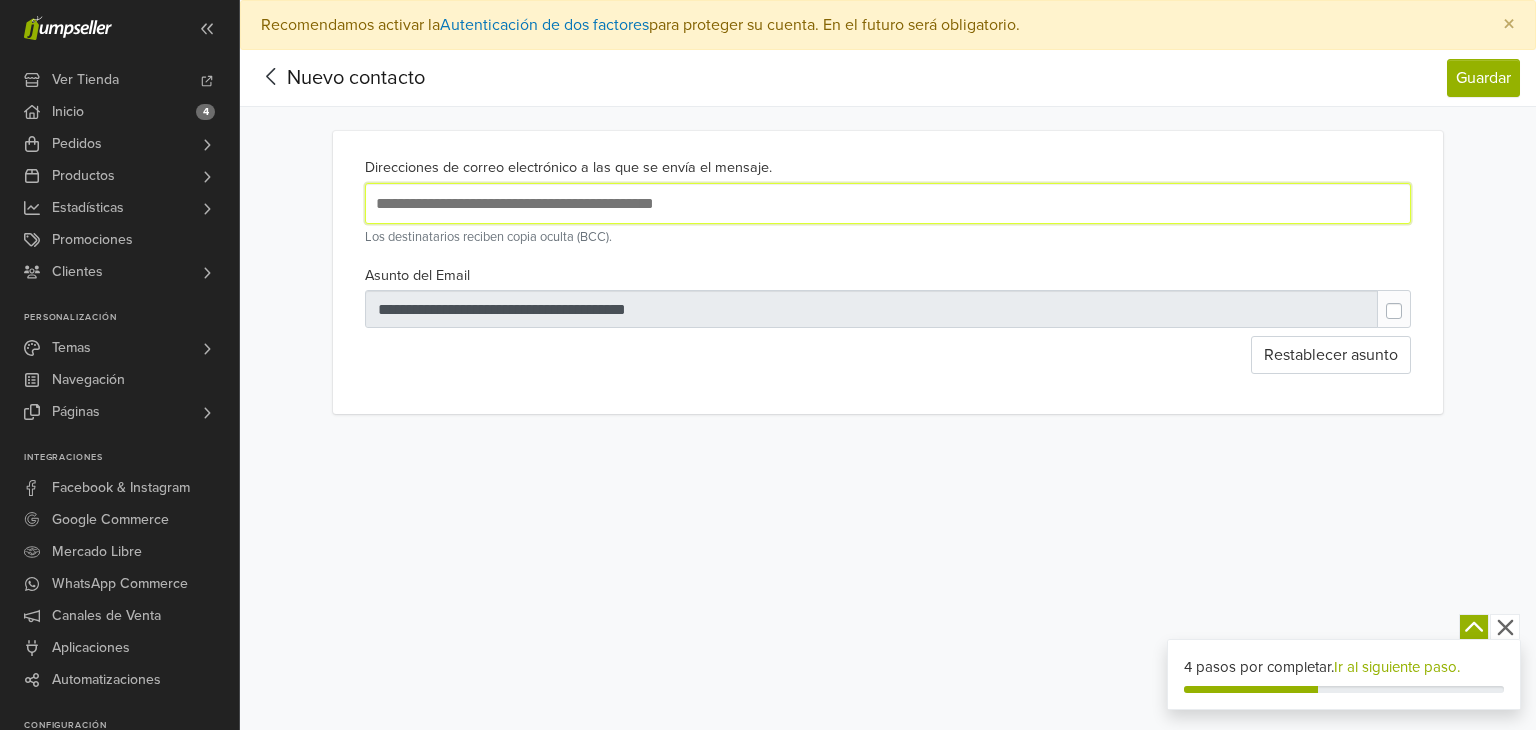 click at bounding box center (696, 203) 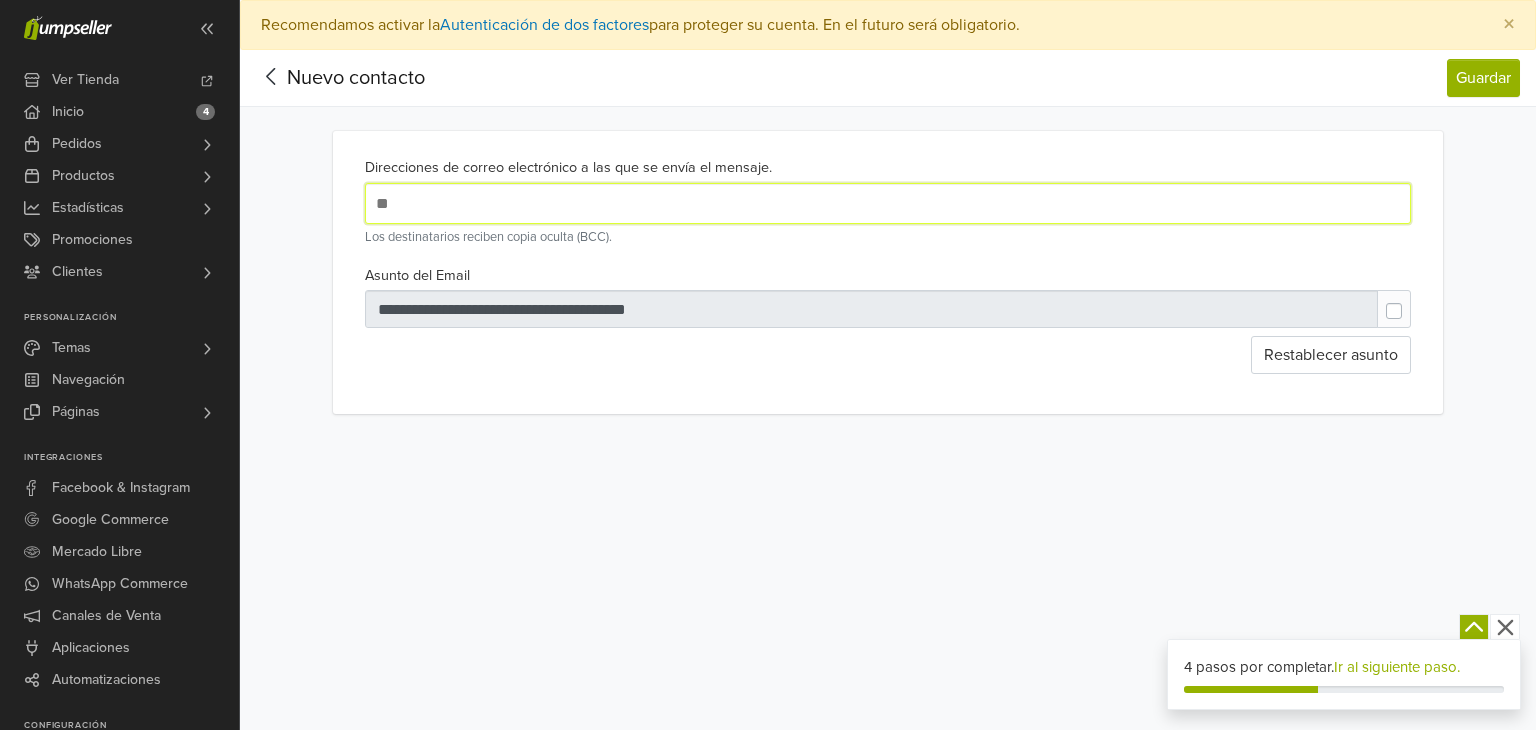 type on "*" 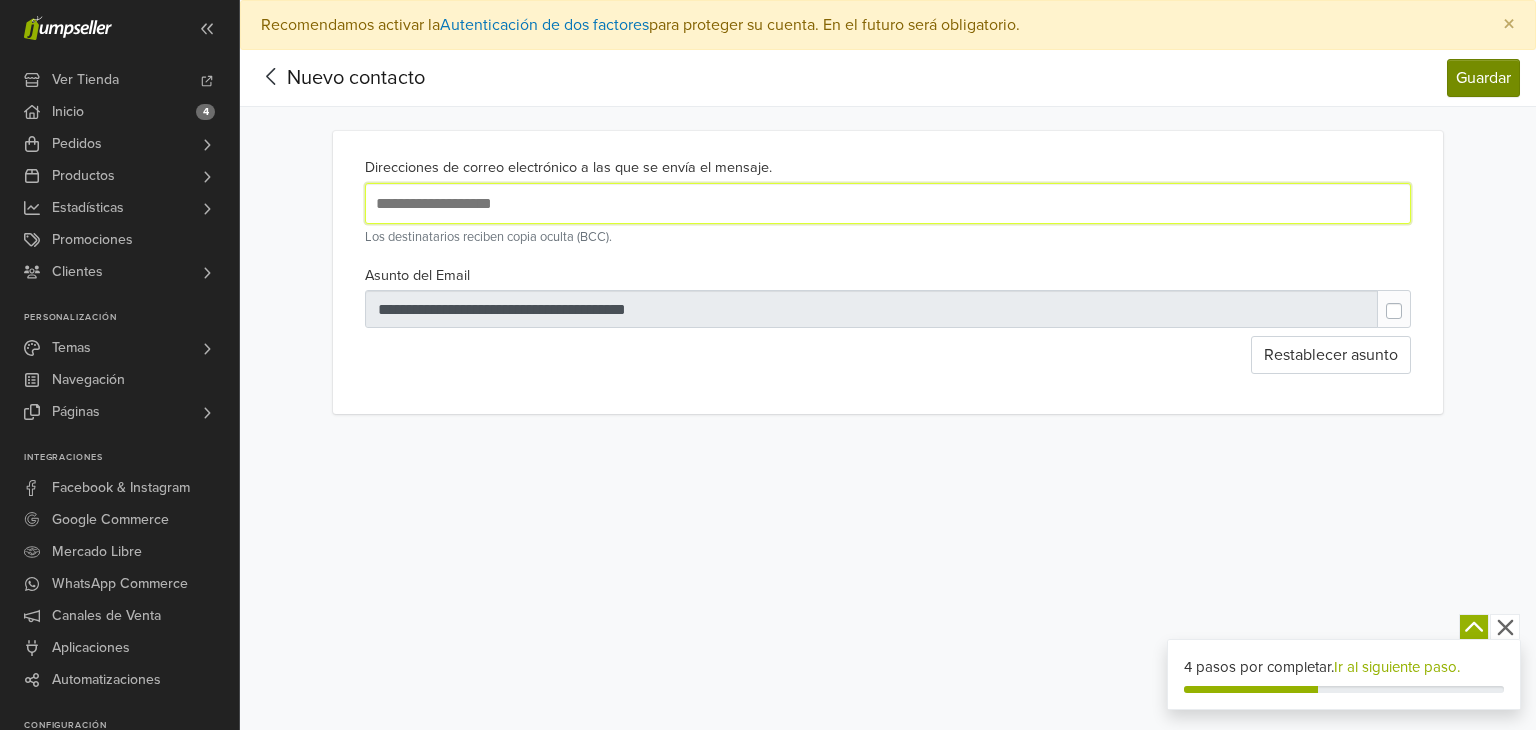 type on "**********" 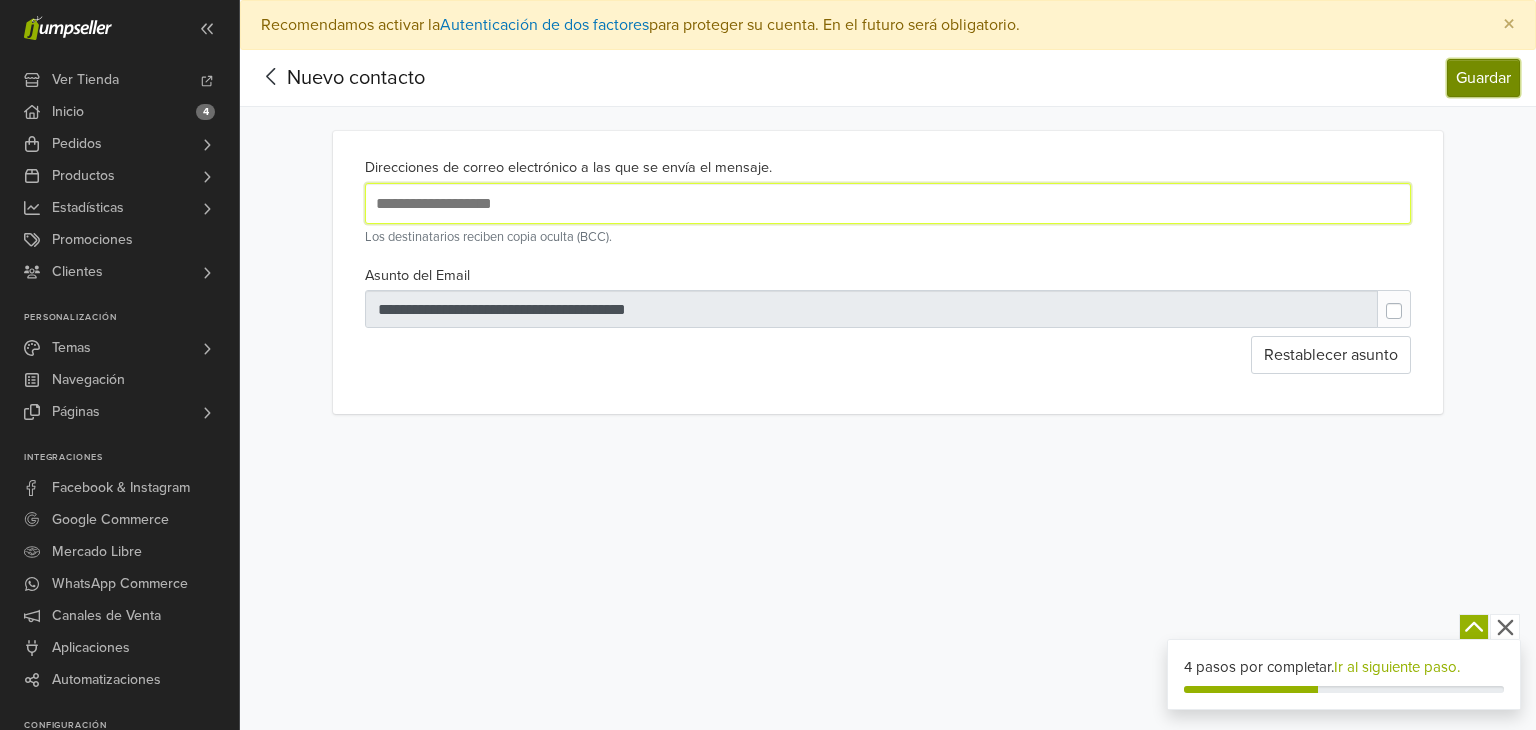 click on "Guardar" at bounding box center (1483, 78) 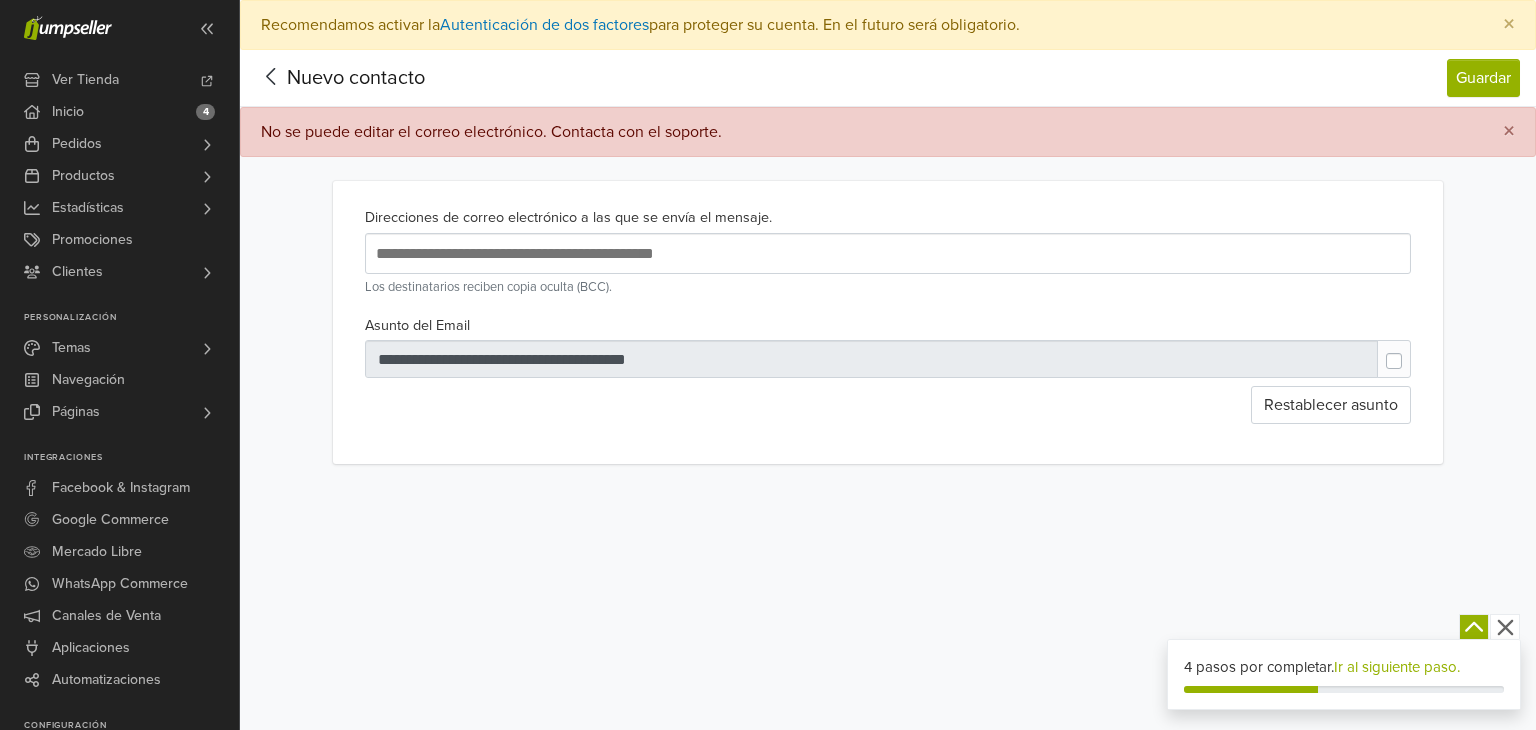 click at bounding box center [696, 253] 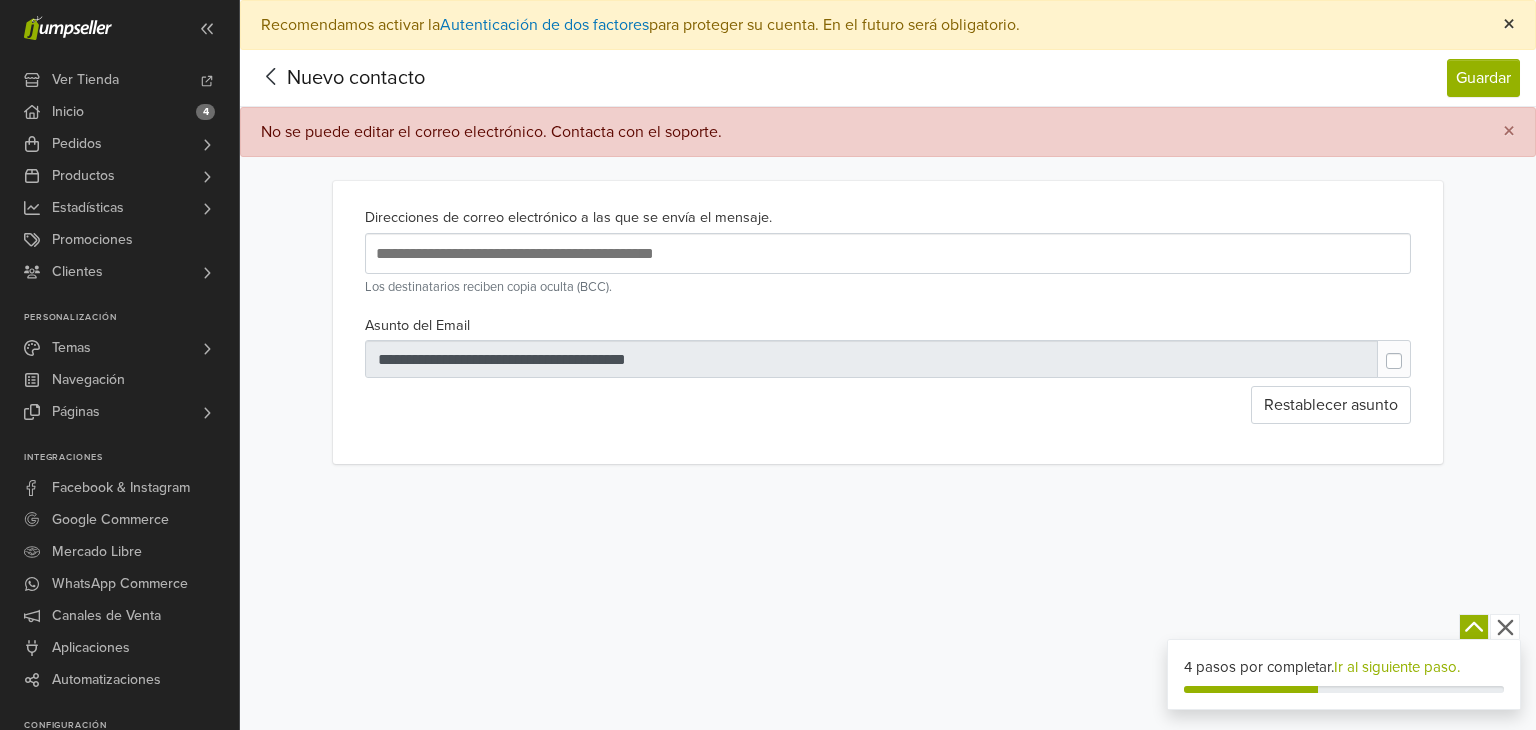 click on "×" at bounding box center [1509, 24] 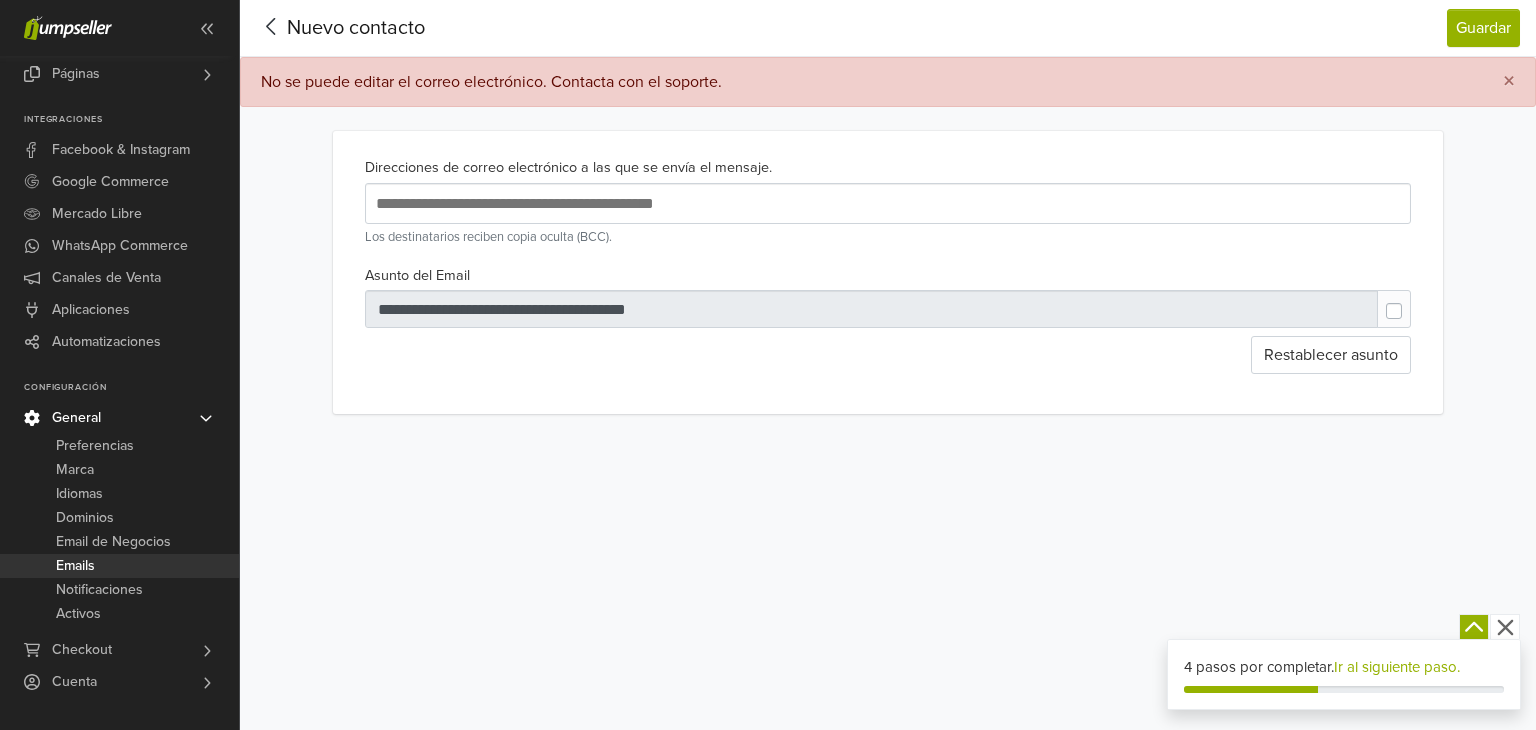 click on "Emails" at bounding box center [75, 566] 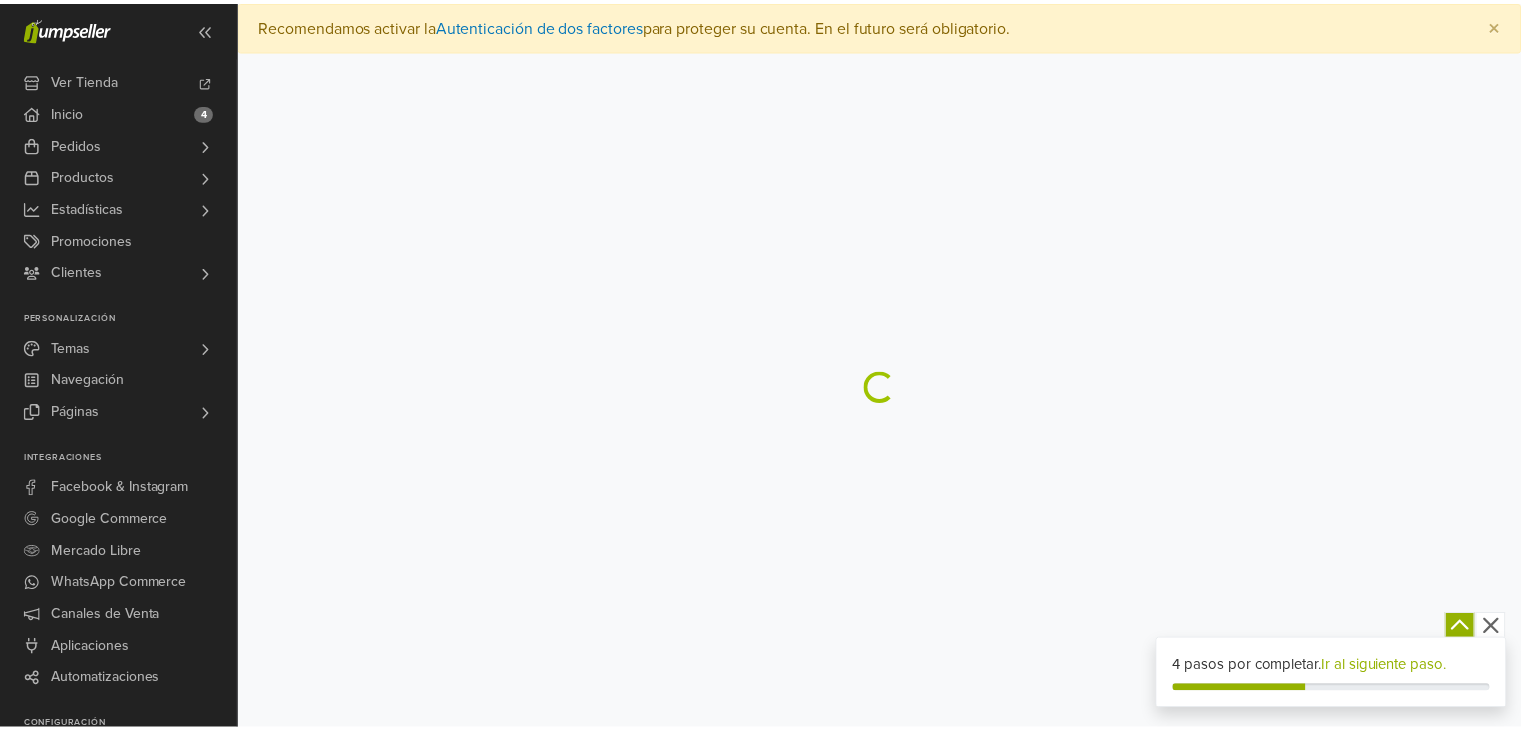 scroll, scrollTop: 0, scrollLeft: 0, axis: both 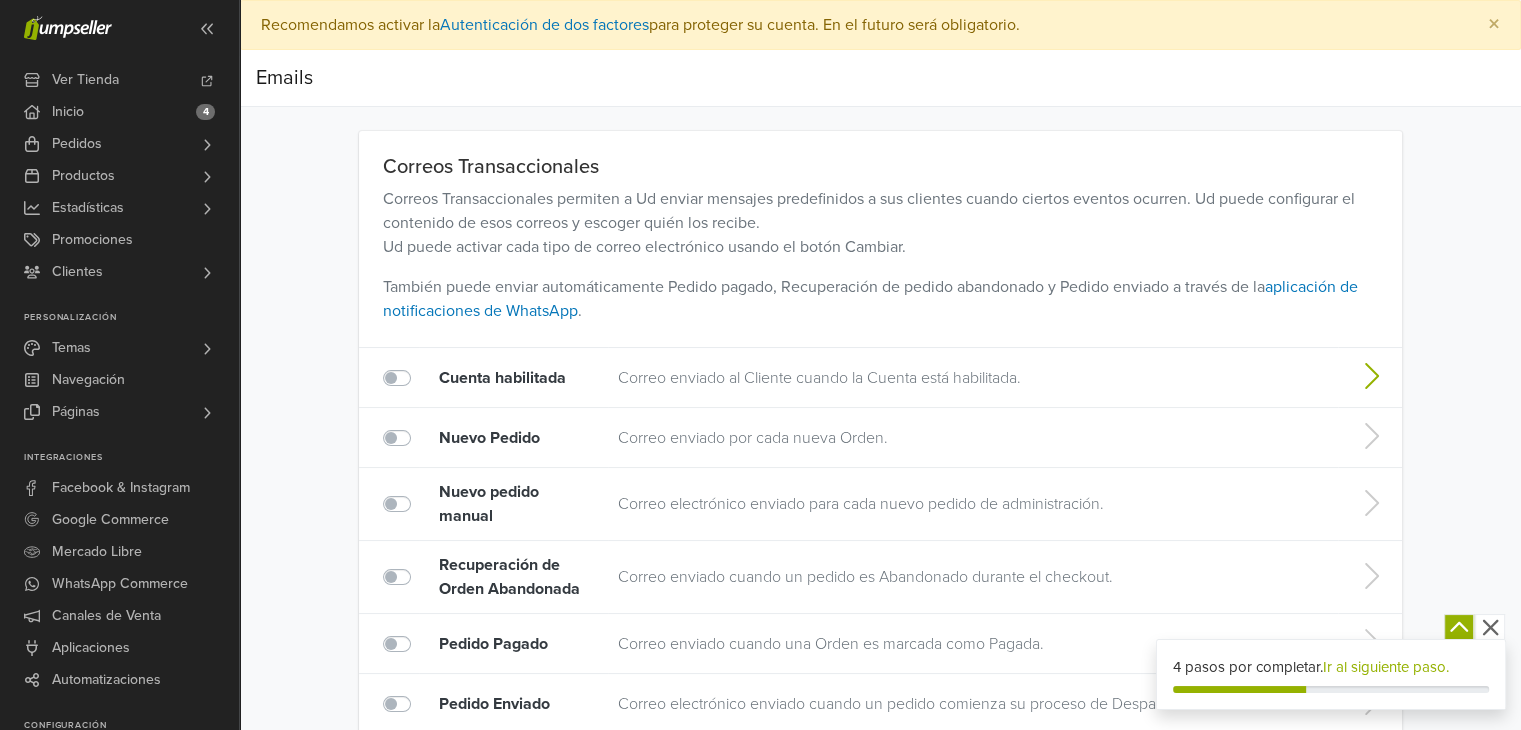 click 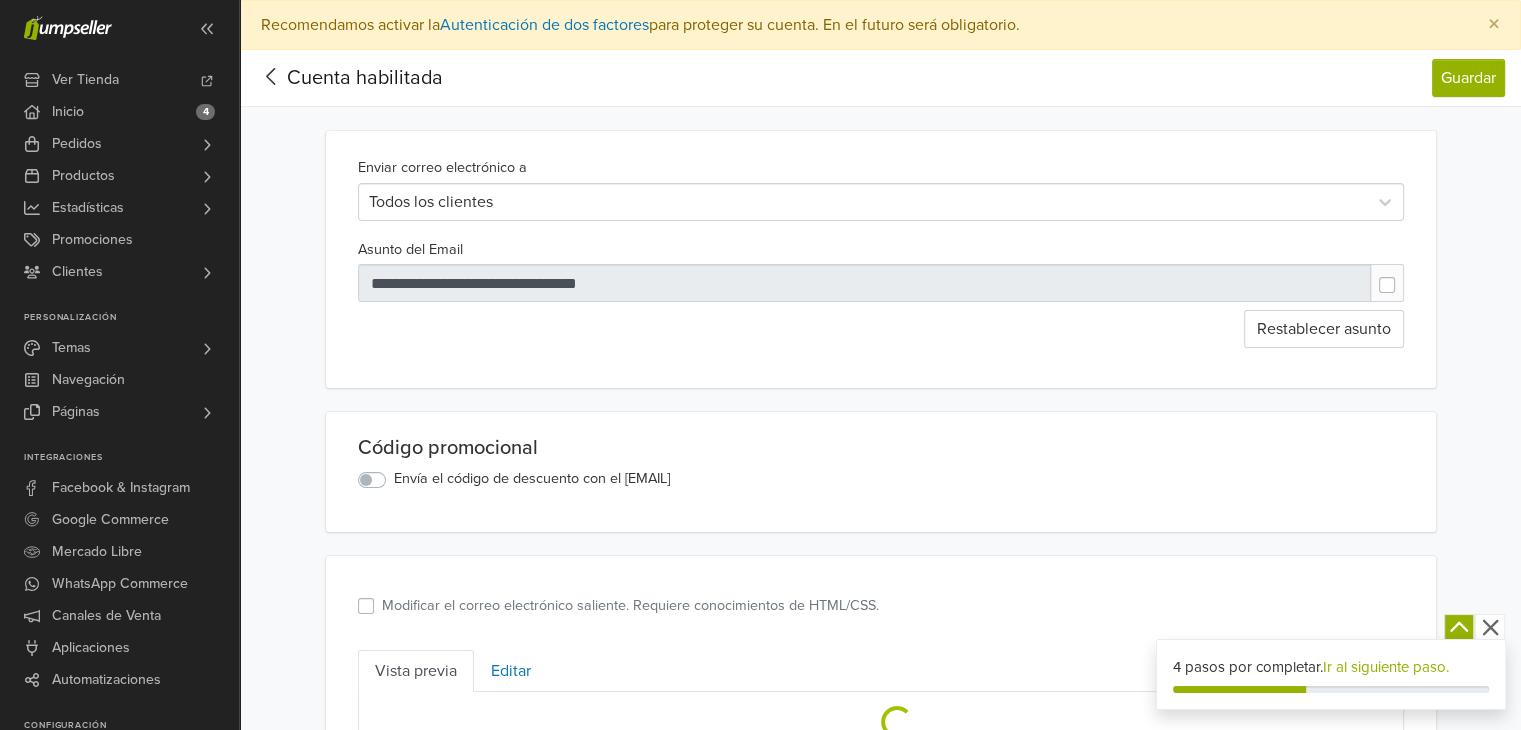 scroll, scrollTop: 0, scrollLeft: 0, axis: both 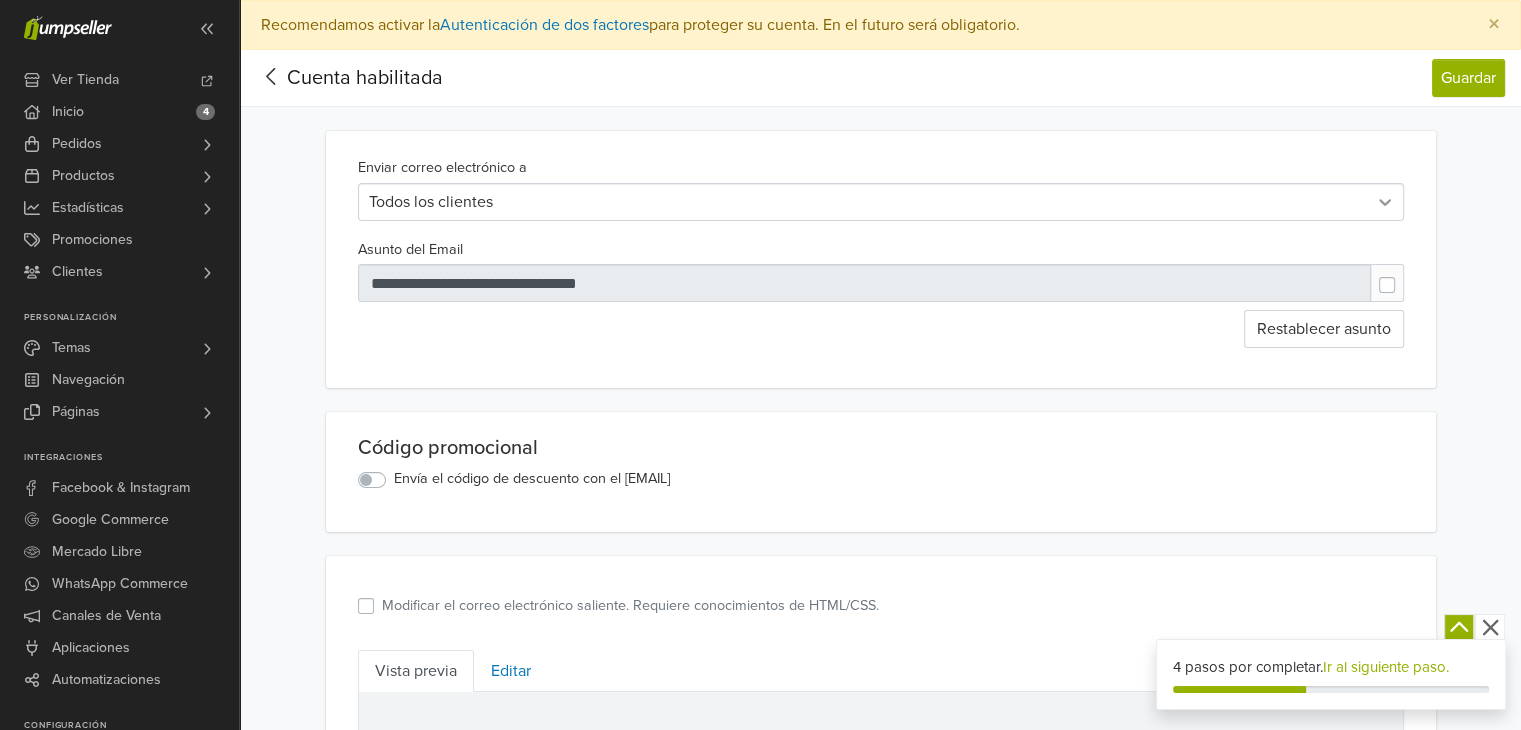 click 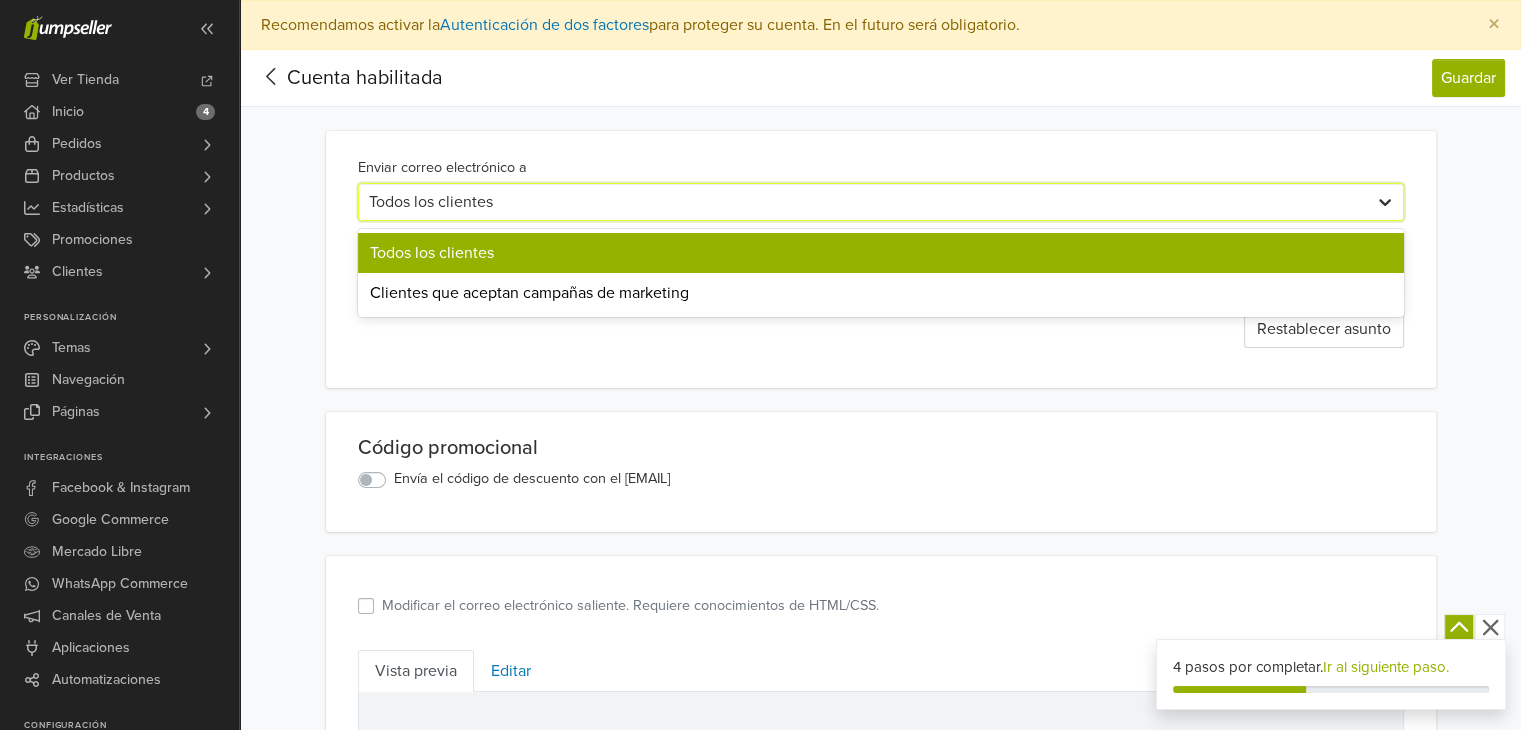 click 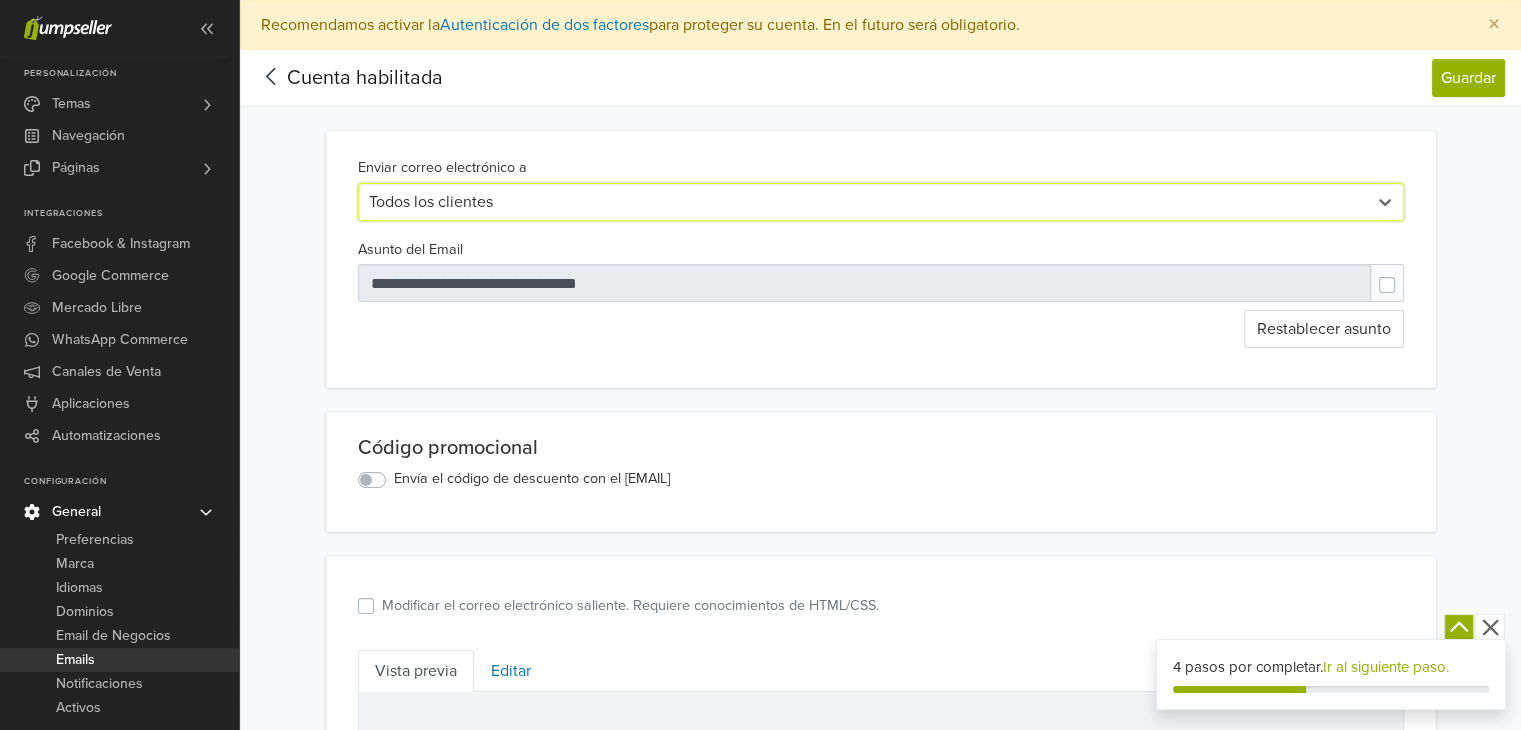 click 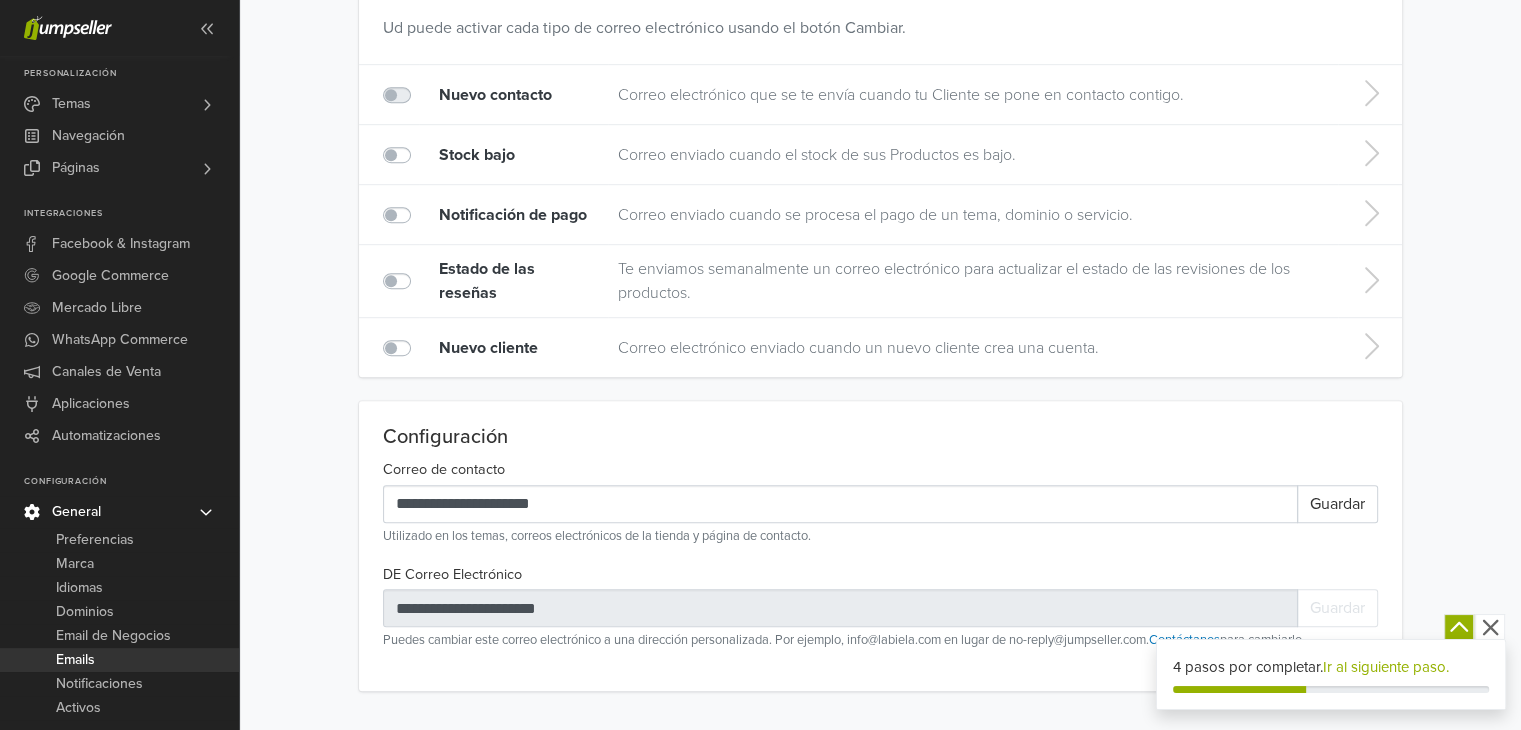 scroll, scrollTop: 1206, scrollLeft: 0, axis: vertical 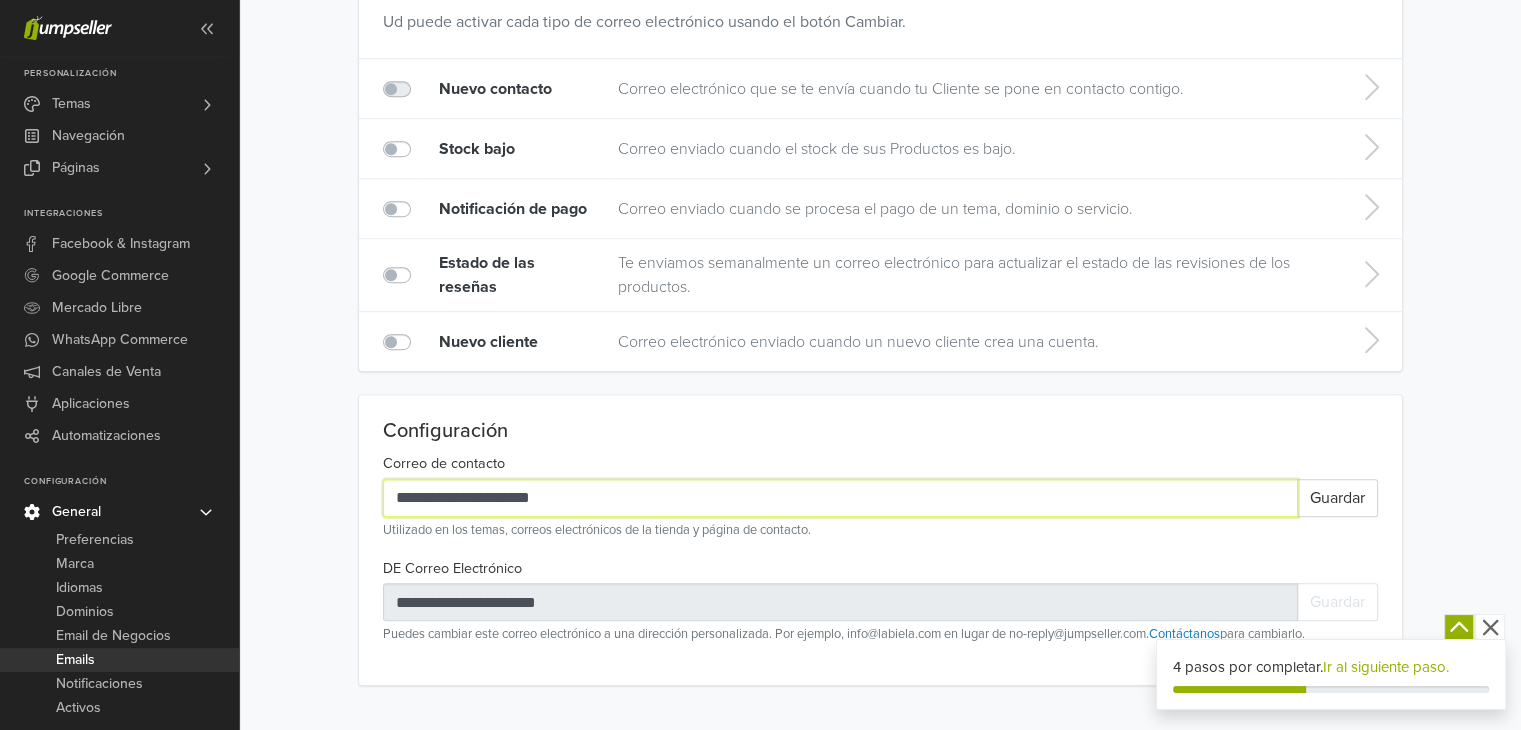 drag, startPoint x: 592, startPoint y: 498, endPoint x: 306, endPoint y: 497, distance: 286.00174 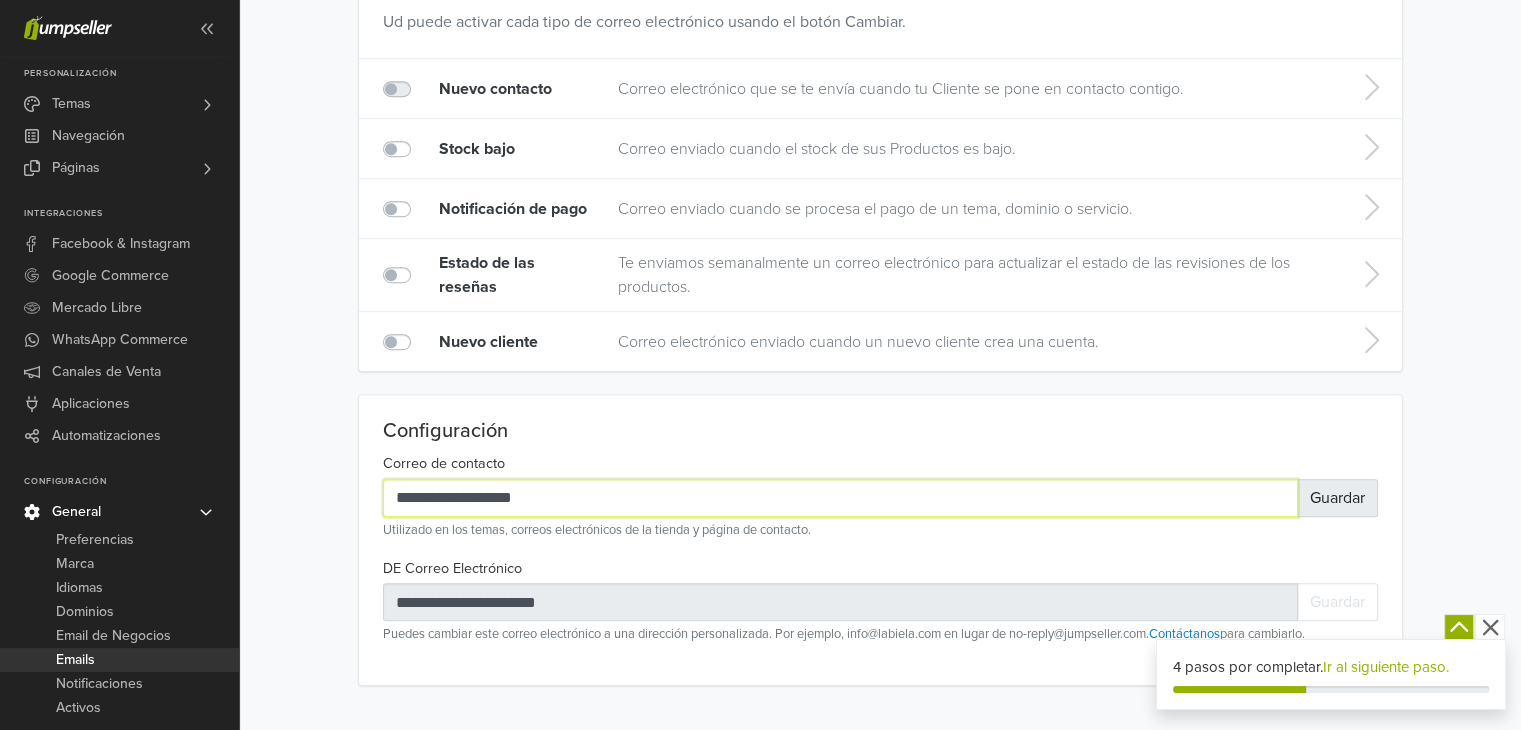 type on "**********" 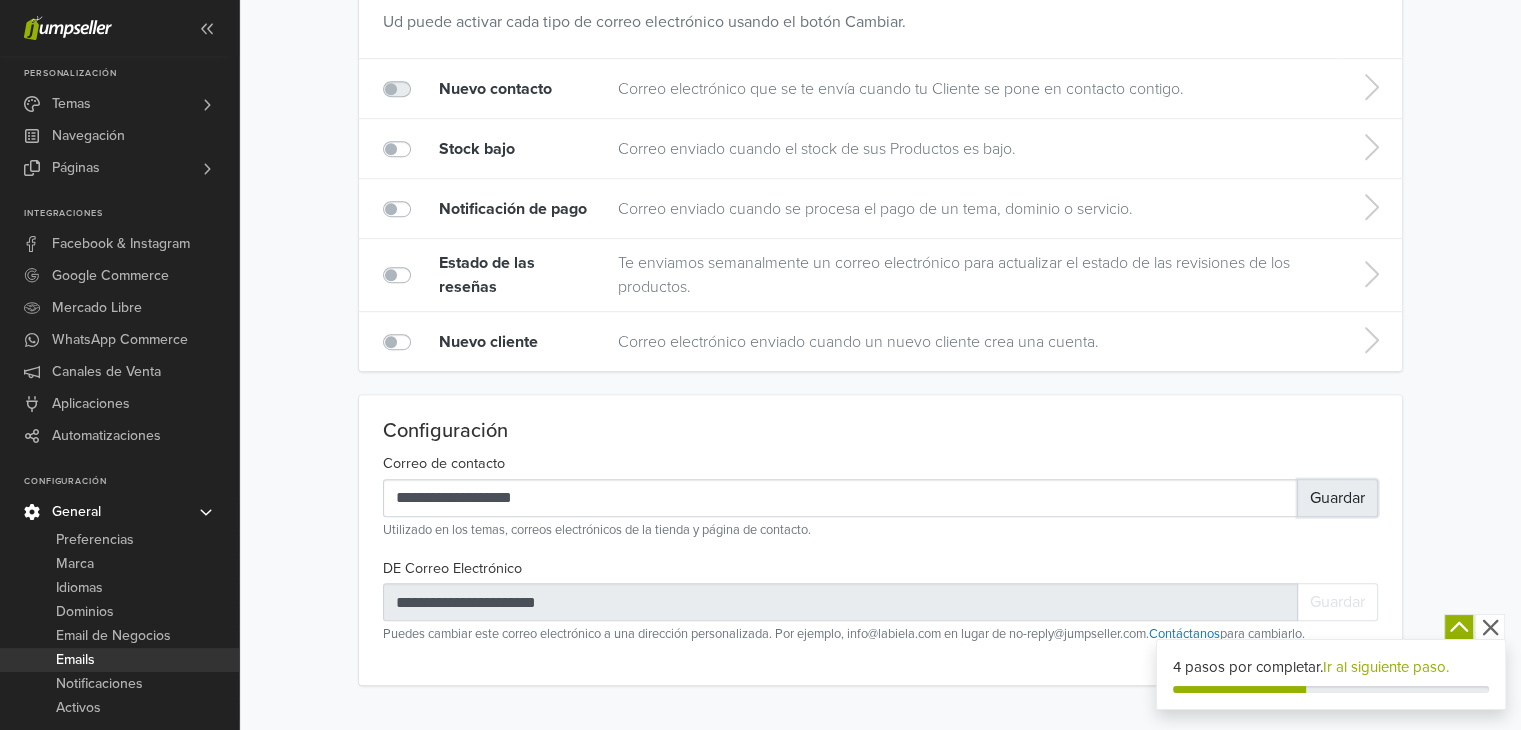 click on "Guardar" at bounding box center (1337, 498) 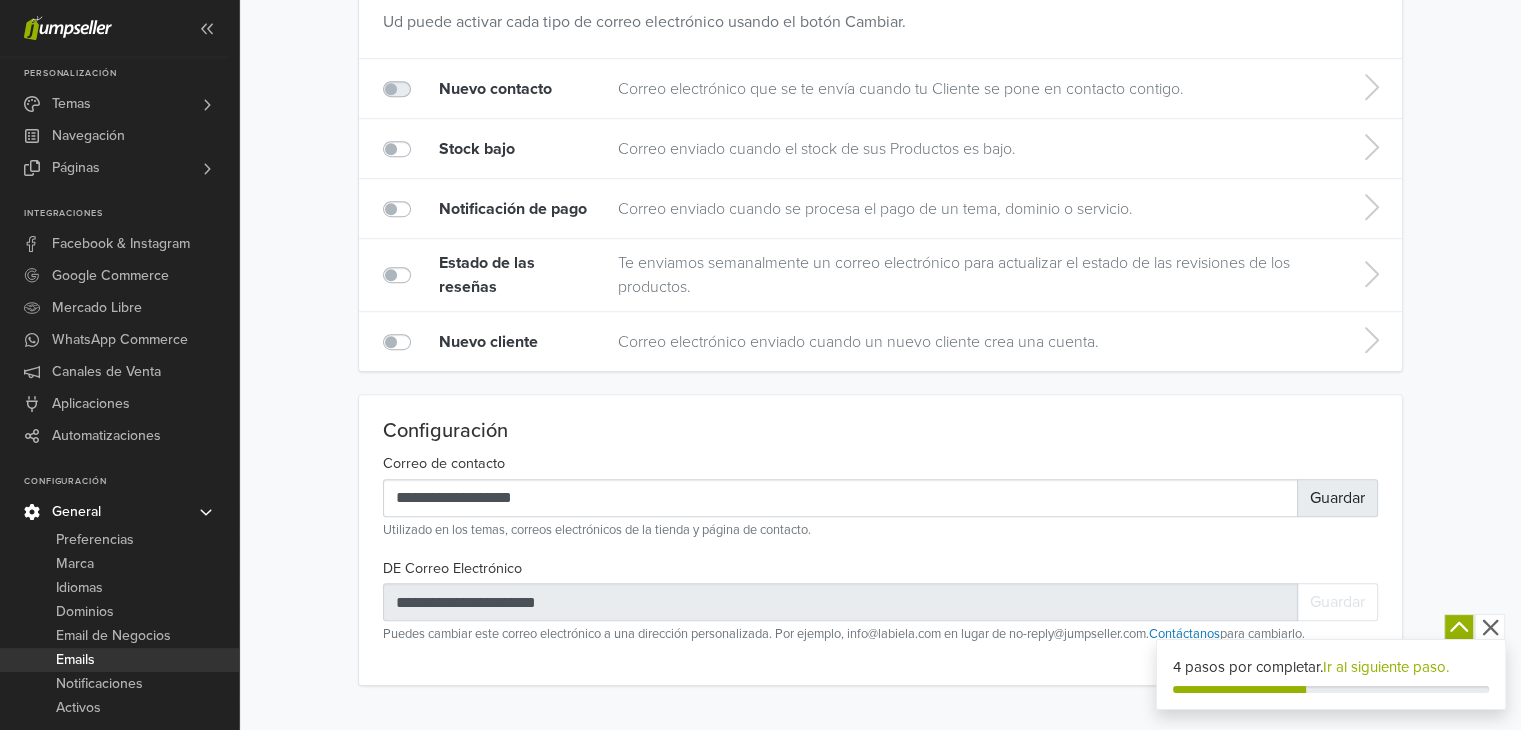 scroll, scrollTop: 0, scrollLeft: 0, axis: both 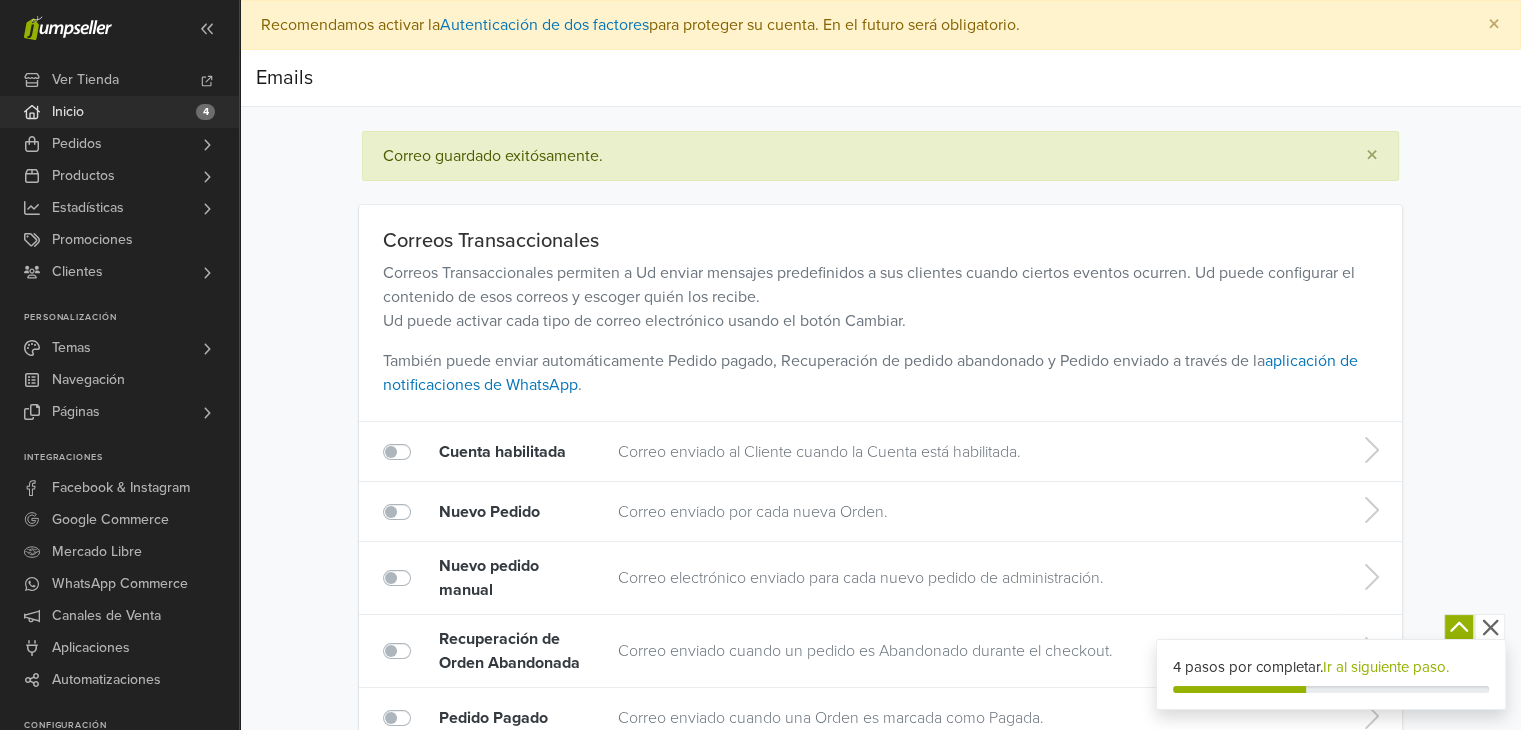 click on "Inicio" at bounding box center (68, 112) 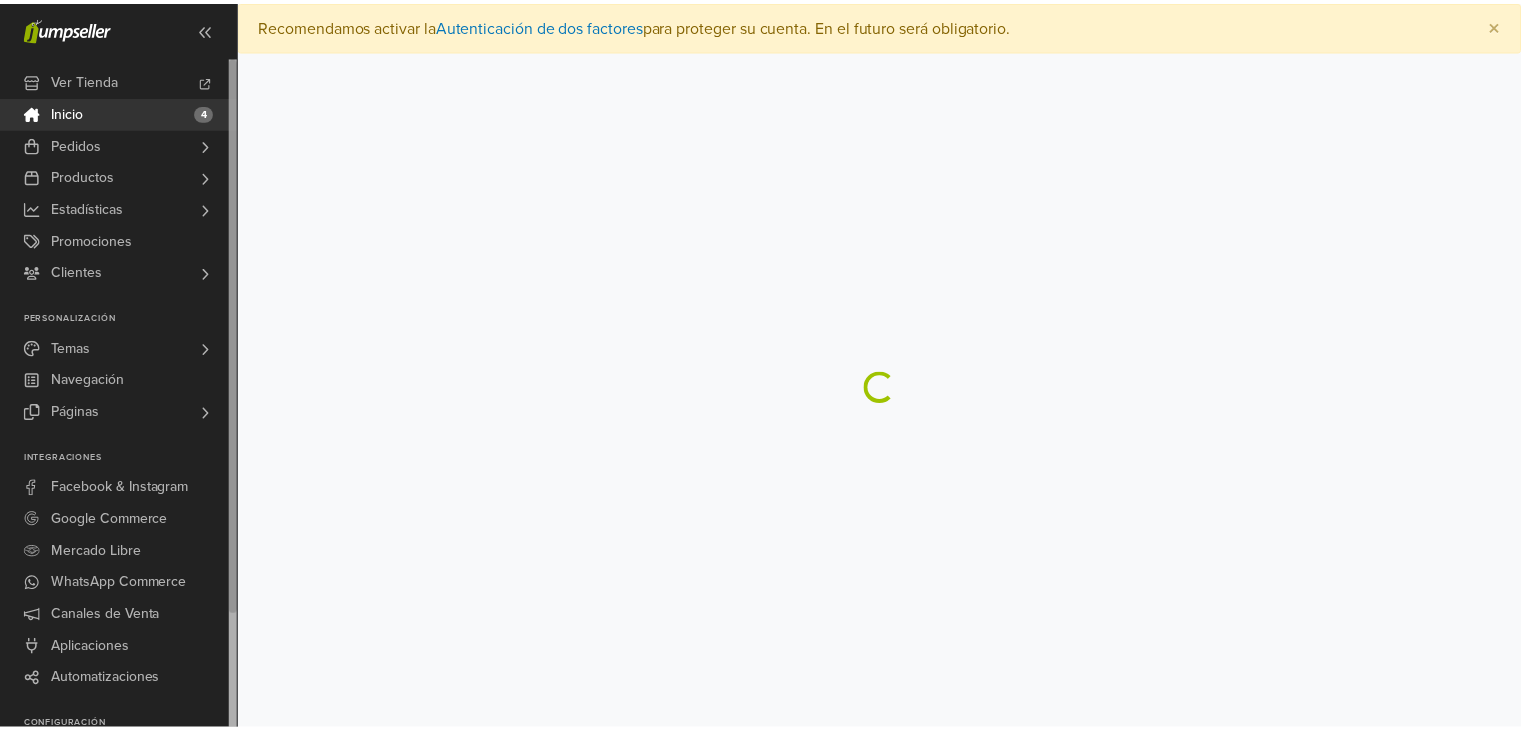 scroll, scrollTop: 0, scrollLeft: 0, axis: both 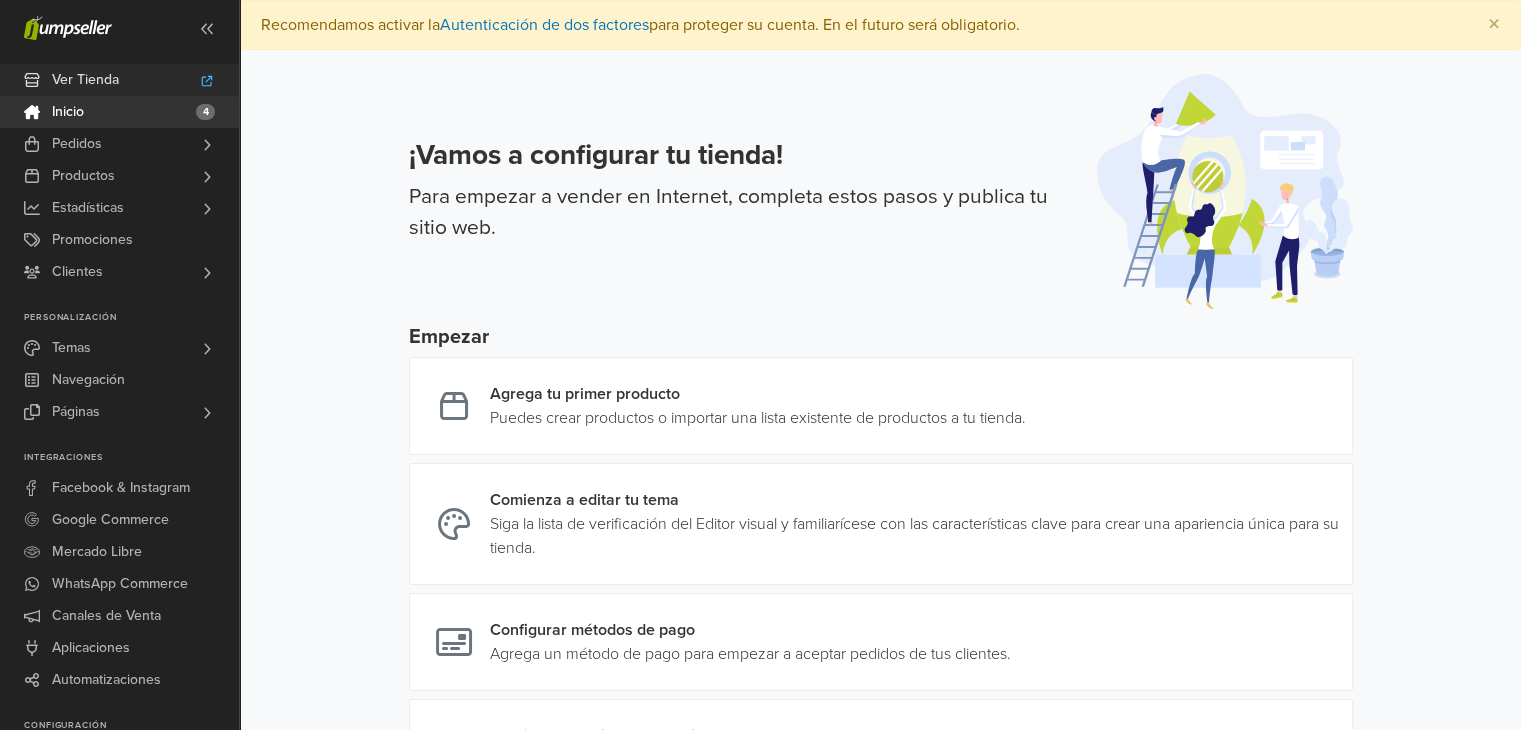 click on "Ver Tienda" at bounding box center (119, 80) 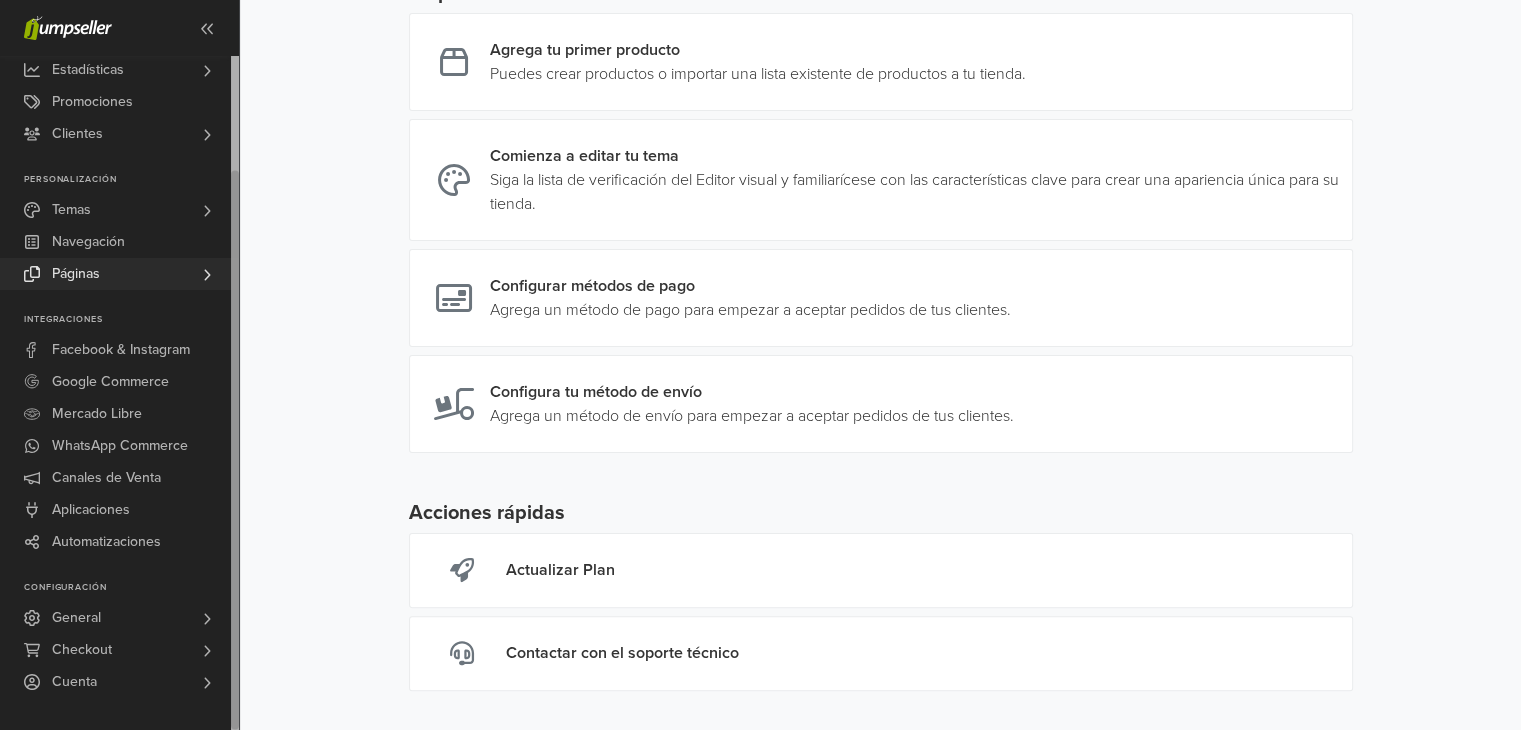 scroll, scrollTop: 359, scrollLeft: 0, axis: vertical 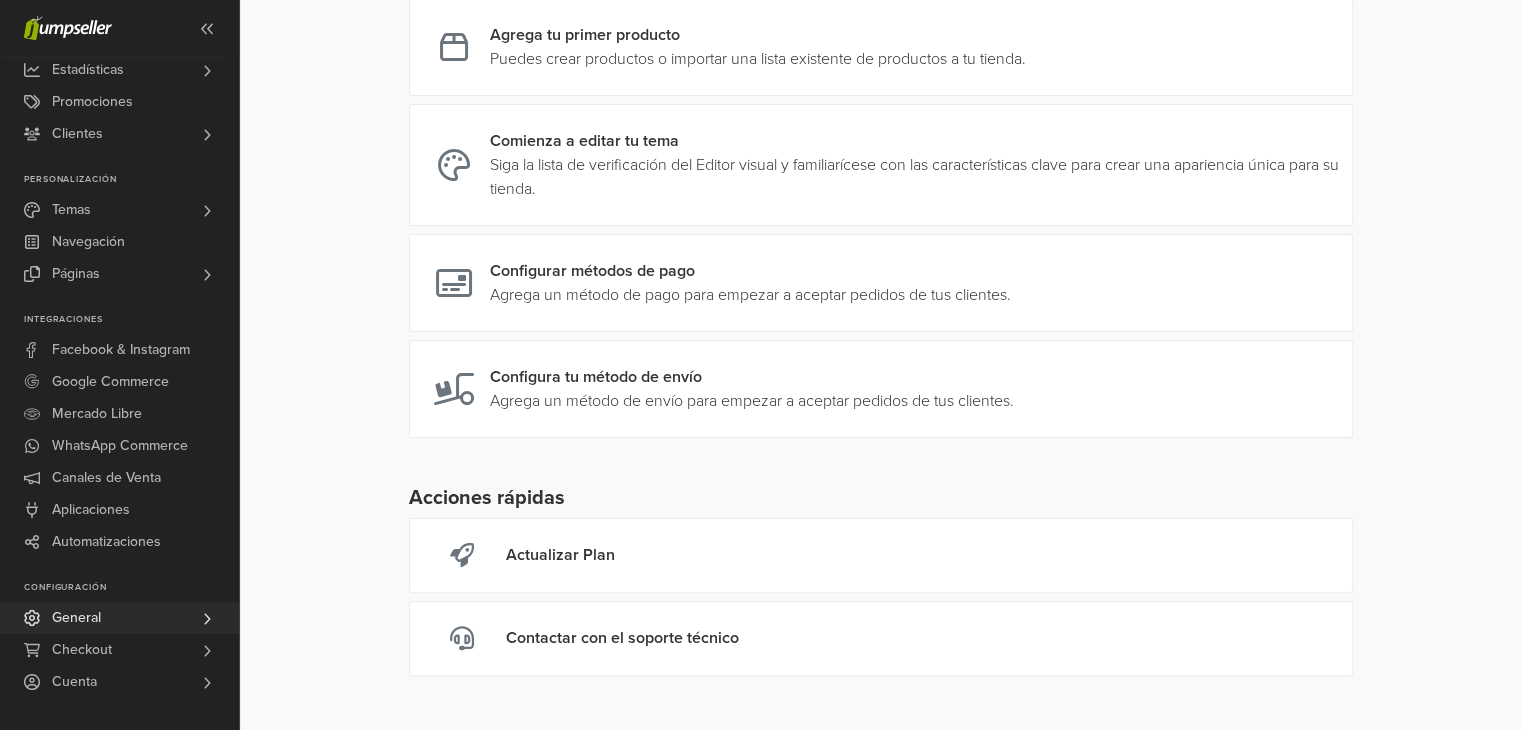 click on "General" at bounding box center [76, 618] 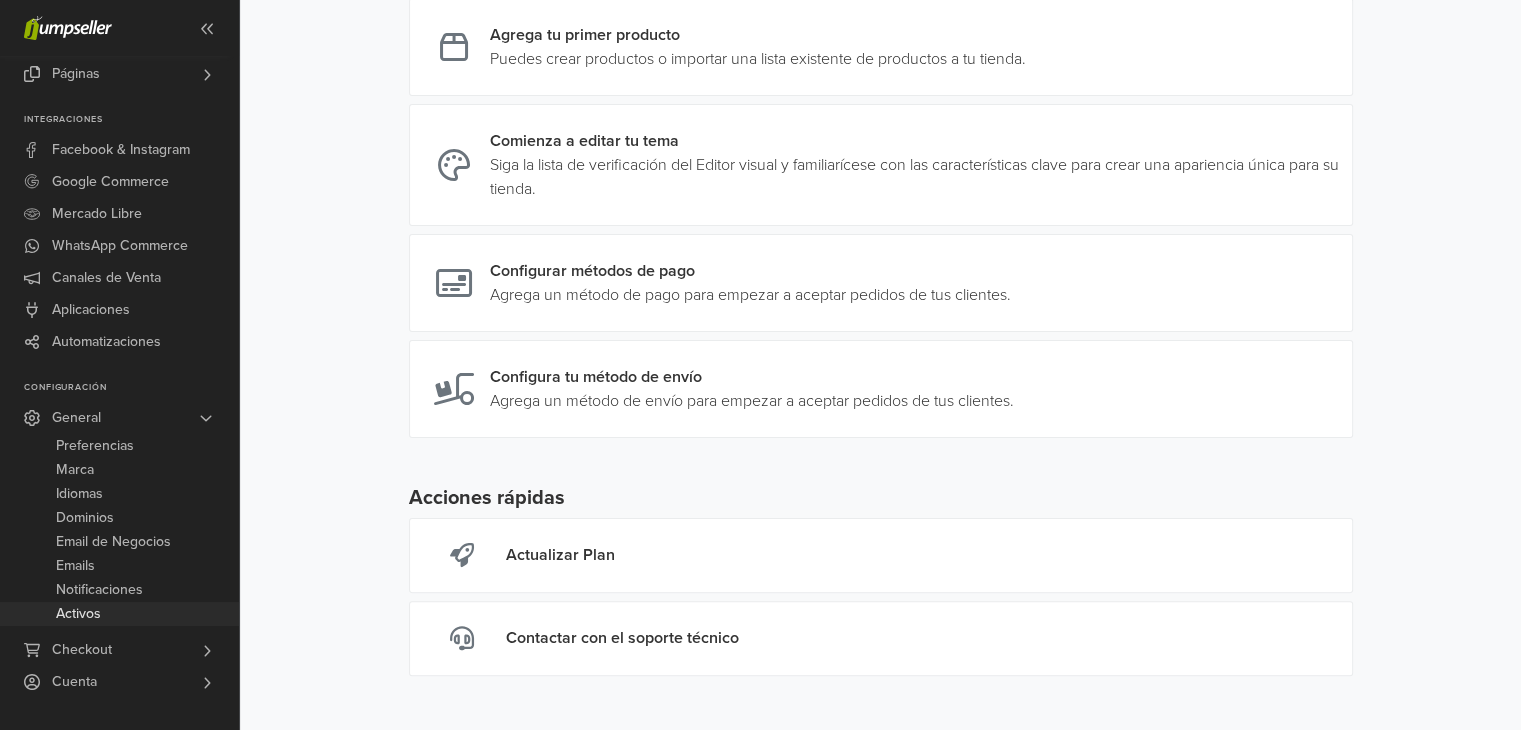 click on "Activos" at bounding box center (78, 614) 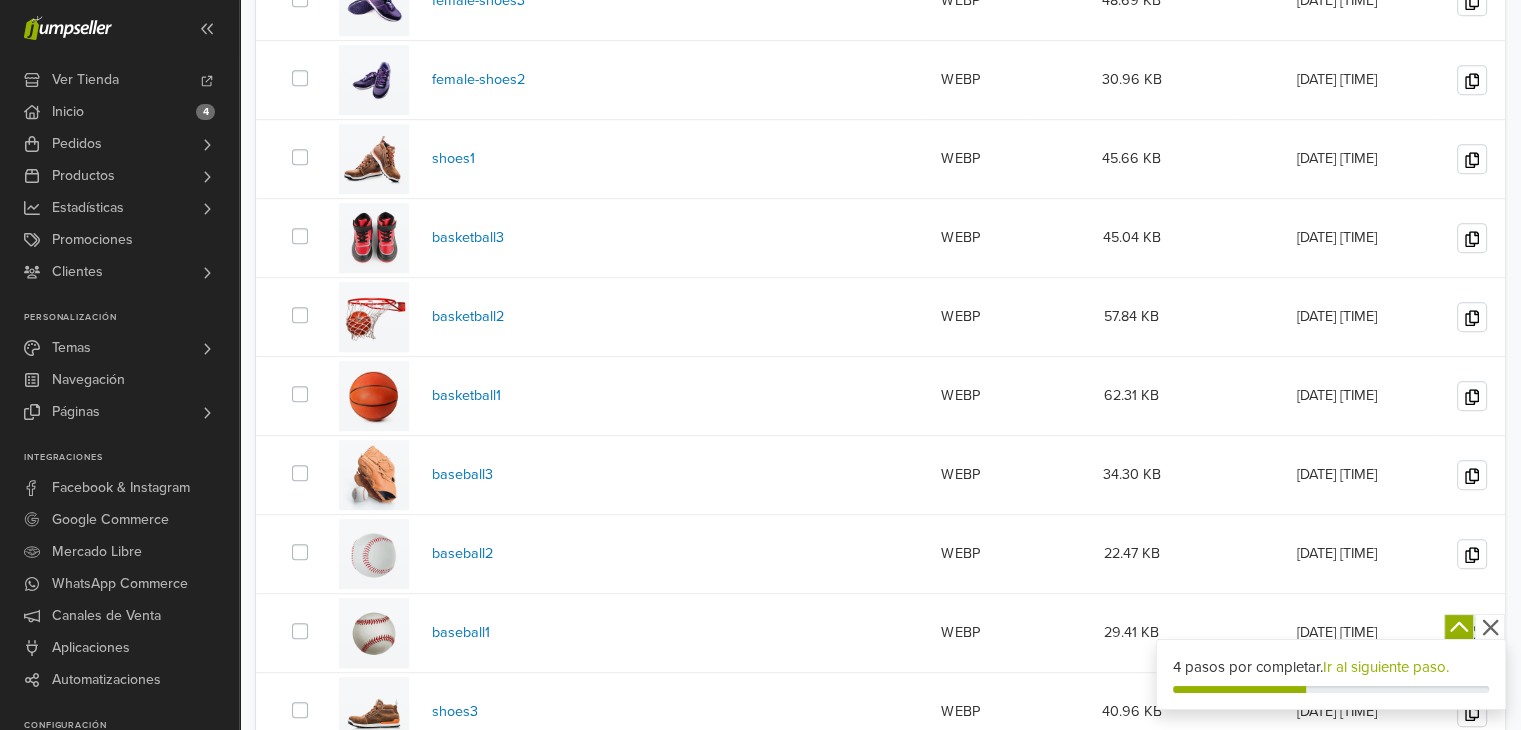 scroll, scrollTop: 1121, scrollLeft: 0, axis: vertical 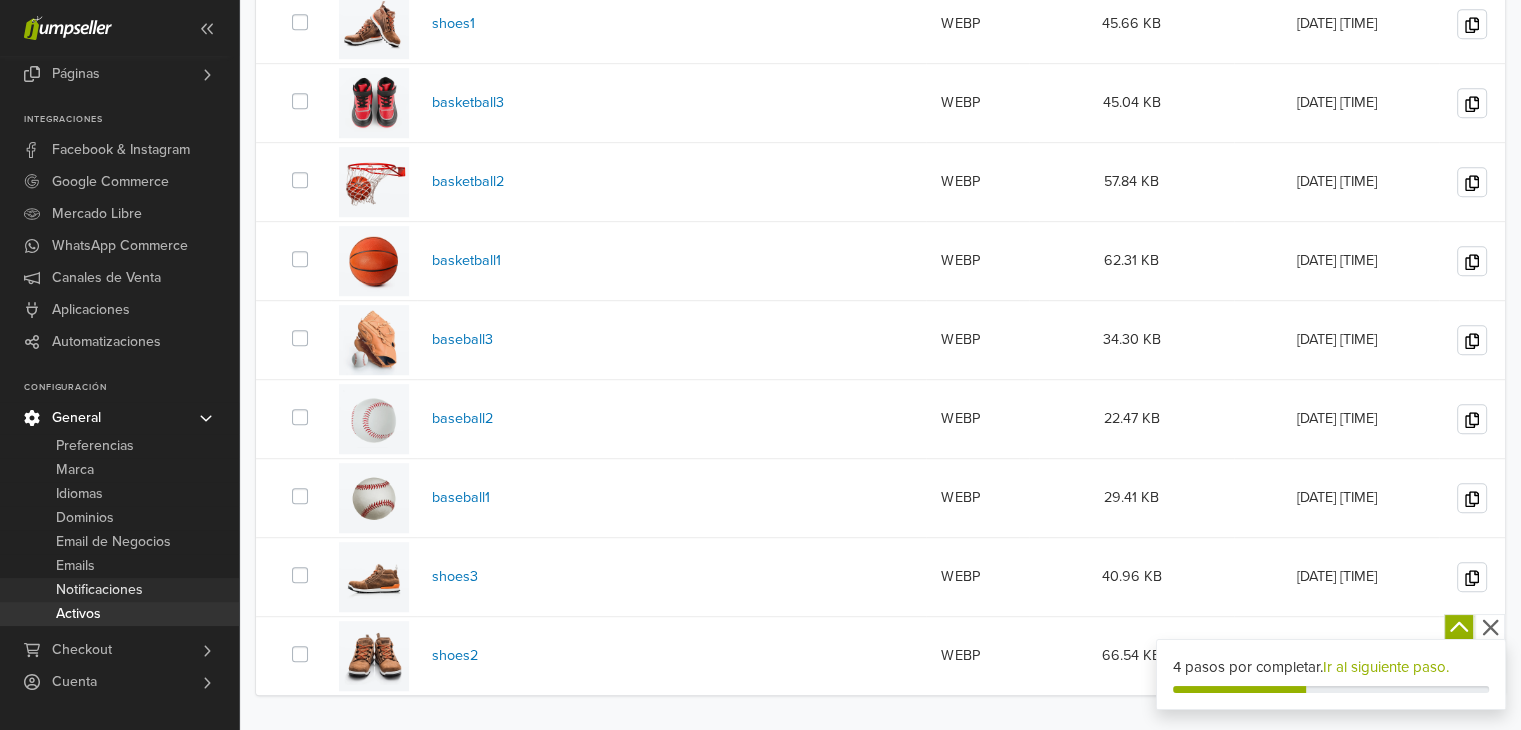 click on "Notificaciones" at bounding box center (99, 590) 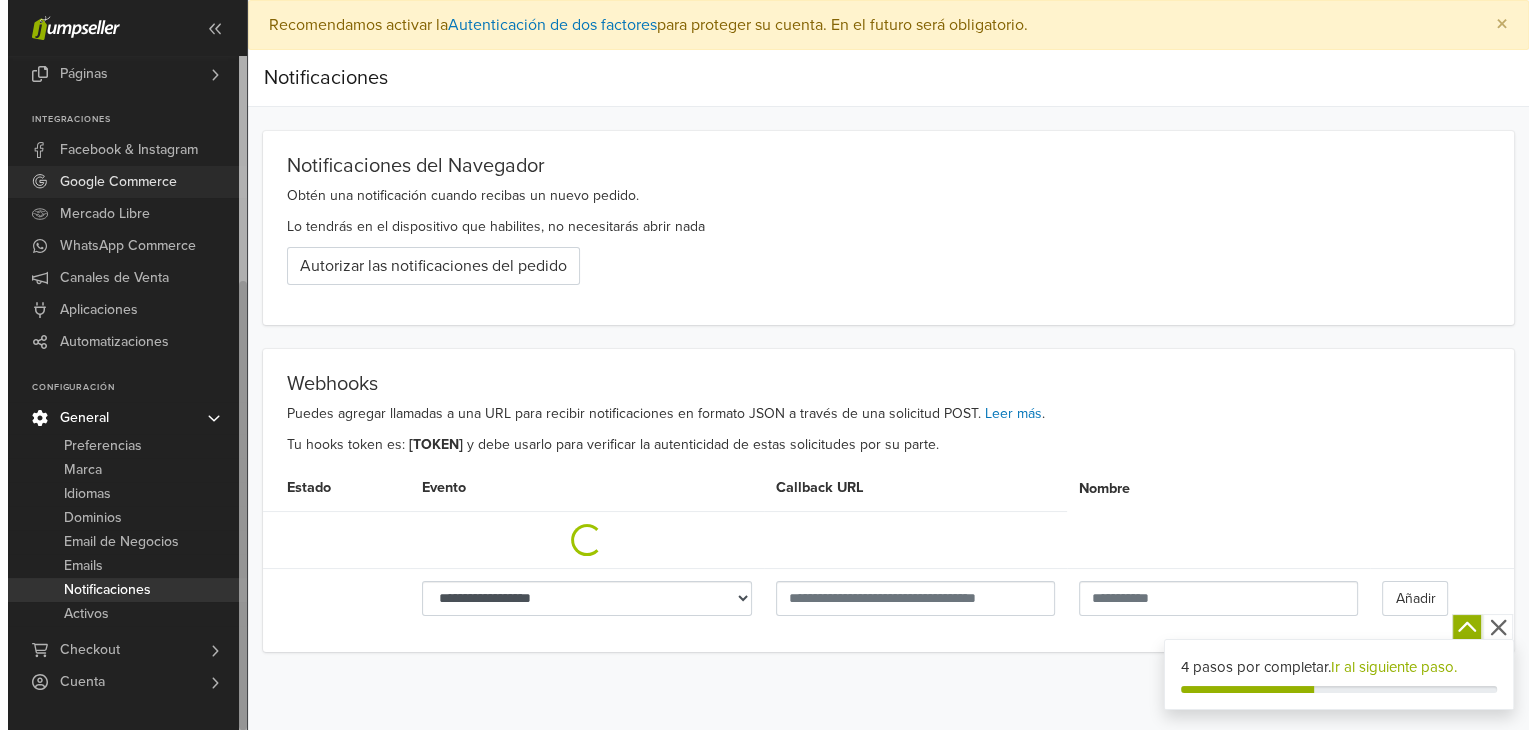 scroll, scrollTop: 0, scrollLeft: 0, axis: both 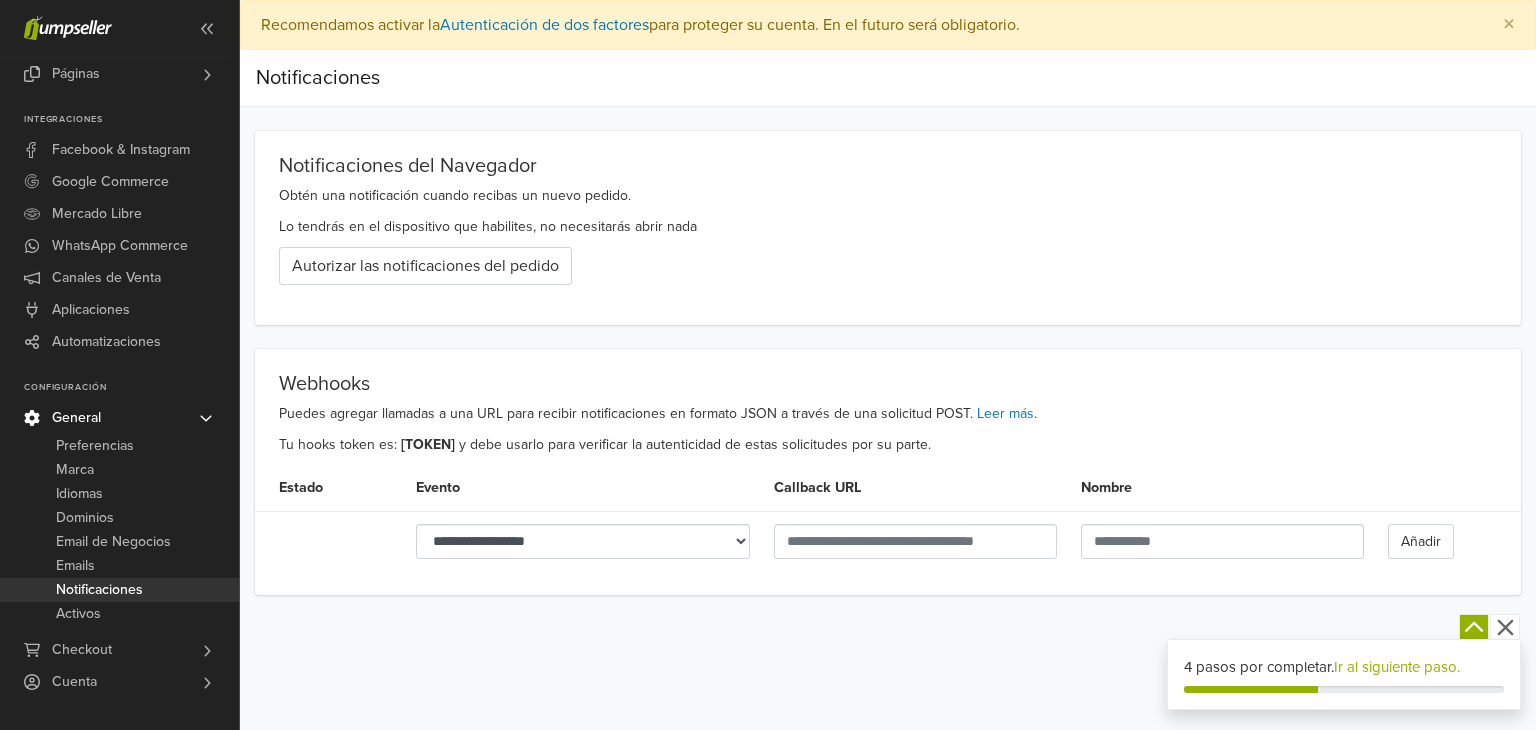 click 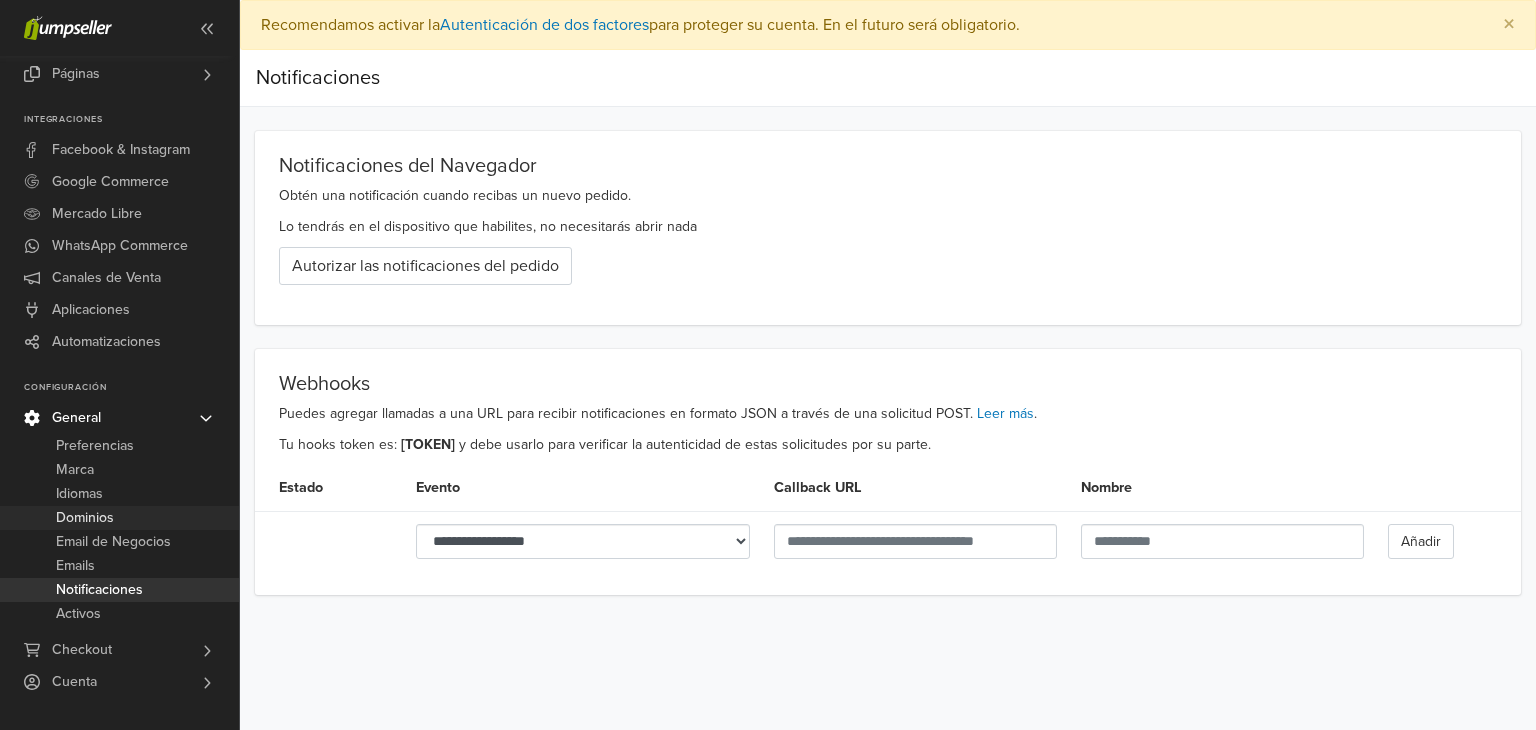click on "Dominios" at bounding box center (85, 518) 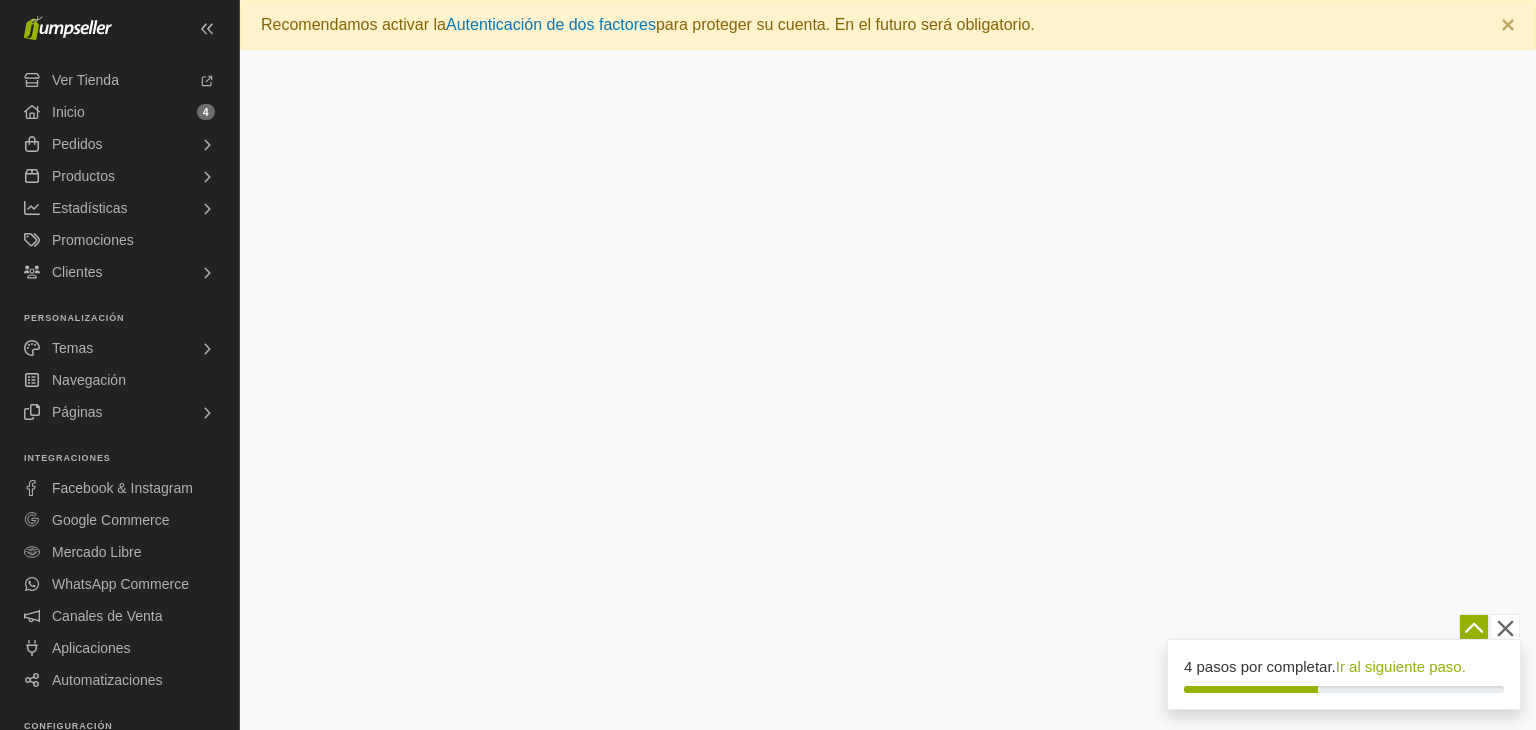 scroll, scrollTop: 0, scrollLeft: 0, axis: both 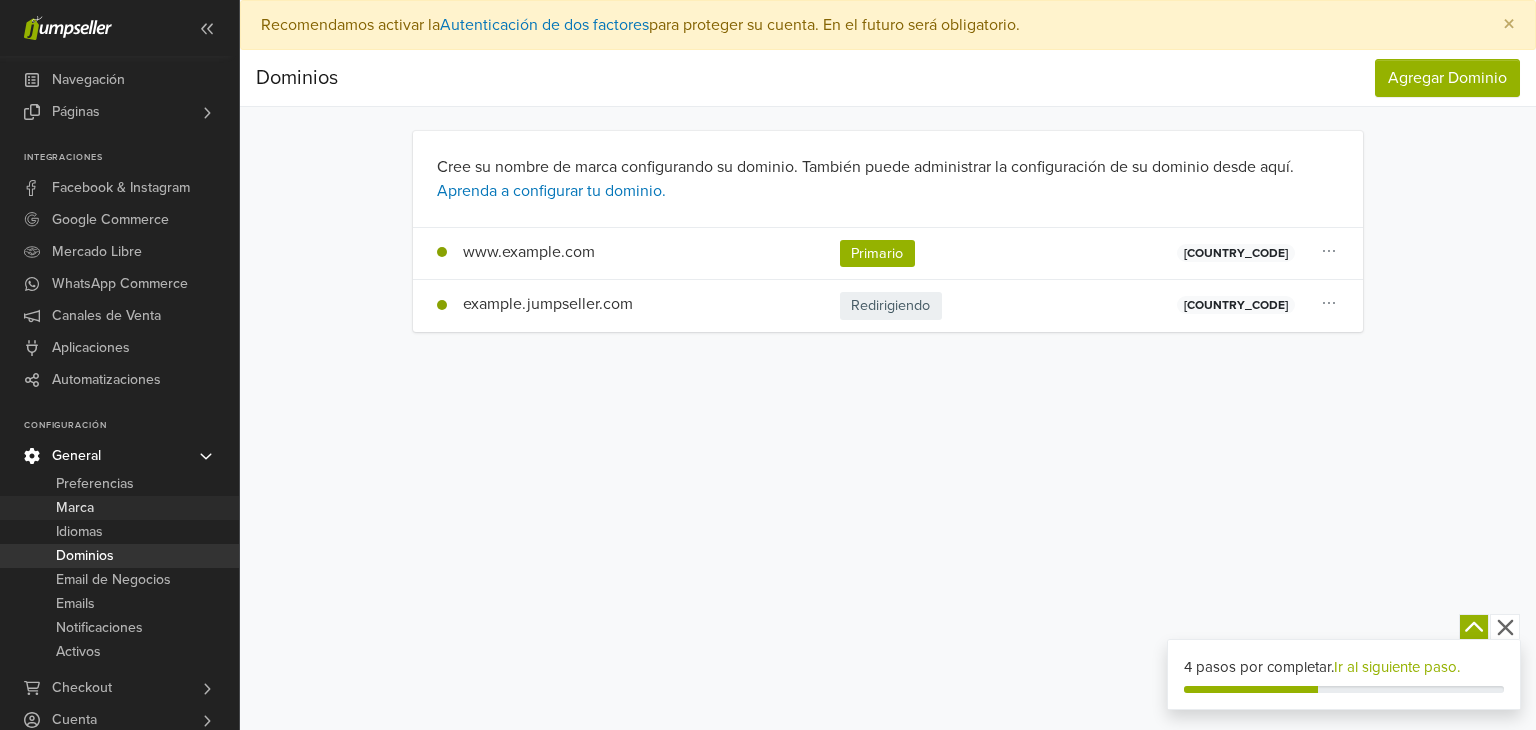 click on "Marca" at bounding box center (75, 508) 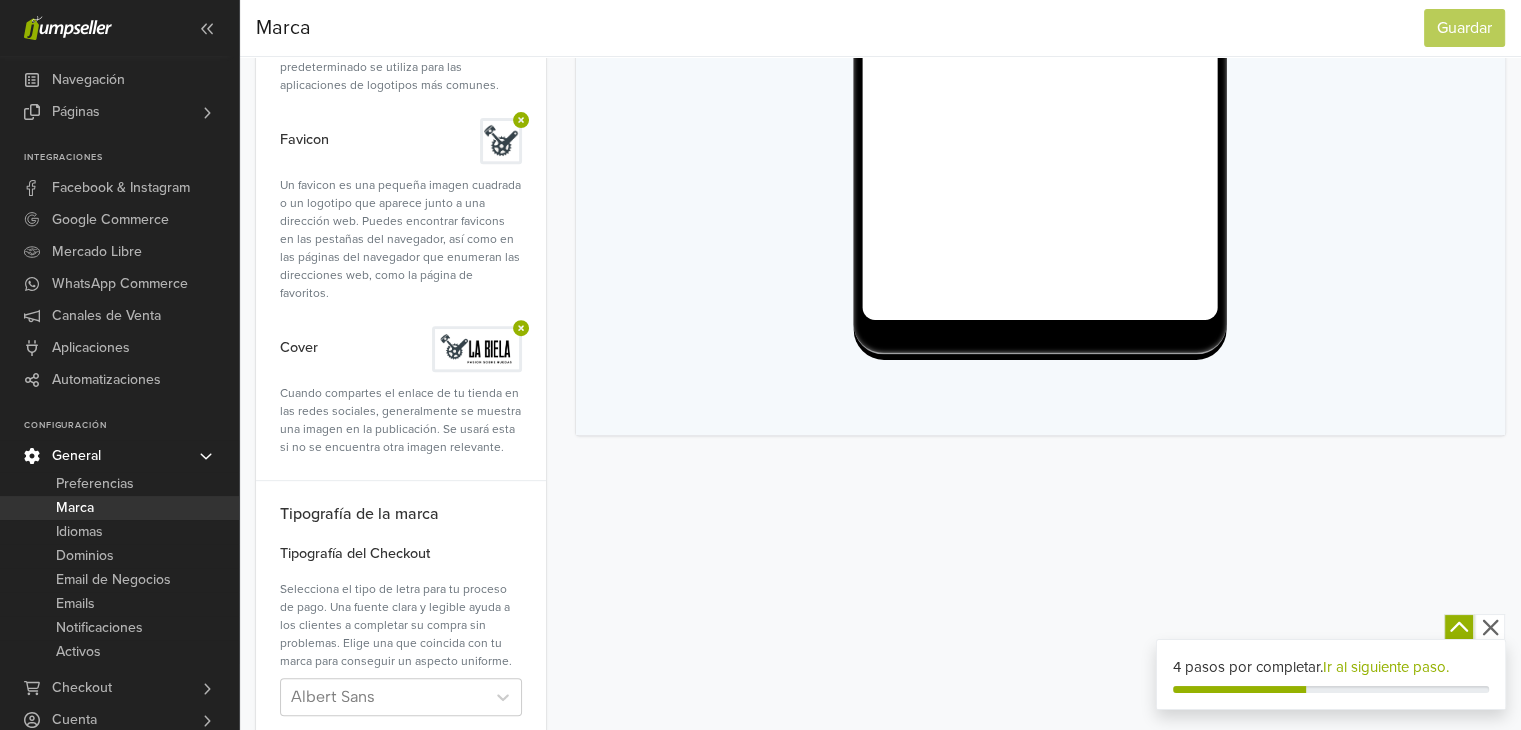 scroll, scrollTop: 804, scrollLeft: 0, axis: vertical 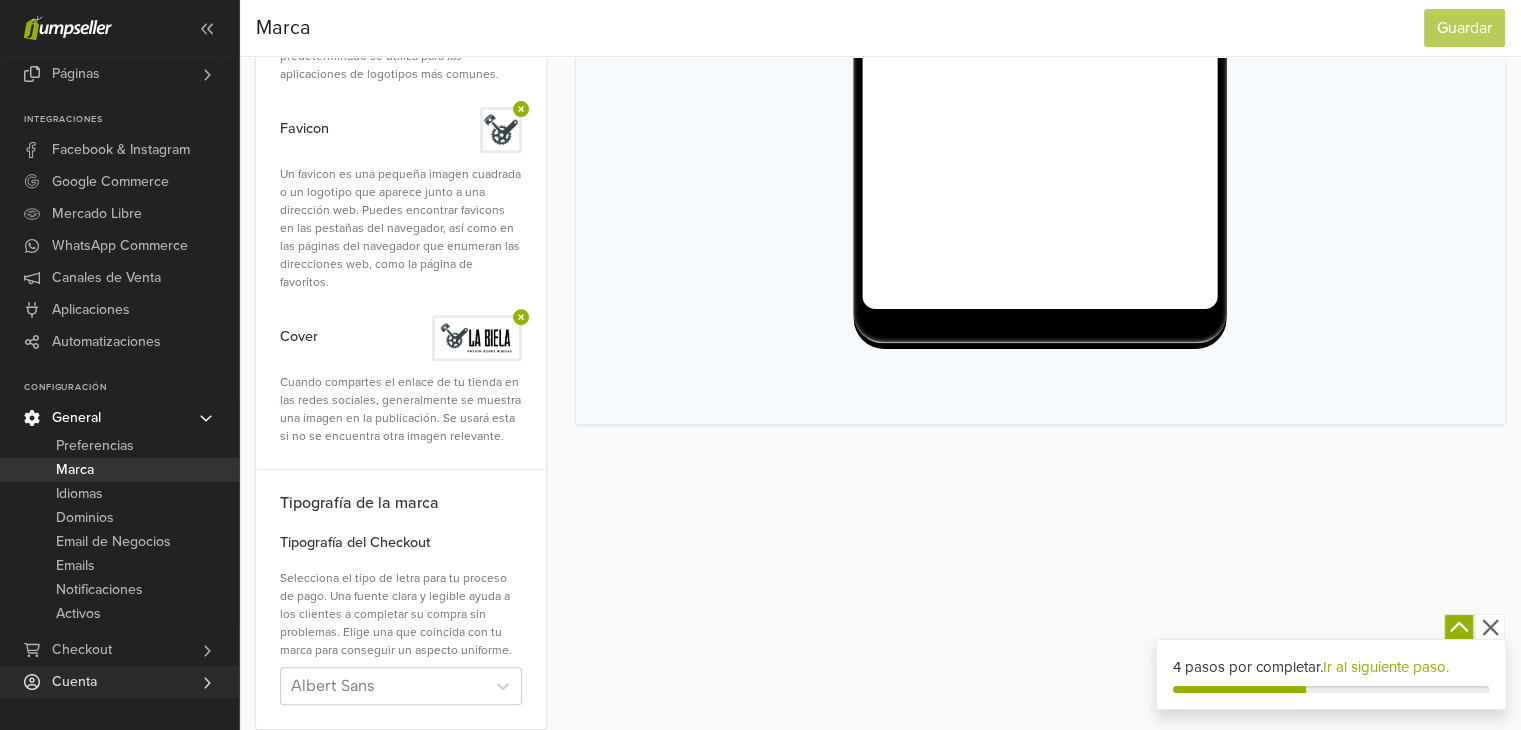click on "Cuenta" at bounding box center [74, 682] 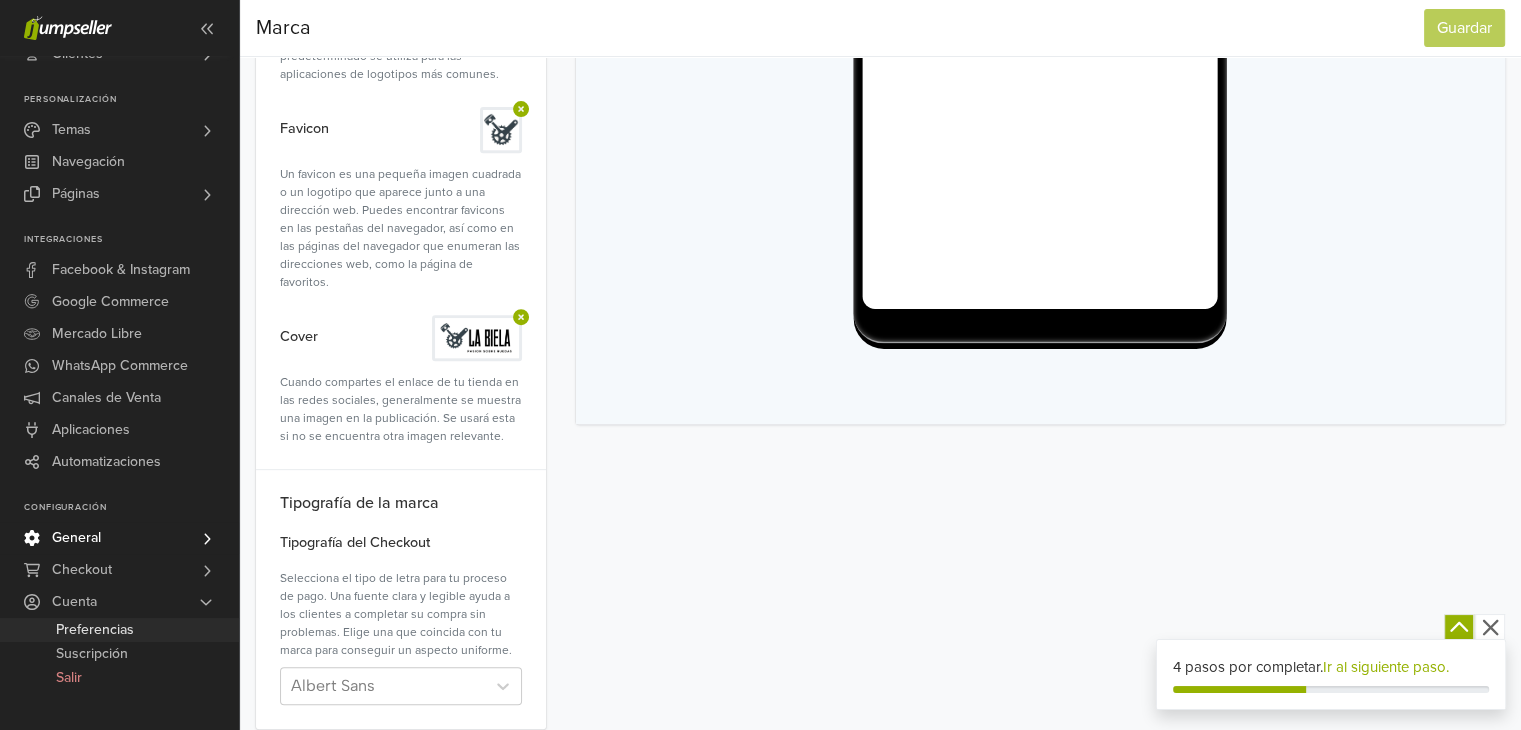 click on "Preferencias" at bounding box center (95, 630) 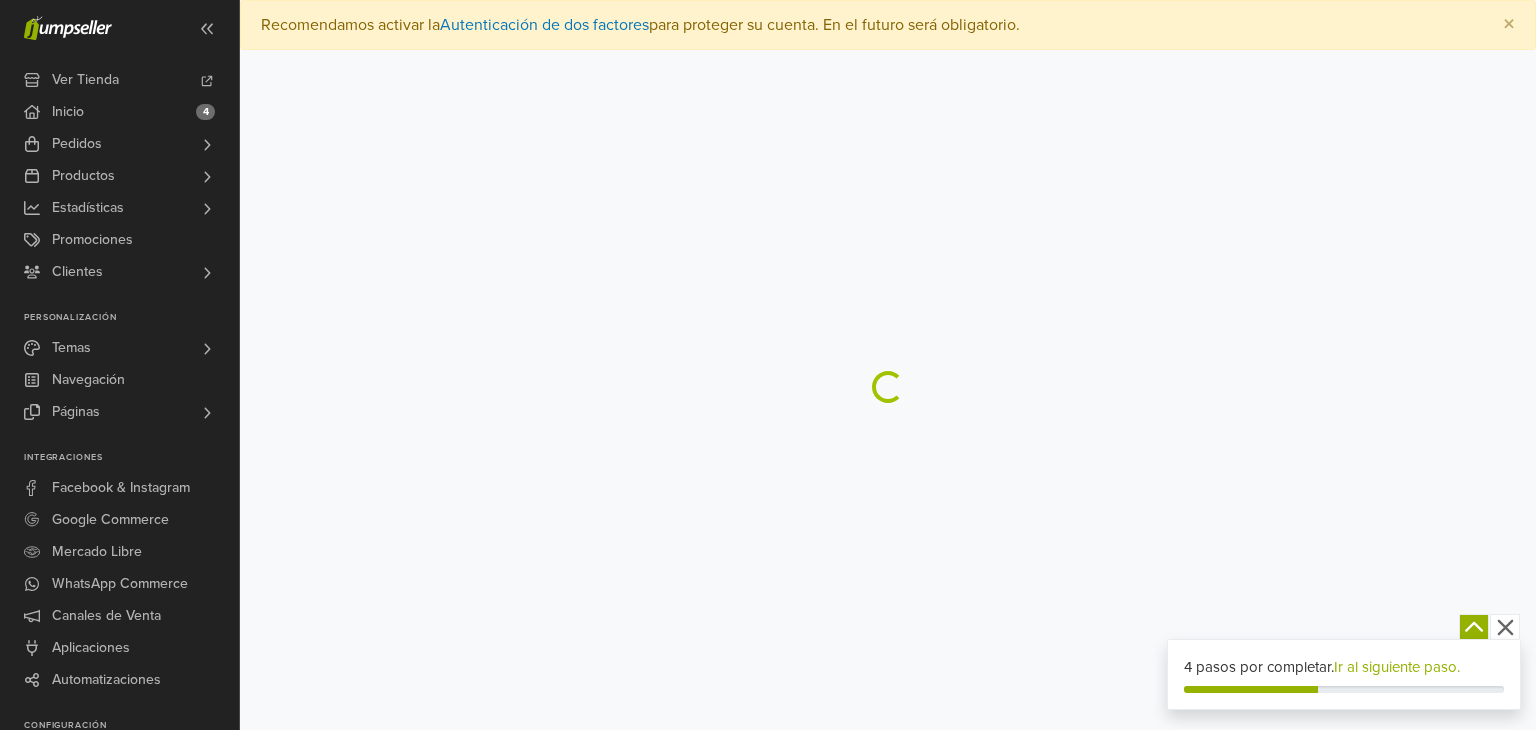 scroll, scrollTop: 0, scrollLeft: 0, axis: both 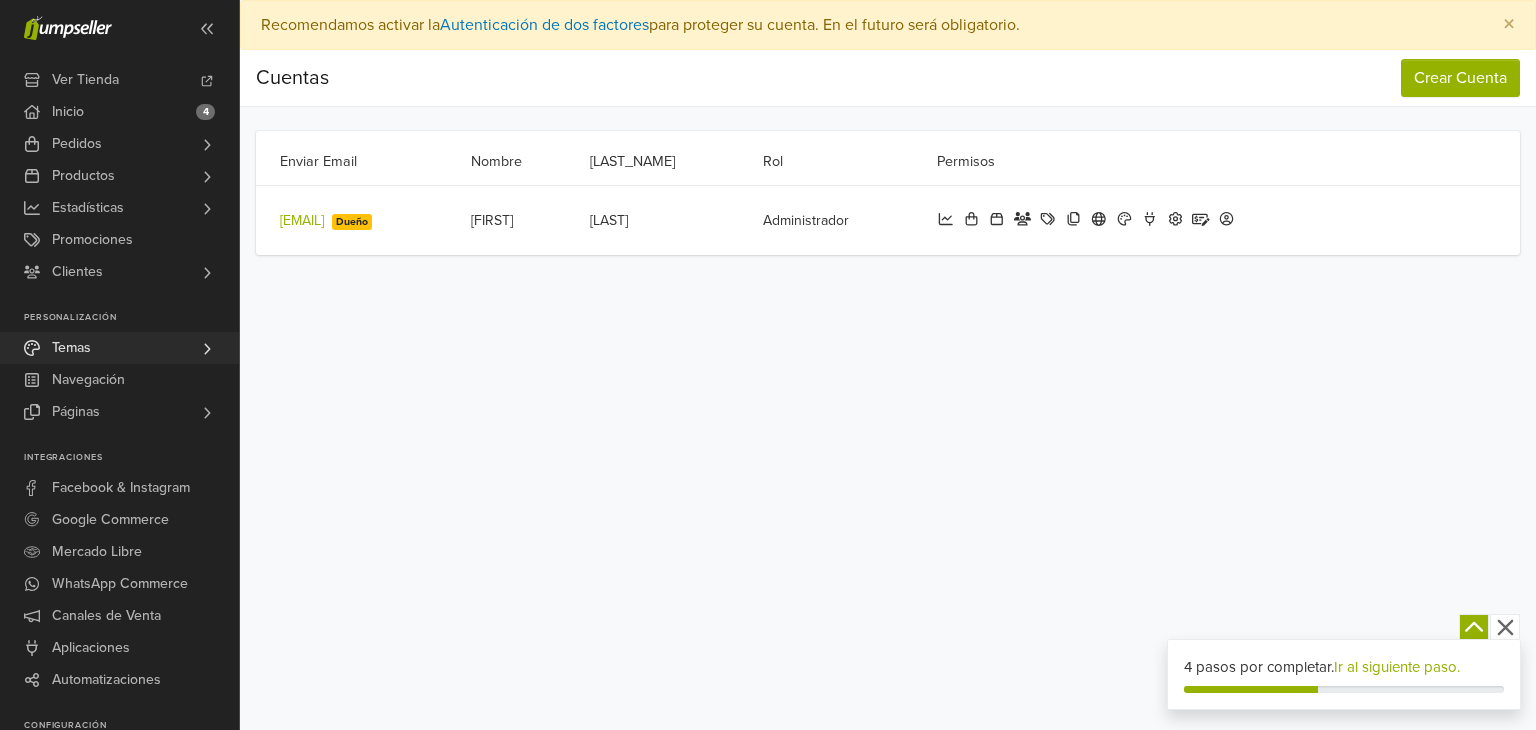click on "Temas" at bounding box center [71, 348] 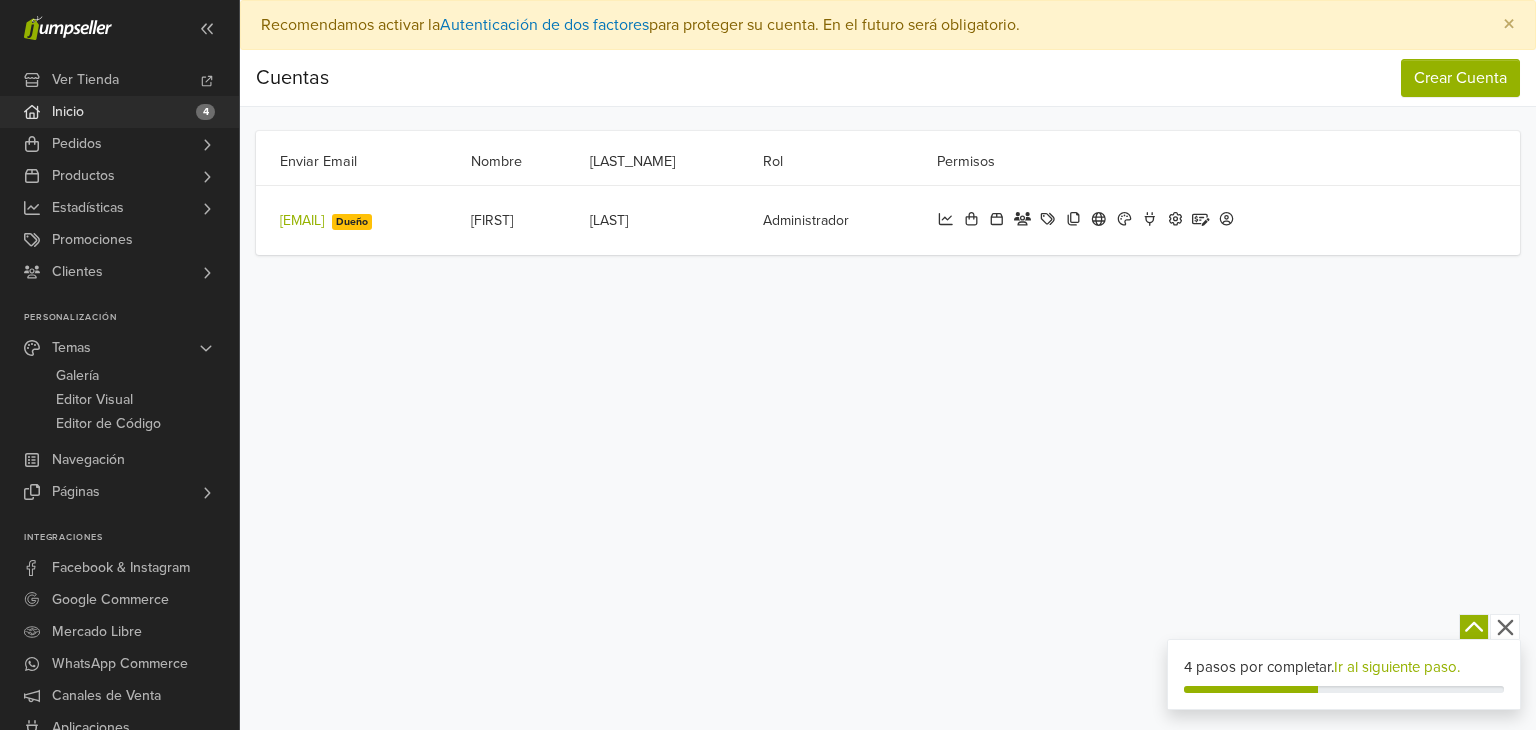 click on "Inicio" at bounding box center [68, 112] 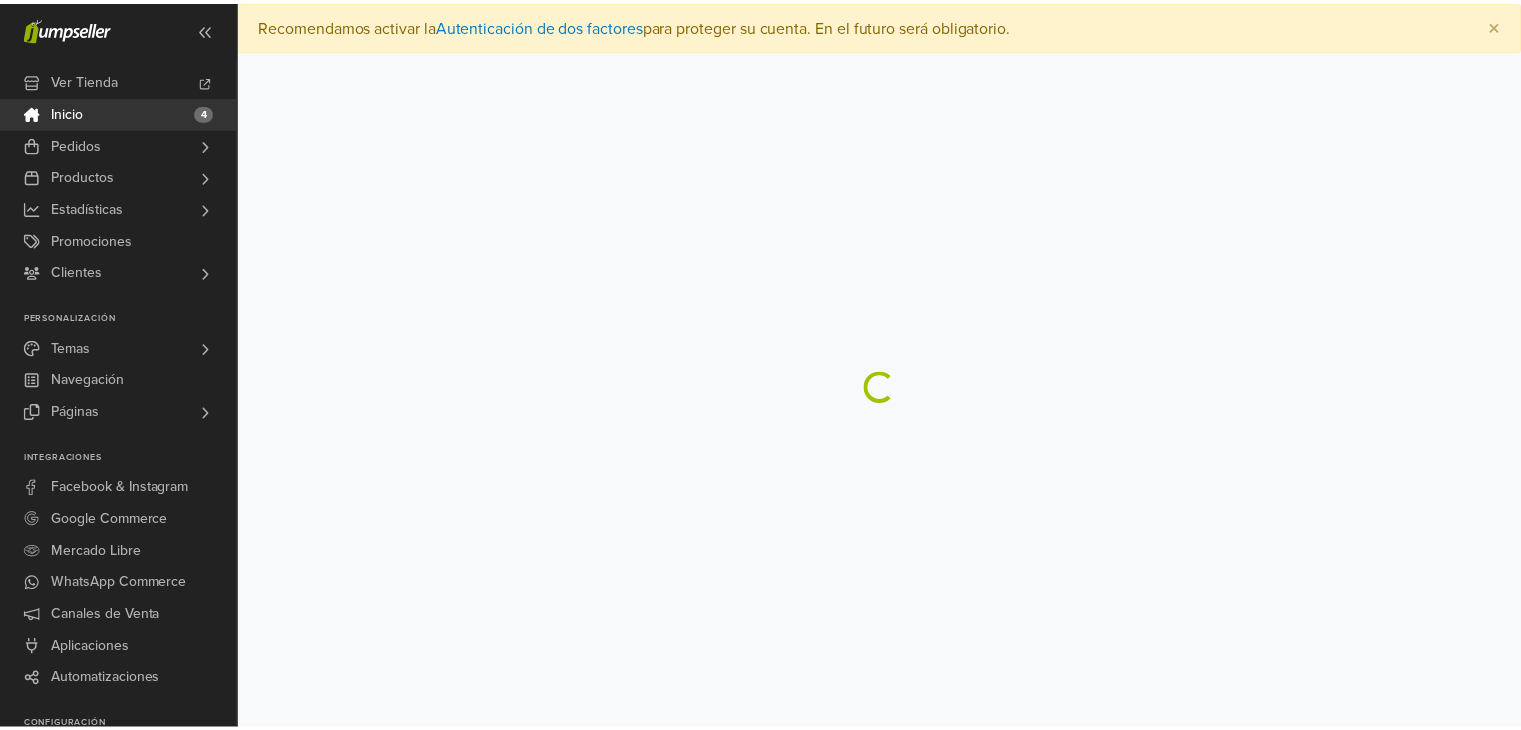 scroll, scrollTop: 0, scrollLeft: 0, axis: both 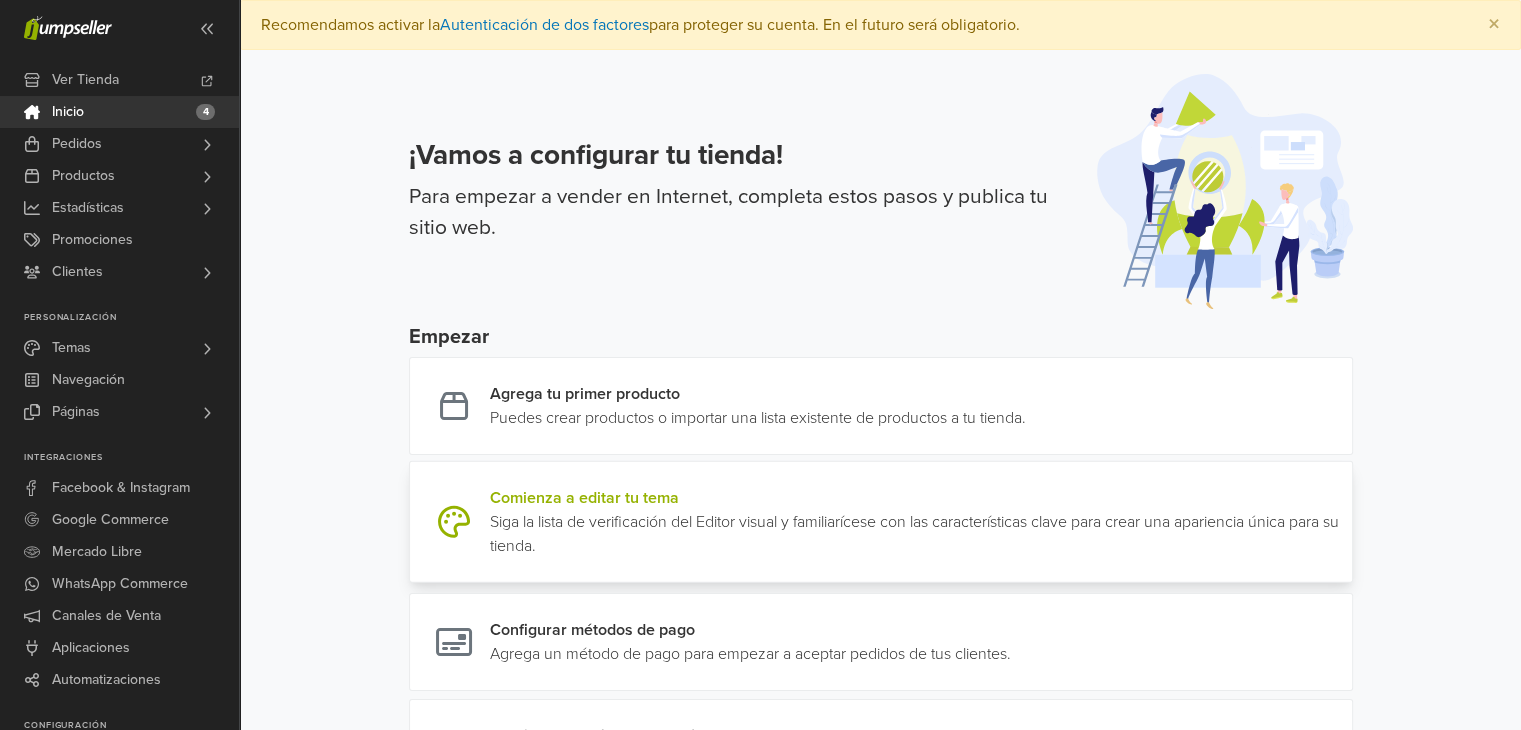 click at bounding box center (1344, 522) 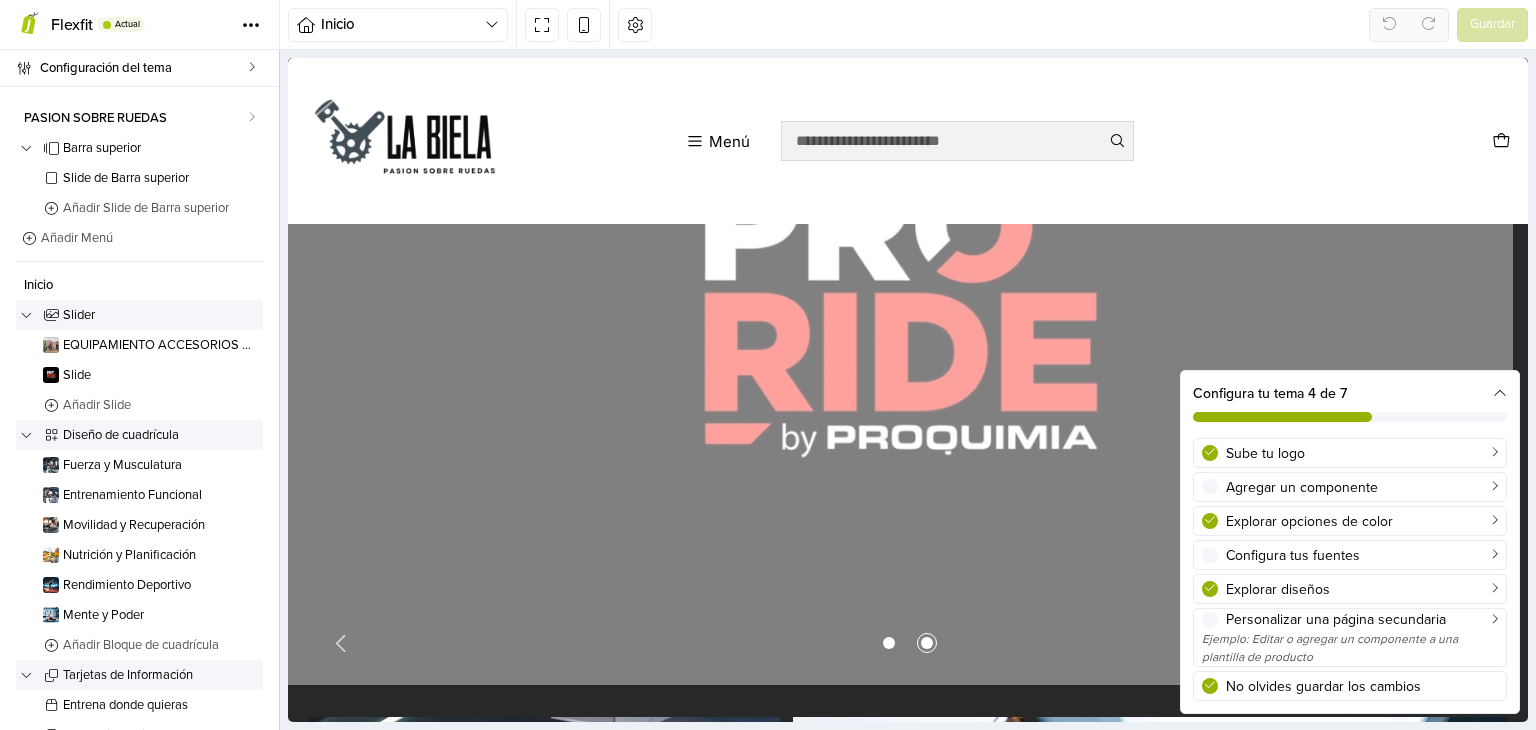 scroll, scrollTop: 314, scrollLeft: 0, axis: vertical 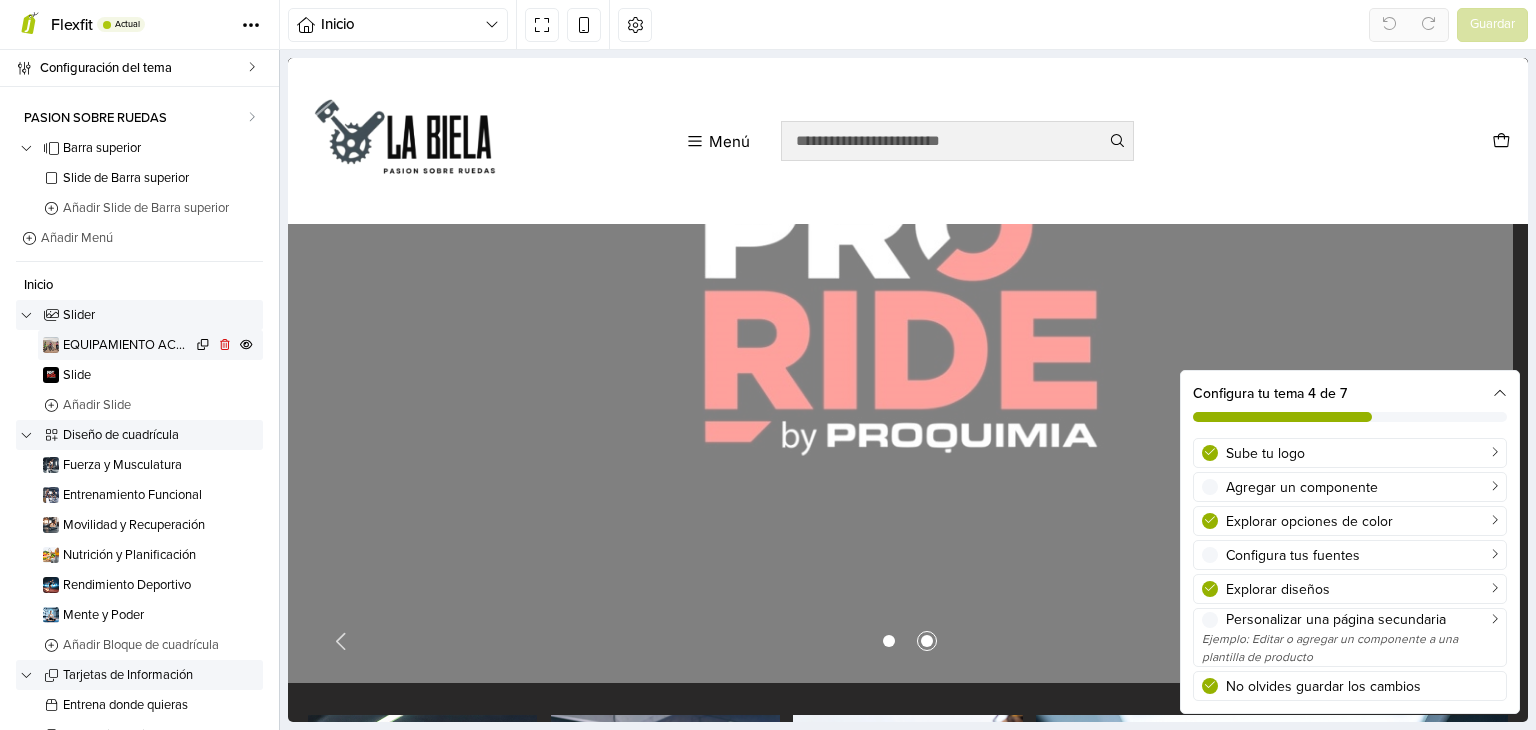 click on "EQUIPAMIENTO ACCESORIOS Y LUBRICACION" at bounding box center [127, 345] 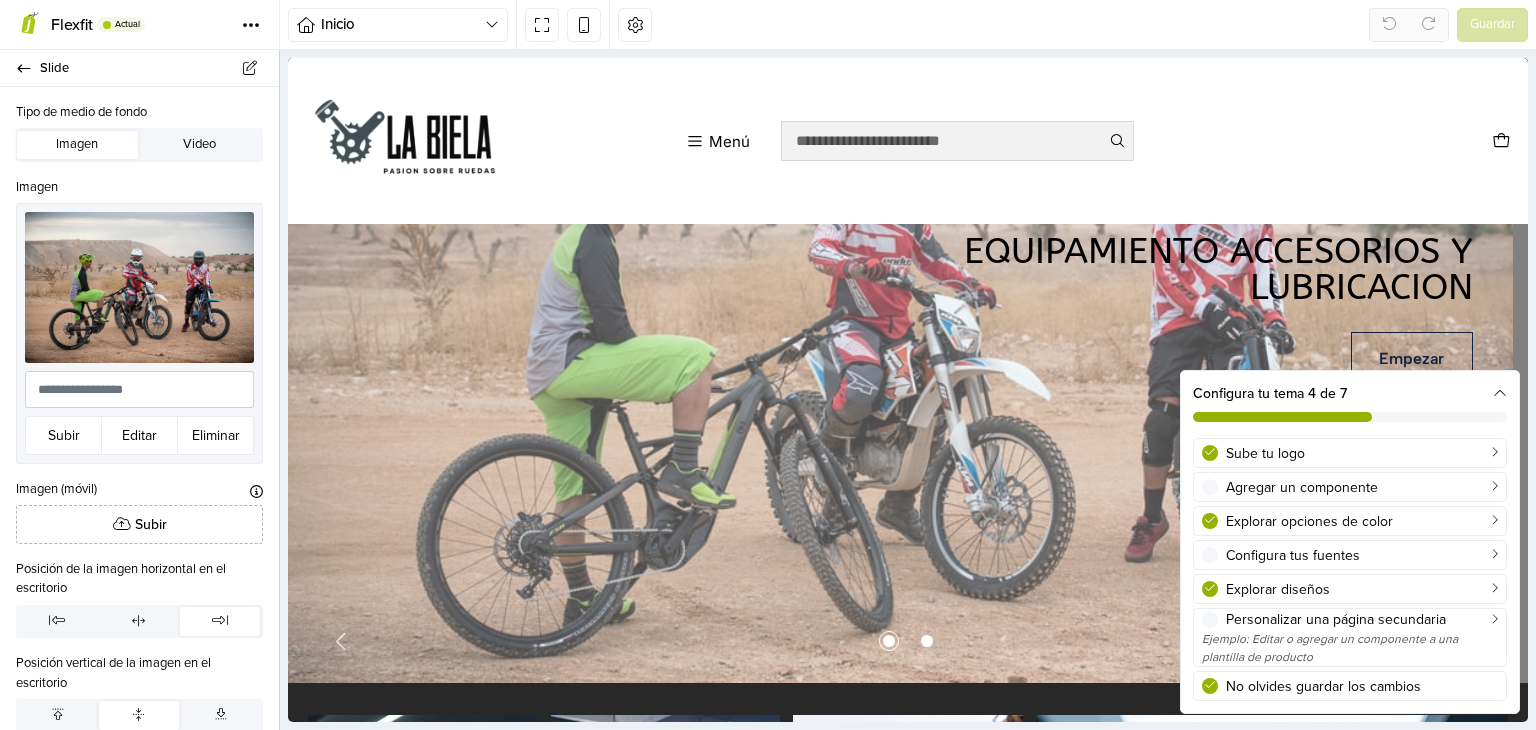 scroll, scrollTop: 247, scrollLeft: 0, axis: vertical 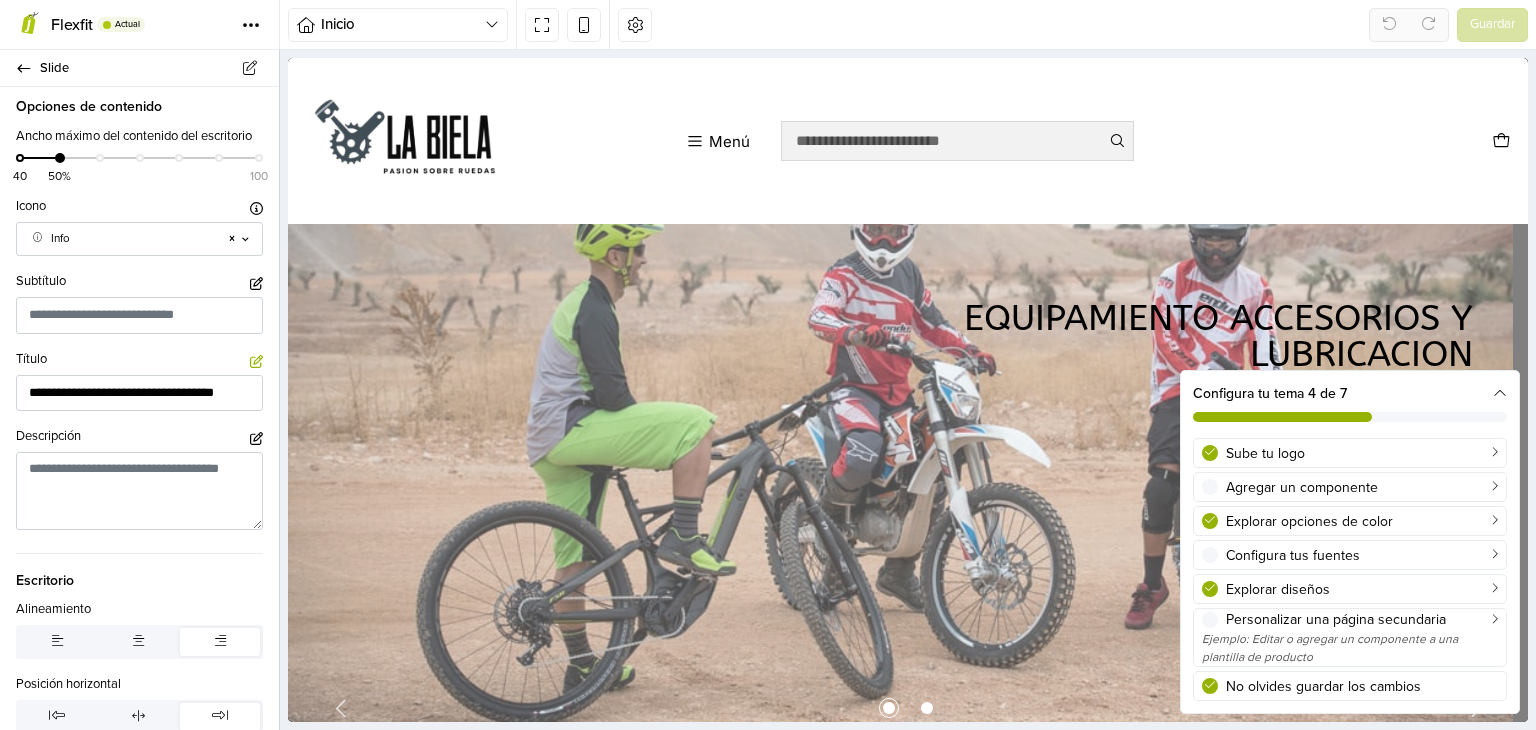 click 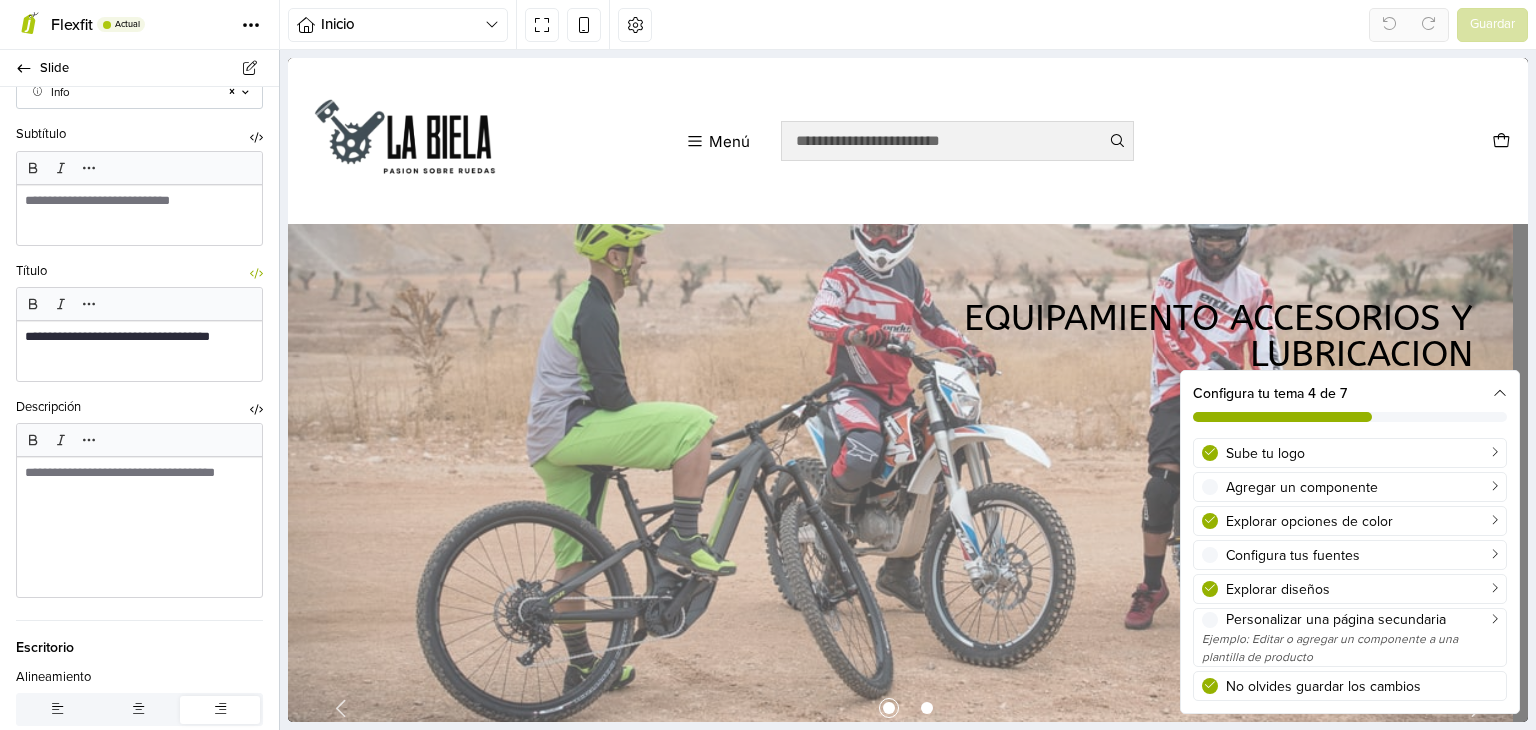 scroll, scrollTop: 1446, scrollLeft: 0, axis: vertical 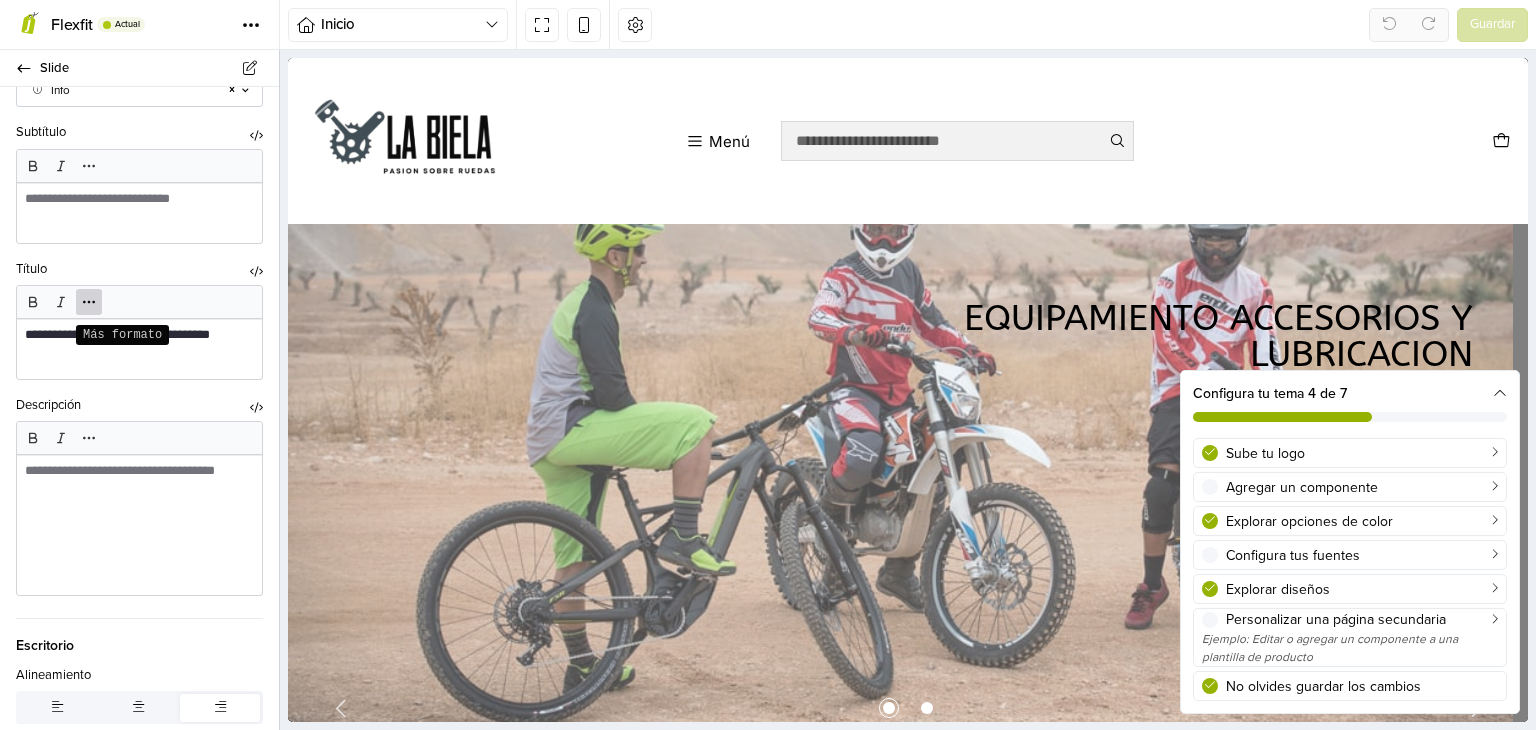 click 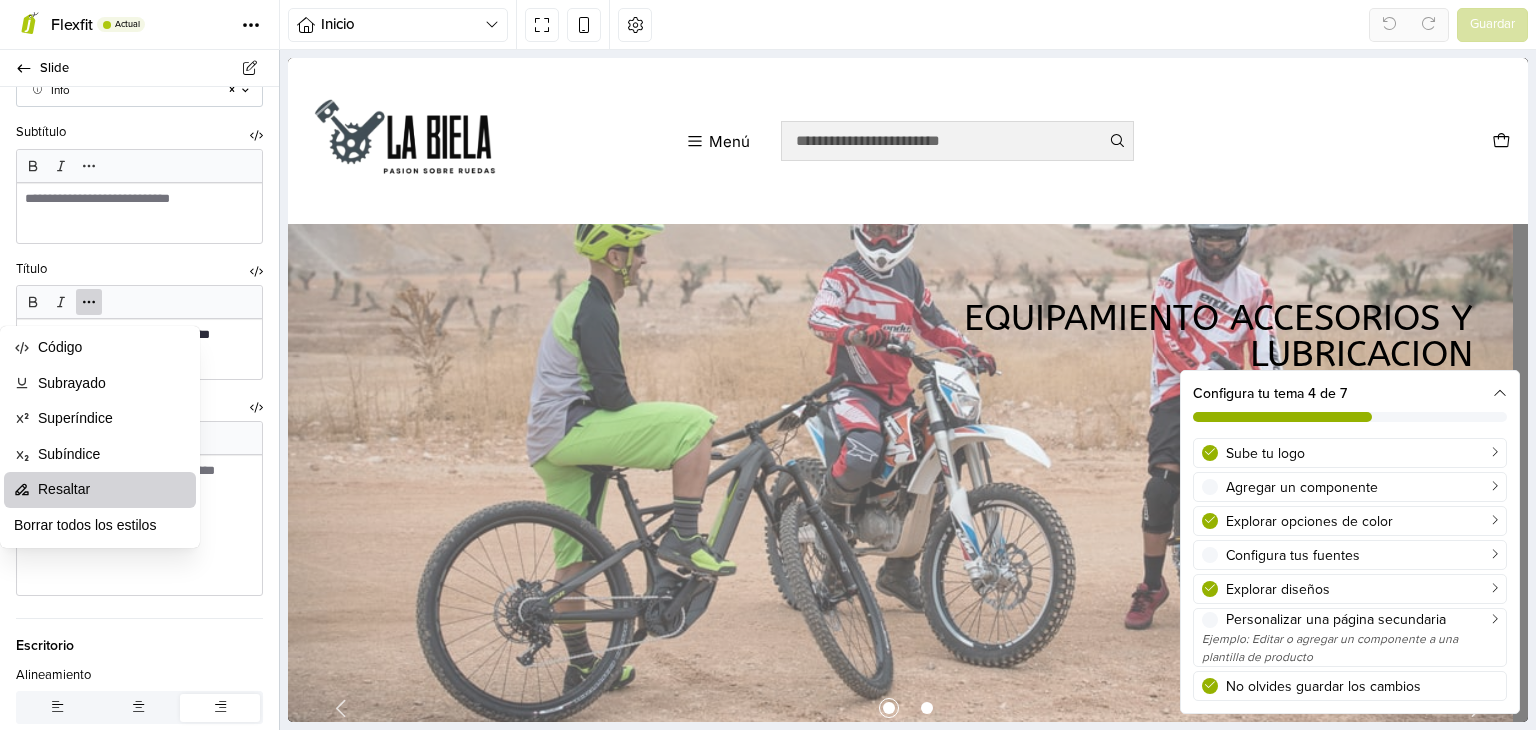 click on "Resaltar" at bounding box center (64, 490) 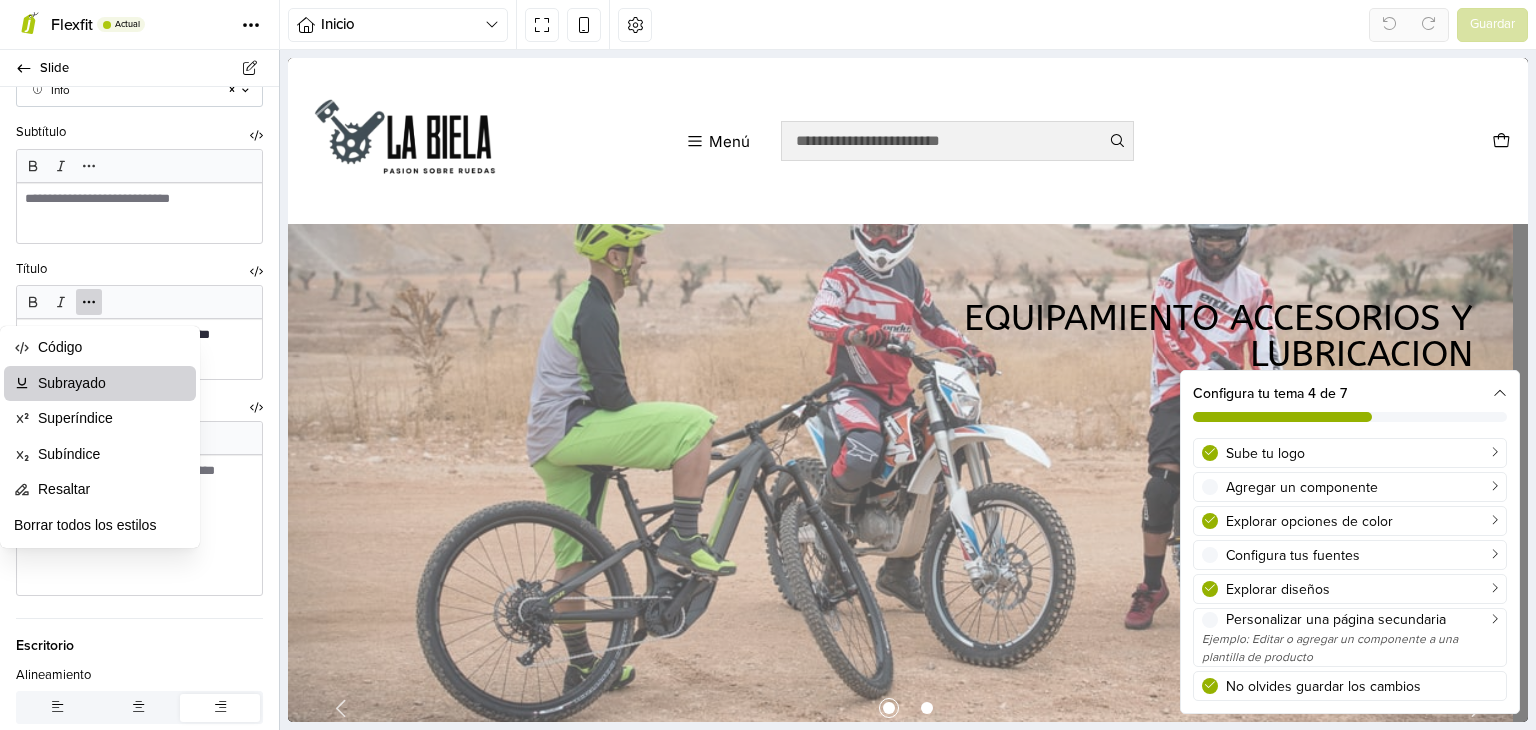 click on "Subrayado" at bounding box center (72, 384) 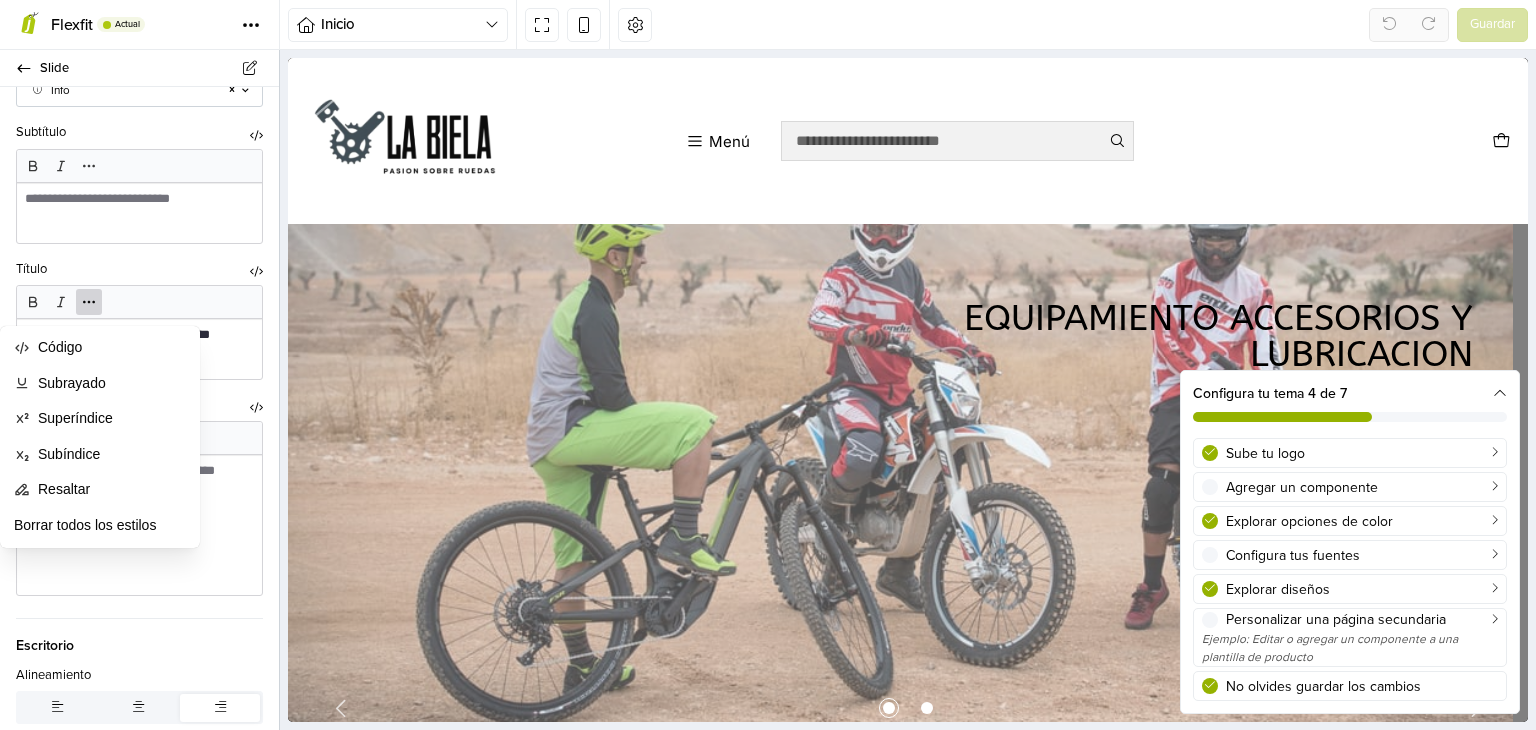 click on "Negrita Cursiva Más formato" at bounding box center [136, 438] 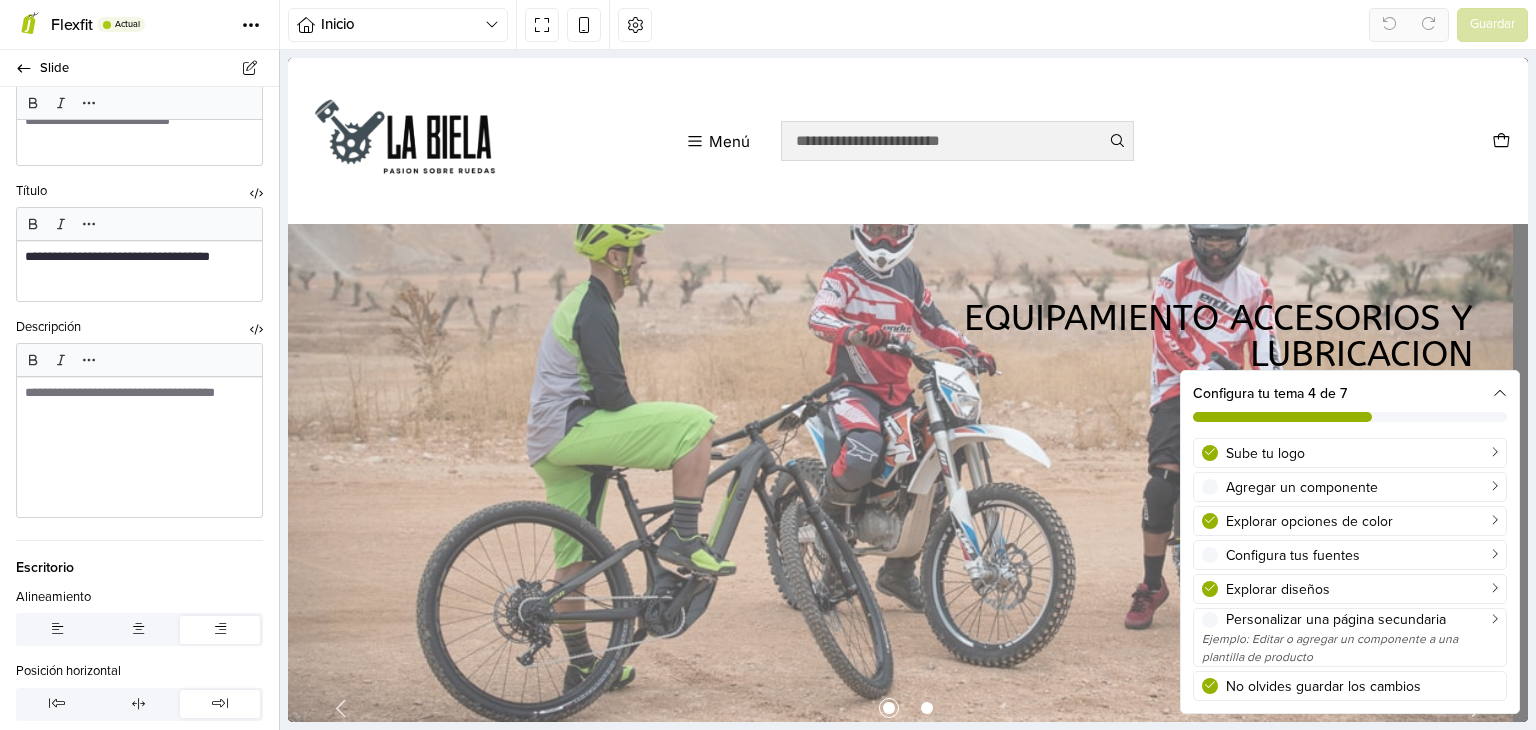 scroll, scrollTop: 1523, scrollLeft: 0, axis: vertical 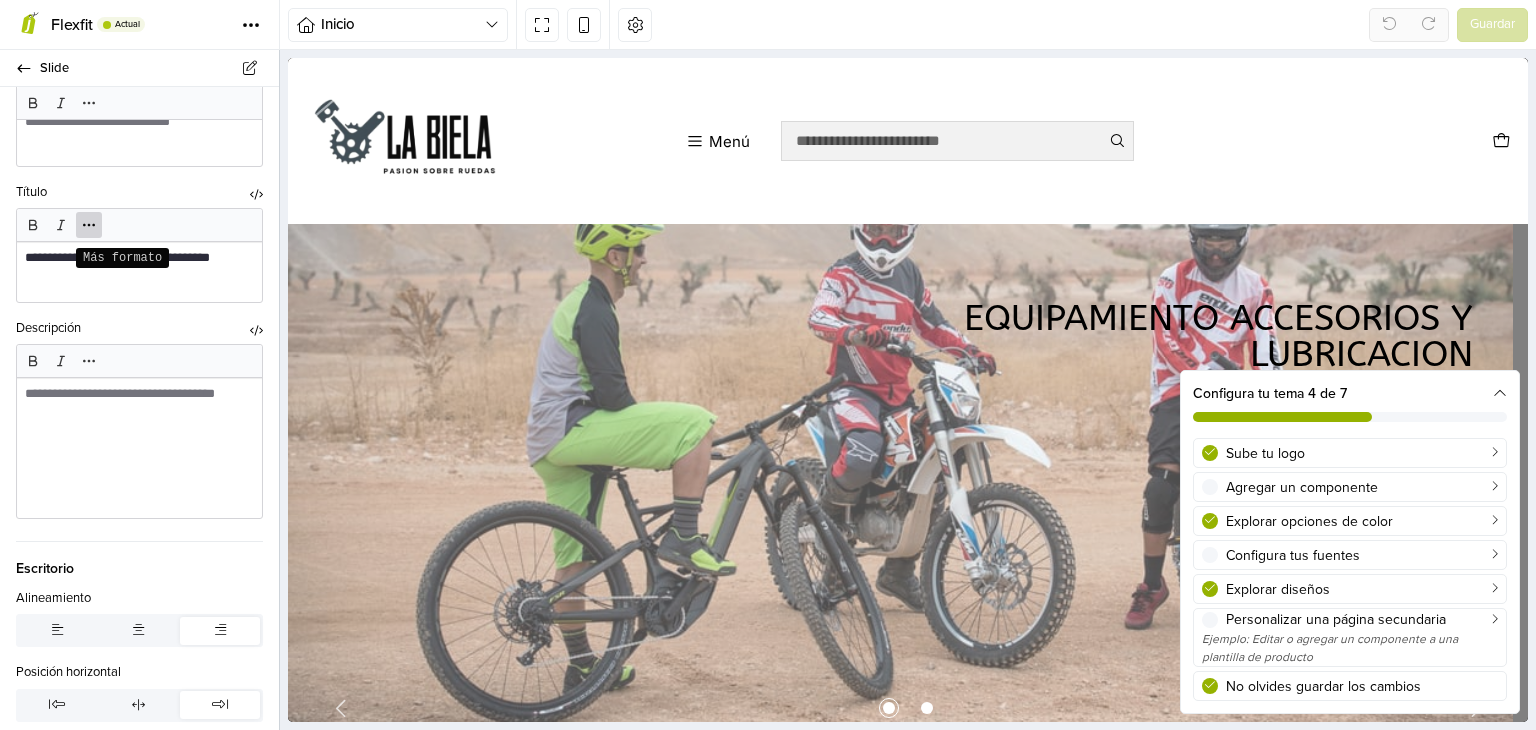 click 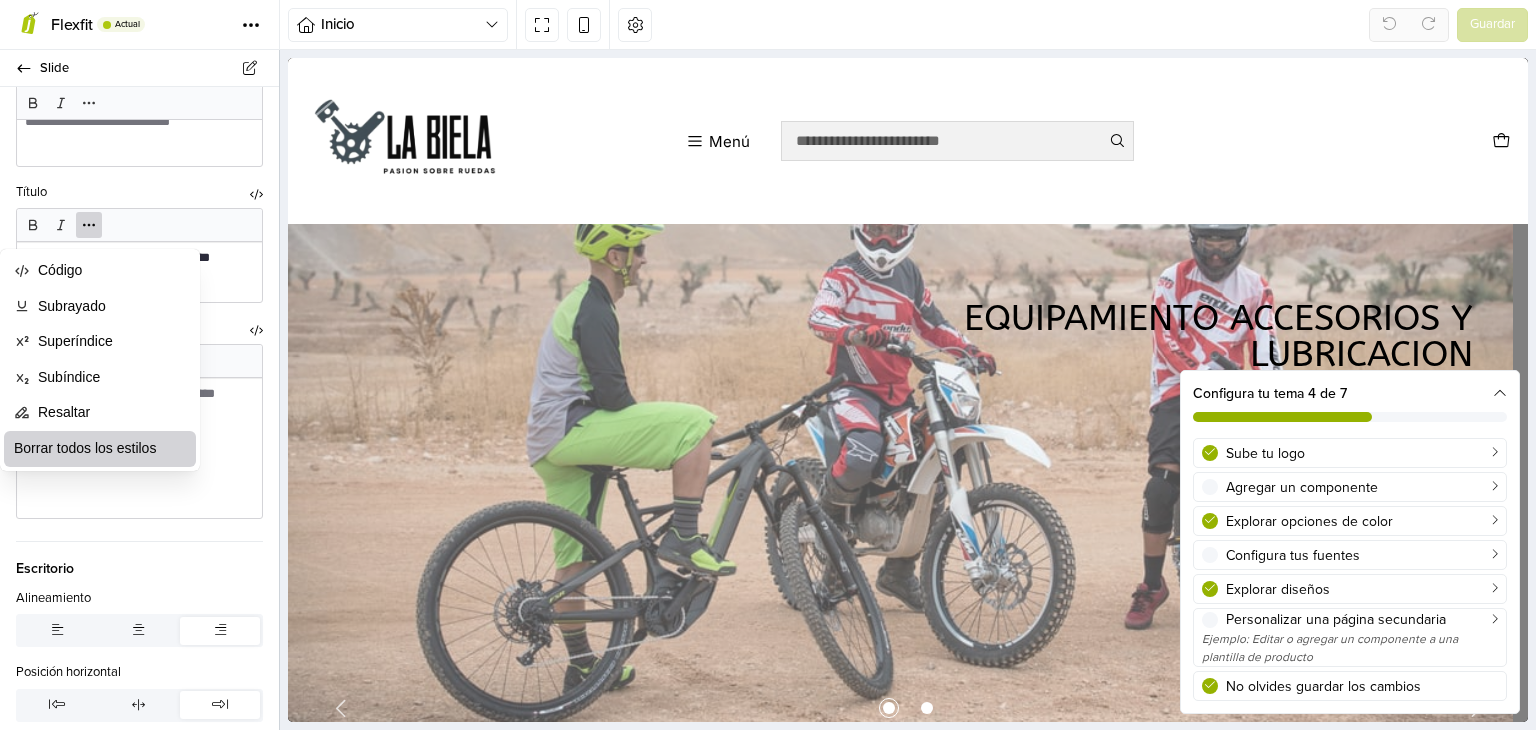 click on "Borrar todos los estilos" at bounding box center (85, 449) 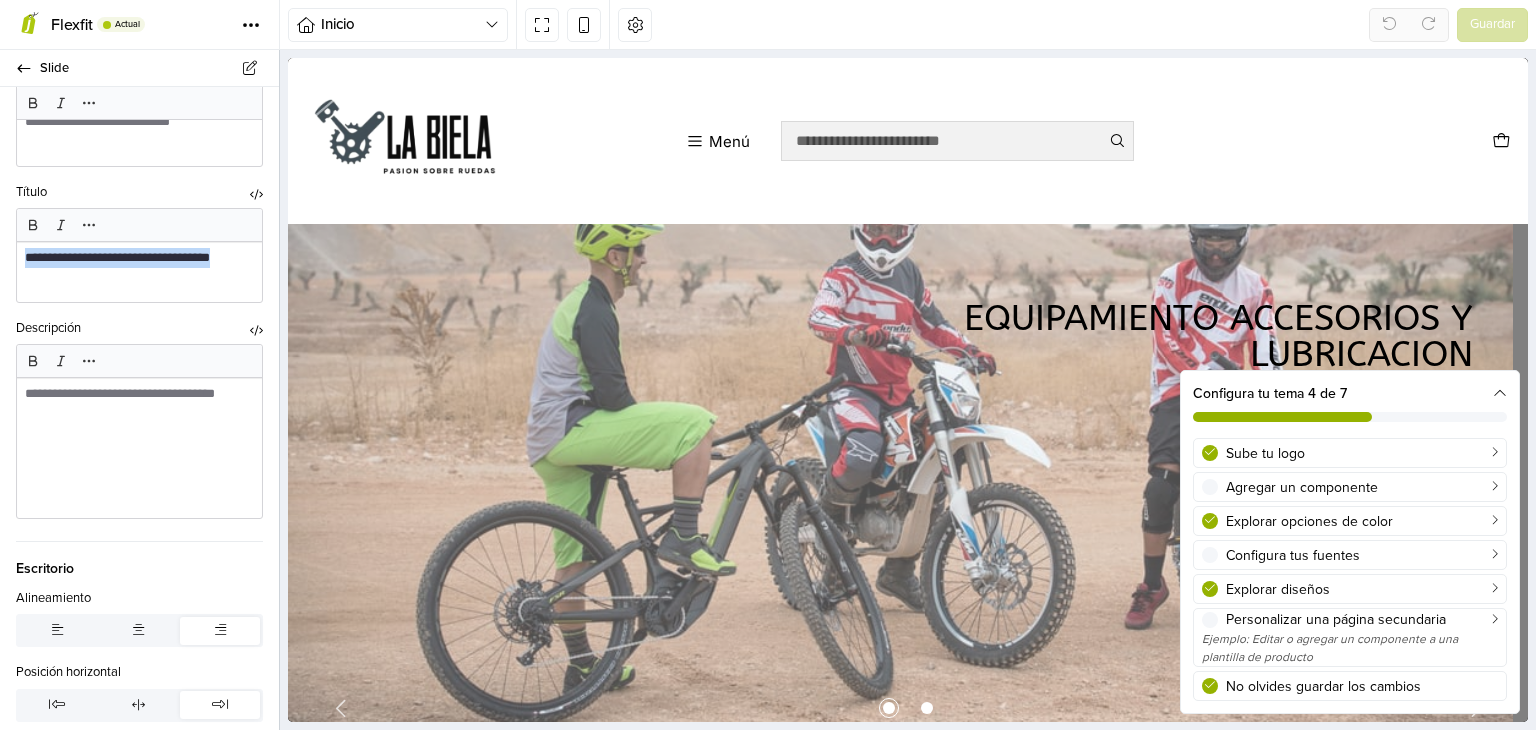drag, startPoint x: 120, startPoint y: 293, endPoint x: 21, endPoint y: 268, distance: 102.10779 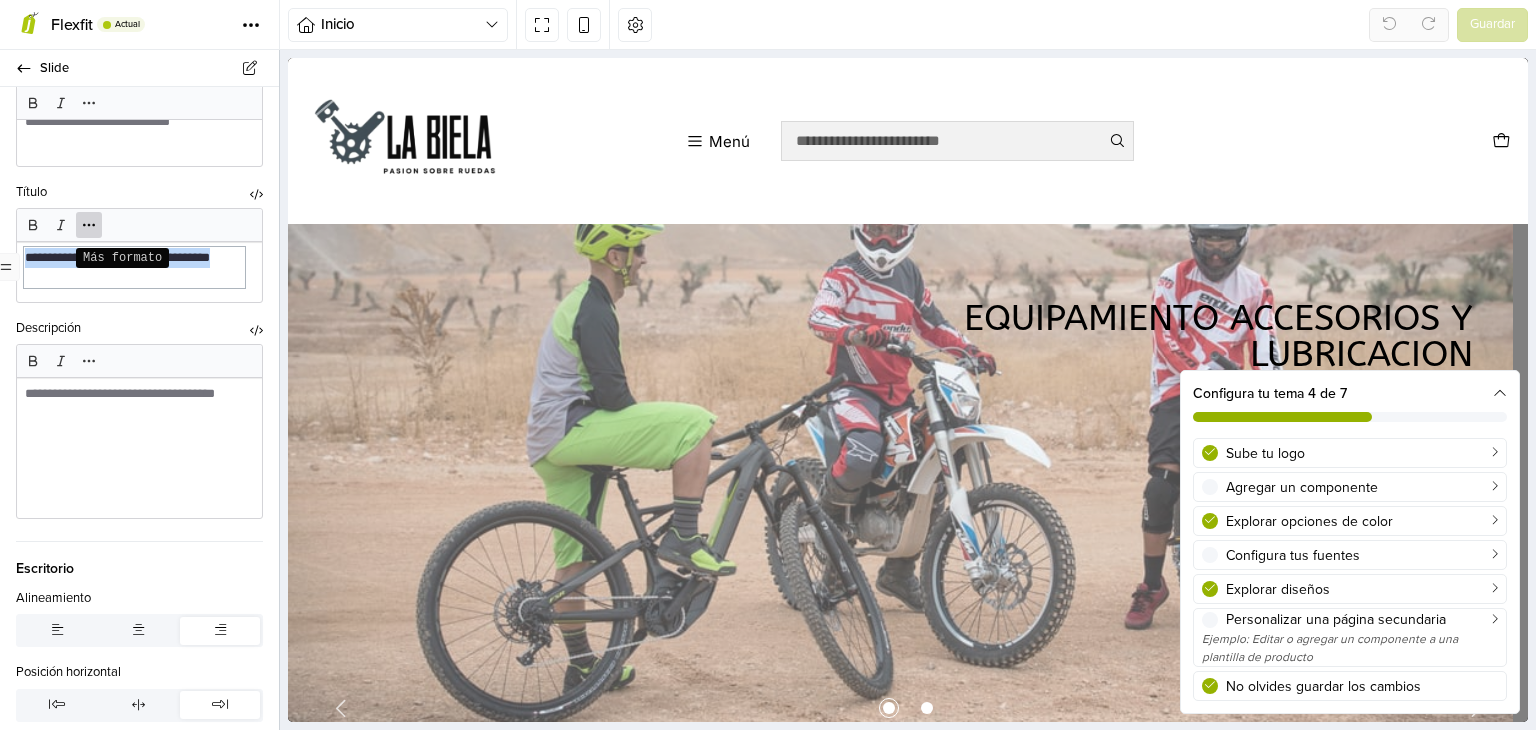 click 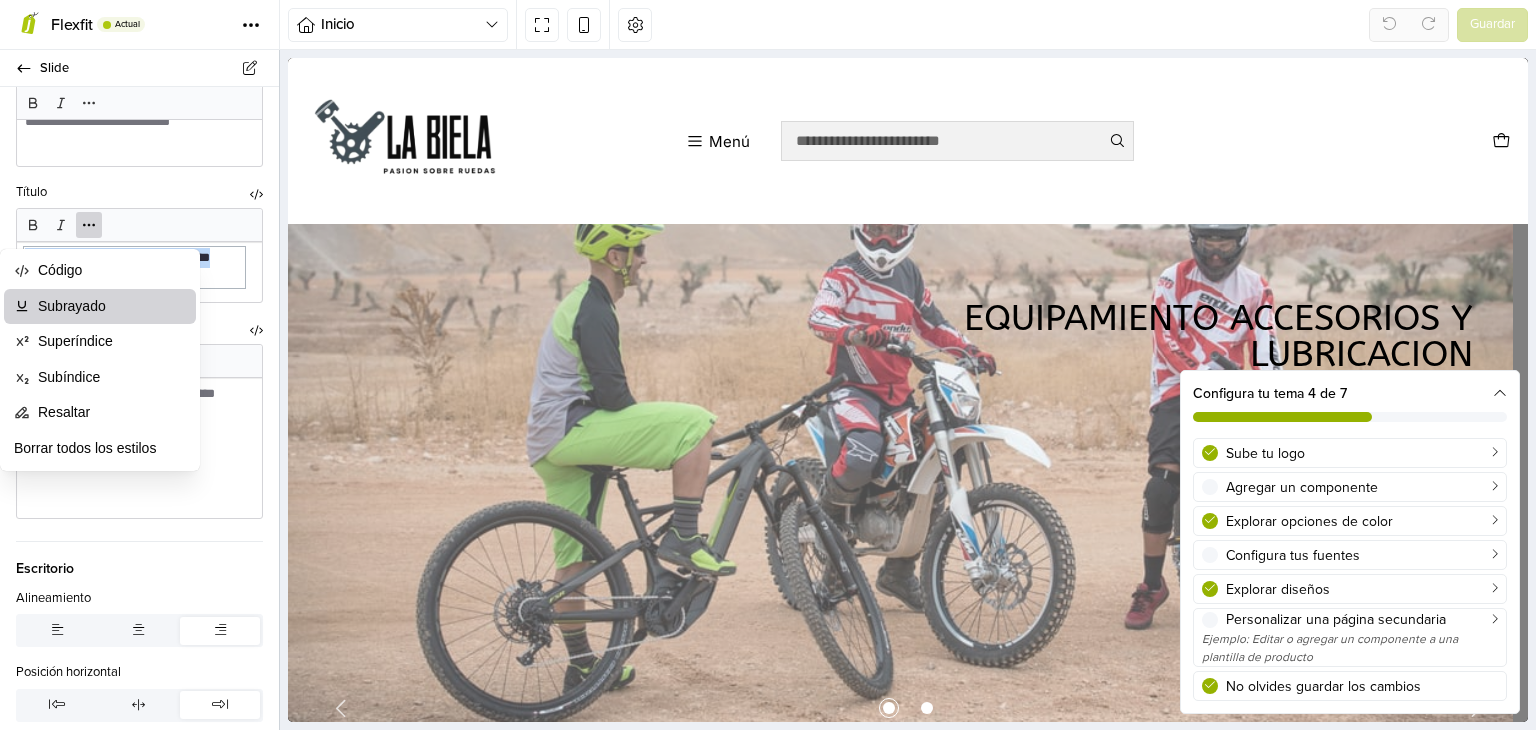 click on "Subrayado" at bounding box center [72, 307] 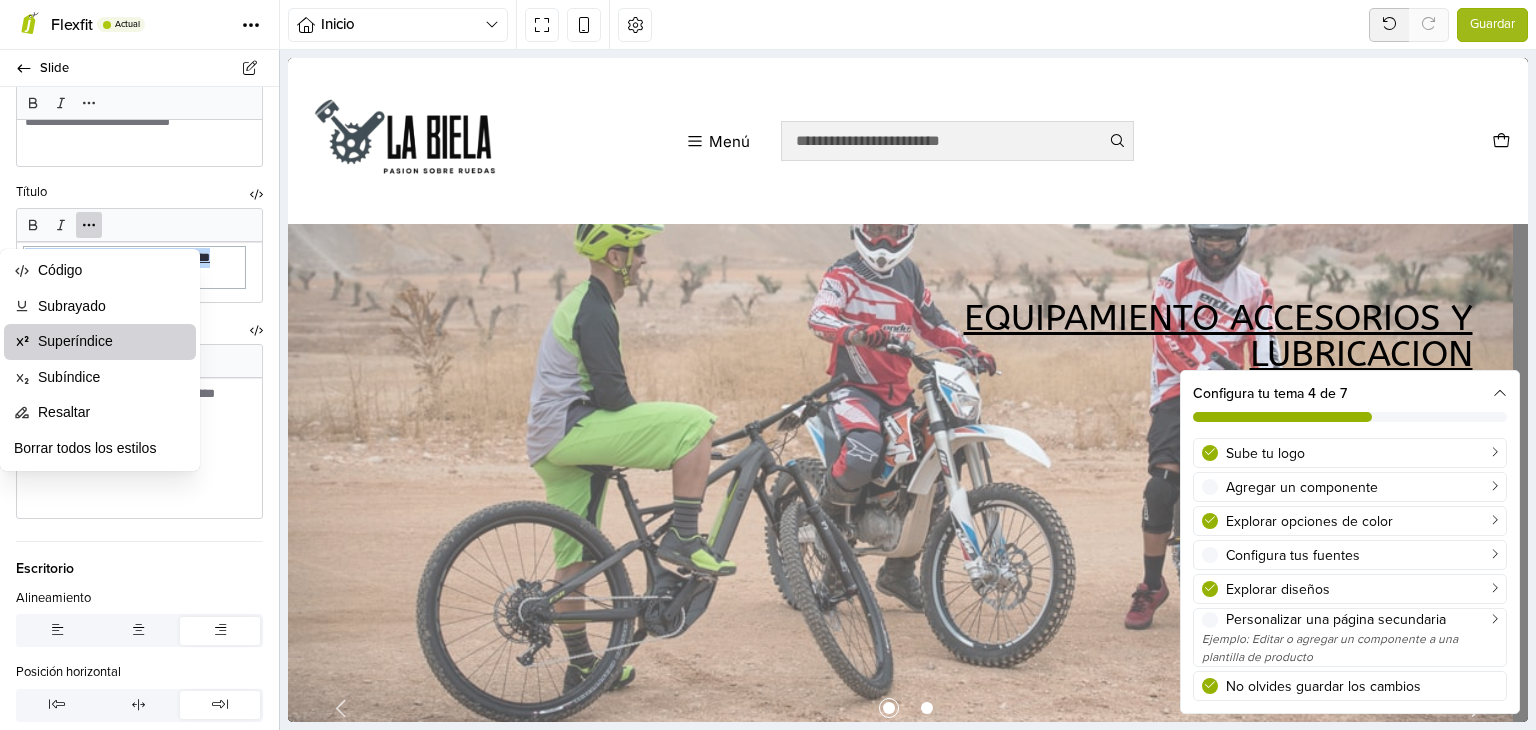 click on "Superíndice" at bounding box center [75, 342] 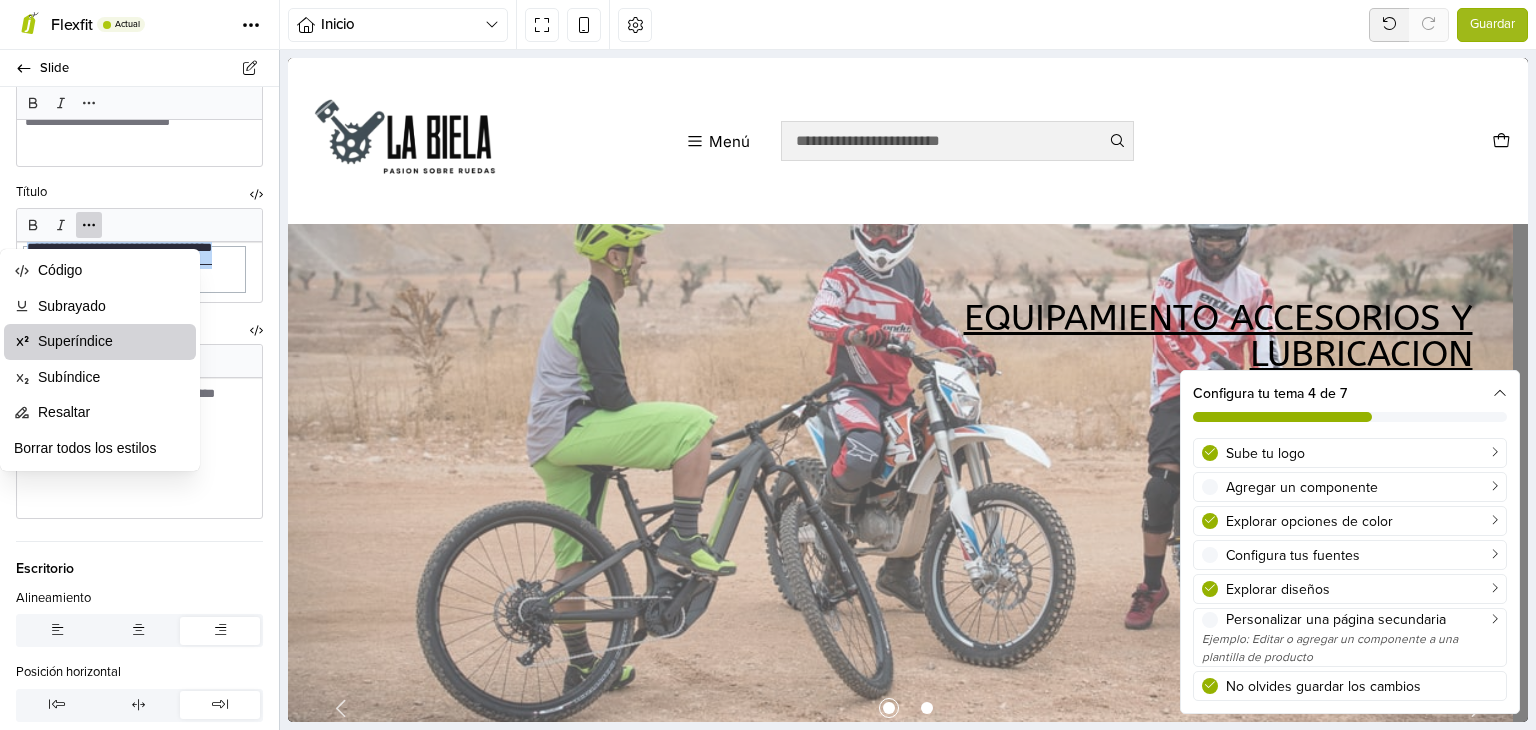 scroll, scrollTop: 249, scrollLeft: 0, axis: vertical 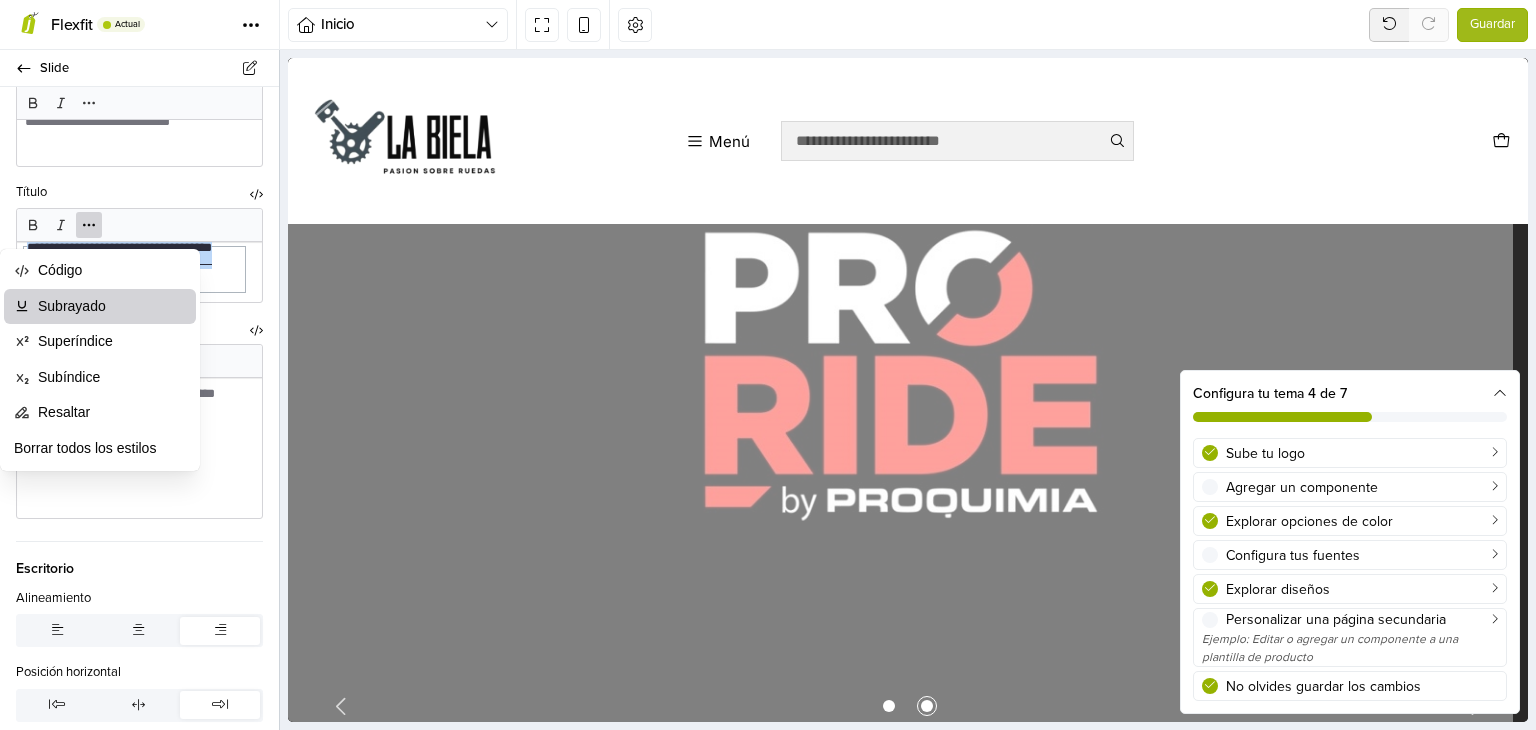 click on "Subrayado" at bounding box center [72, 307] 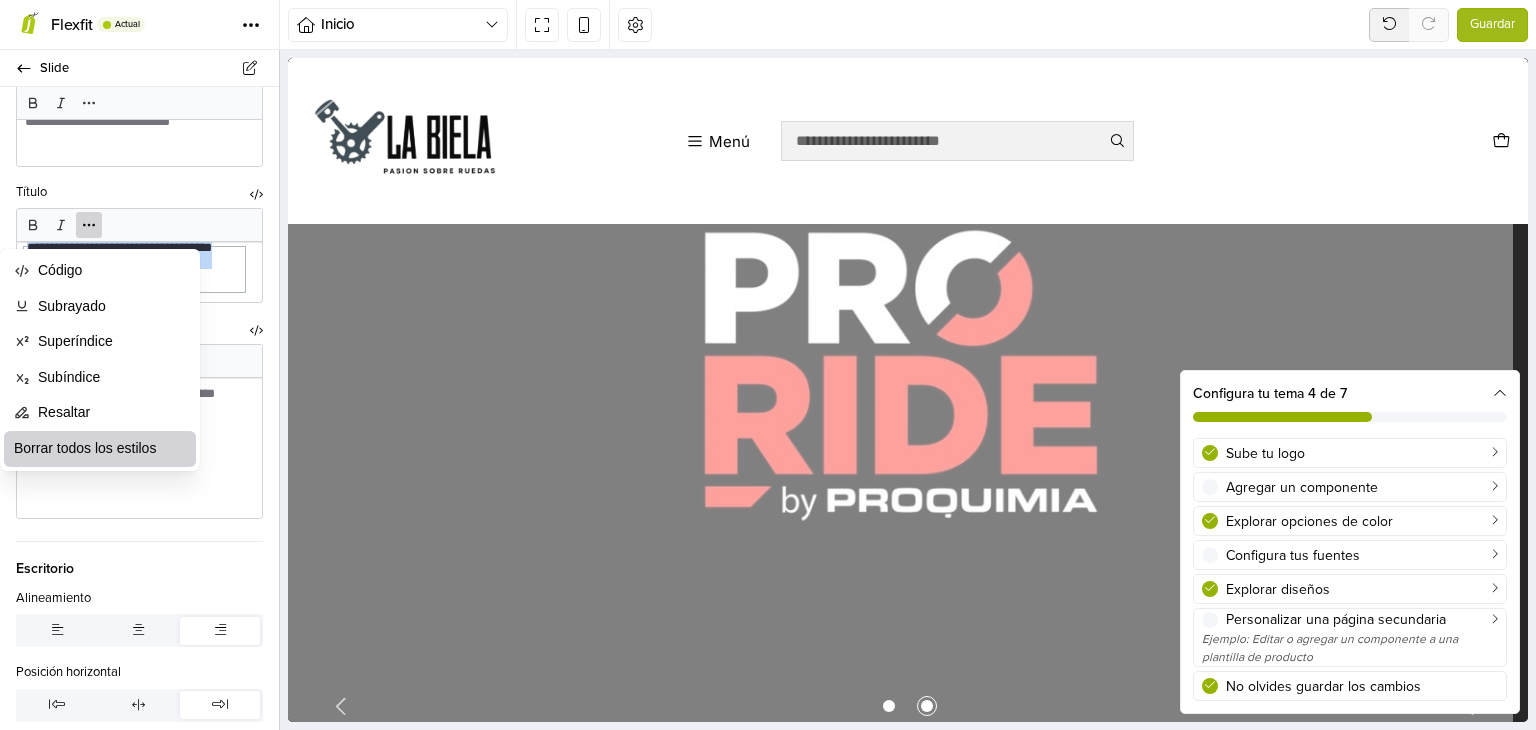 click on "Borrar todos los estilos" at bounding box center [85, 449] 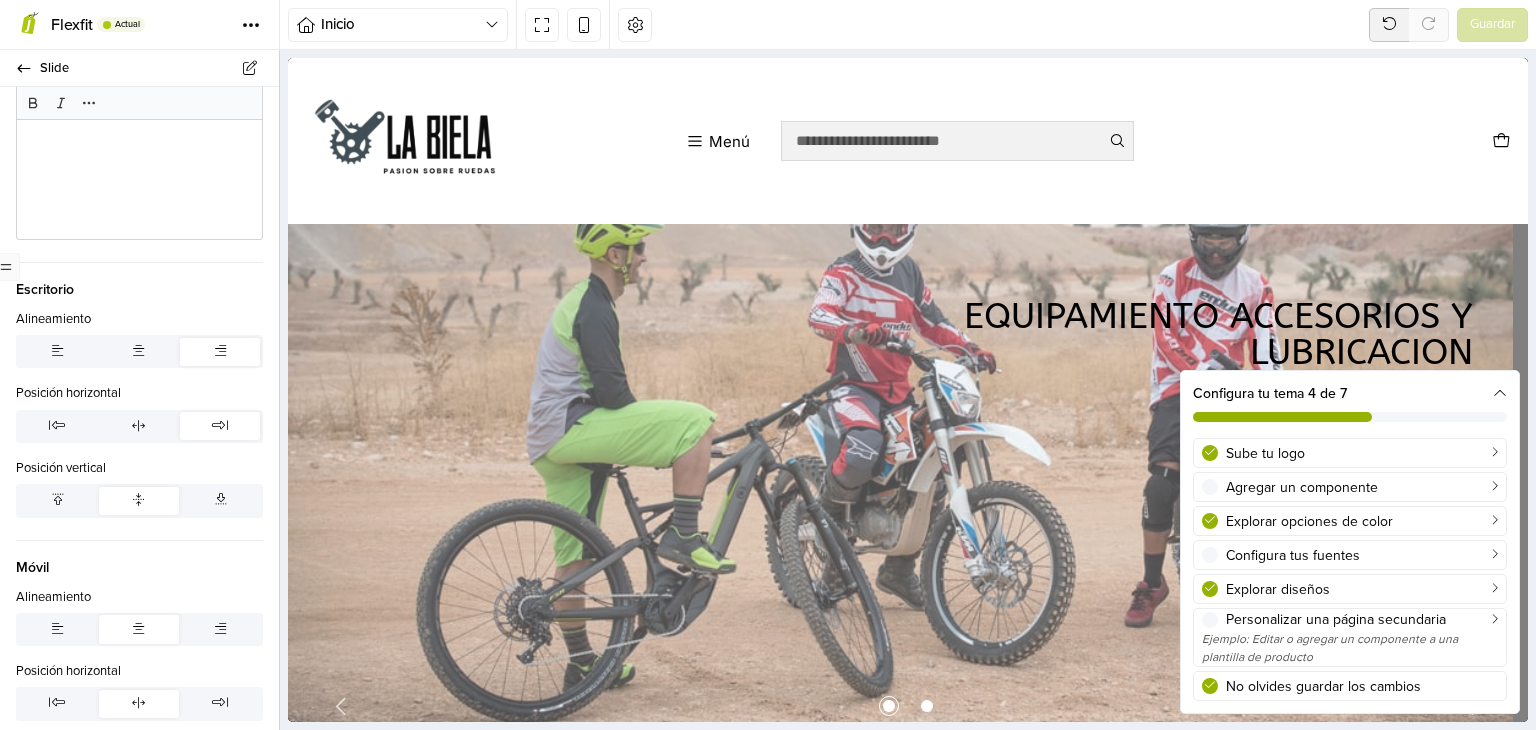 scroll, scrollTop: 1980, scrollLeft: 0, axis: vertical 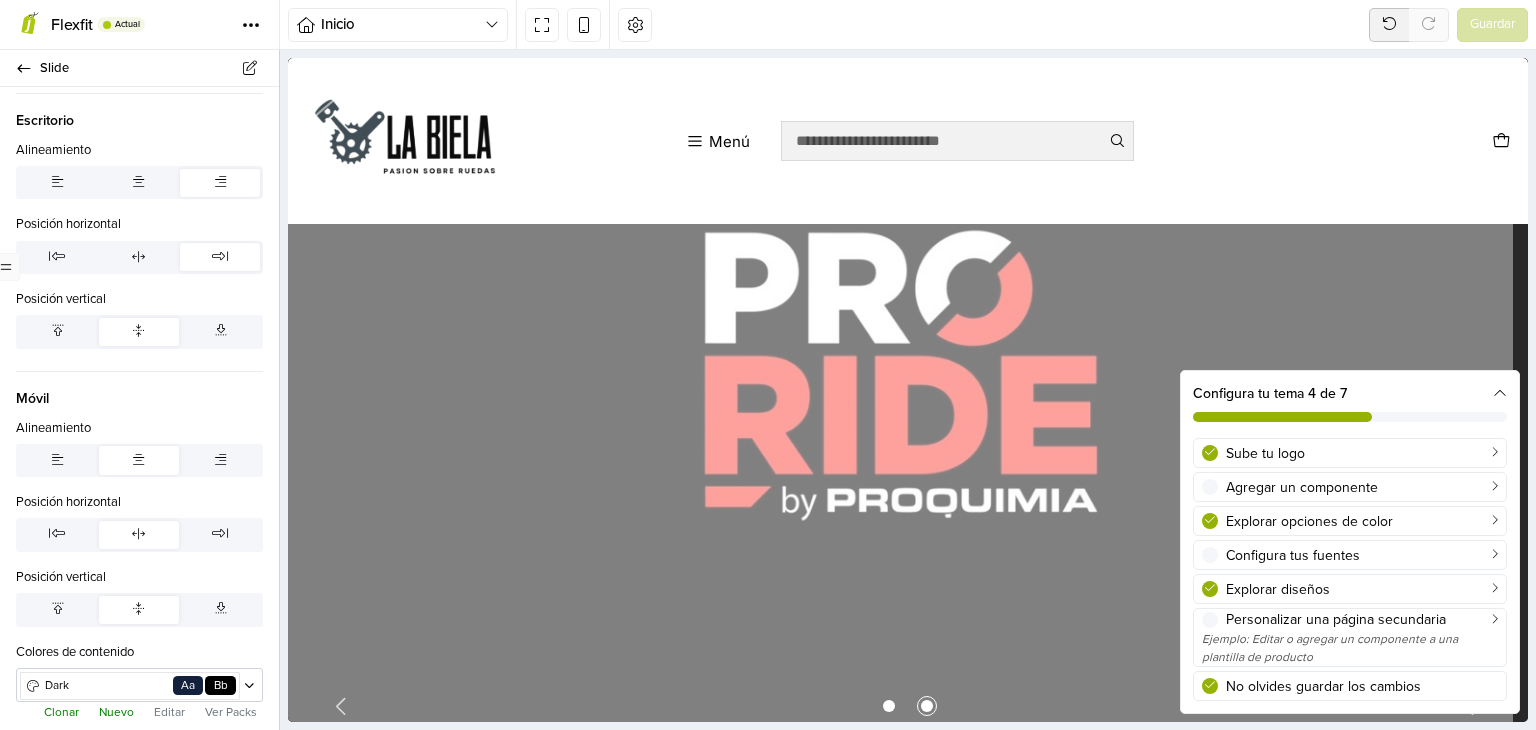 click on "Editar" at bounding box center (169, 712) 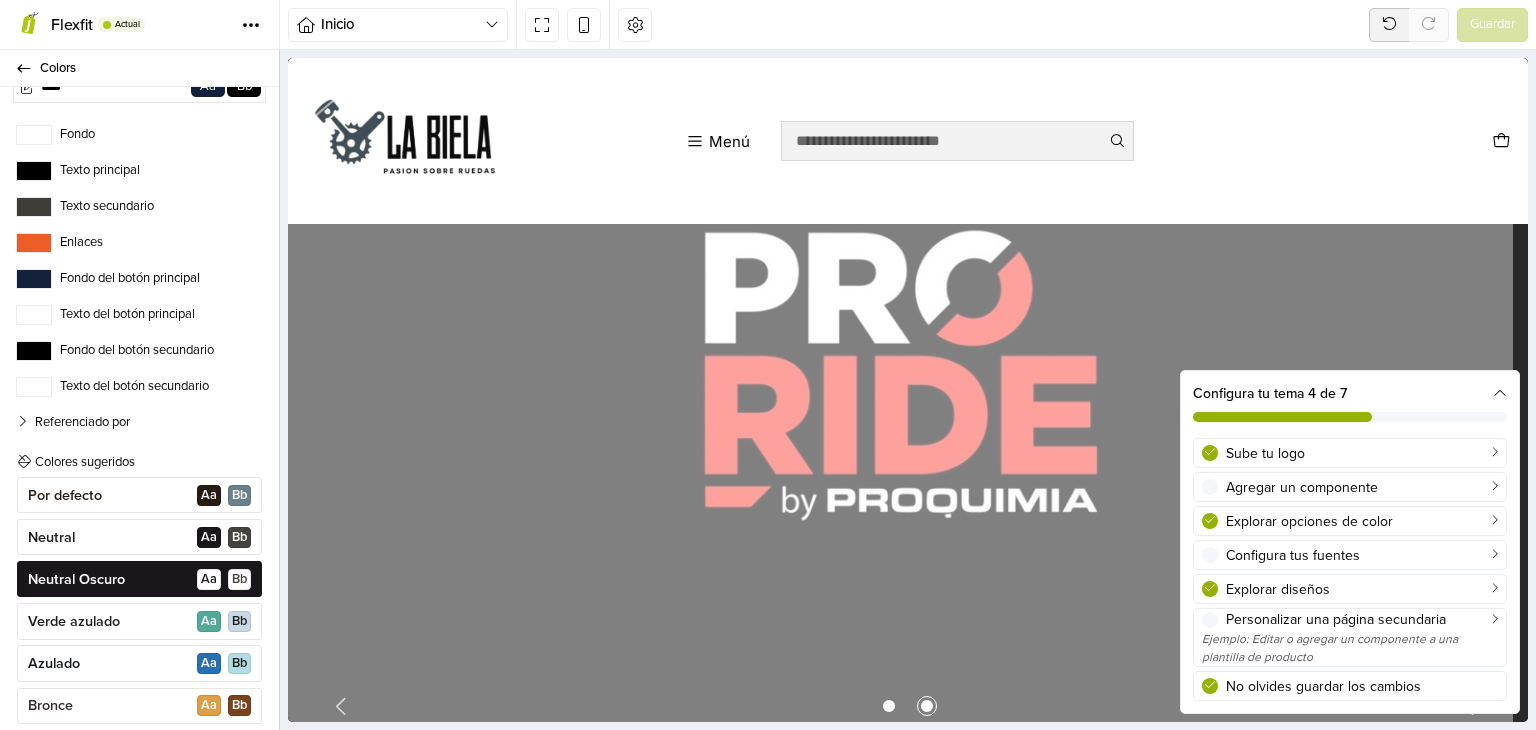 scroll, scrollTop: 23, scrollLeft: 0, axis: vertical 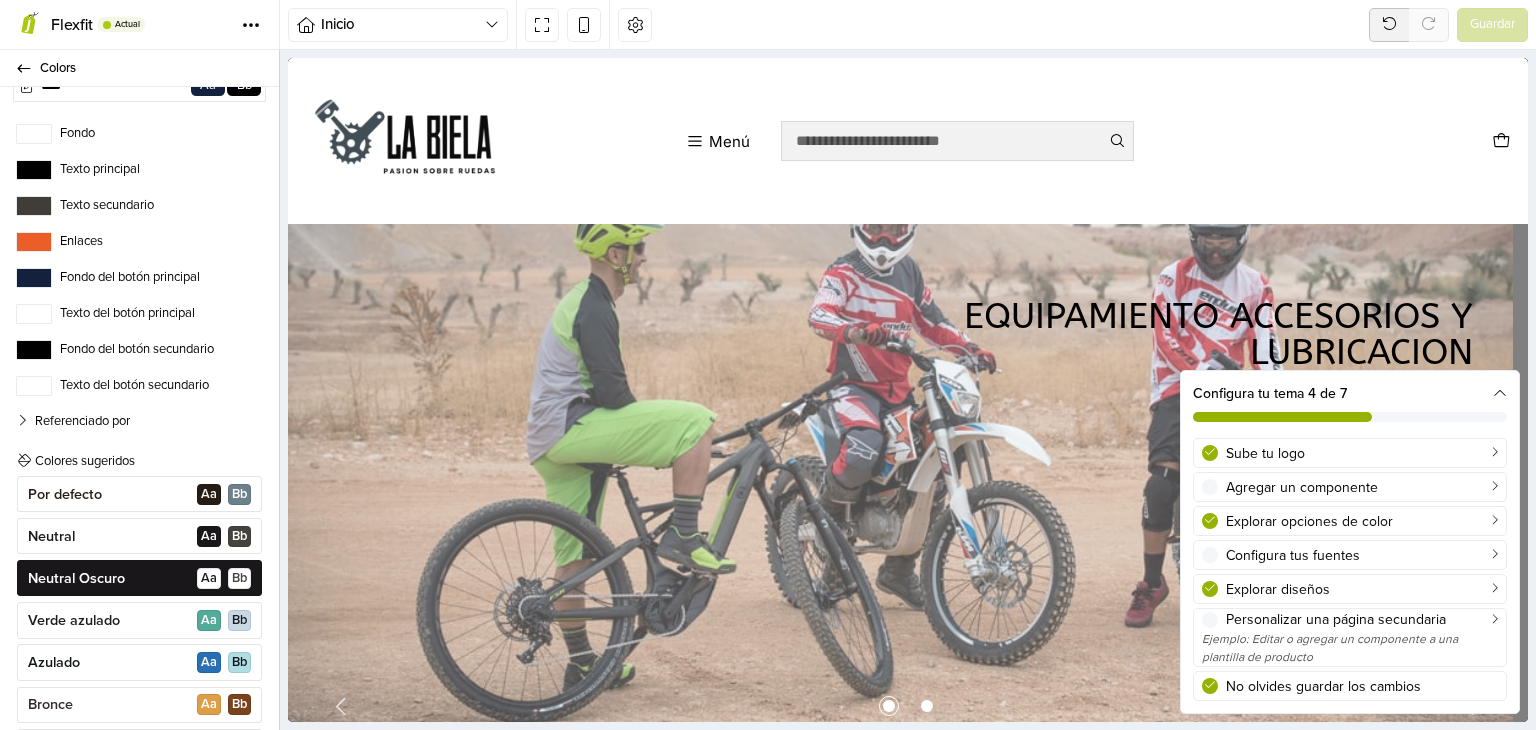 click at bounding box center (24, 420) 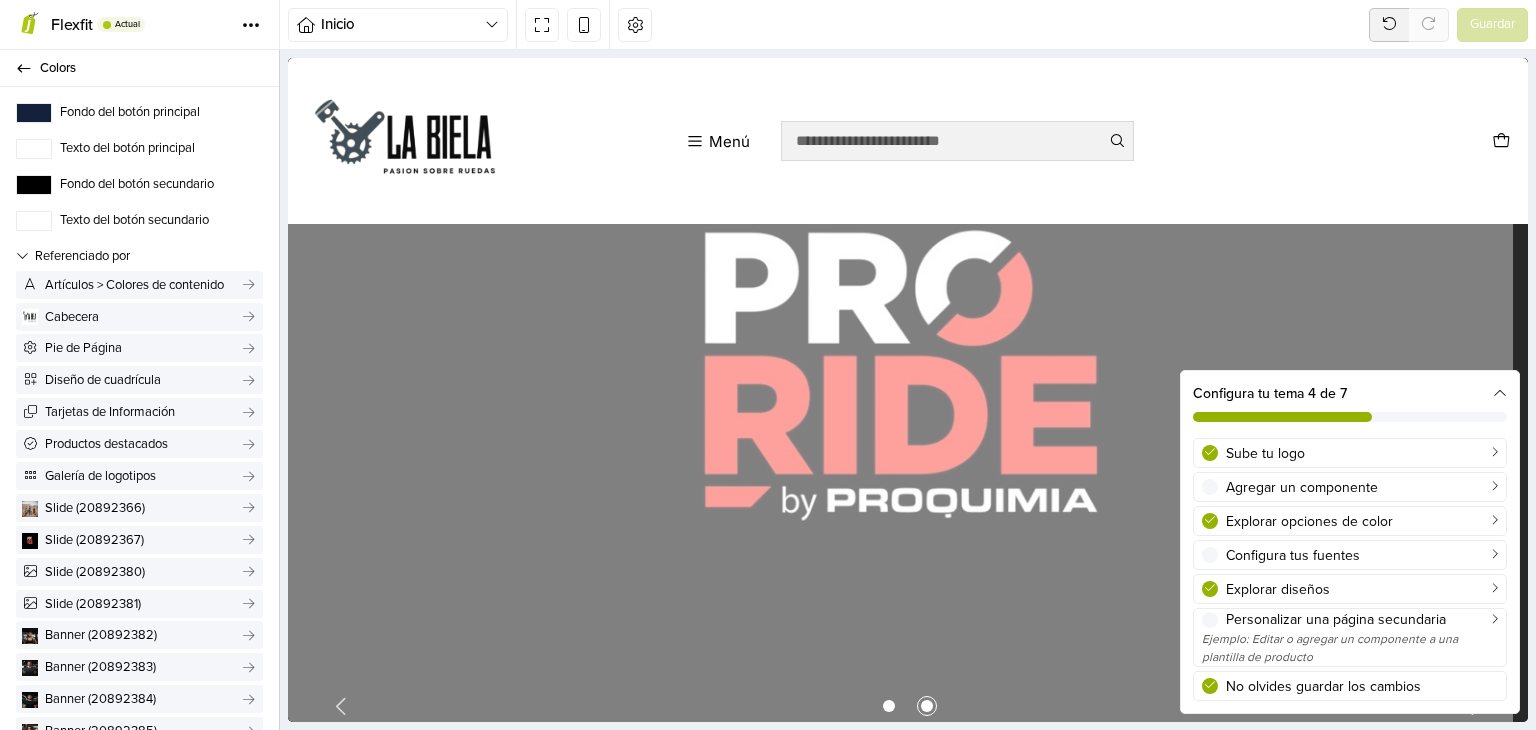 scroll, scrollTop: 0, scrollLeft: 0, axis: both 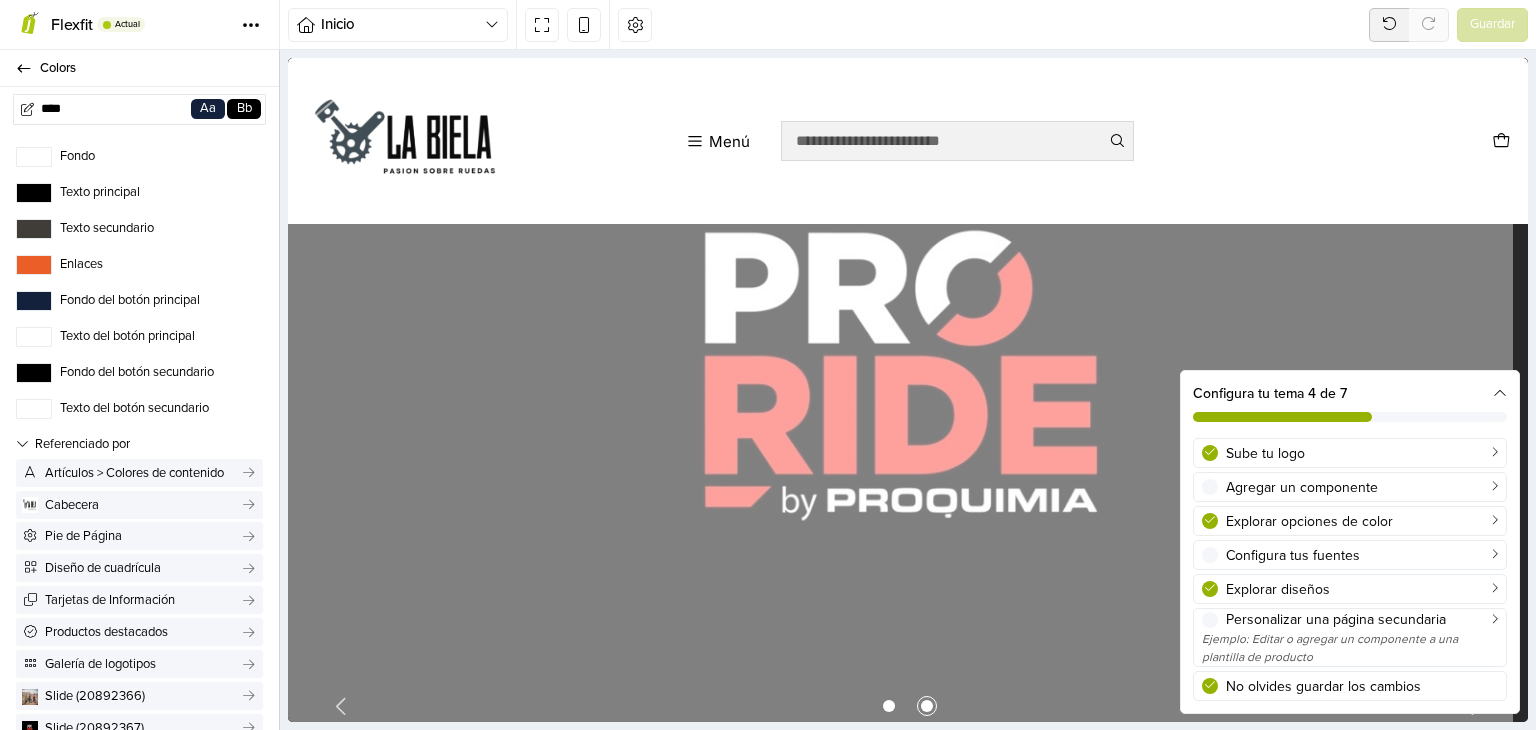 click on "****" at bounding box center (106, 109) 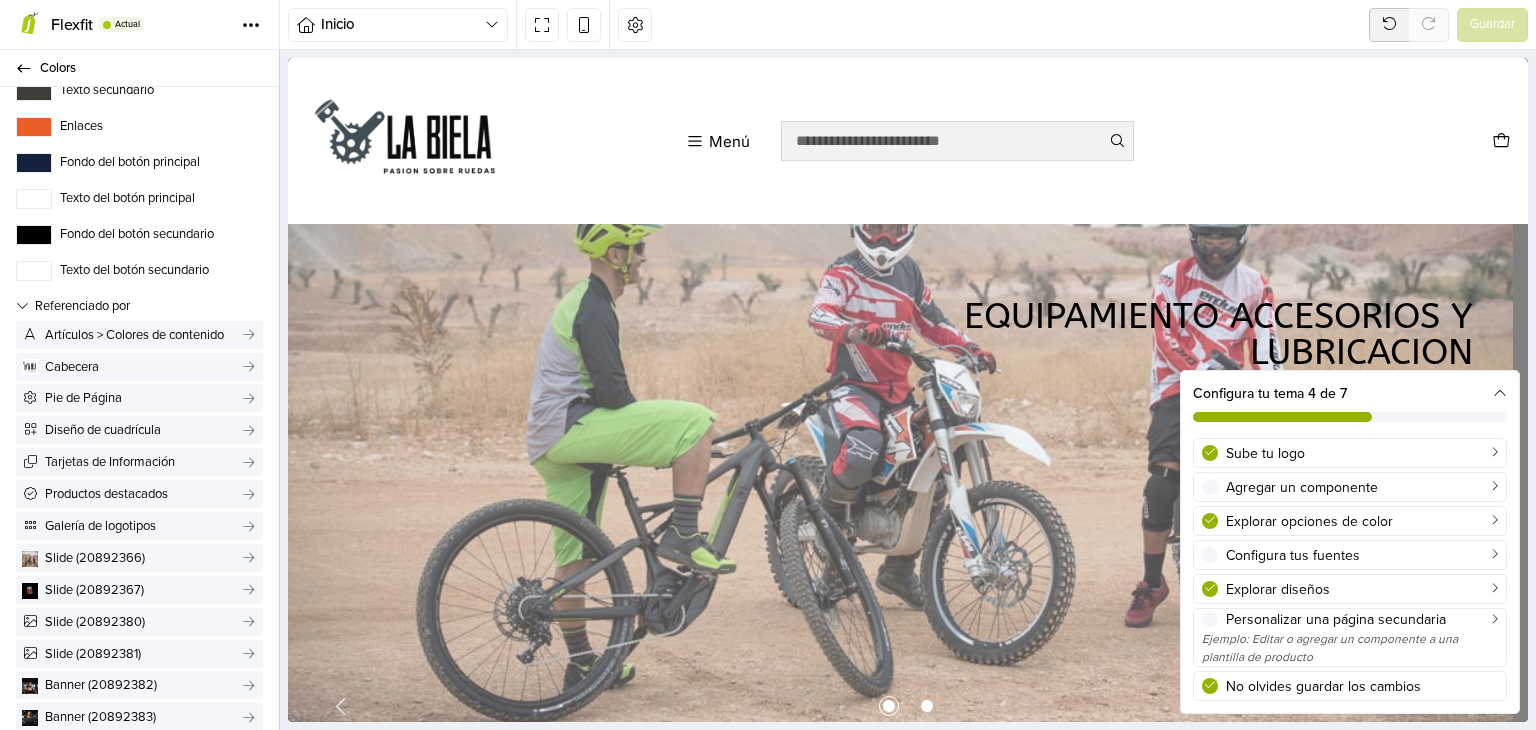 scroll, scrollTop: 144, scrollLeft: 0, axis: vertical 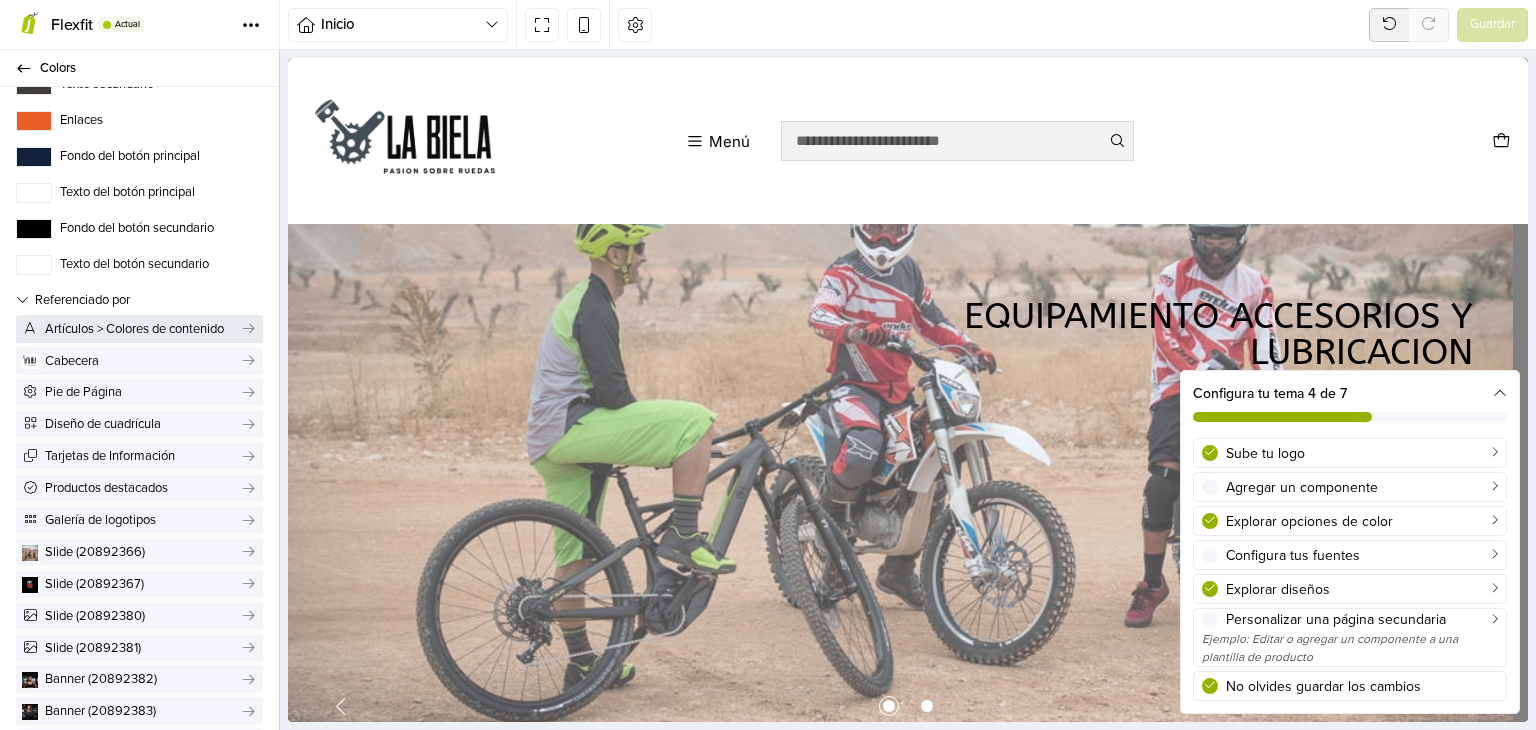 click on "Artículos > Colores de contenido" at bounding box center (143, 329) 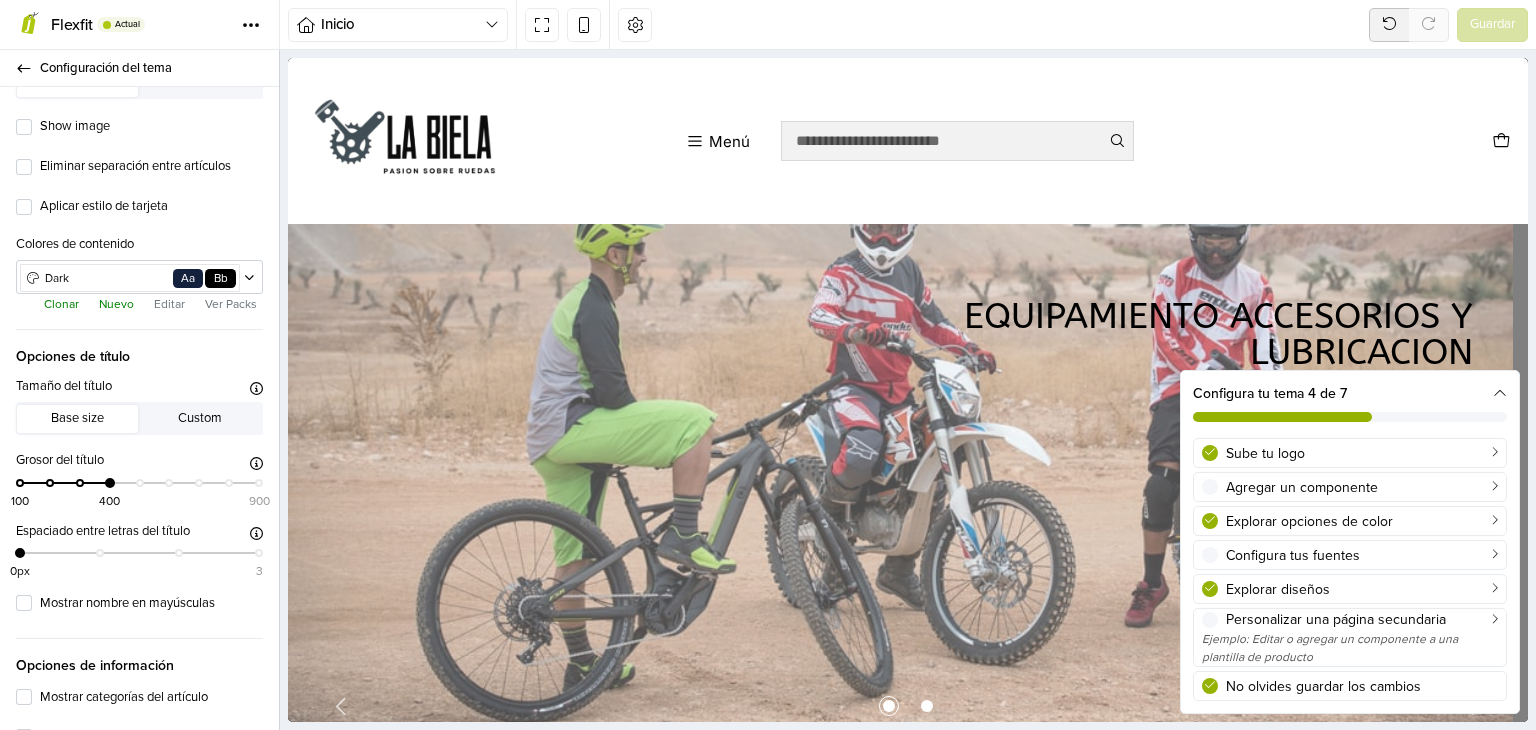 scroll, scrollTop: 700, scrollLeft: 0, axis: vertical 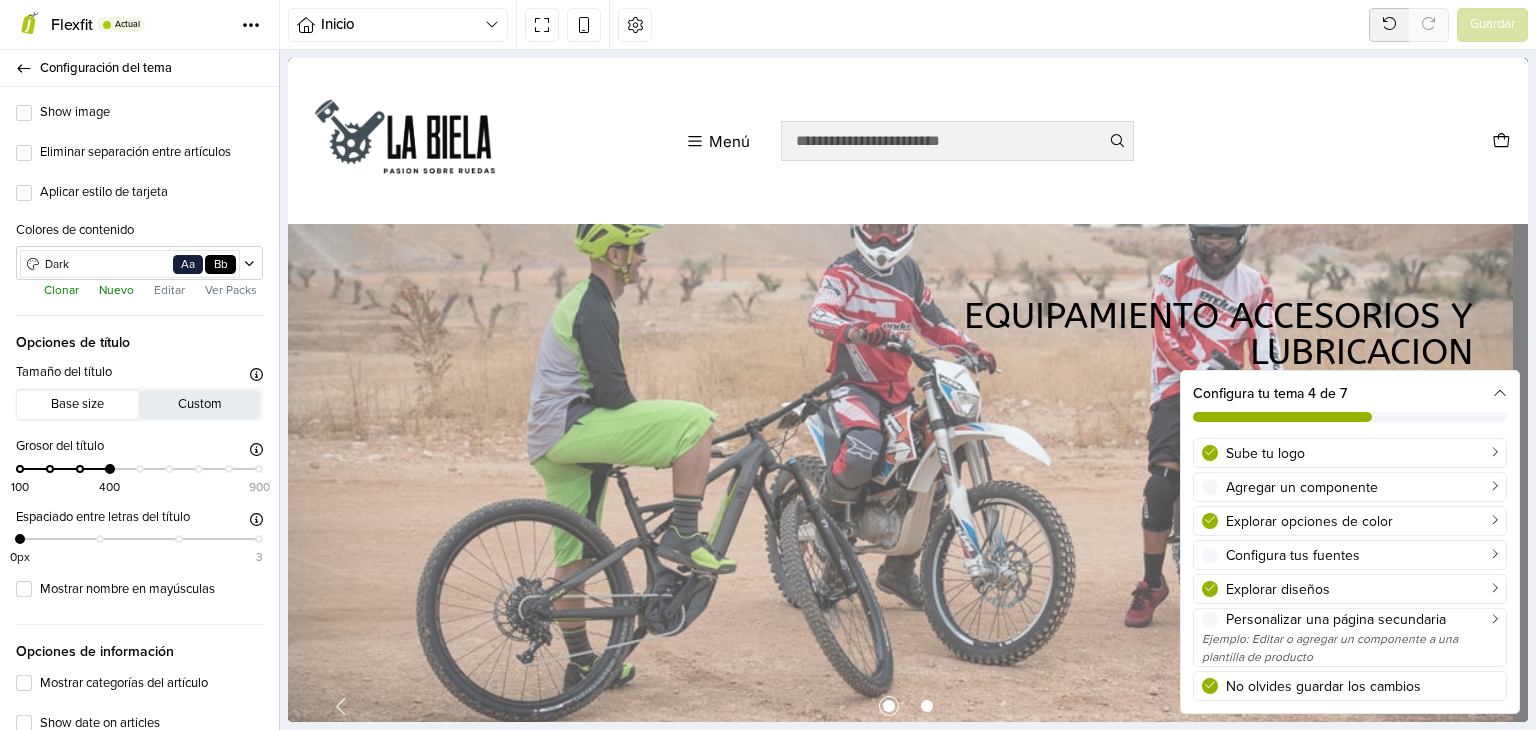 click on "Custom" at bounding box center [200, 405] 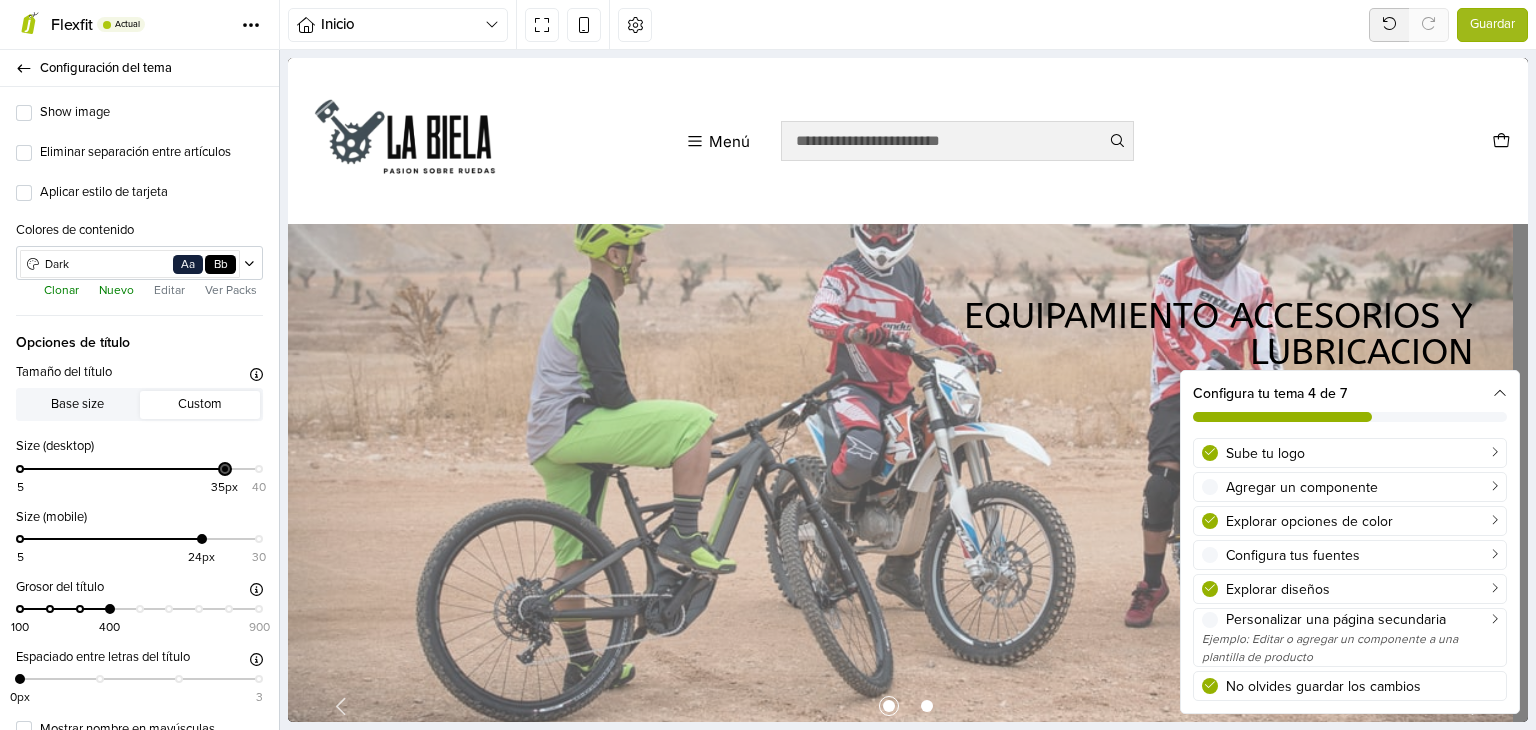 drag, startPoint x: 144, startPoint y: 483, endPoint x: 216, endPoint y: 489, distance: 72.249565 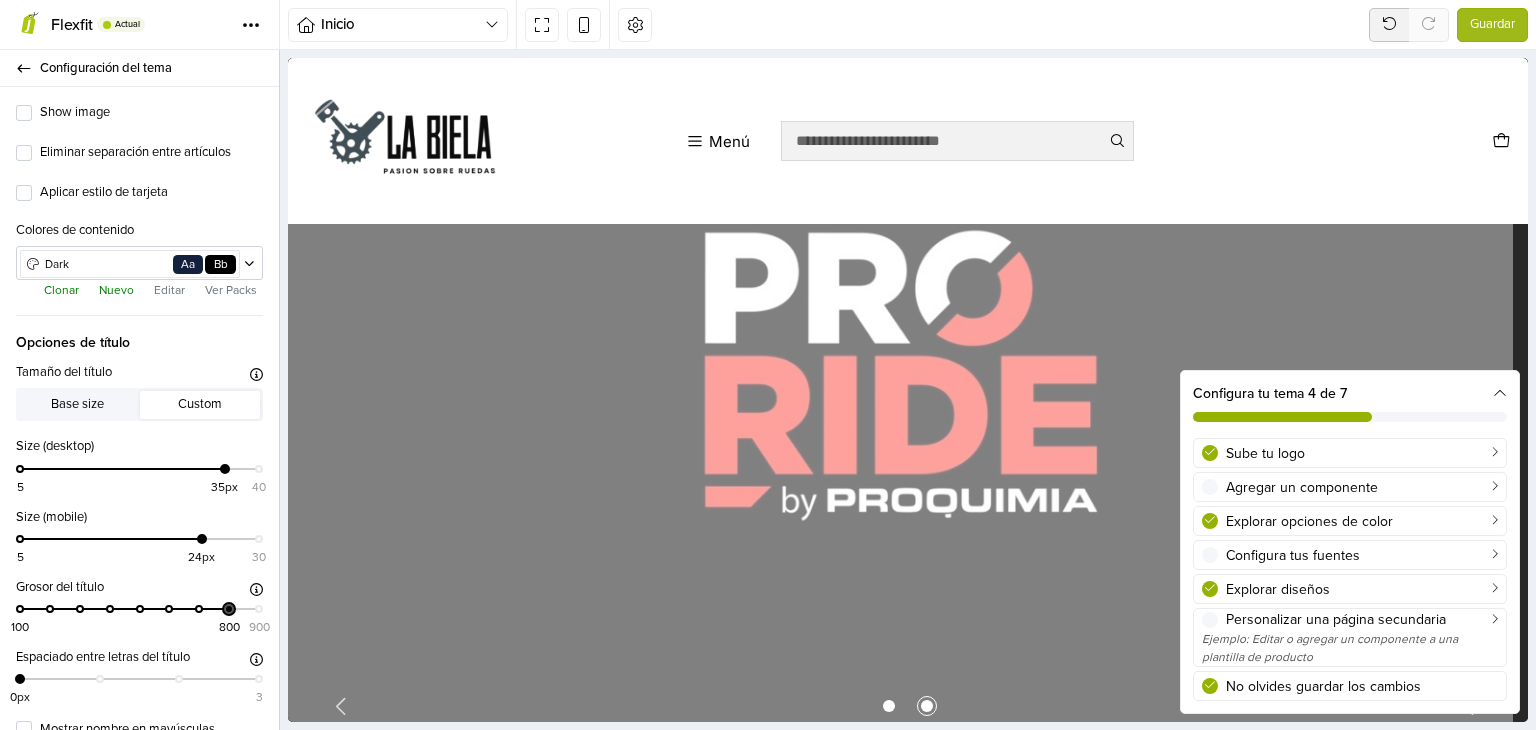 drag, startPoint x: 104, startPoint y: 621, endPoint x: 216, endPoint y: 625, distance: 112.0714 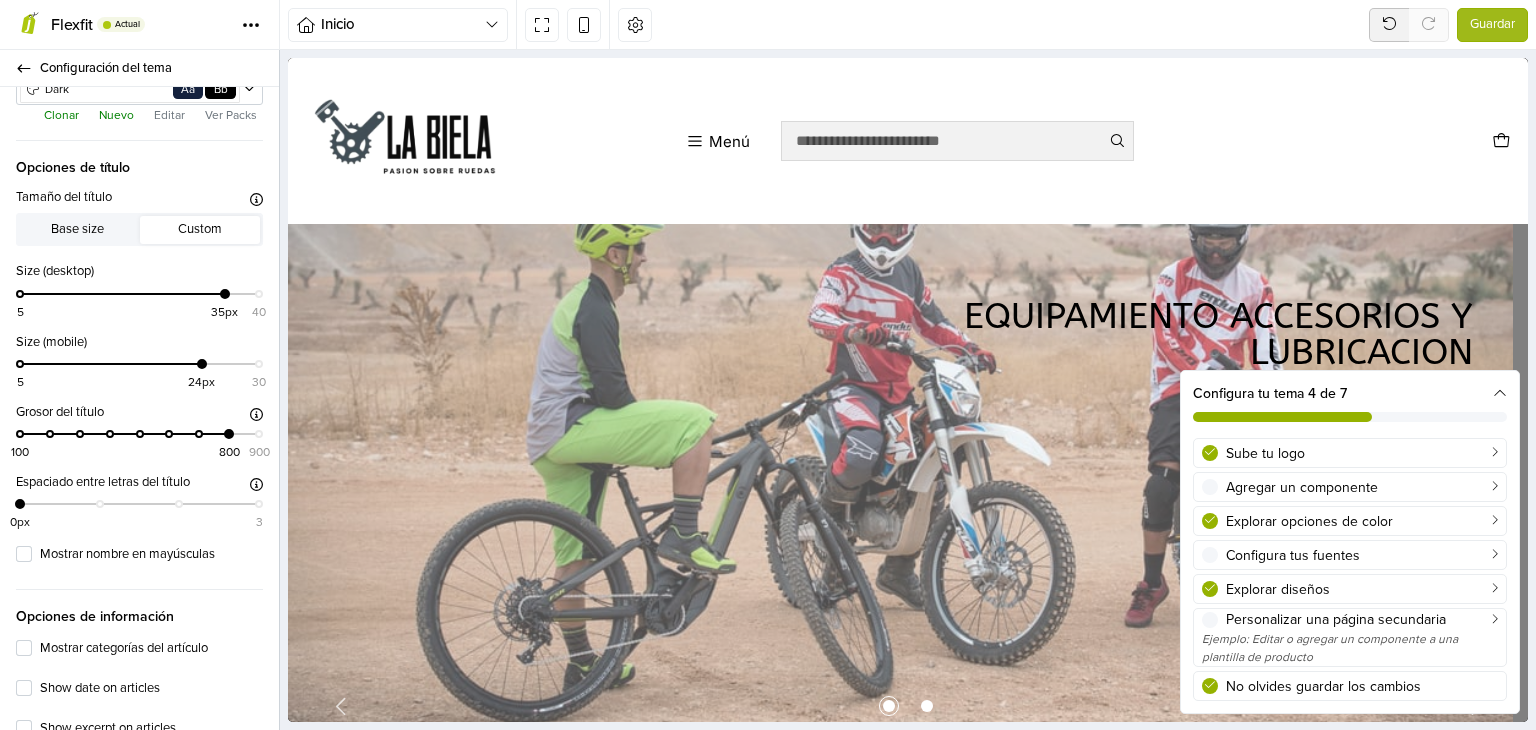 scroll, scrollTop: 878, scrollLeft: 0, axis: vertical 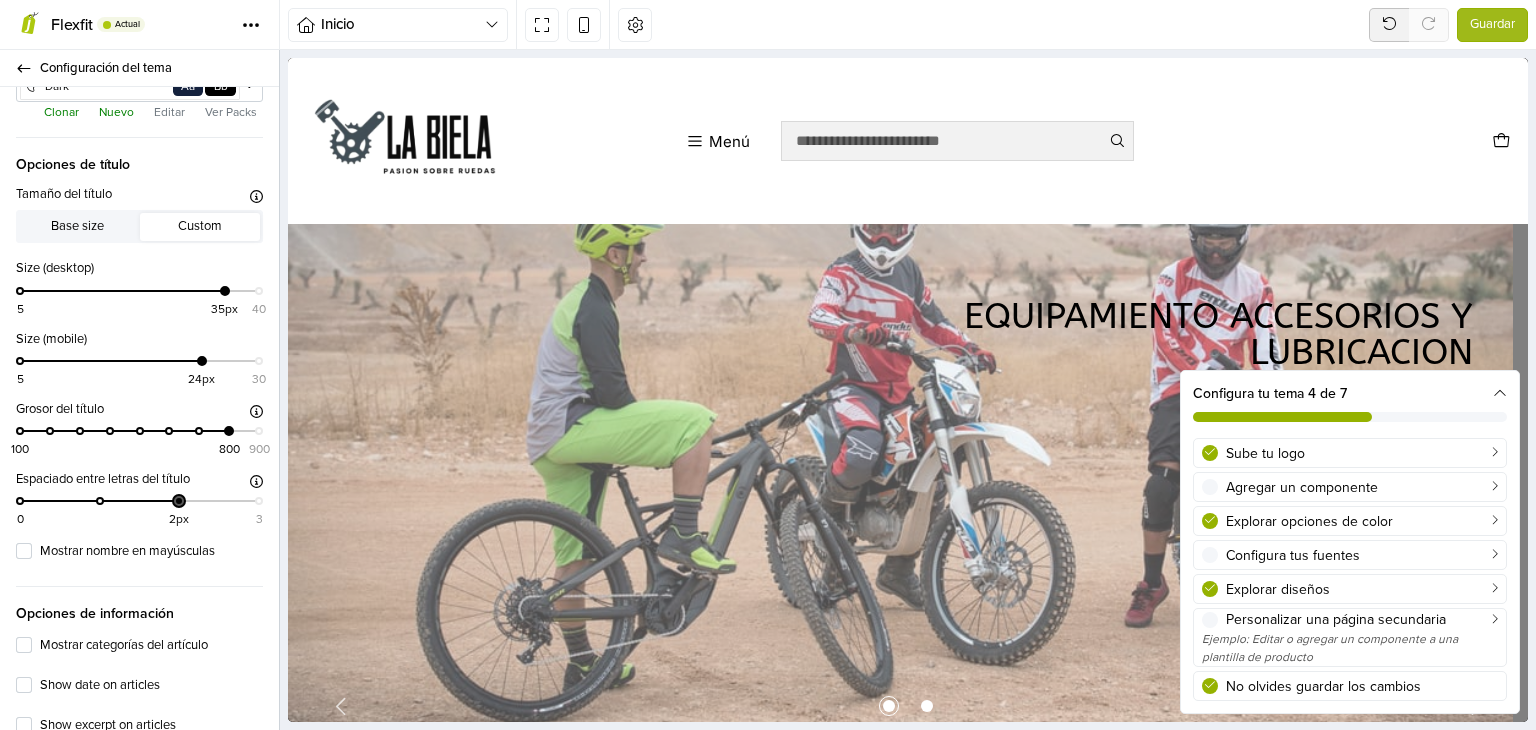 drag, startPoint x: 19, startPoint y: 518, endPoint x: 188, endPoint y: 517, distance: 169.00296 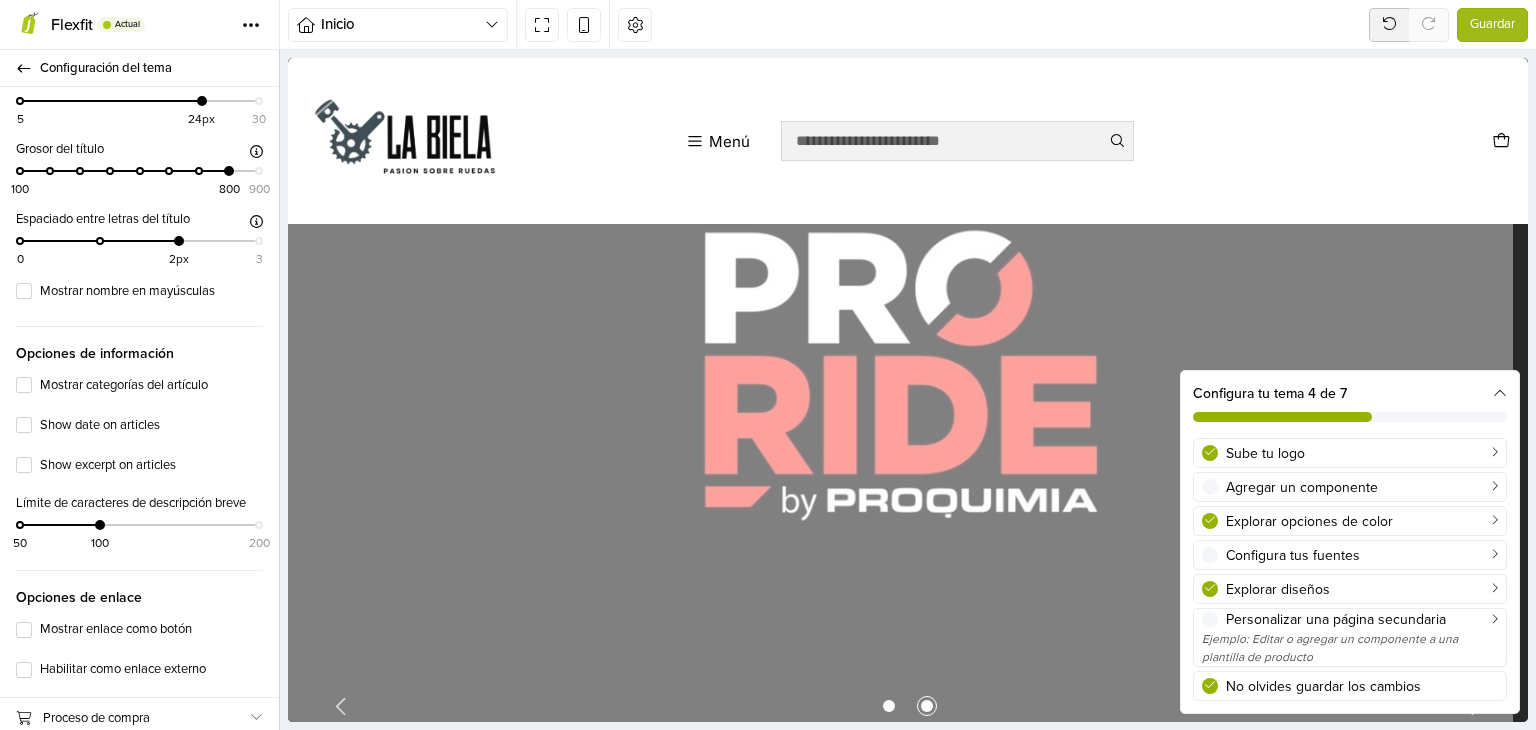 scroll, scrollTop: 1144, scrollLeft: 0, axis: vertical 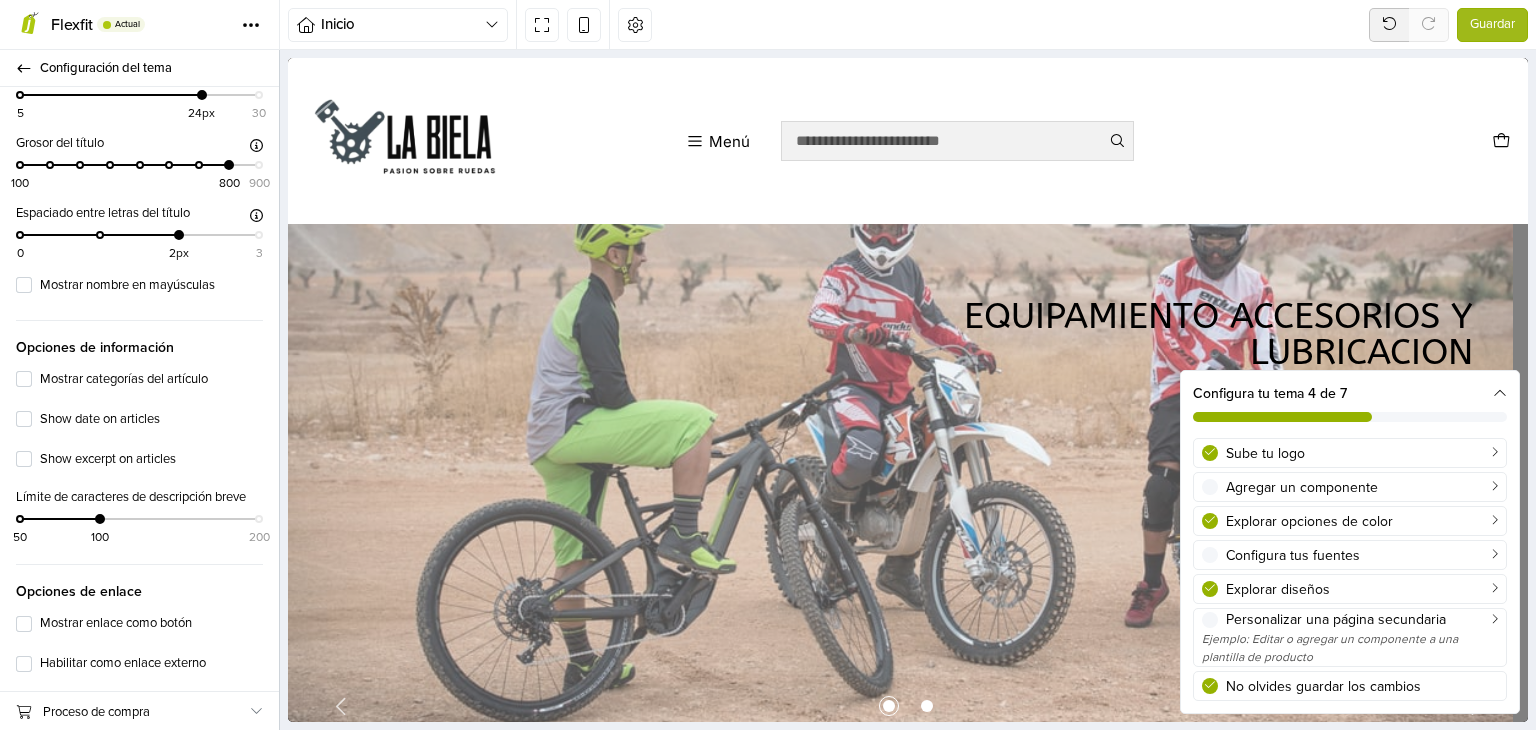 click at bounding box center [1500, 394] 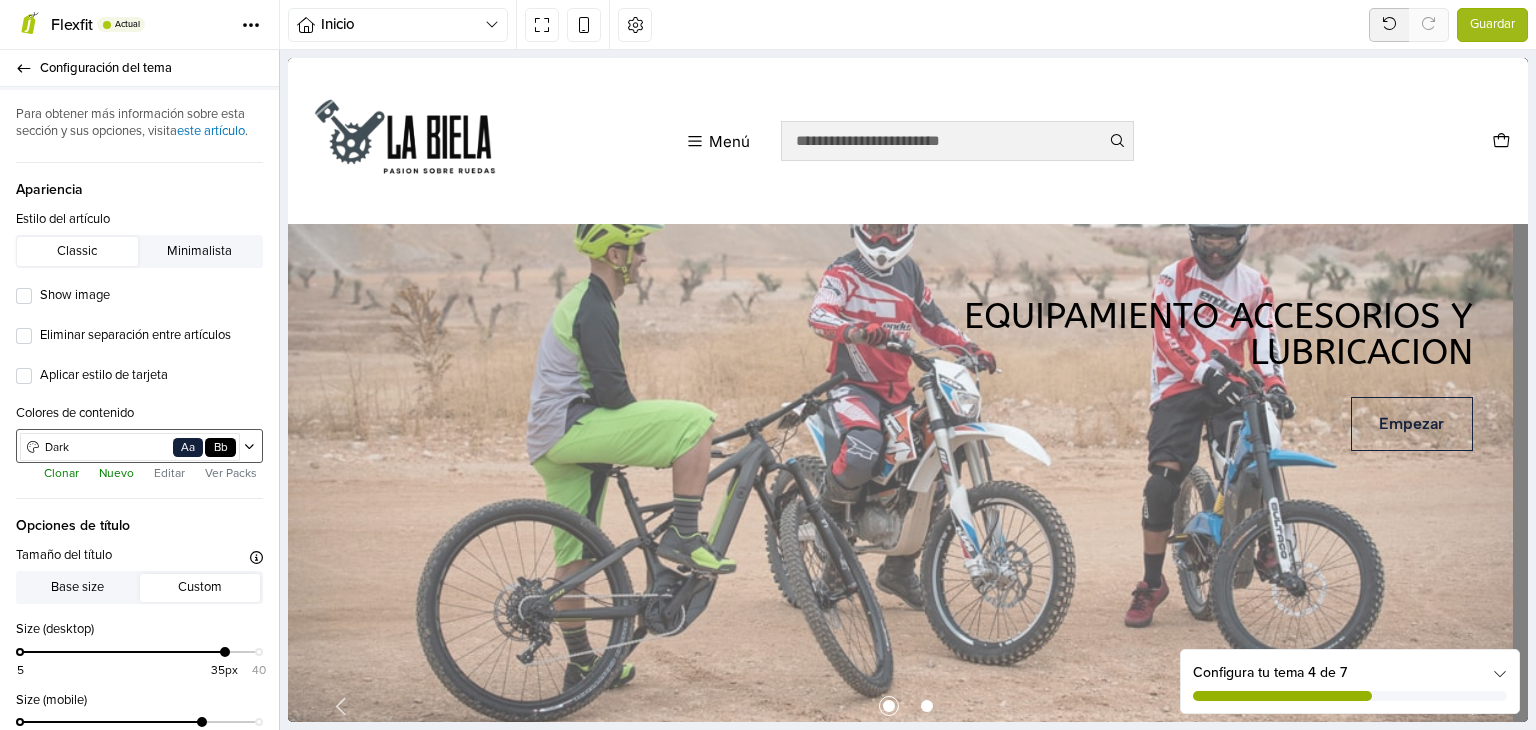 scroll, scrollTop: 540, scrollLeft: 0, axis: vertical 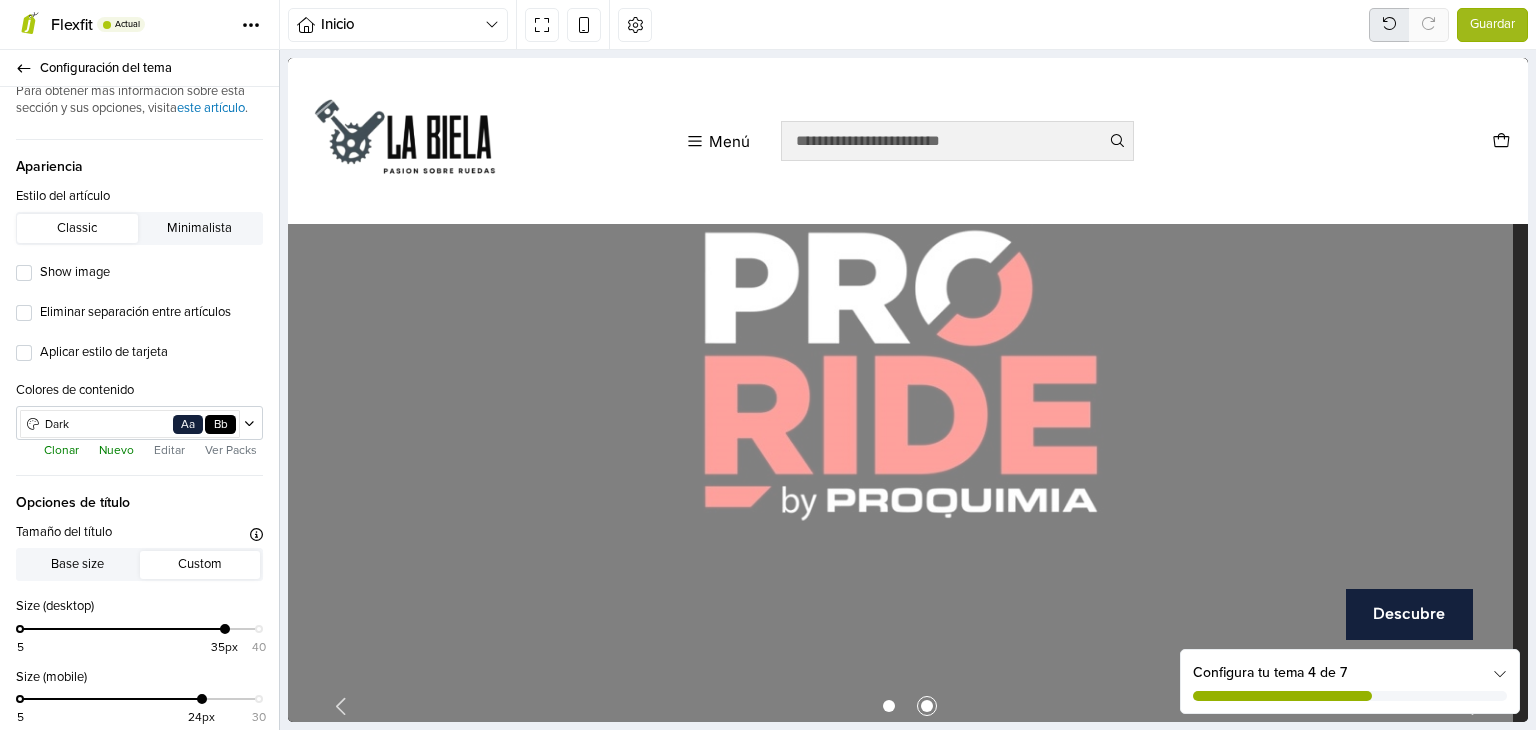 click at bounding box center (1389, 25) 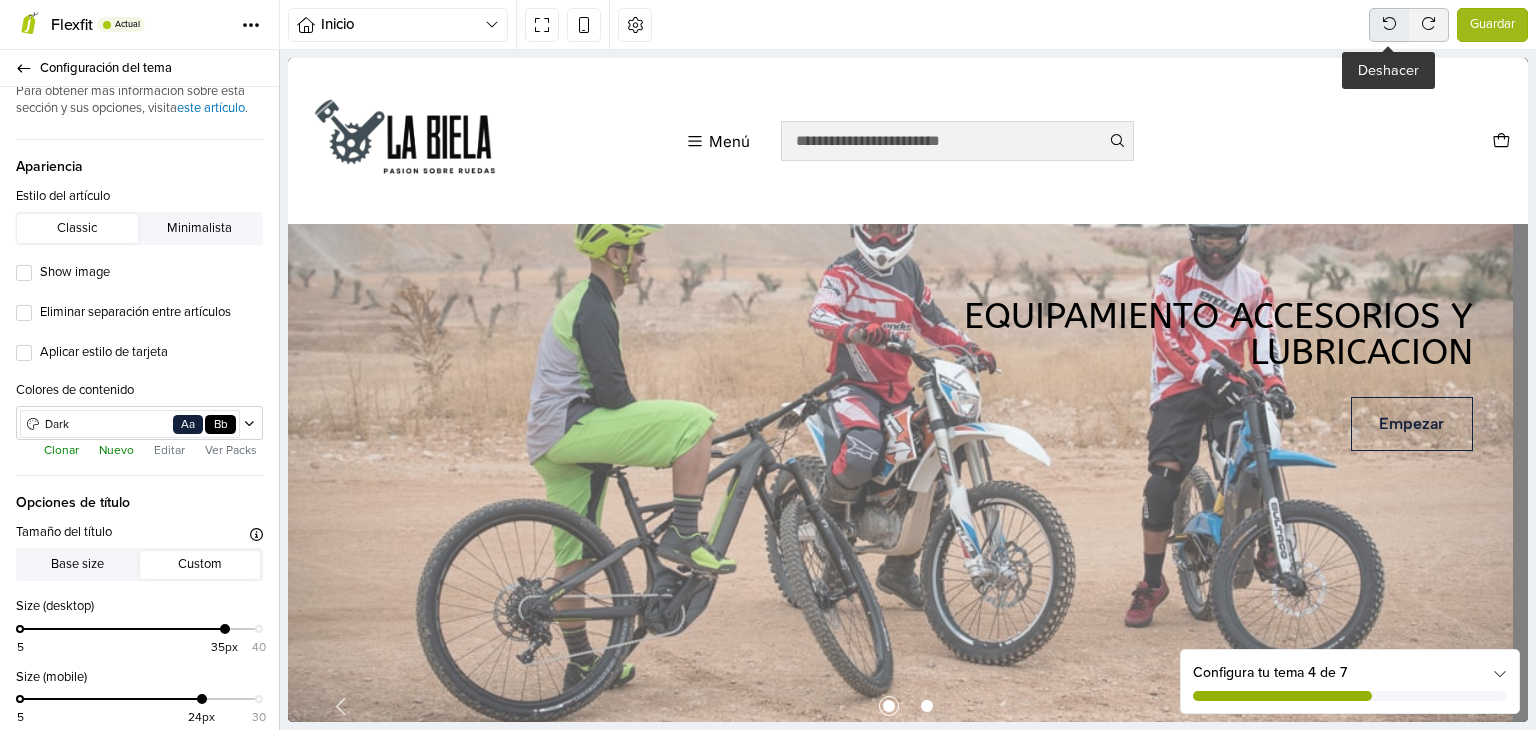 click at bounding box center (1390, 24) 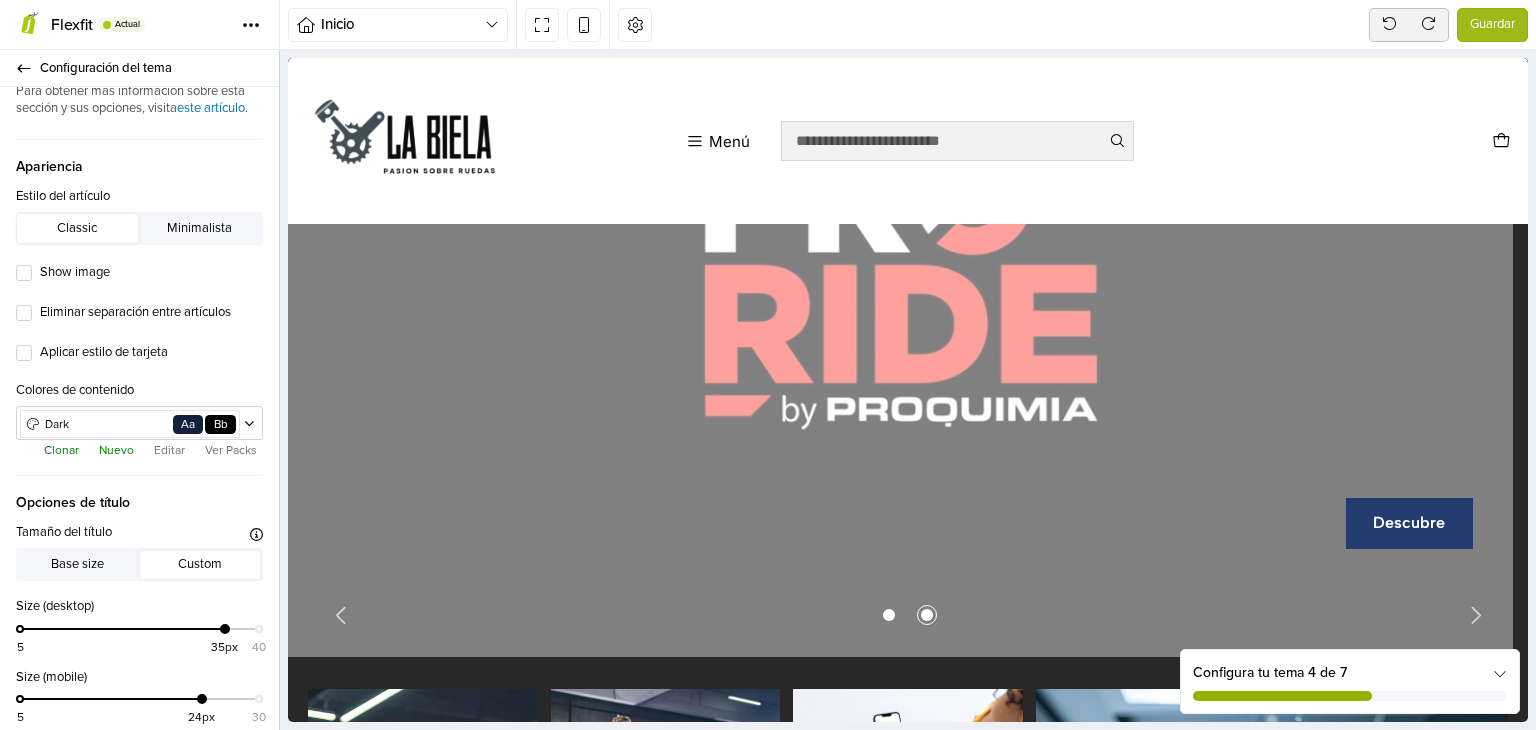scroll, scrollTop: 333, scrollLeft: 0, axis: vertical 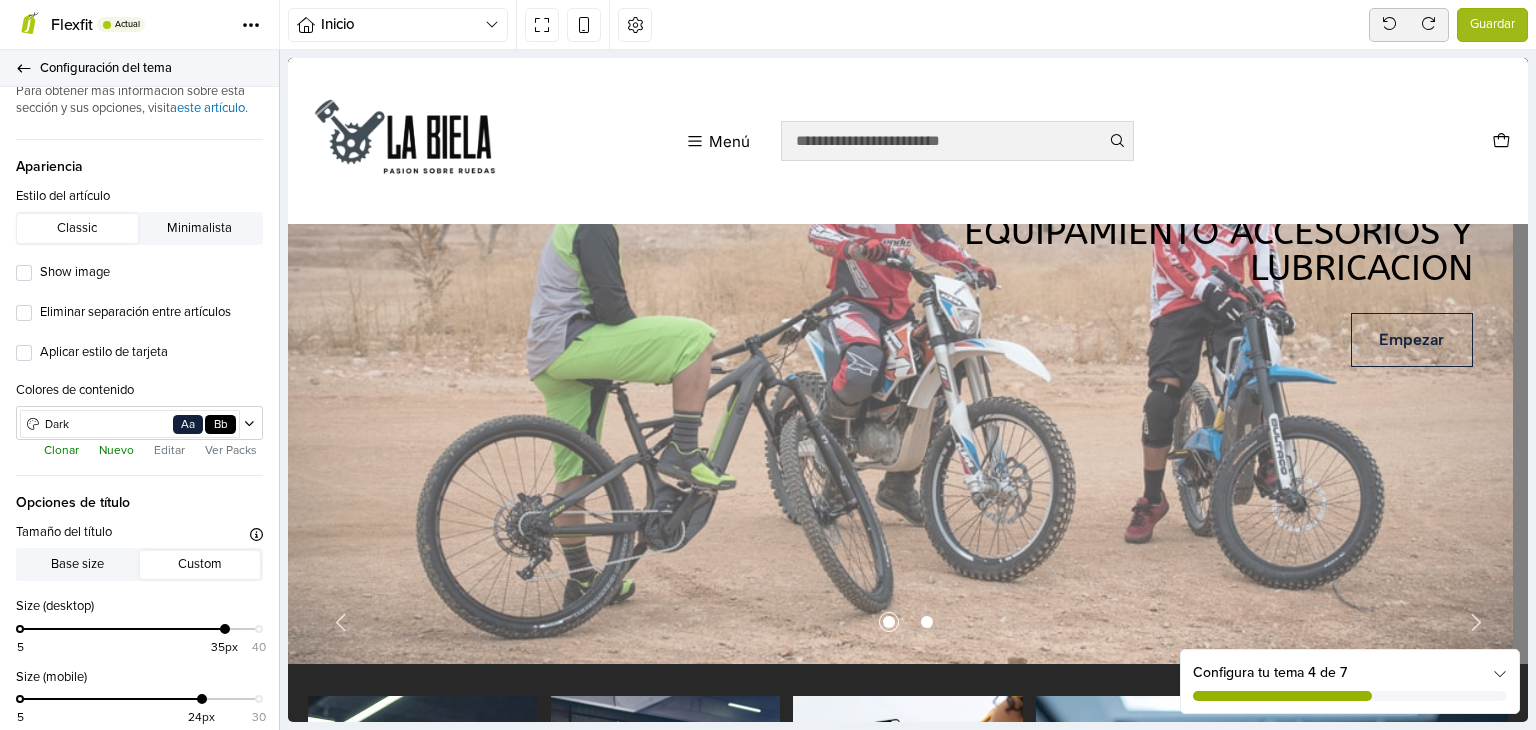 click 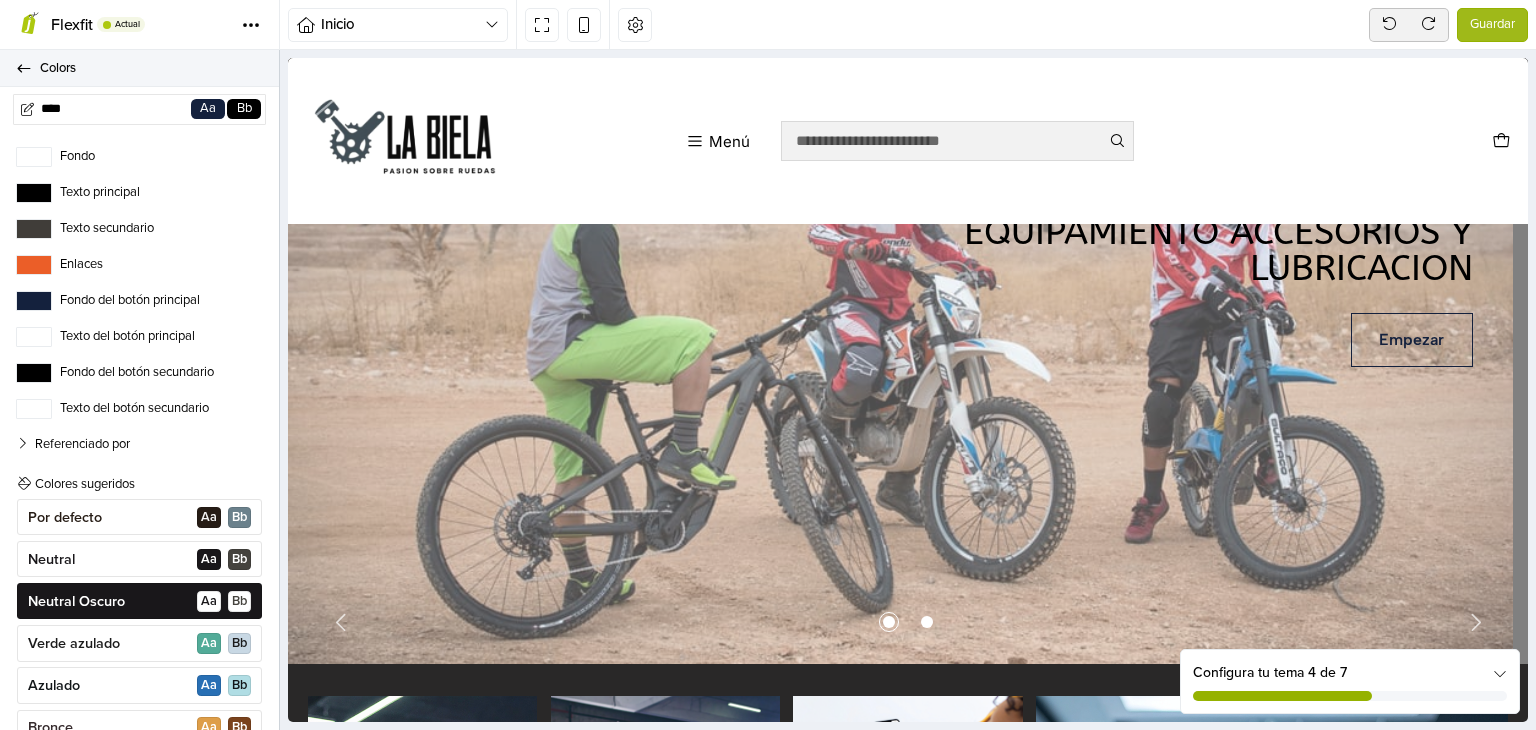 click on "Colors" at bounding box center [139, 68] 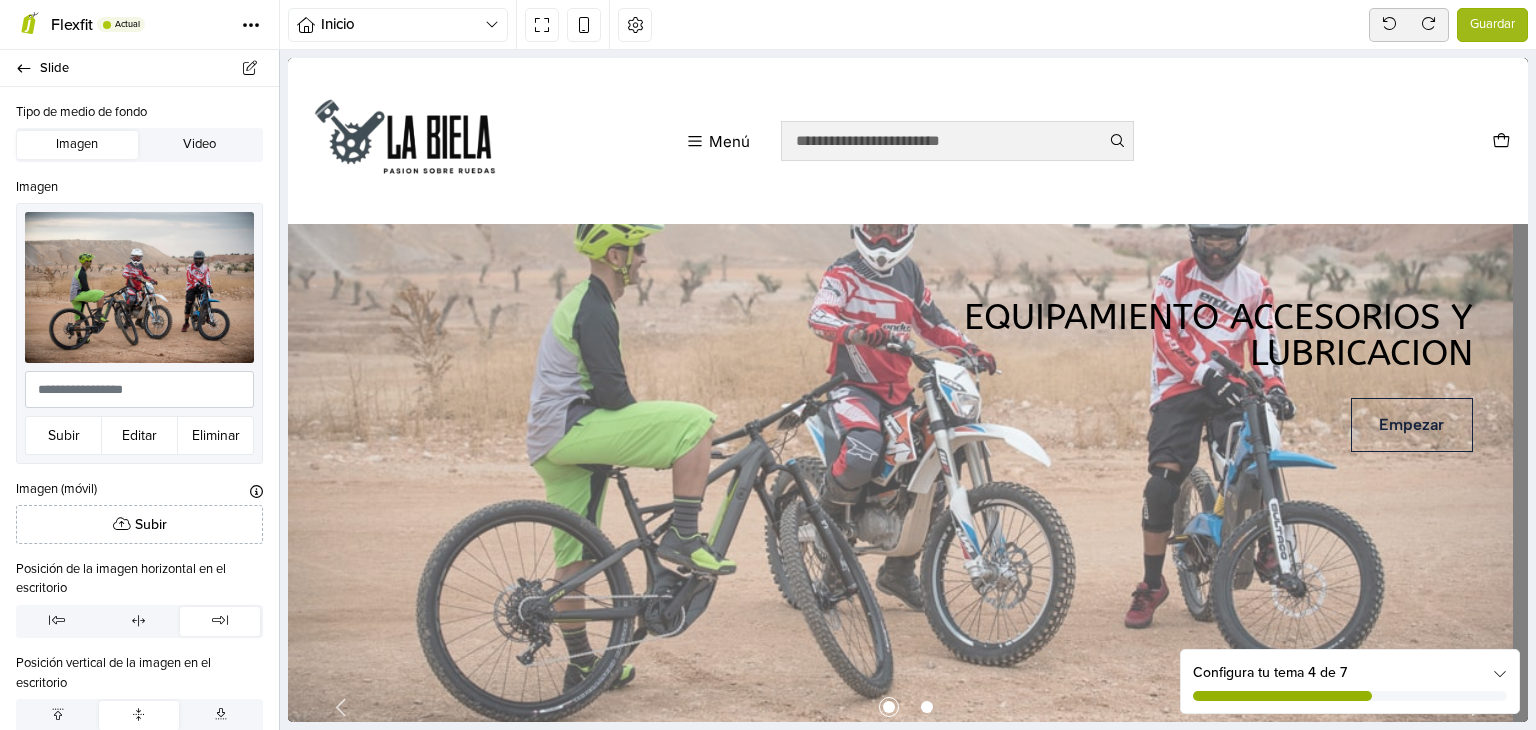 scroll, scrollTop: 247, scrollLeft: 0, axis: vertical 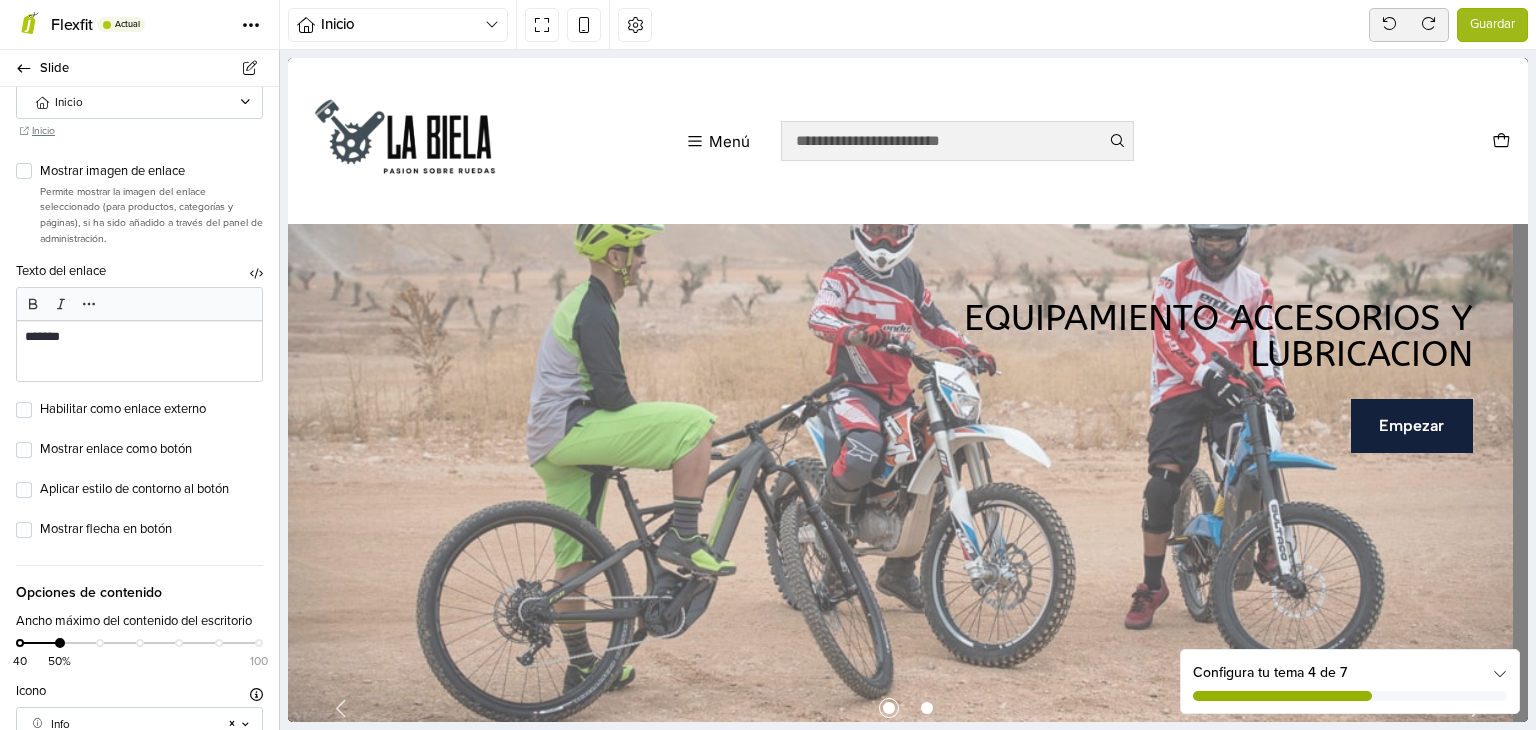 click at bounding box center [900, 390] 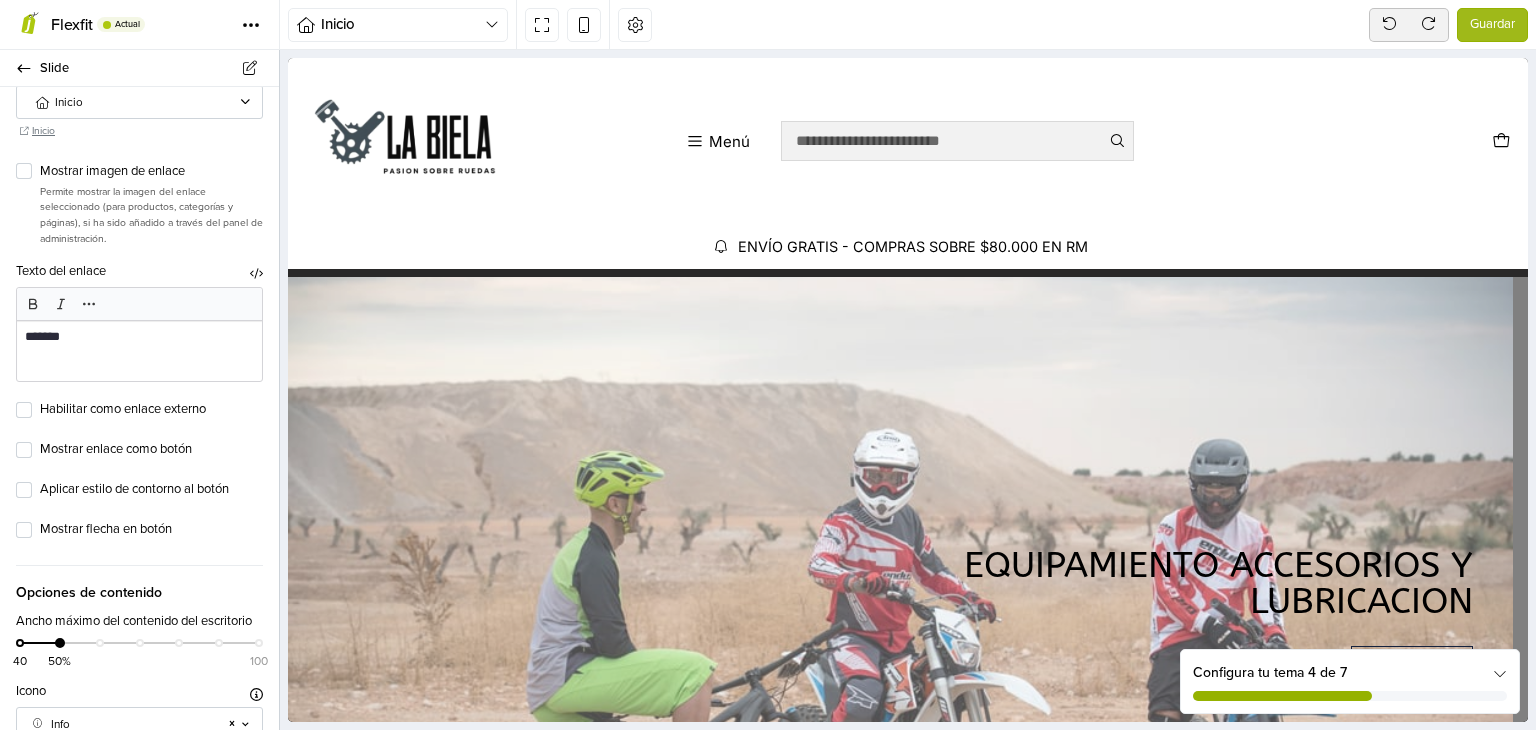 scroll, scrollTop: 0, scrollLeft: 0, axis: both 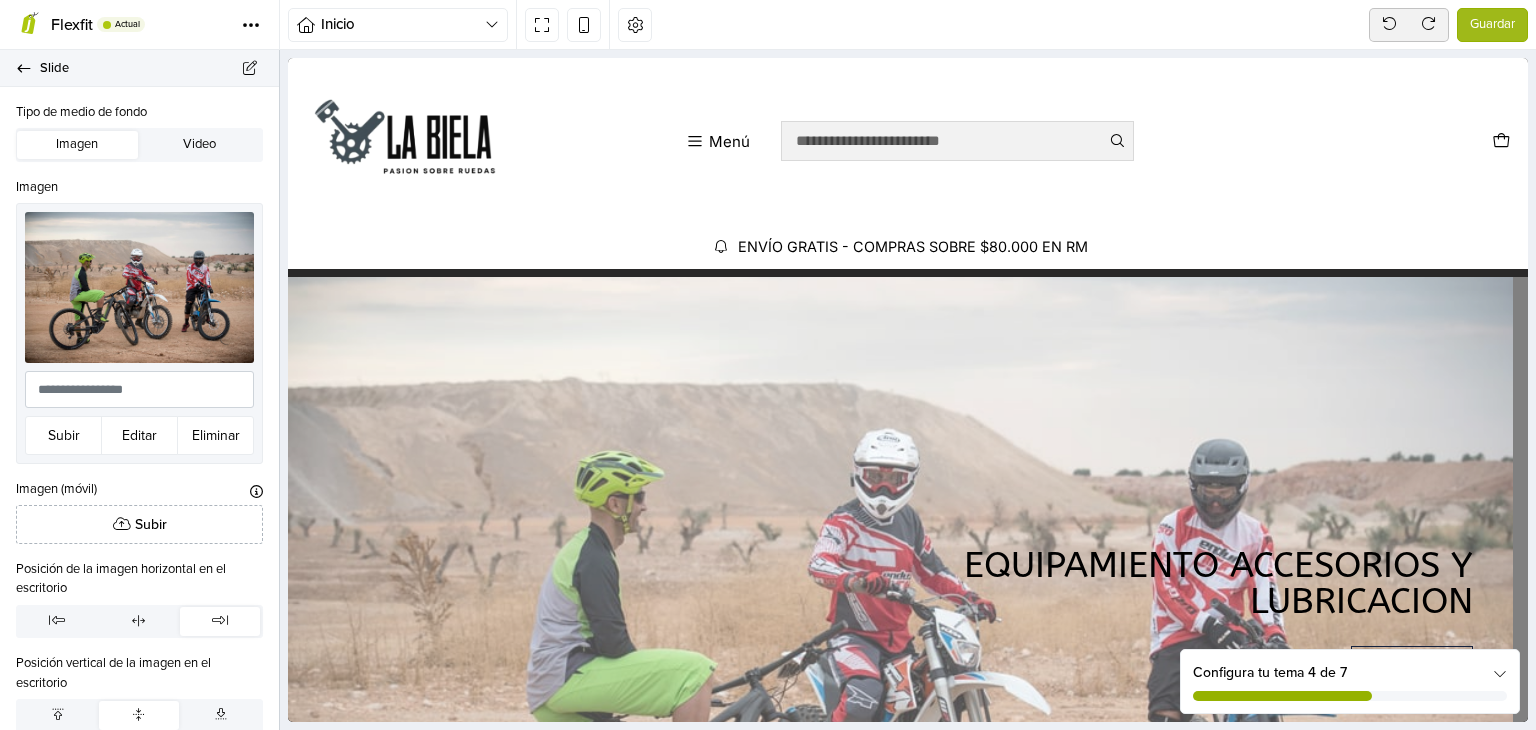click 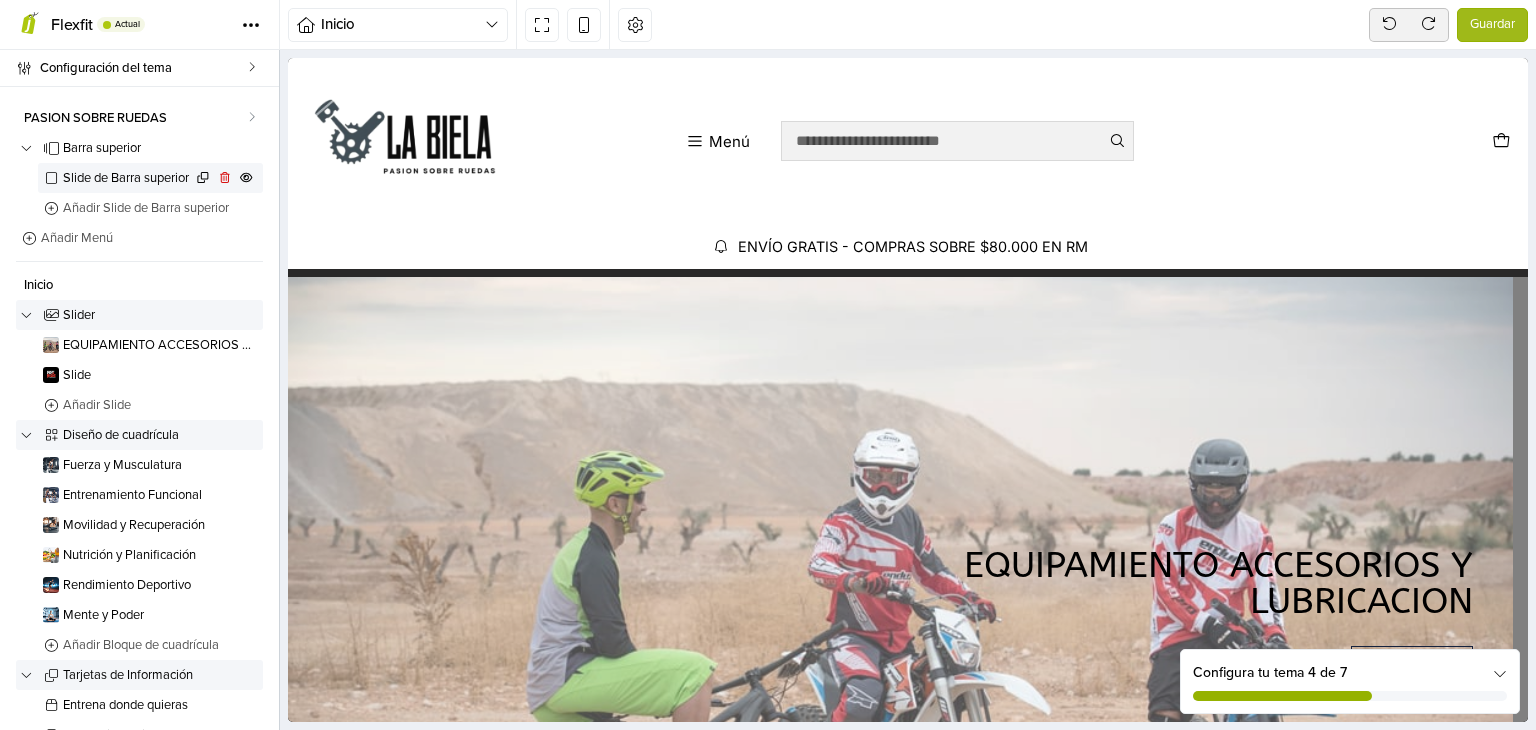 click on "Slide de Barra superior" at bounding box center [127, 178] 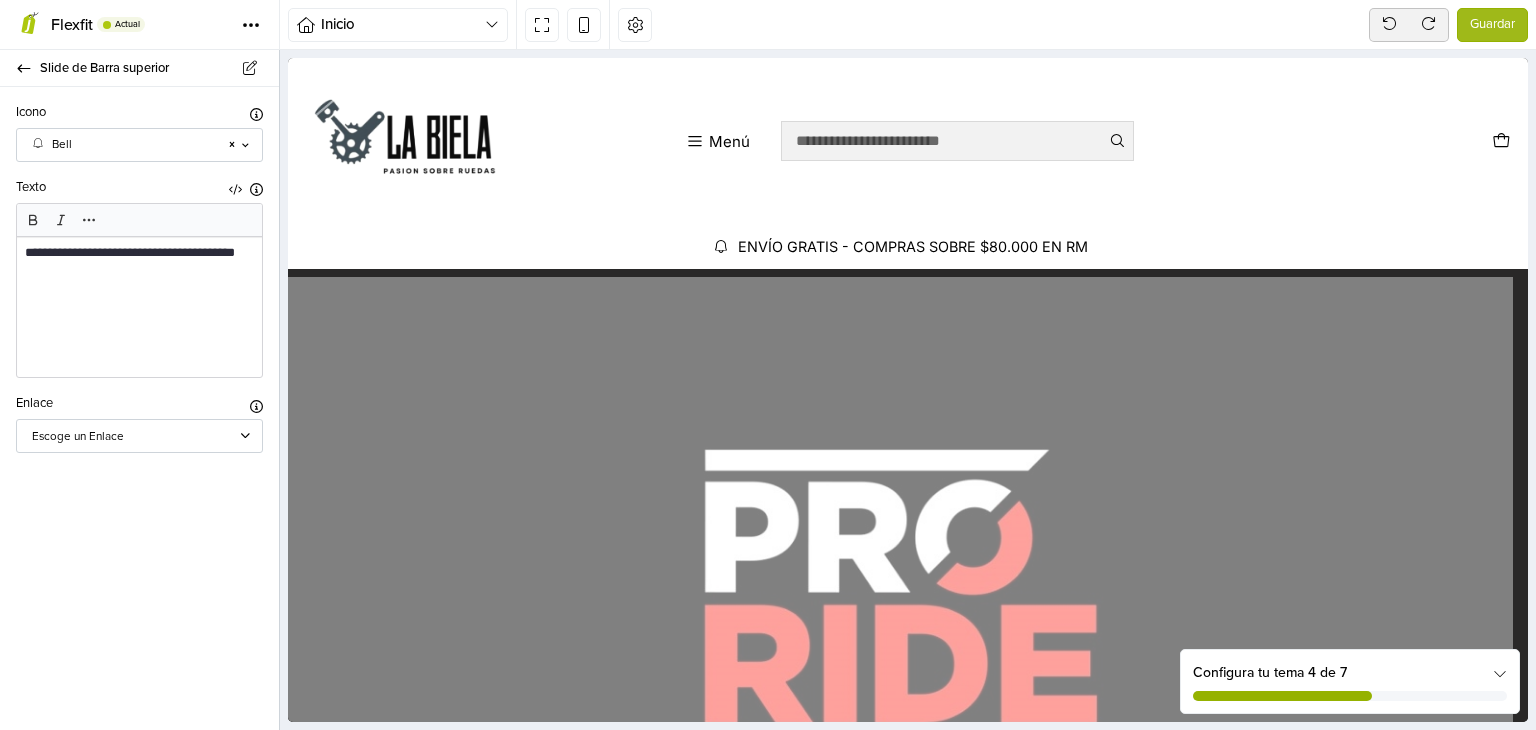 click on "**********" at bounding box center [140, 262] 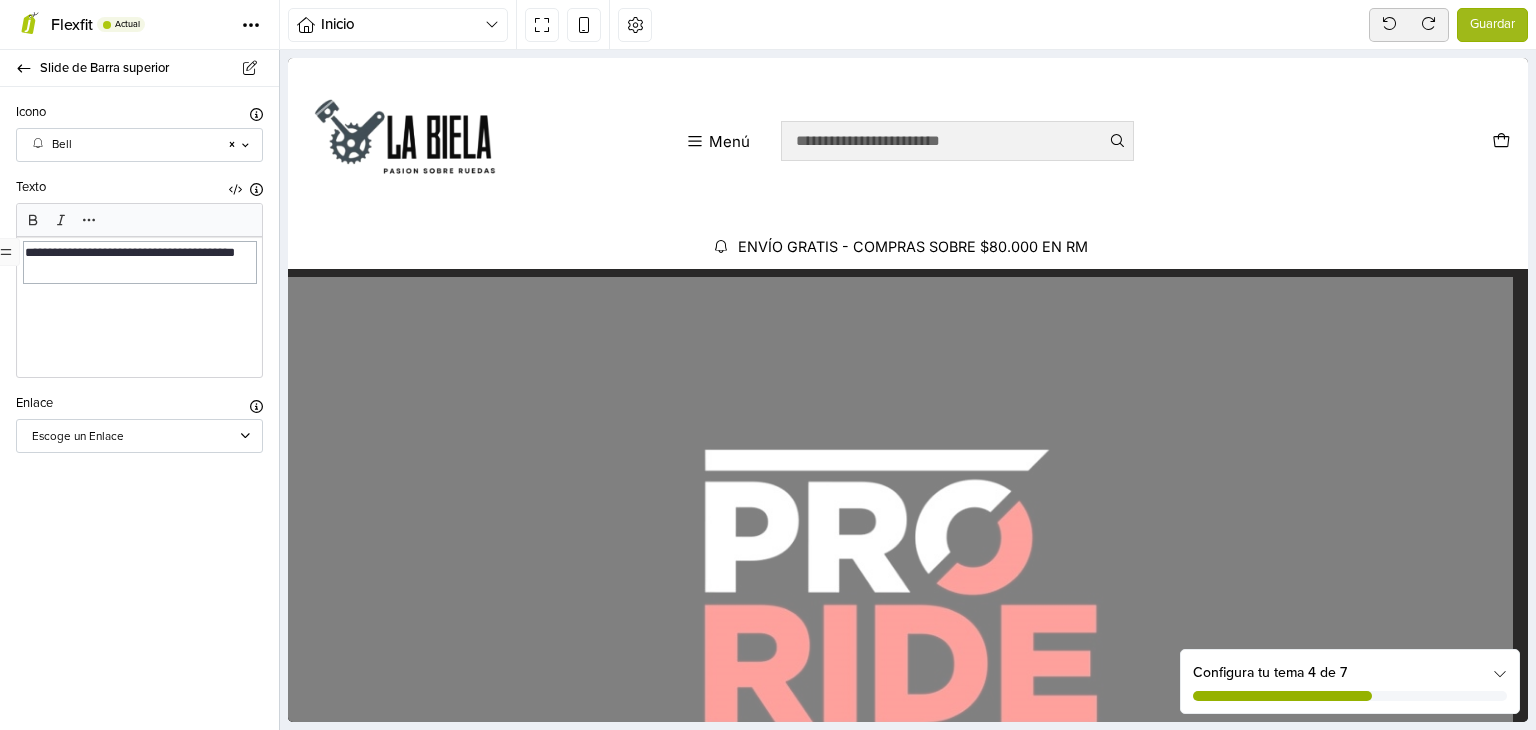 click on "**********" at bounding box center (140, 262) 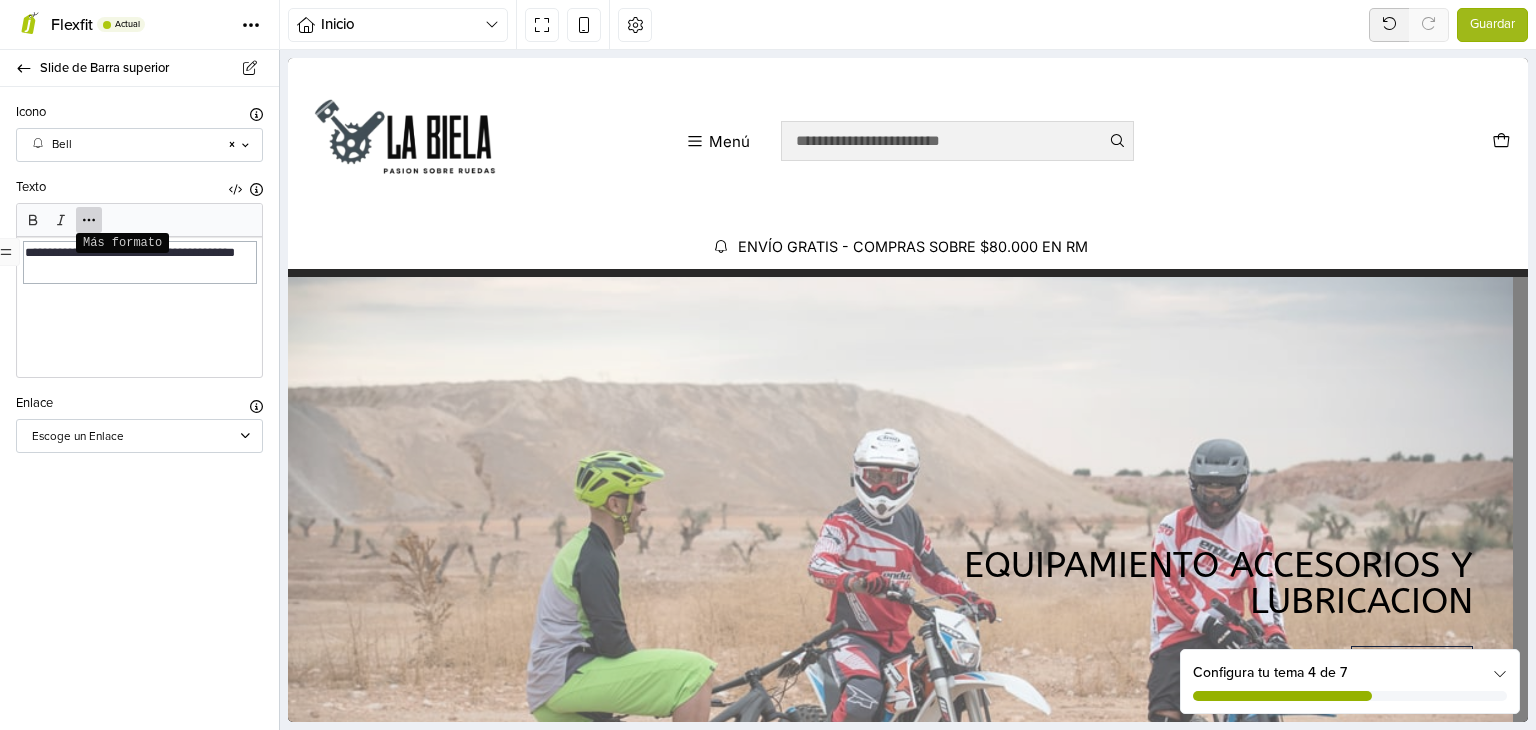 click 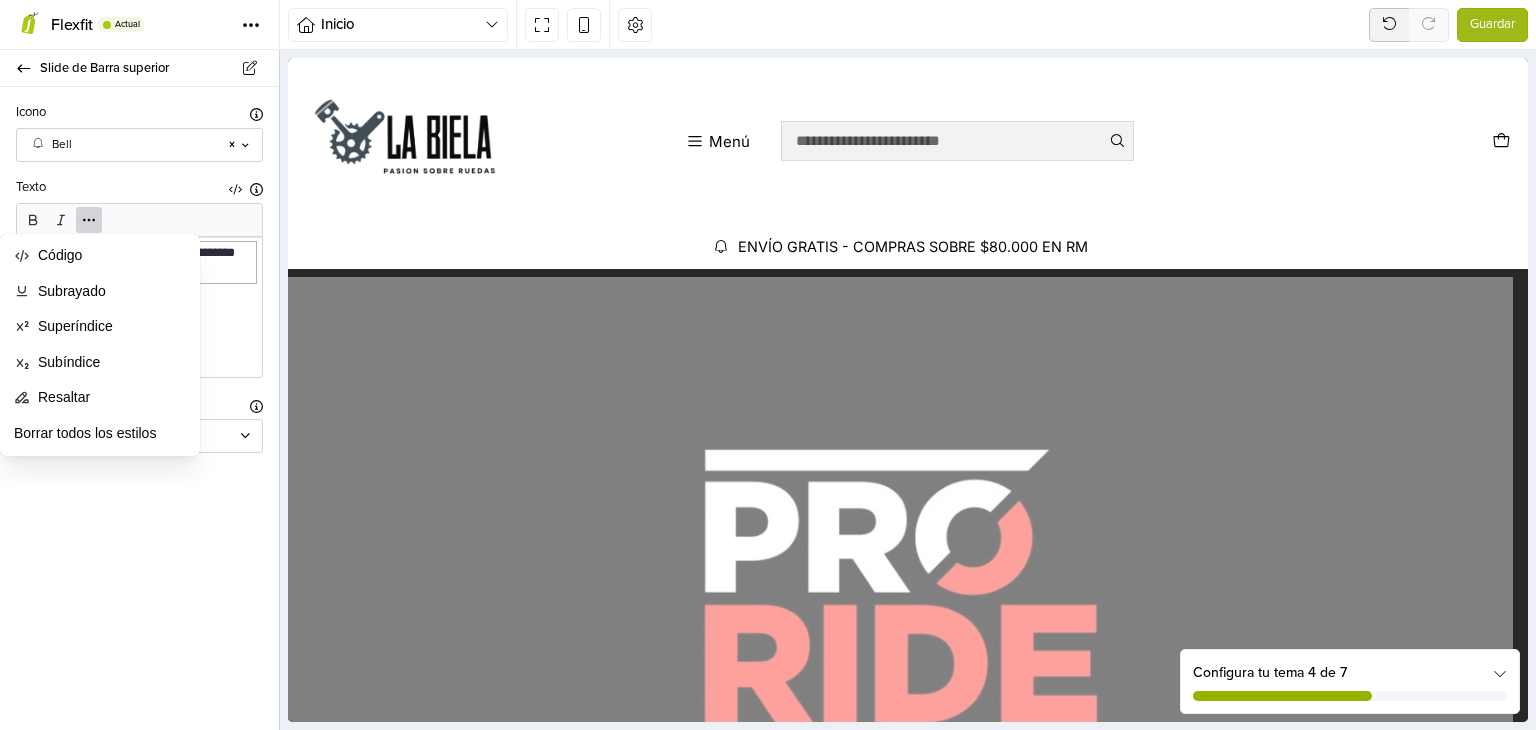 click on "**********" at bounding box center (139, 307) 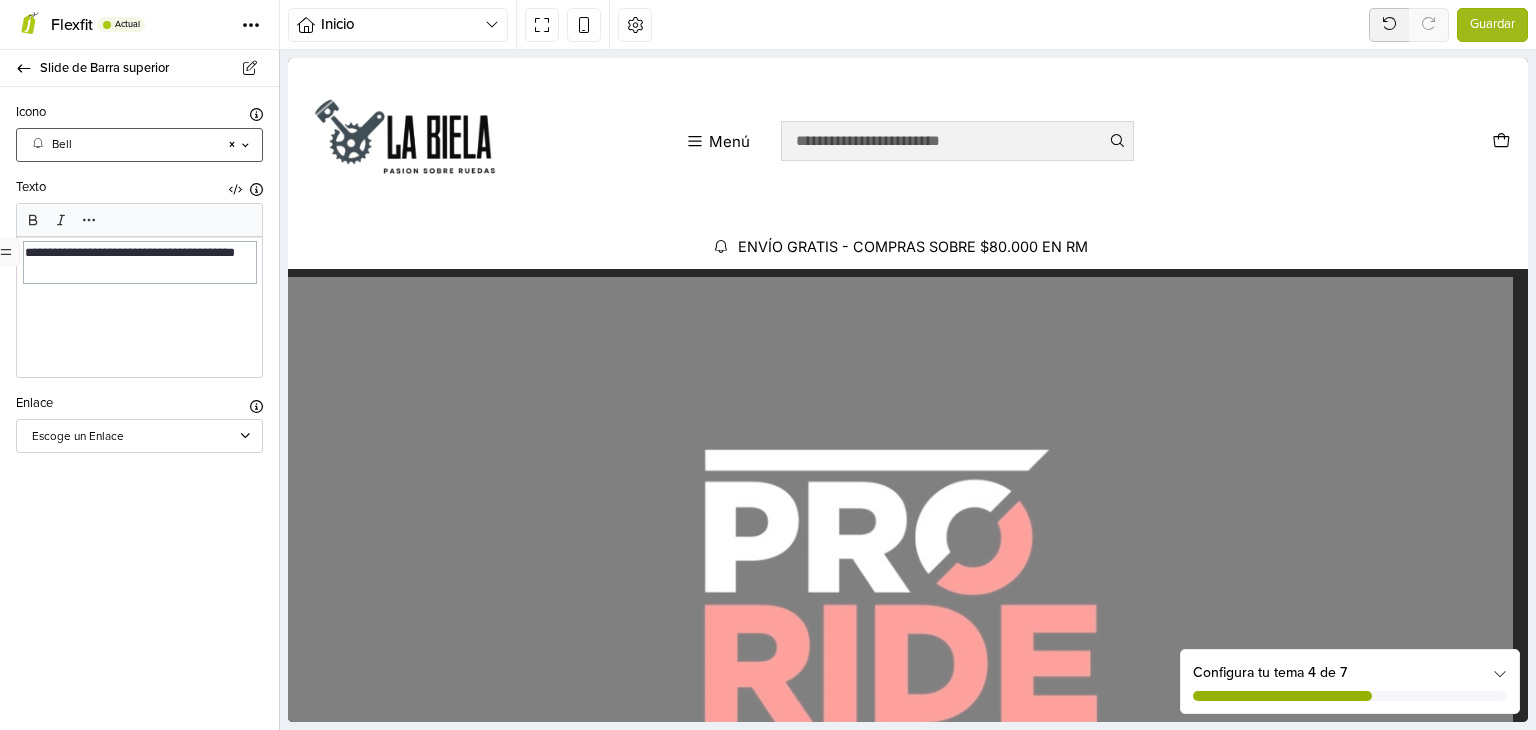 click 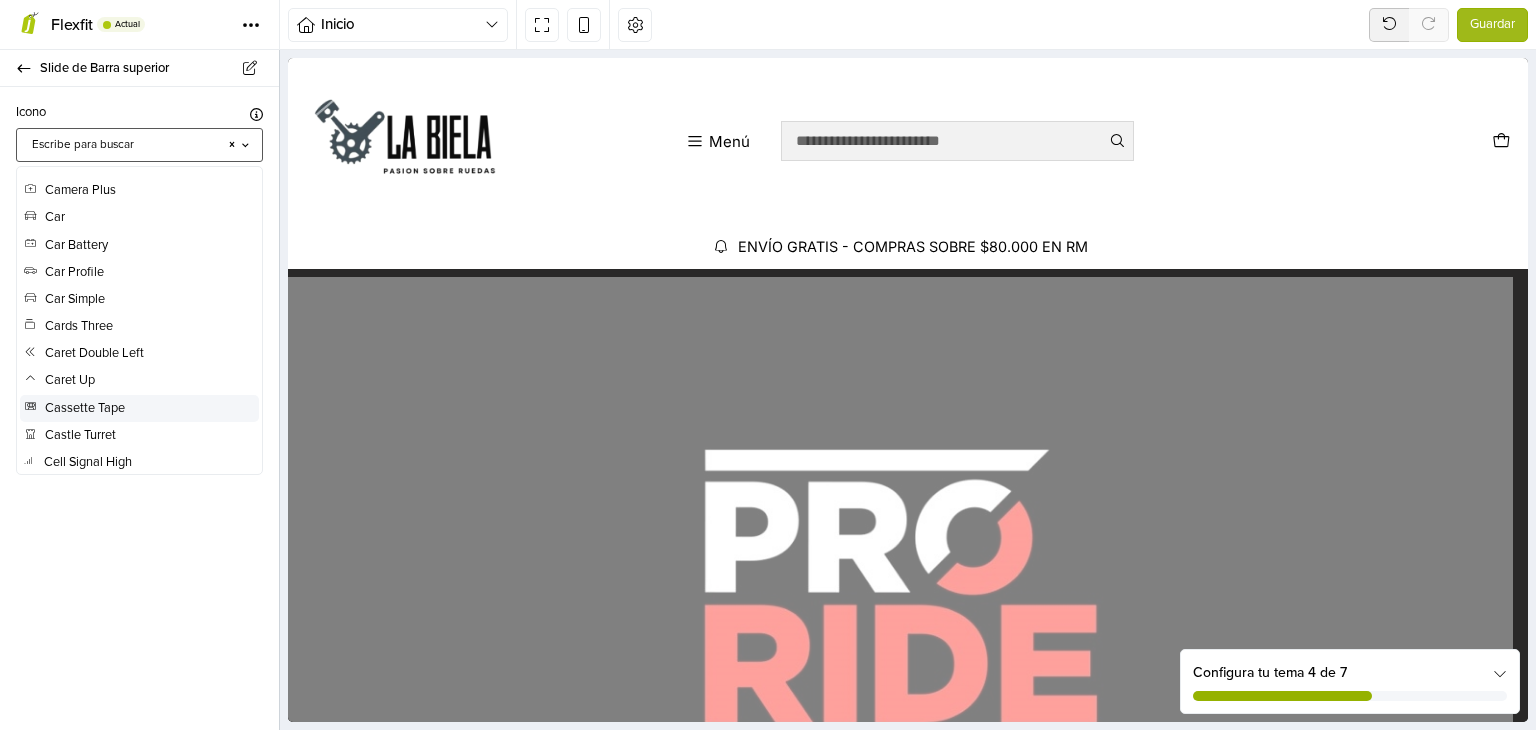scroll, scrollTop: 839, scrollLeft: 0, axis: vertical 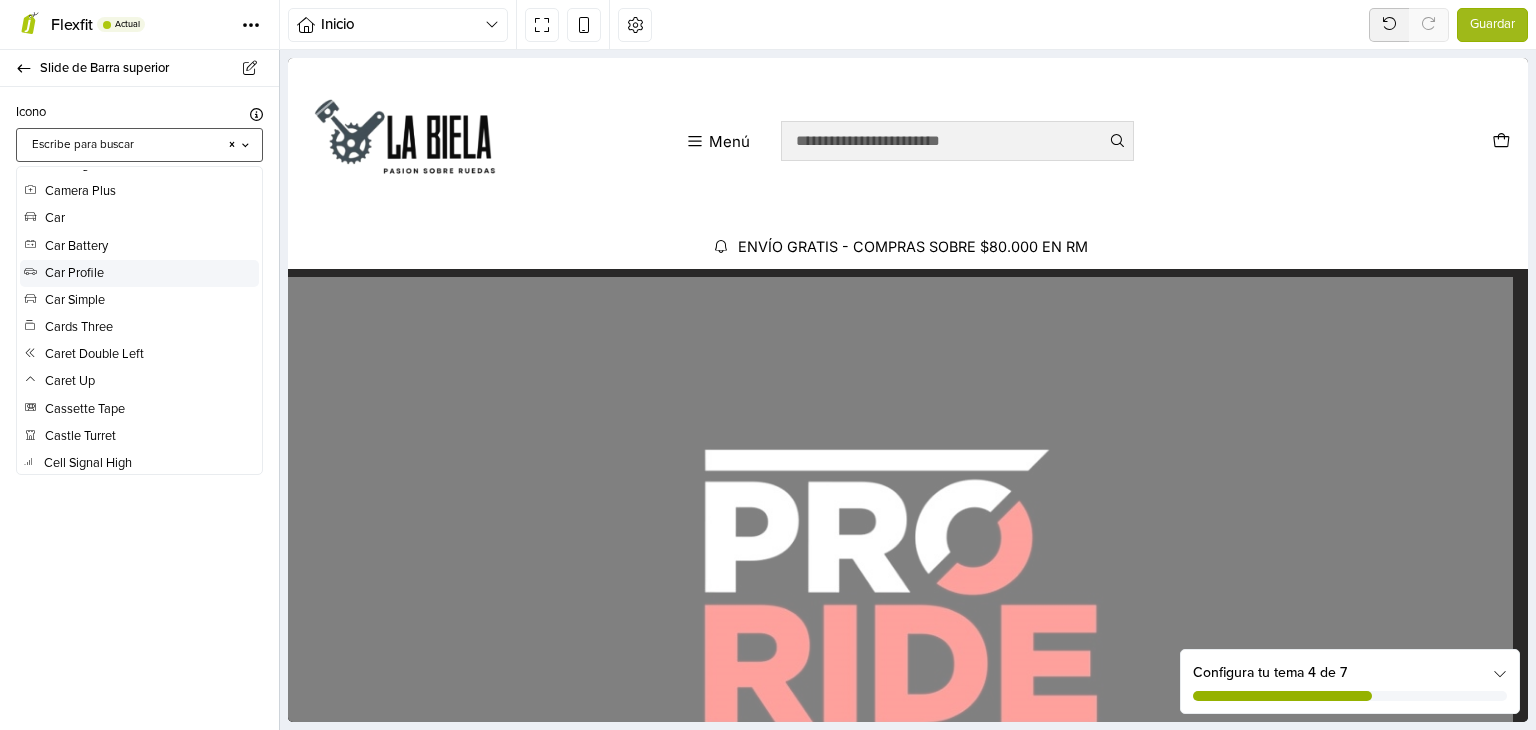 click on "Car Profile" at bounding box center (64, 273) 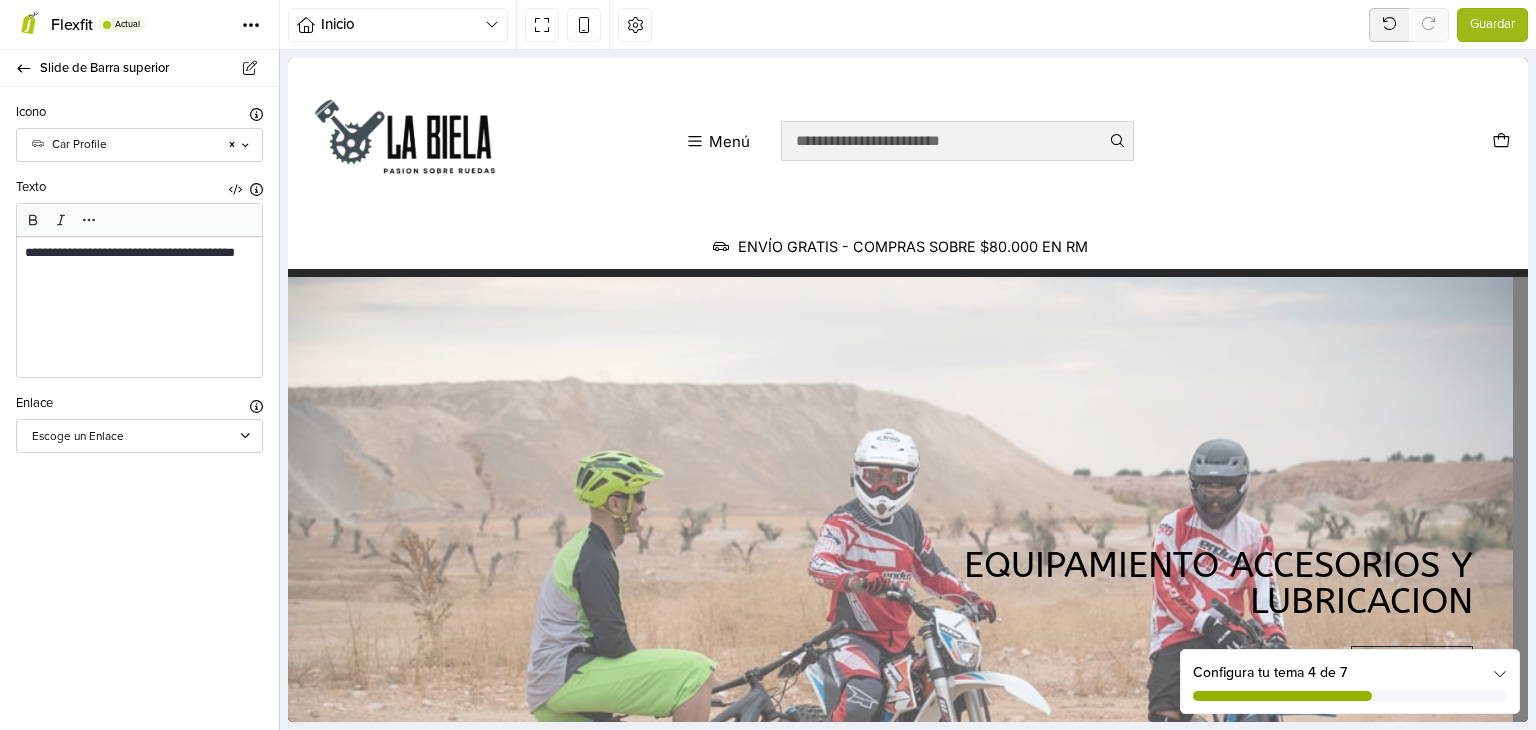 click on "**********" at bounding box center (139, 282) 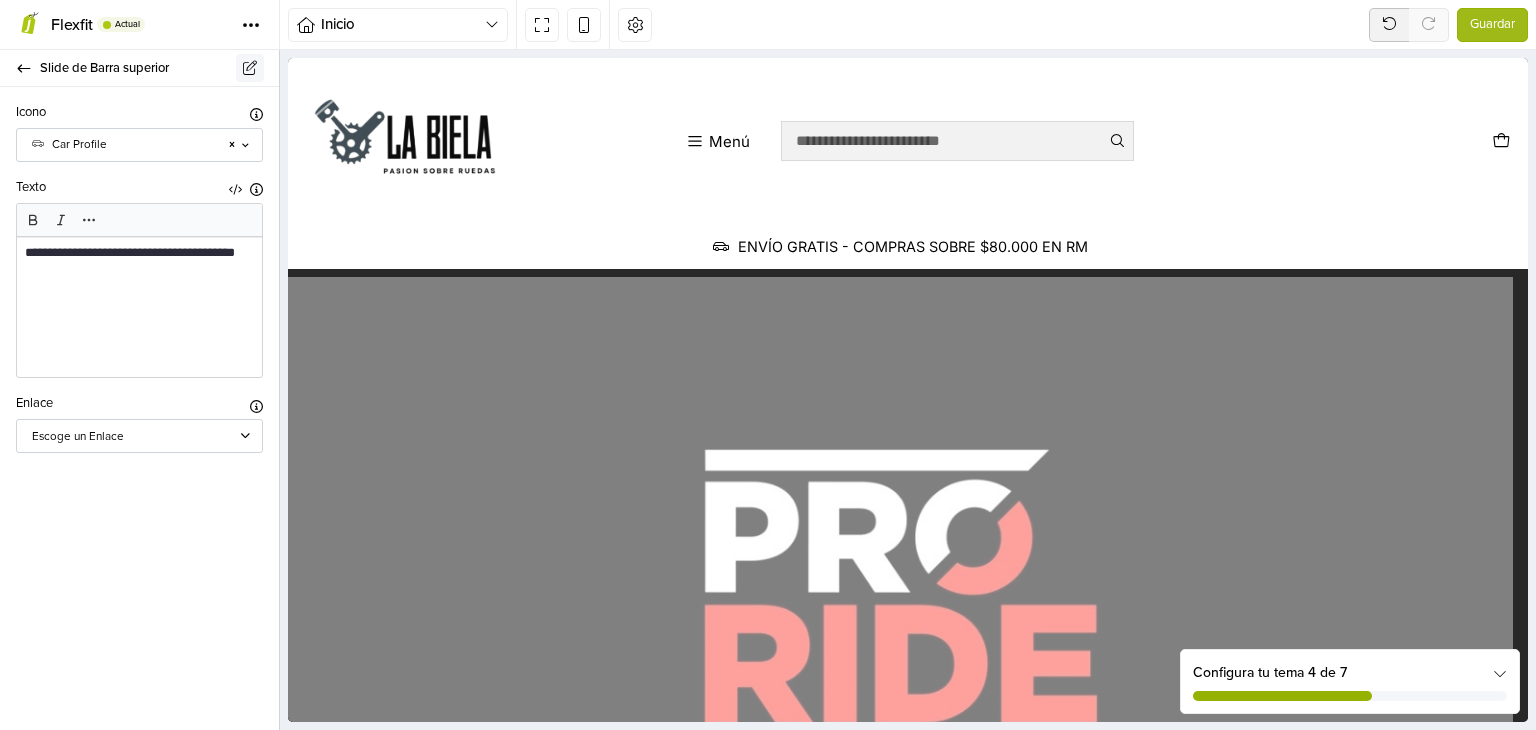 click at bounding box center (250, 68) 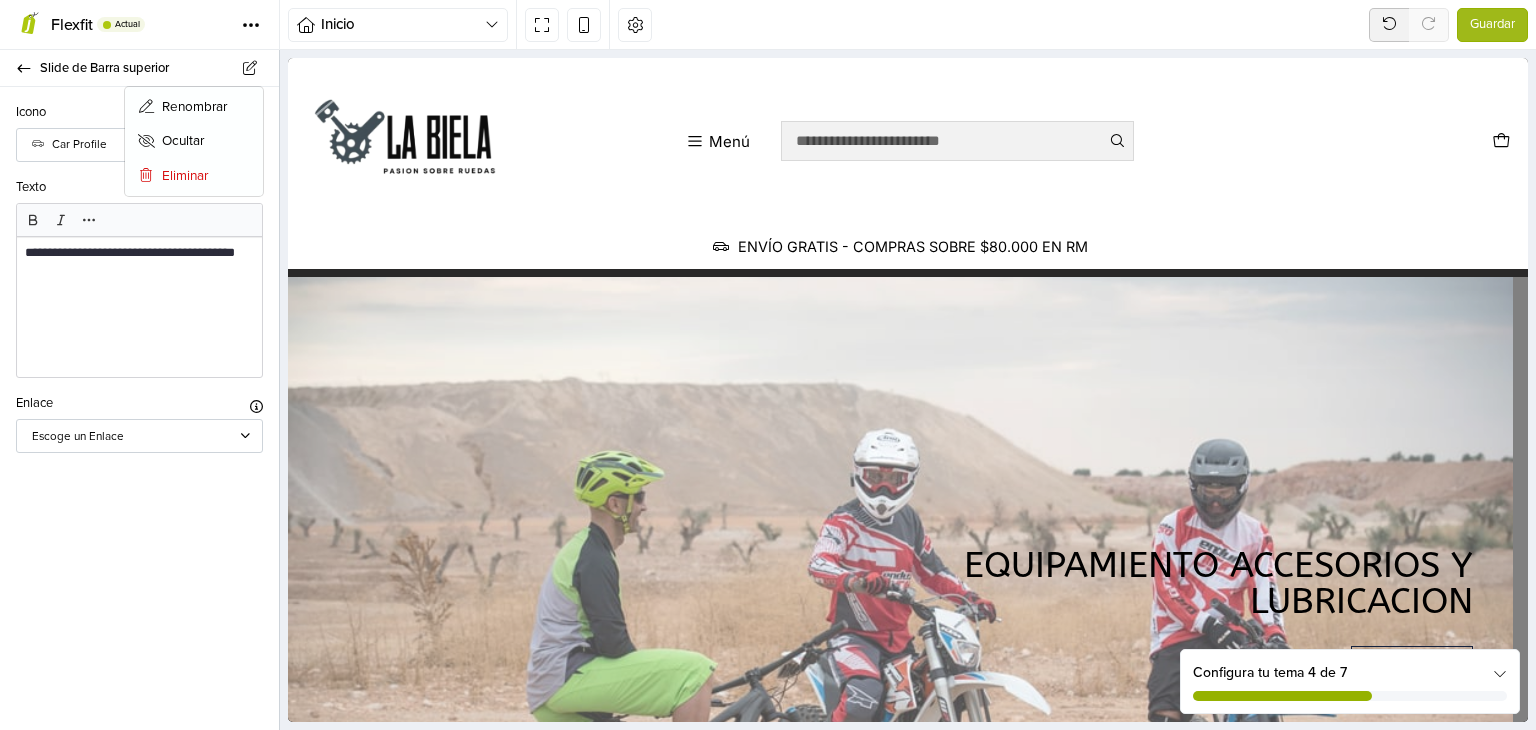 click on "Icono Permite mostrar un ícono a la izquierda del texto" at bounding box center (139, 115) 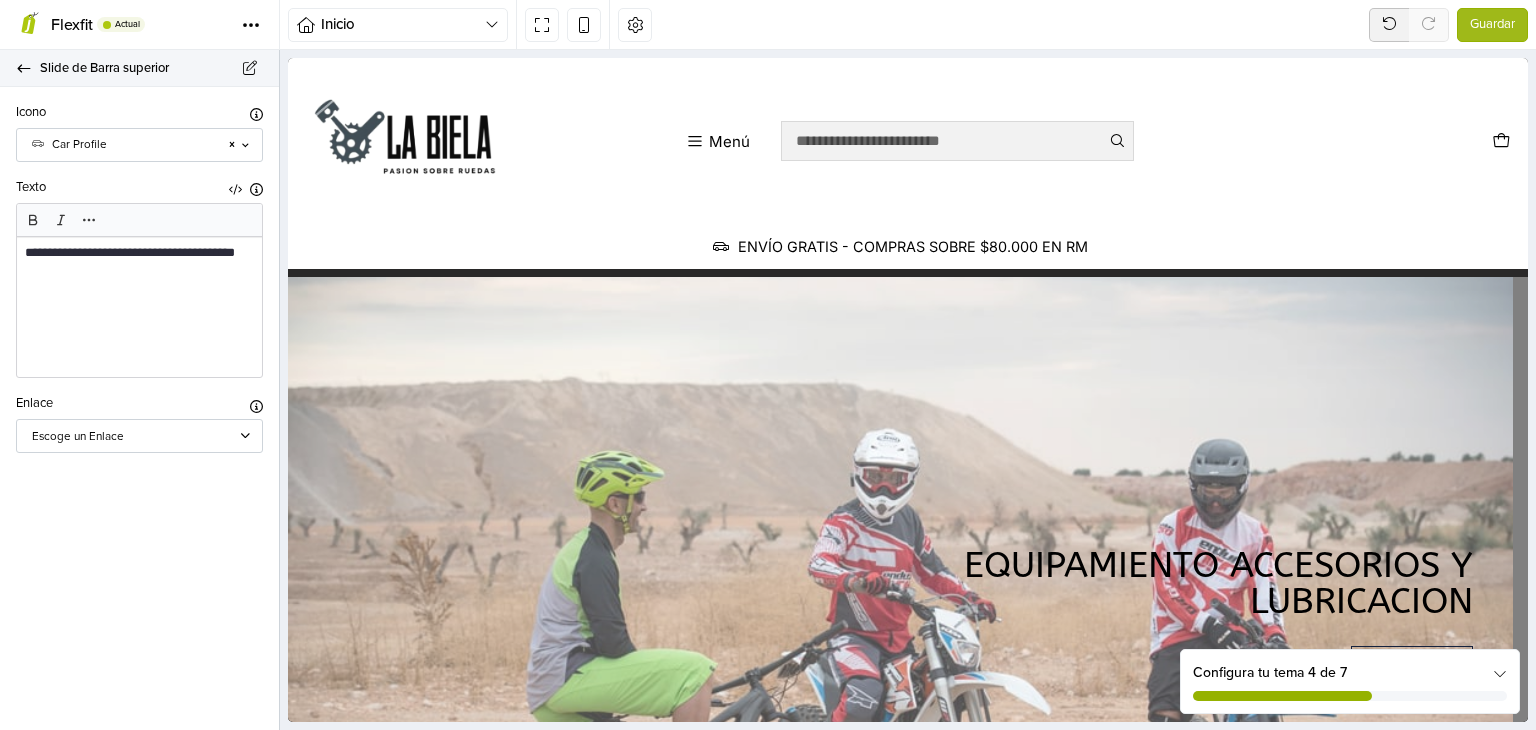 click 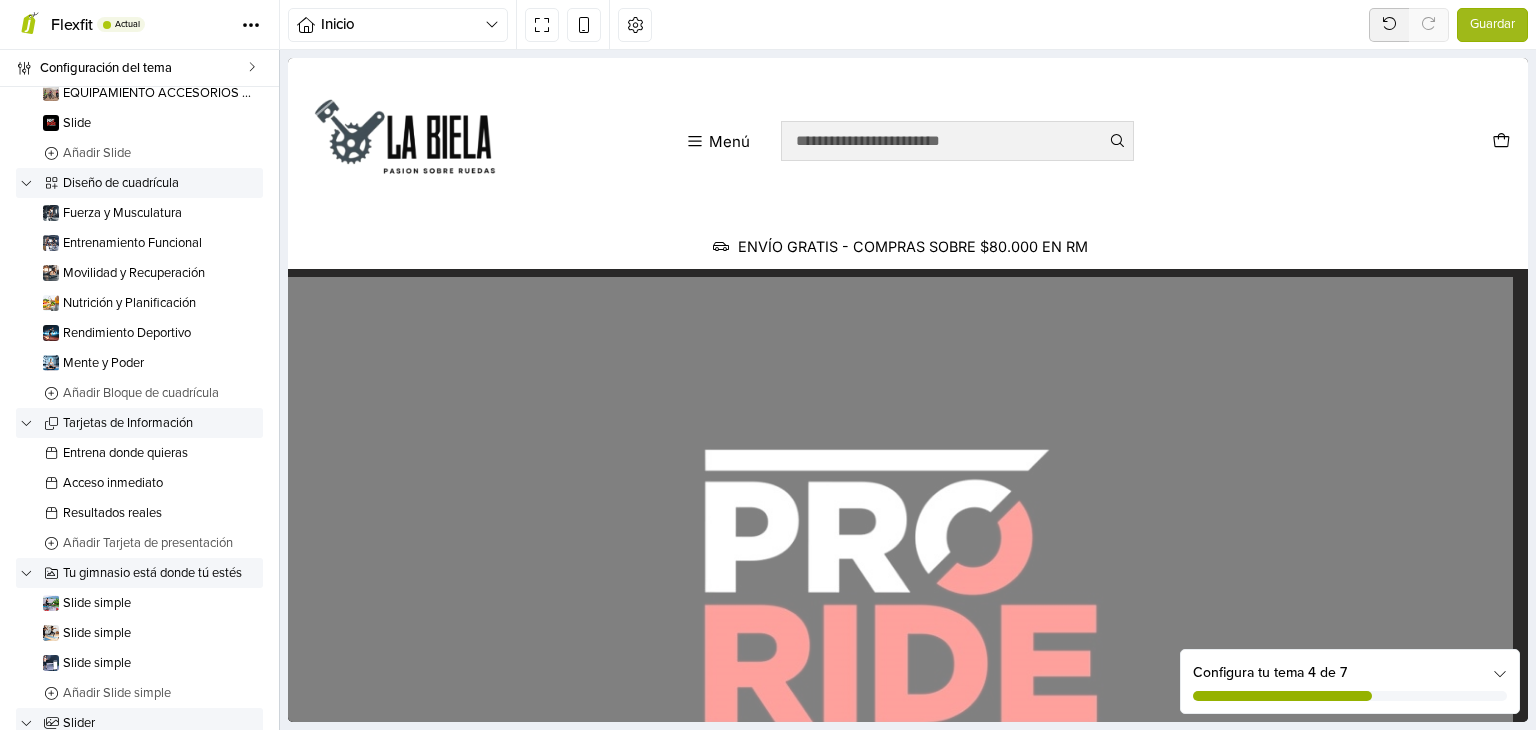 scroll, scrollTop: 0, scrollLeft: 0, axis: both 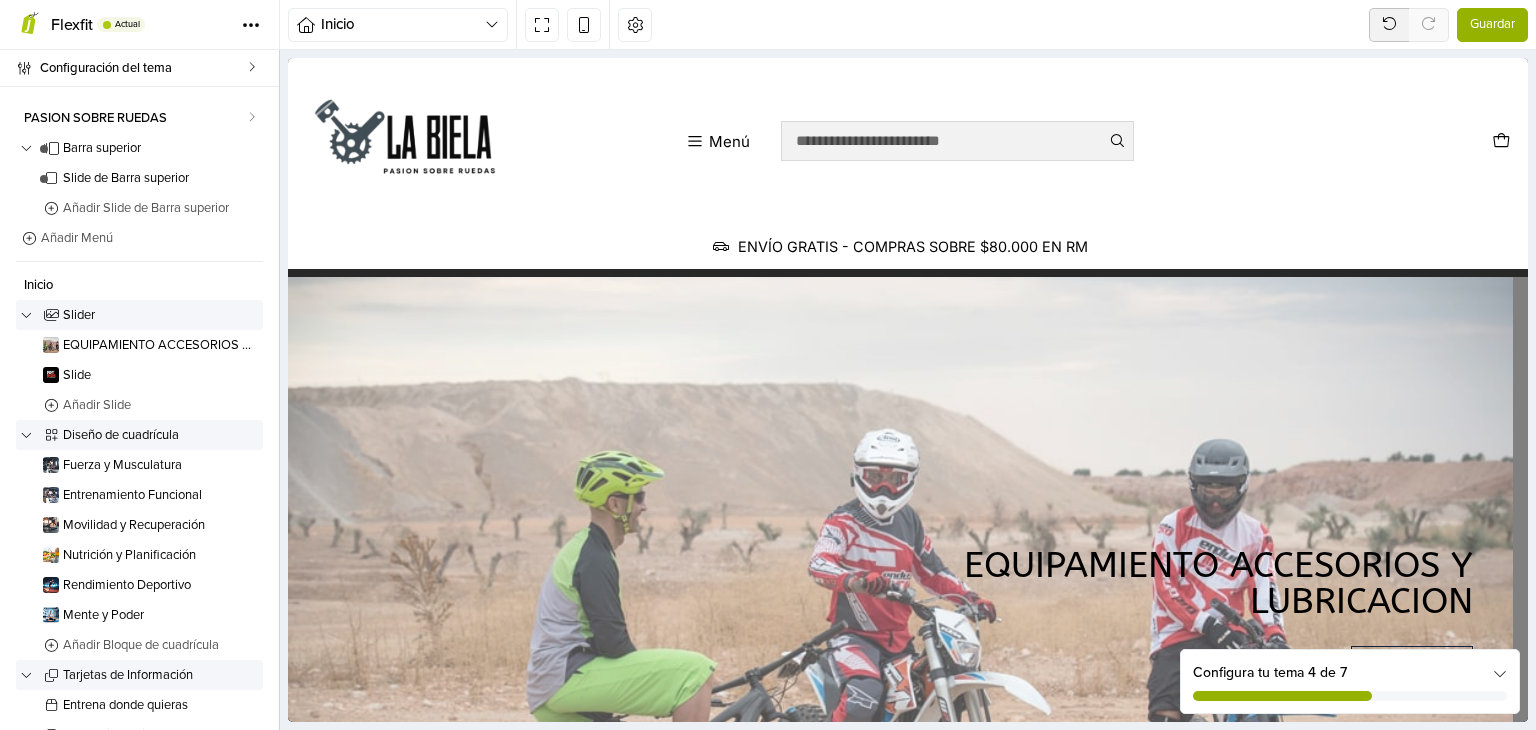 click on "Guardar" at bounding box center [1492, 25] 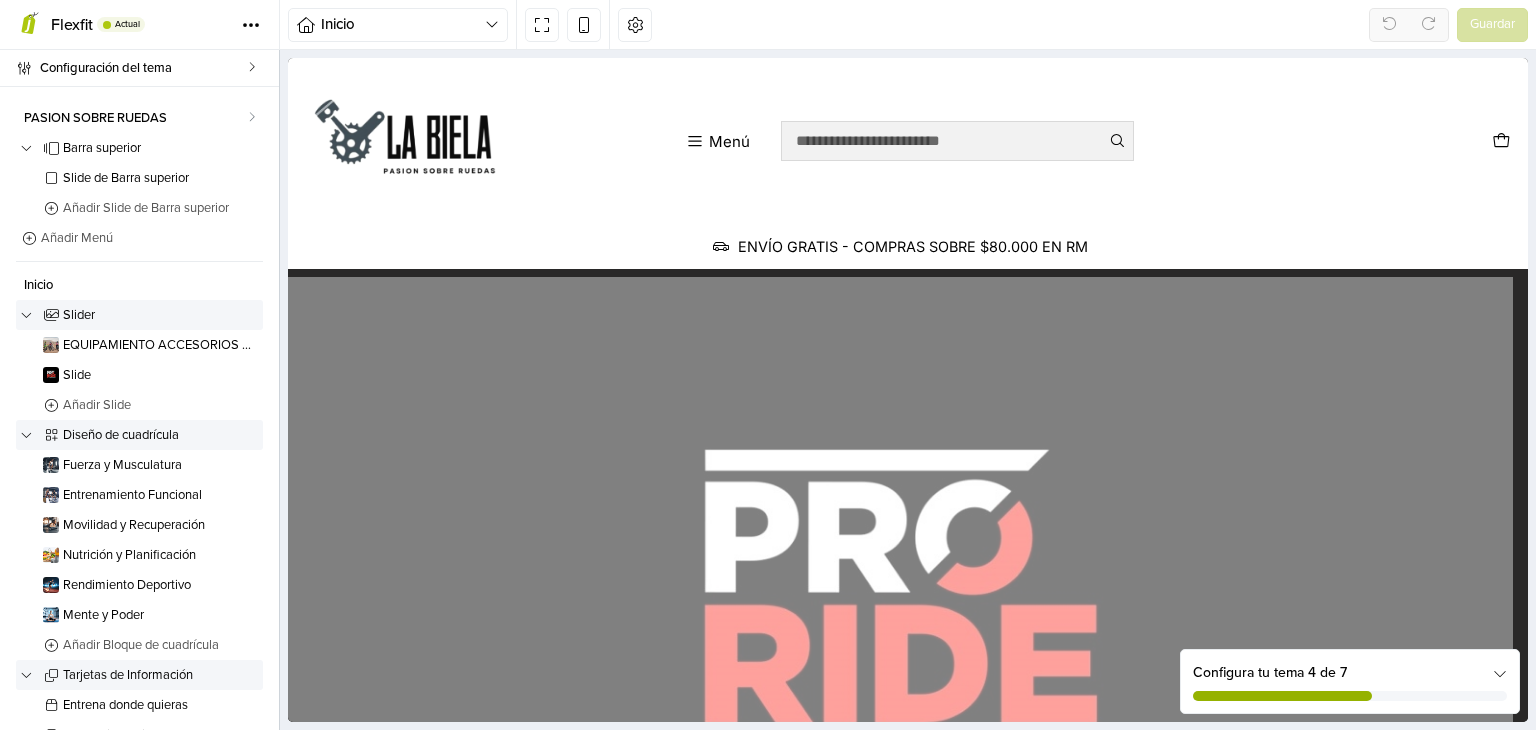scroll, scrollTop: 0, scrollLeft: 0, axis: both 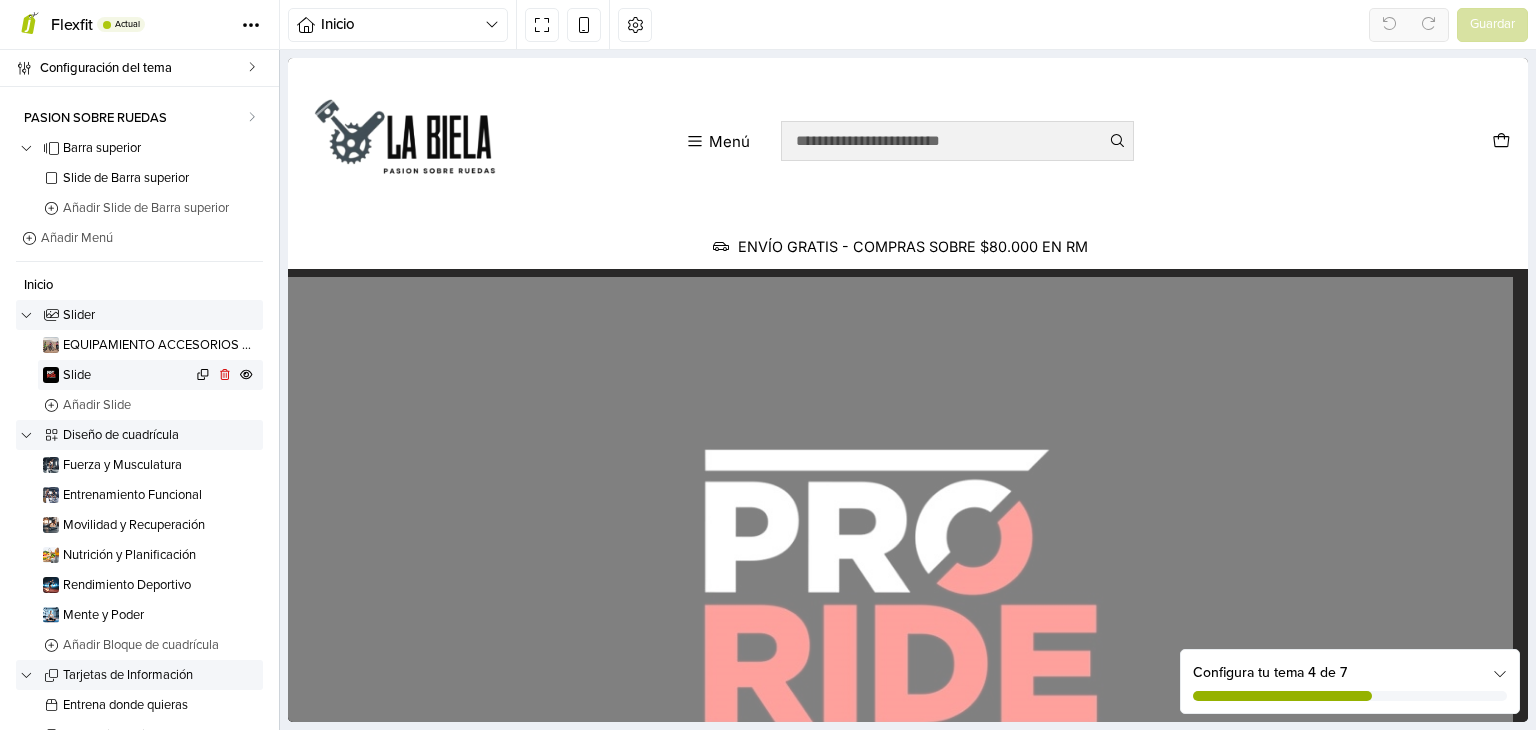 click on "Slide" at bounding box center (127, 375) 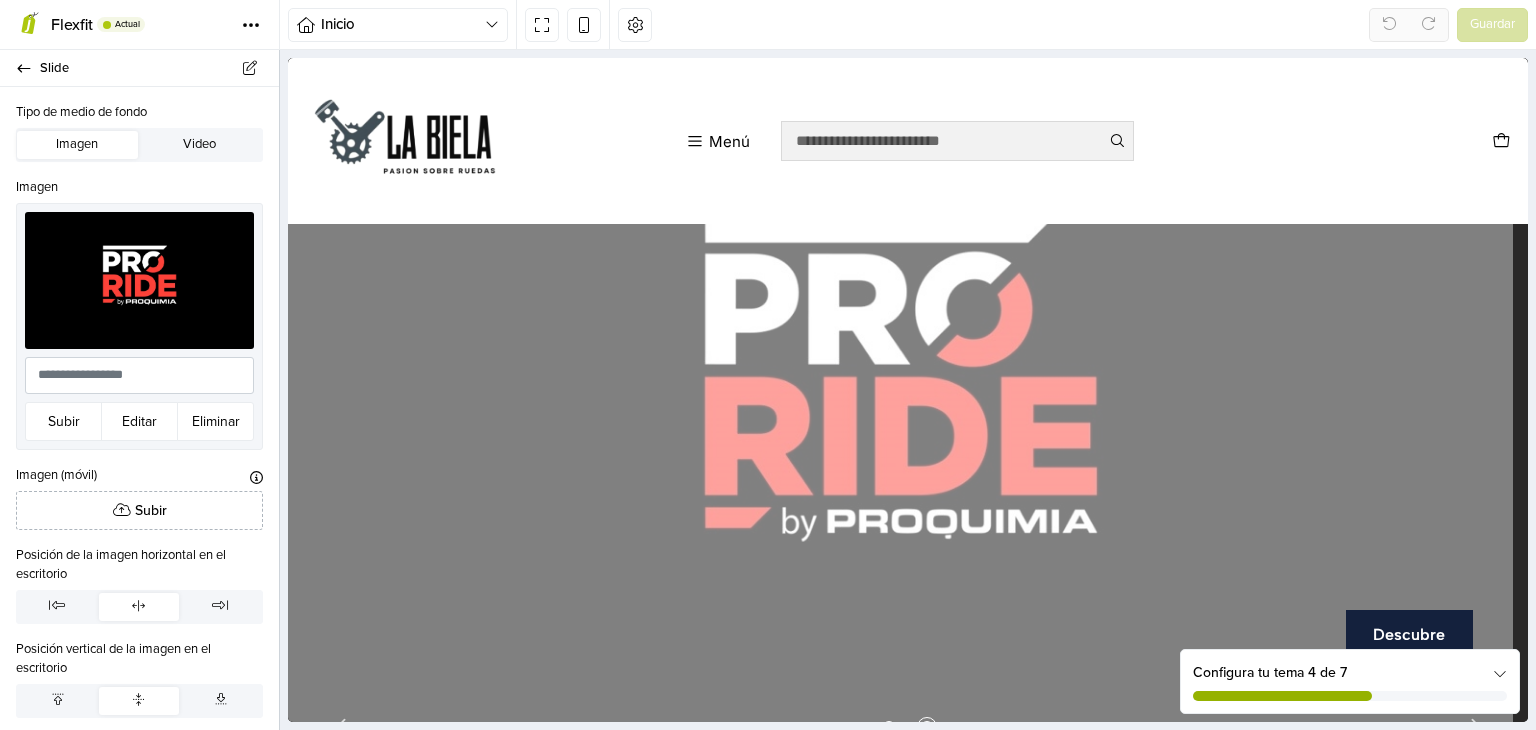 scroll, scrollTop: 247, scrollLeft: 0, axis: vertical 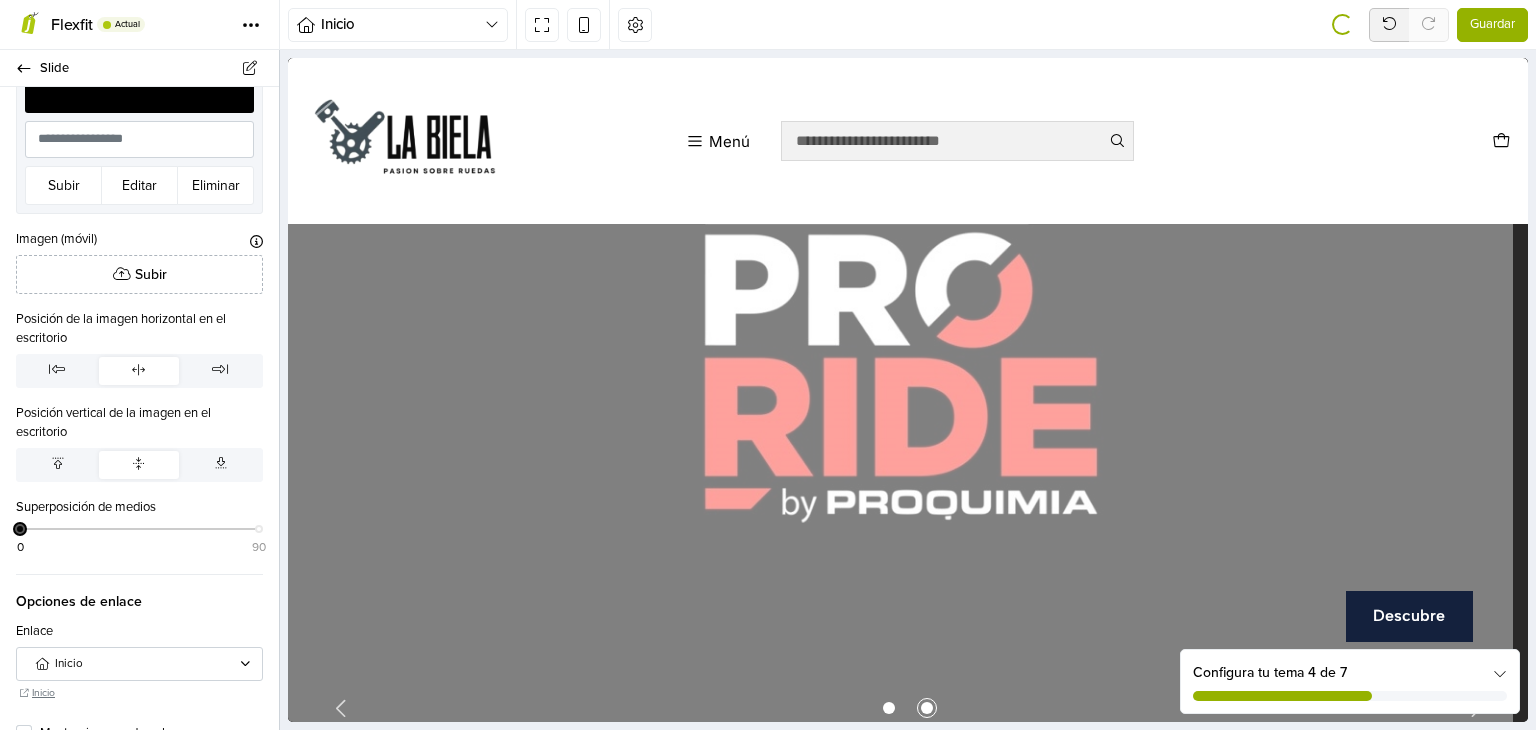 drag, startPoint x: 146, startPoint y: 524, endPoint x: 29, endPoint y: 522, distance: 117.01709 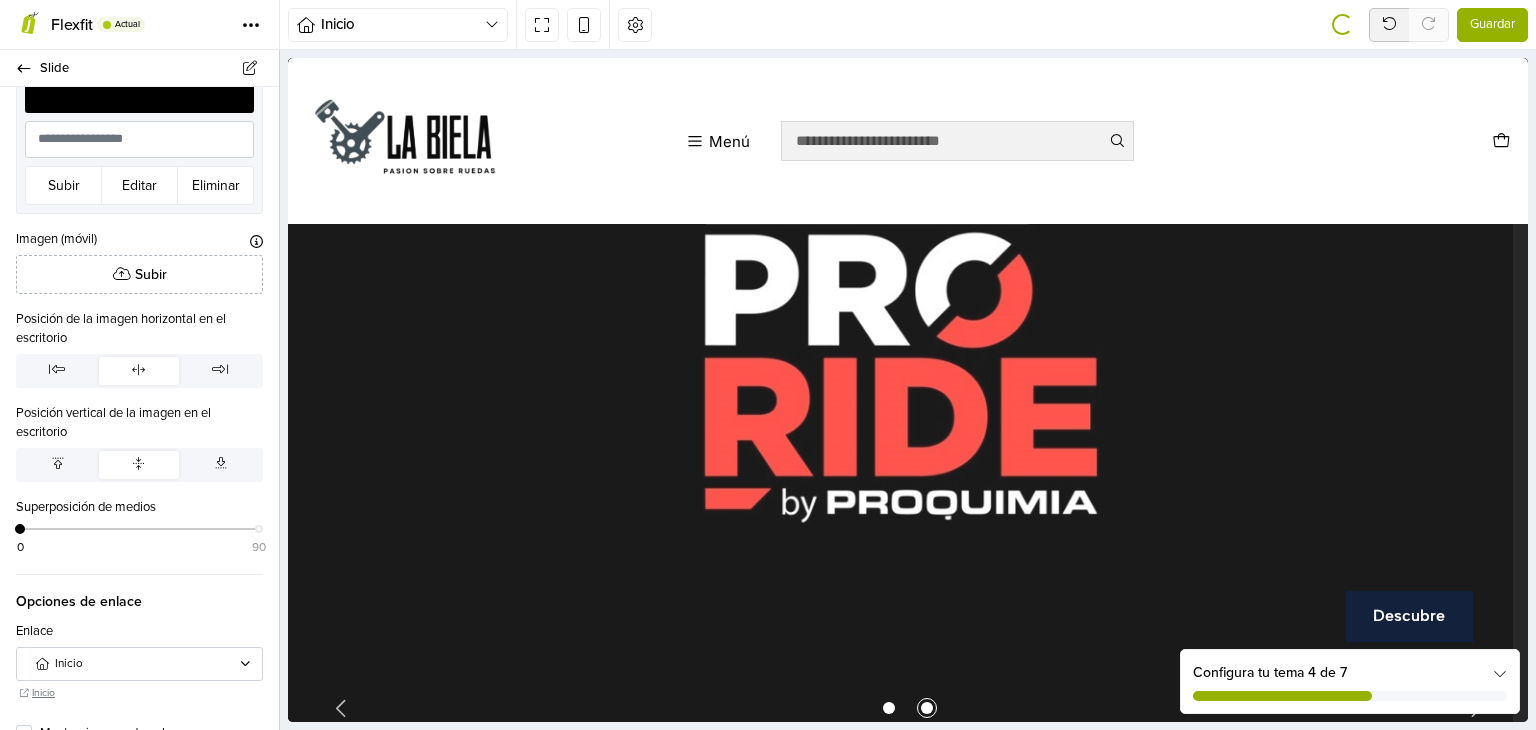 scroll, scrollTop: 249, scrollLeft: 0, axis: vertical 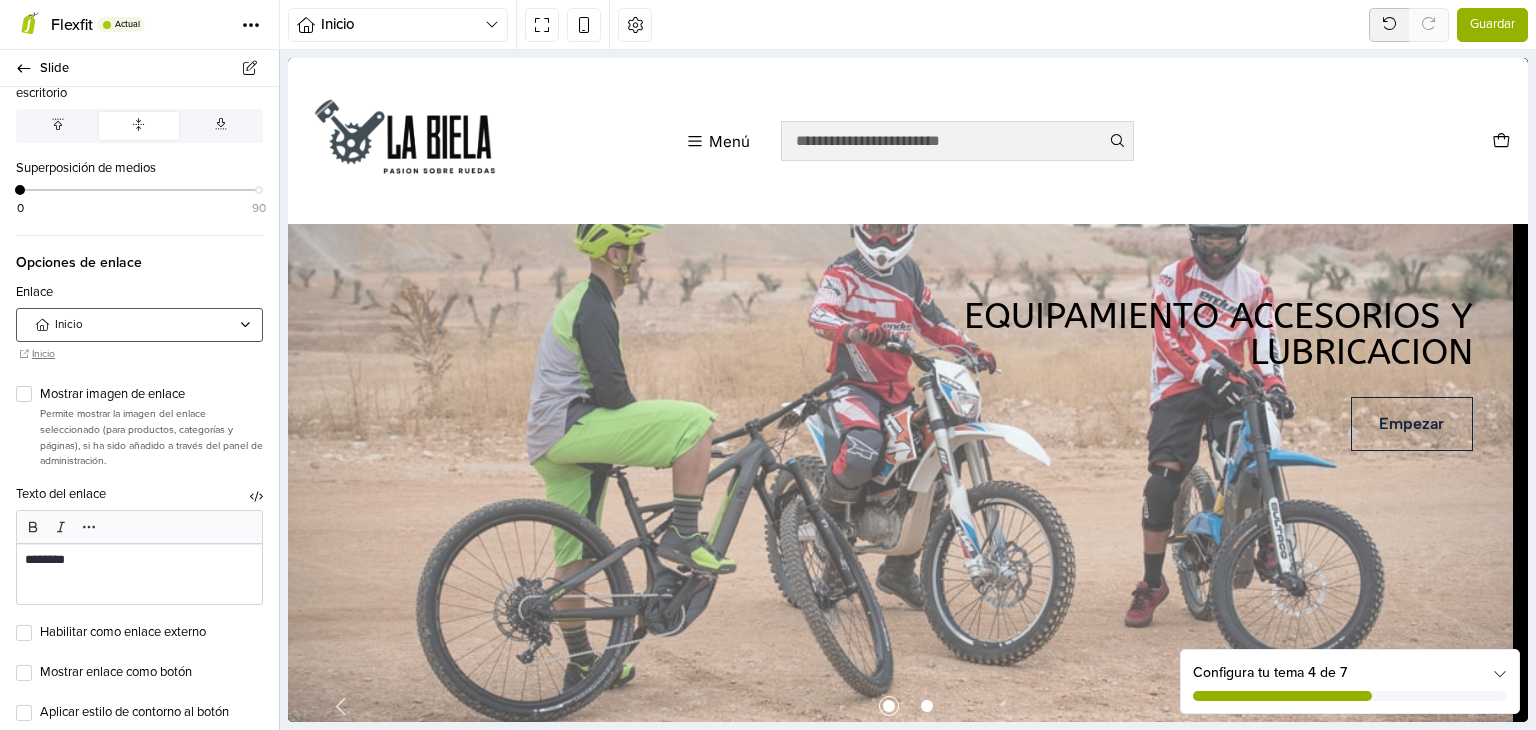 click on "Inicio" at bounding box center [140, 325] 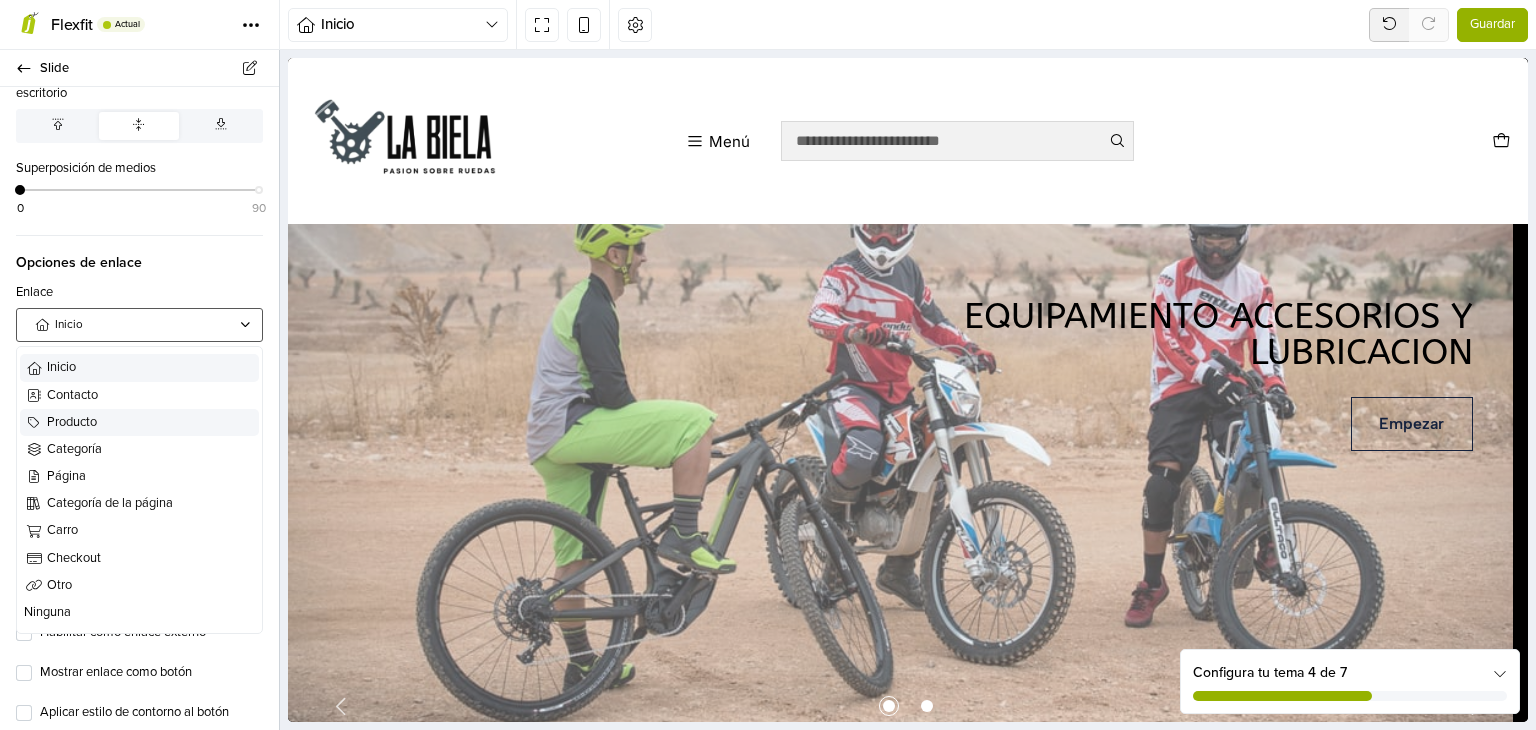 click on "Producto" at bounding box center (151, 422) 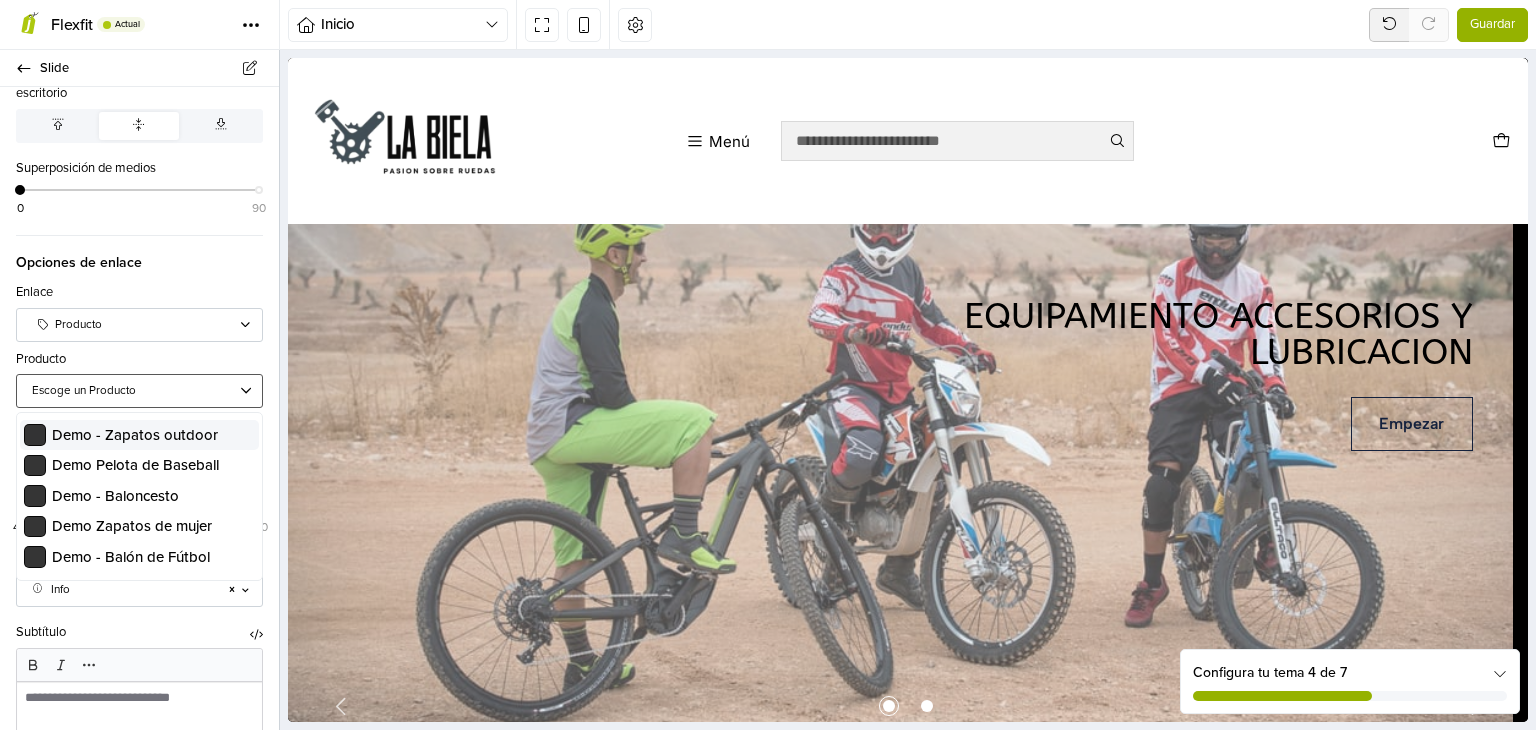 click at bounding box center (130, 391) 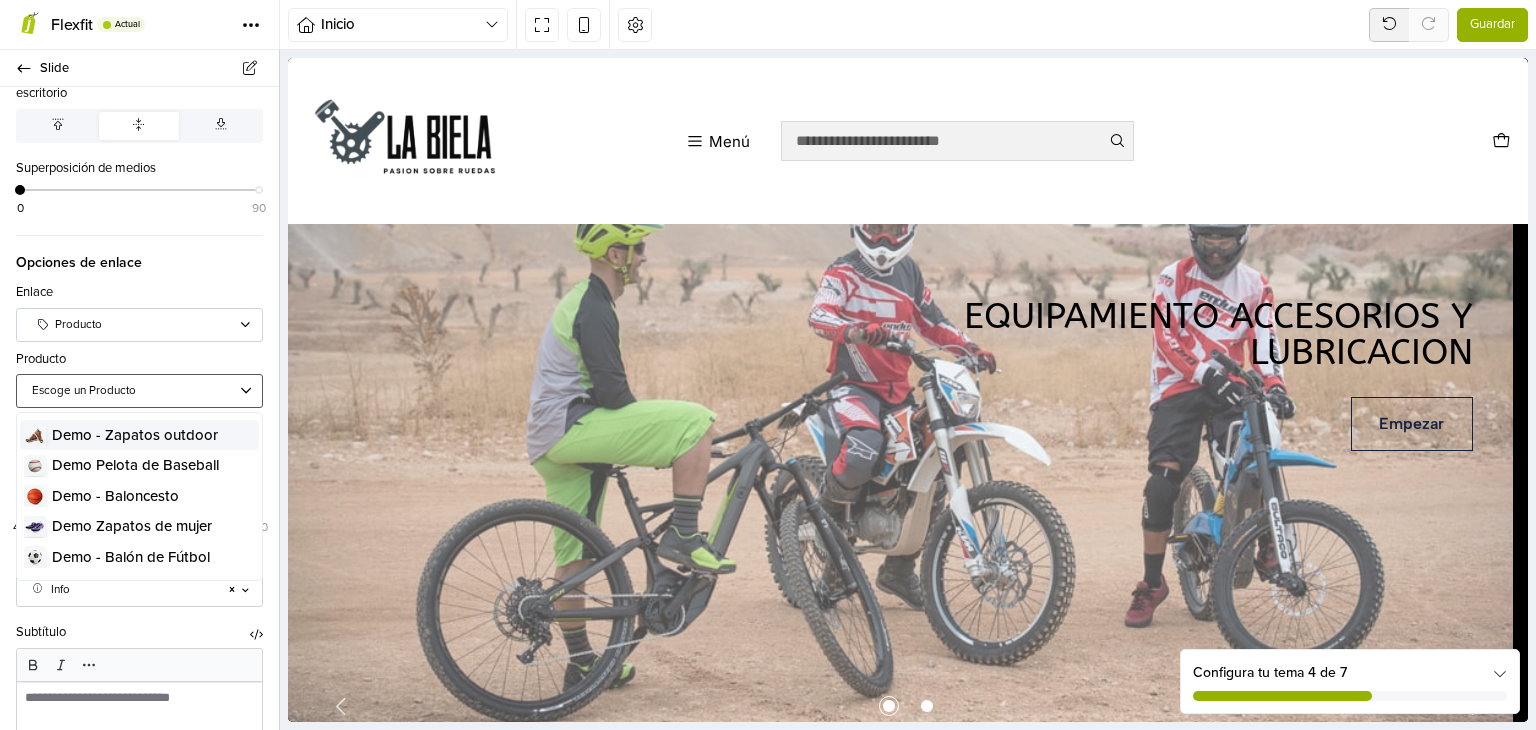 click on "Demo - Zapatos outdoor" at bounding box center [135, 435] 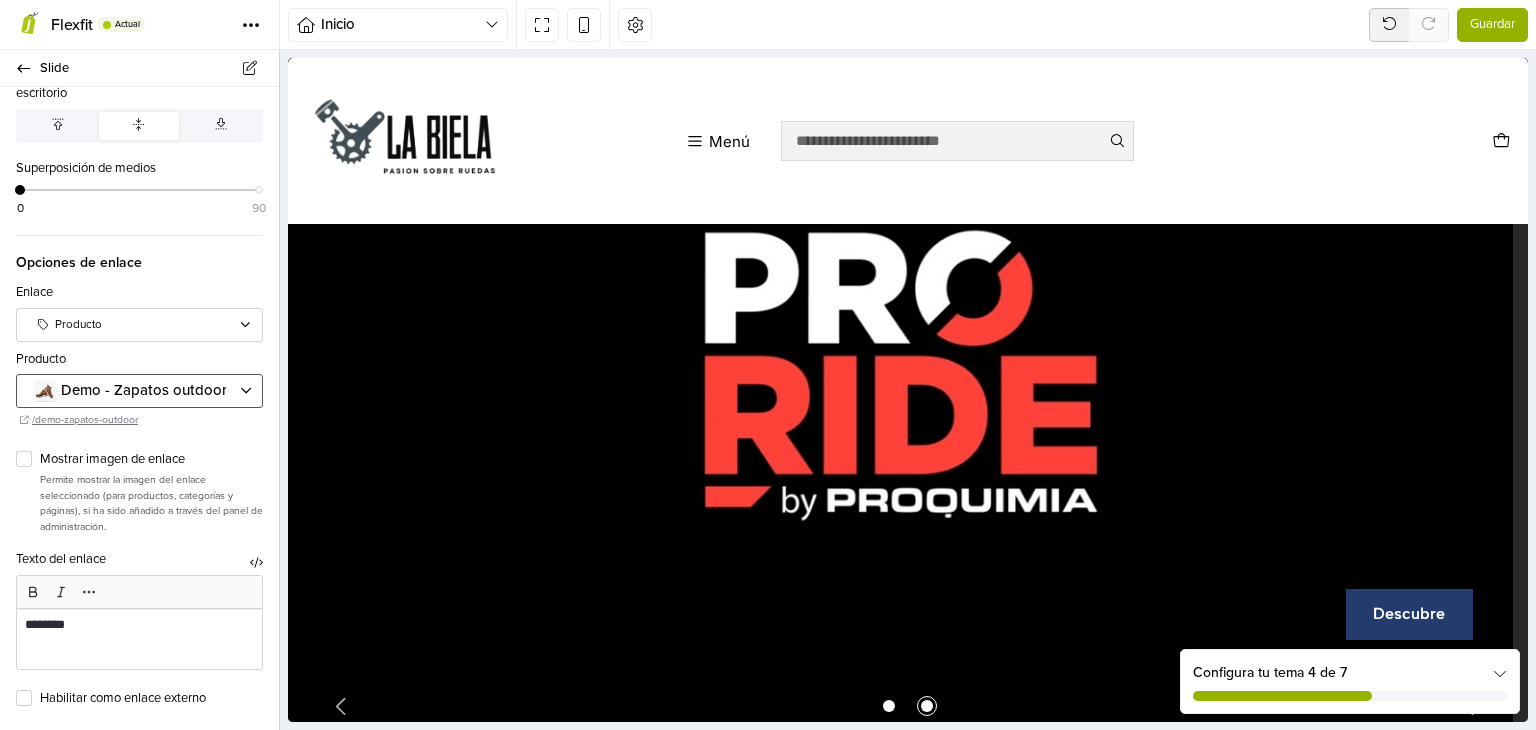 click at bounding box center [900, 388] 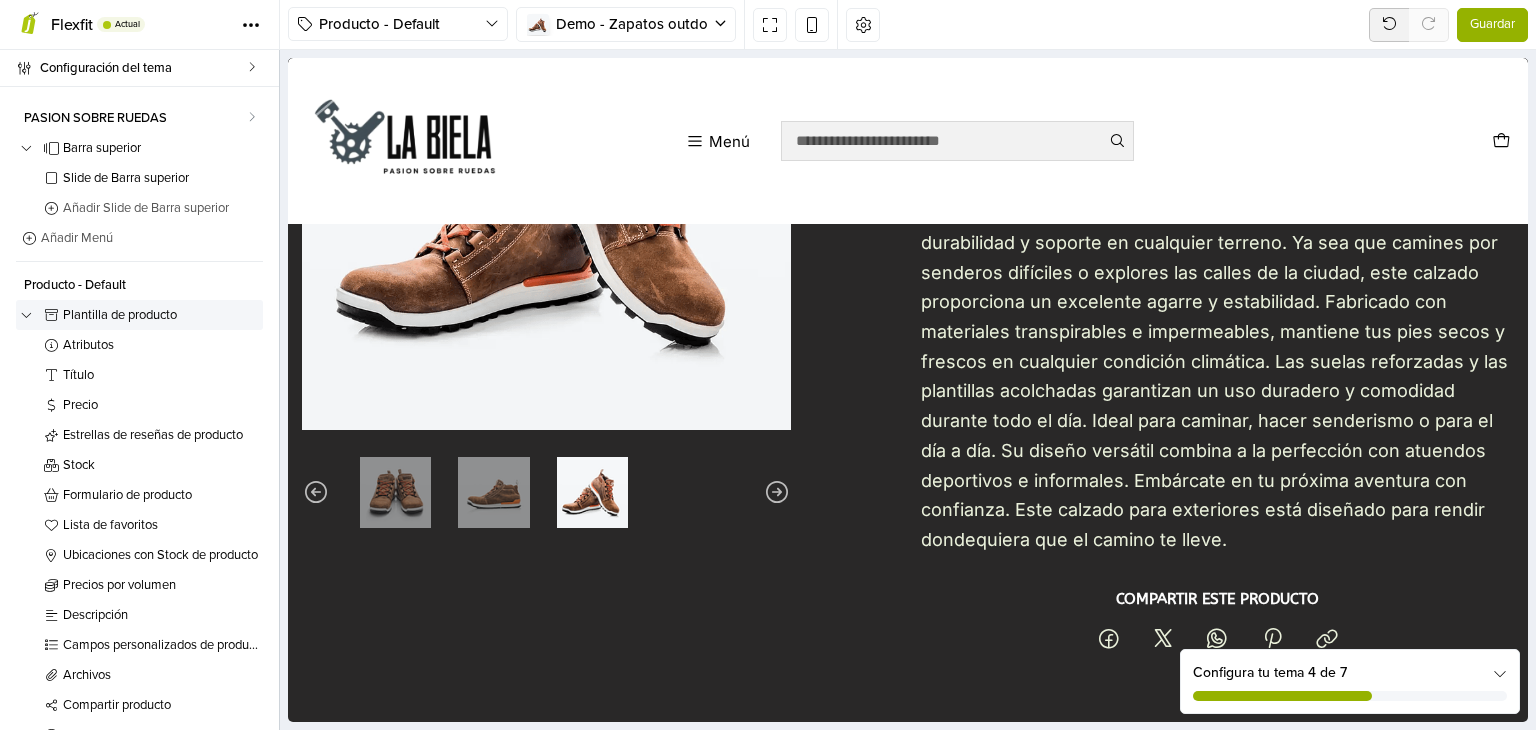 scroll, scrollTop: 0, scrollLeft: 0, axis: both 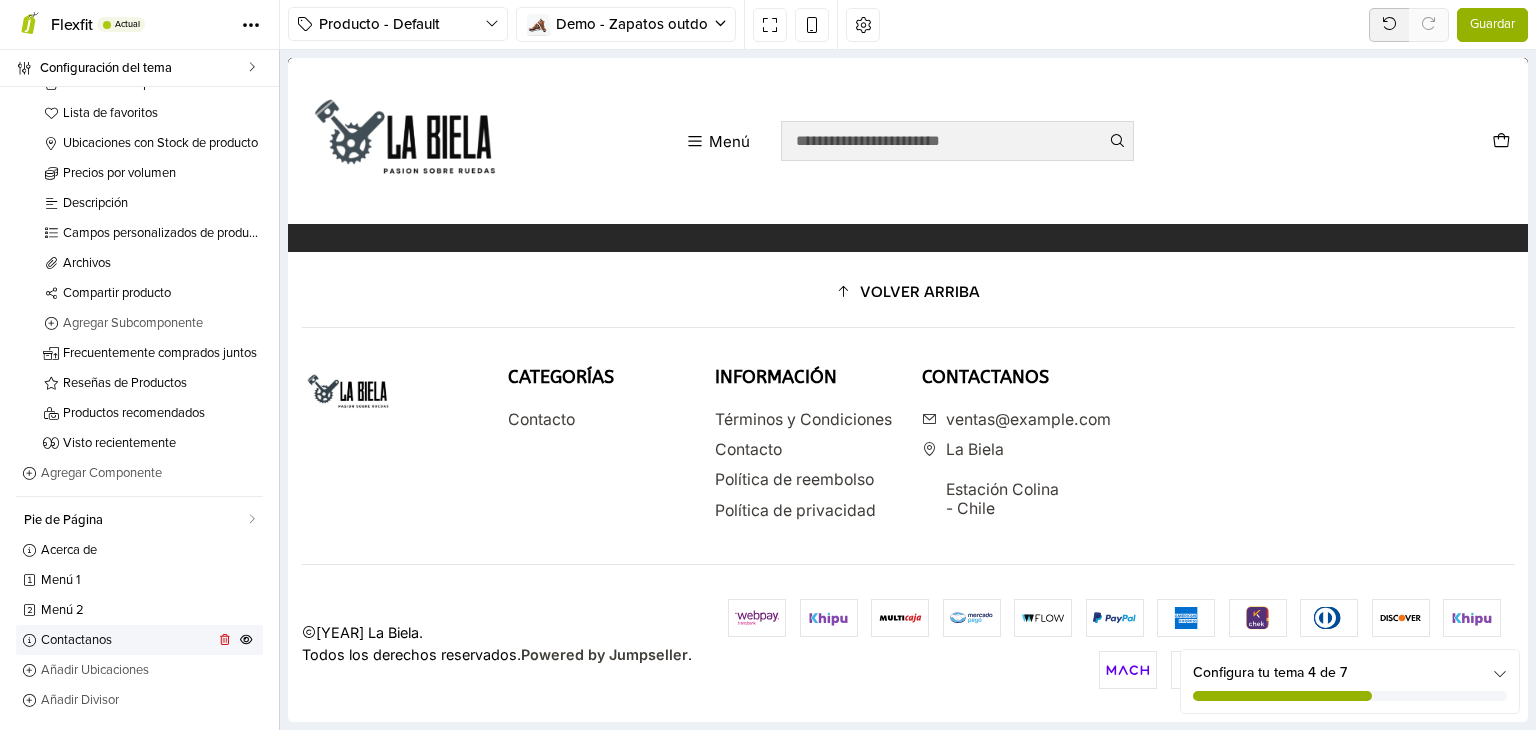 click on "Contactanos" at bounding box center [127, 640] 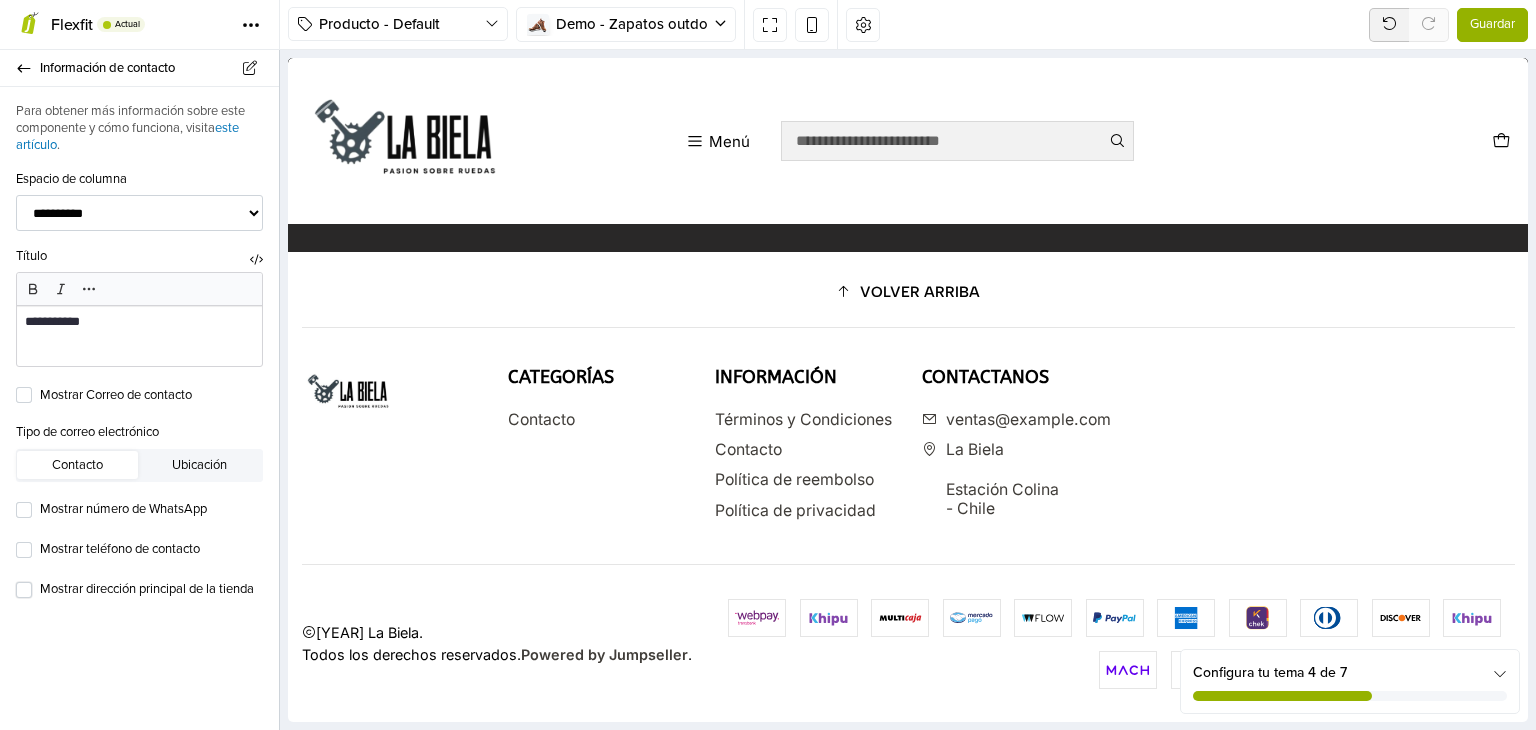 click on "Mostrar dirección principal de la tienda" at bounding box center (151, 590) 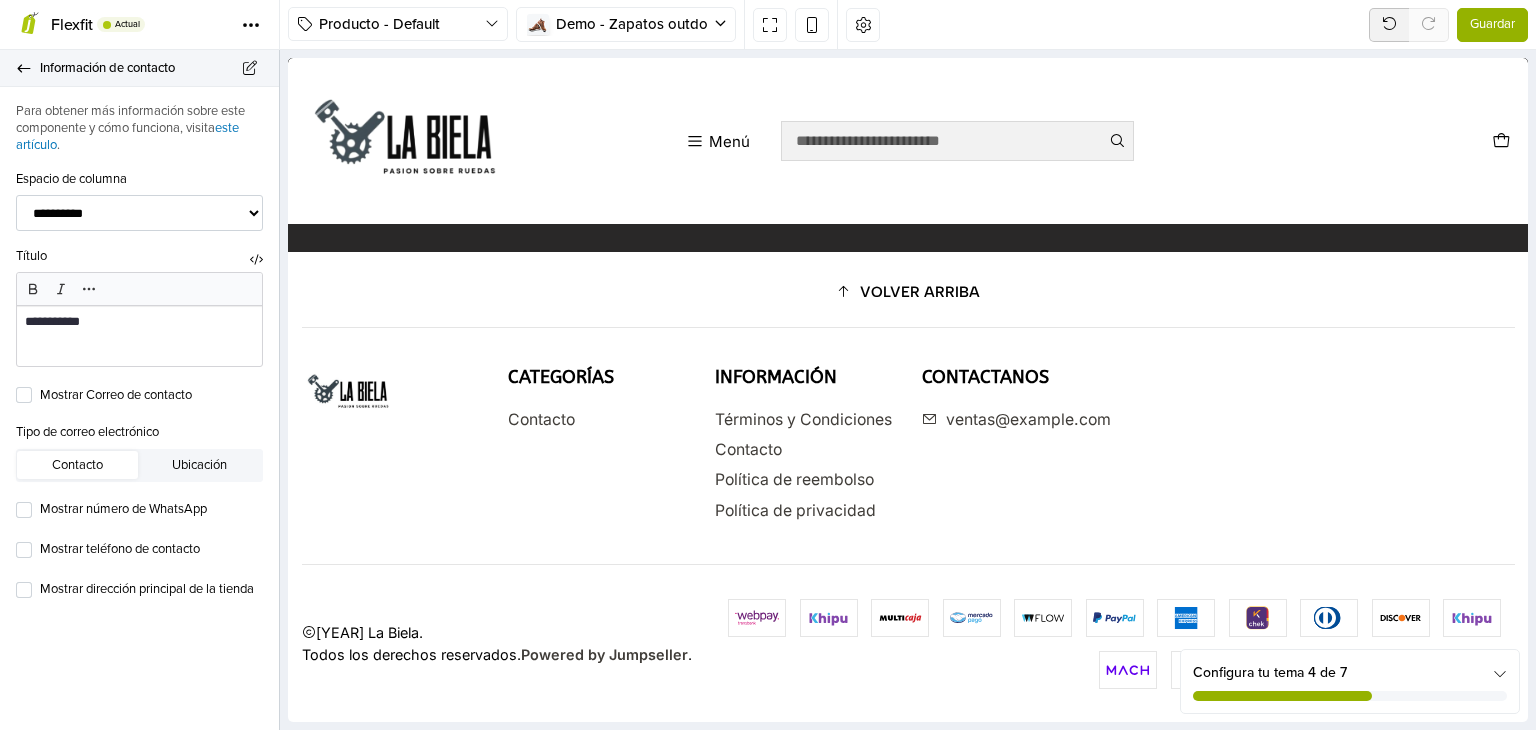 click 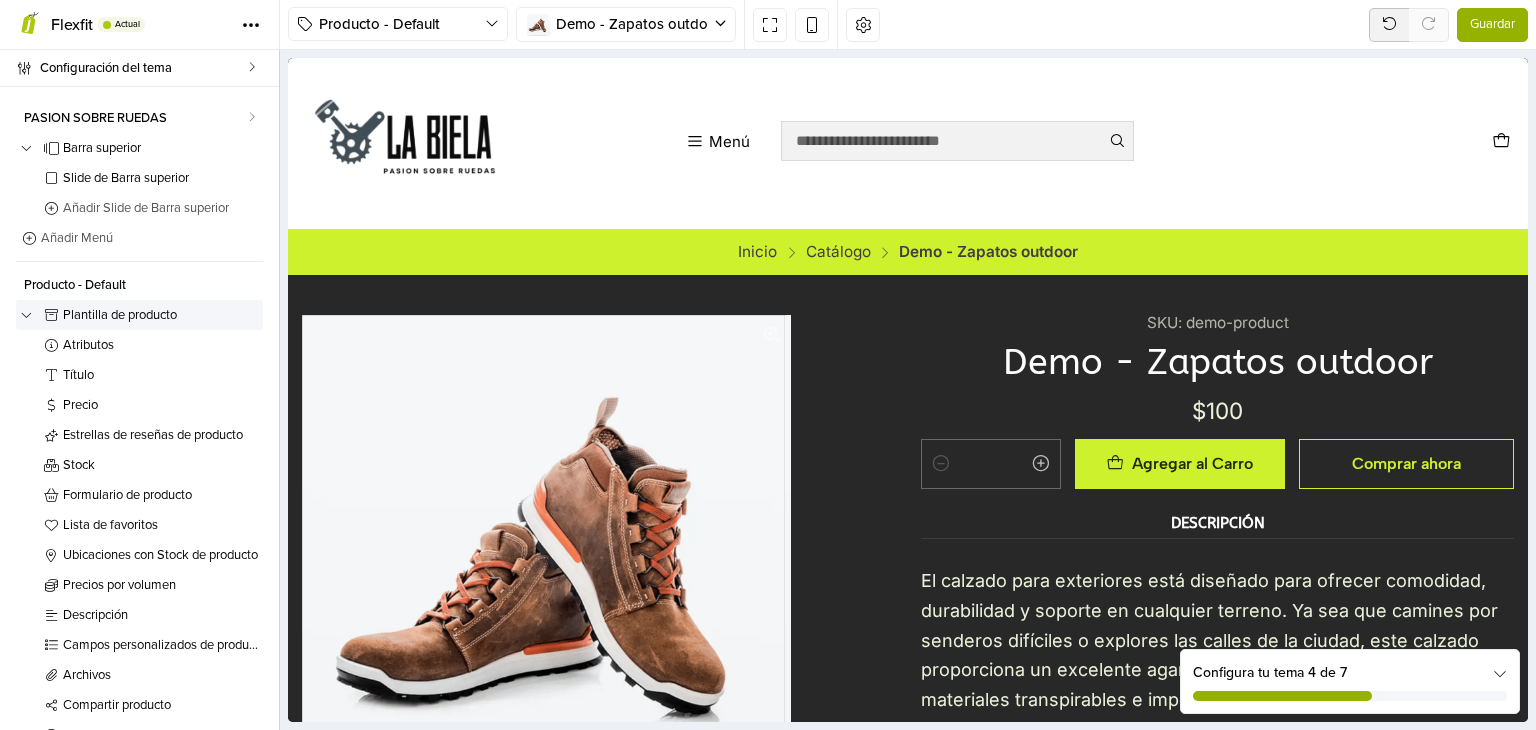 scroll, scrollTop: 0, scrollLeft: 0, axis: both 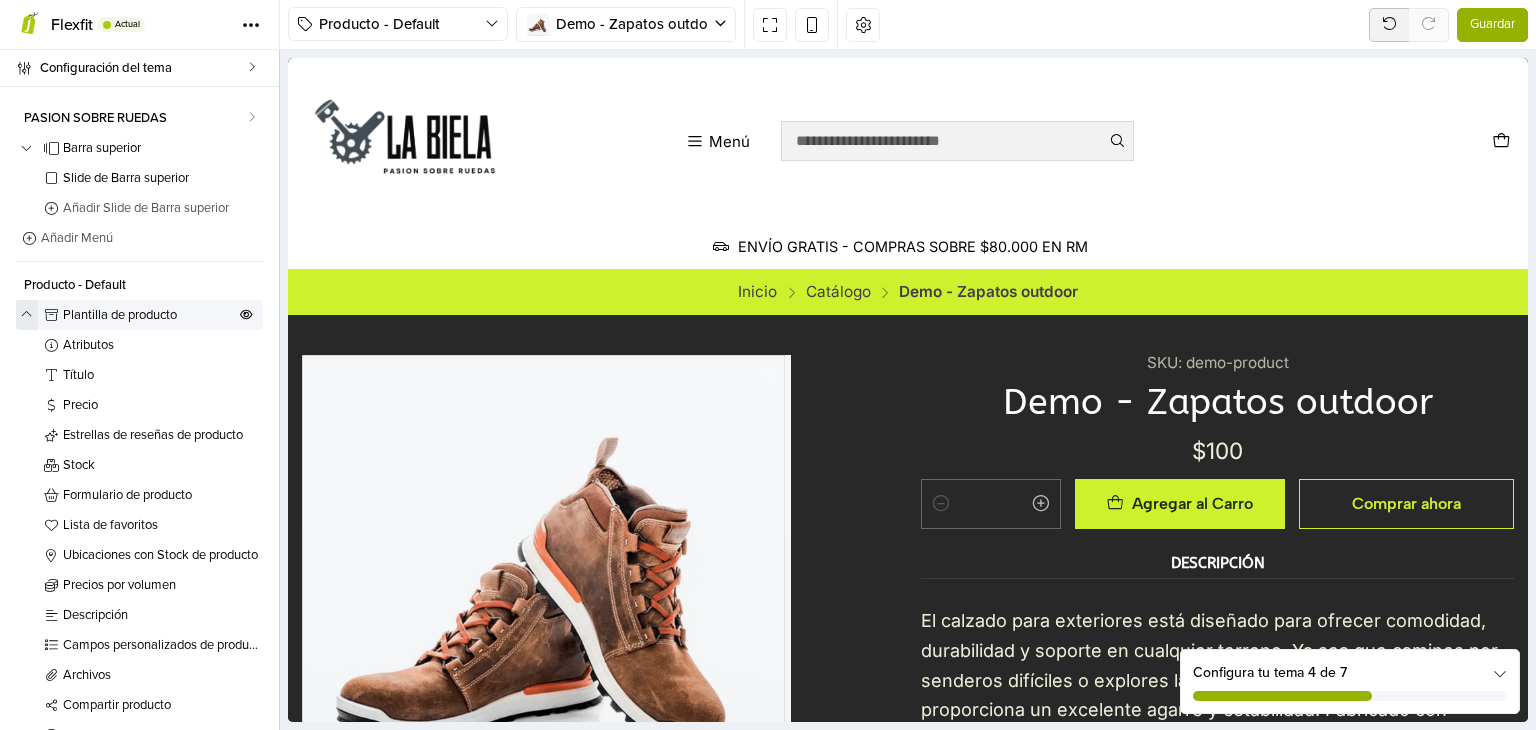 click at bounding box center (27, 315) 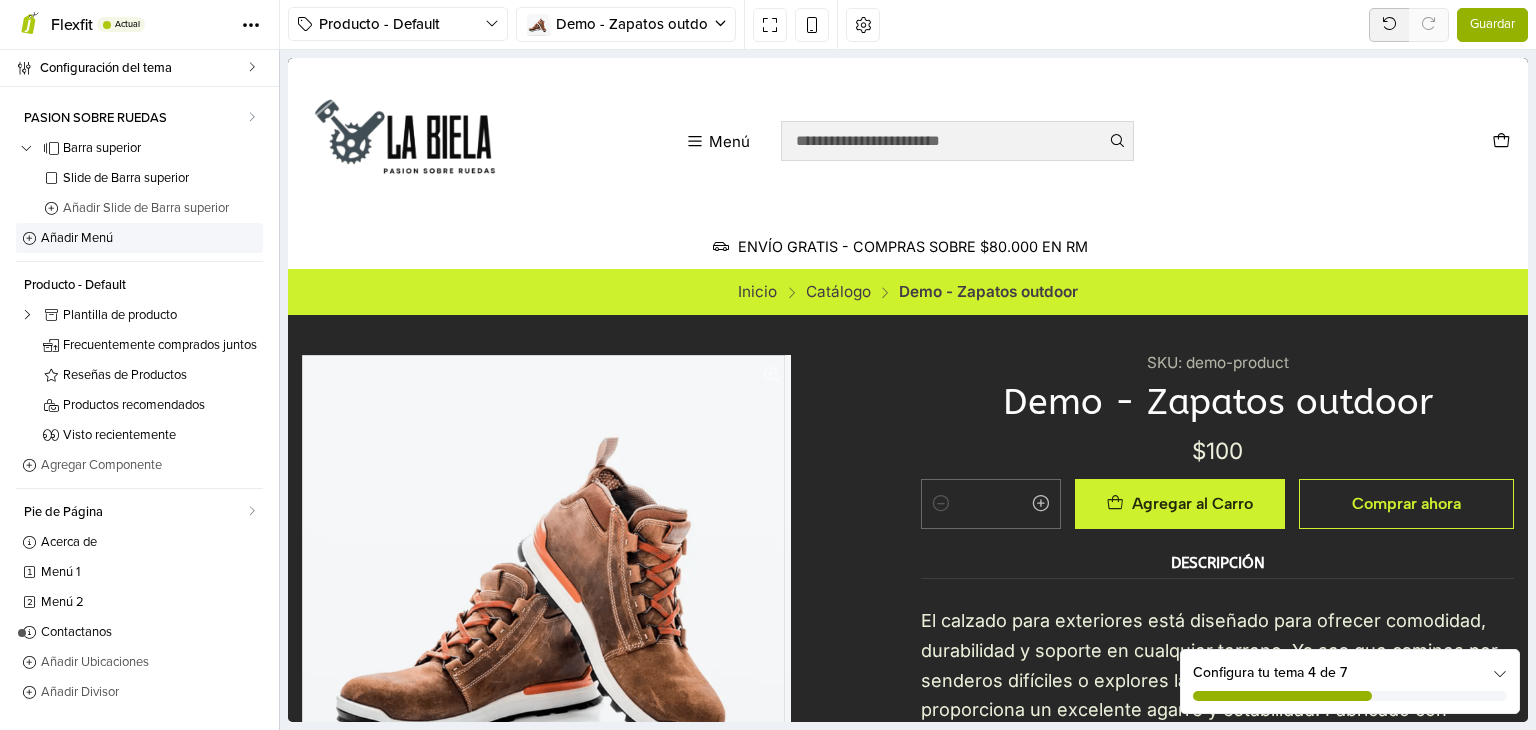 click on "Añadir Menú" at bounding box center [149, 238] 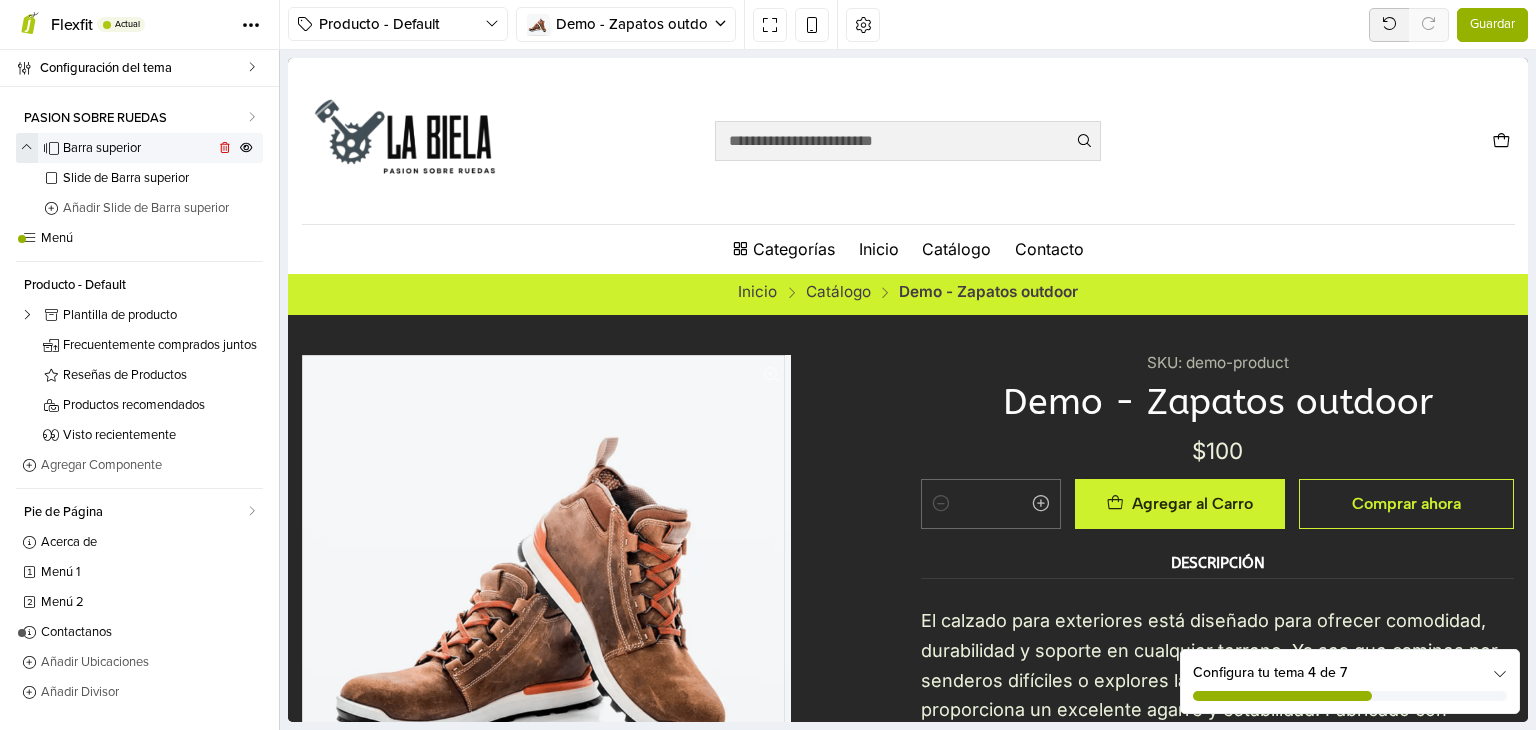 click at bounding box center (27, 148) 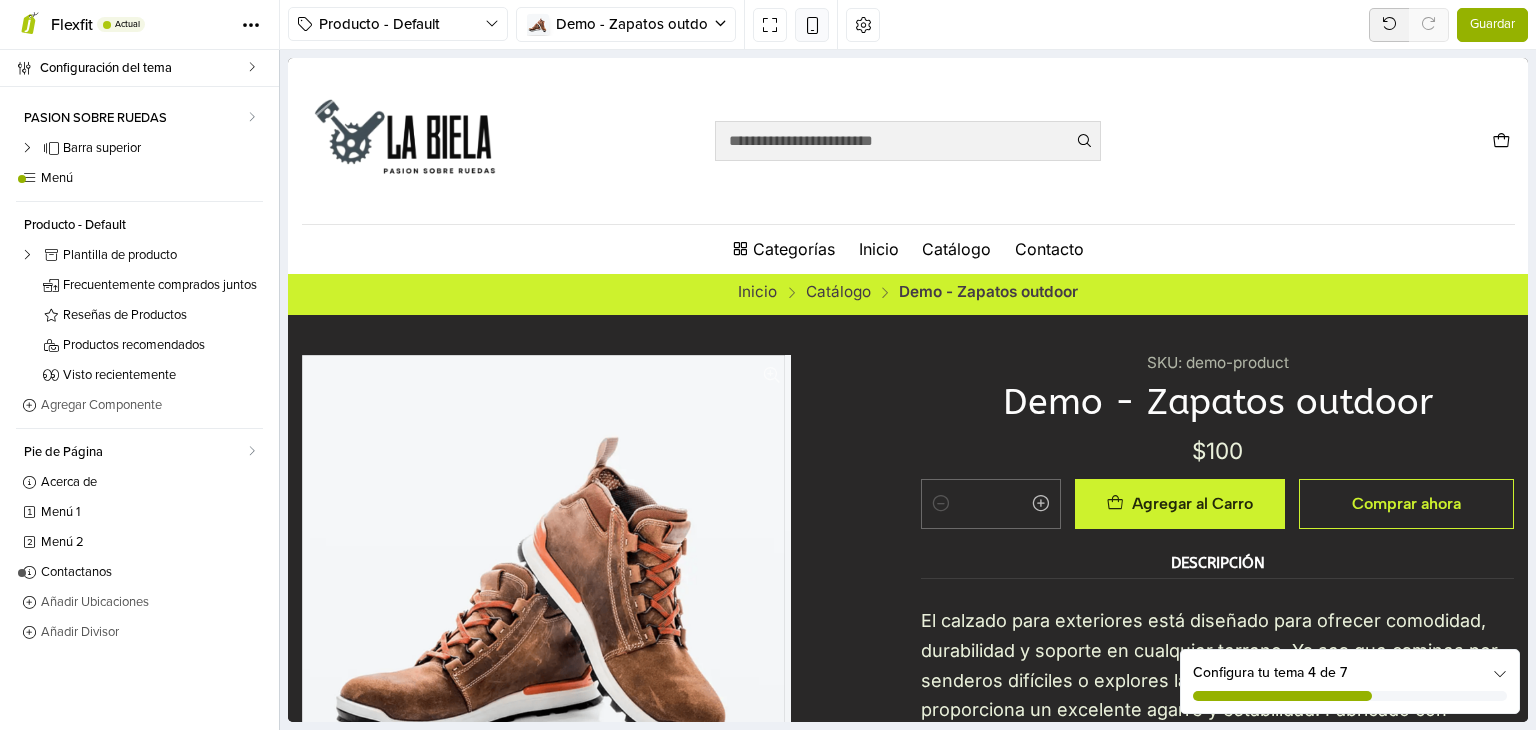 click at bounding box center [812, 25] 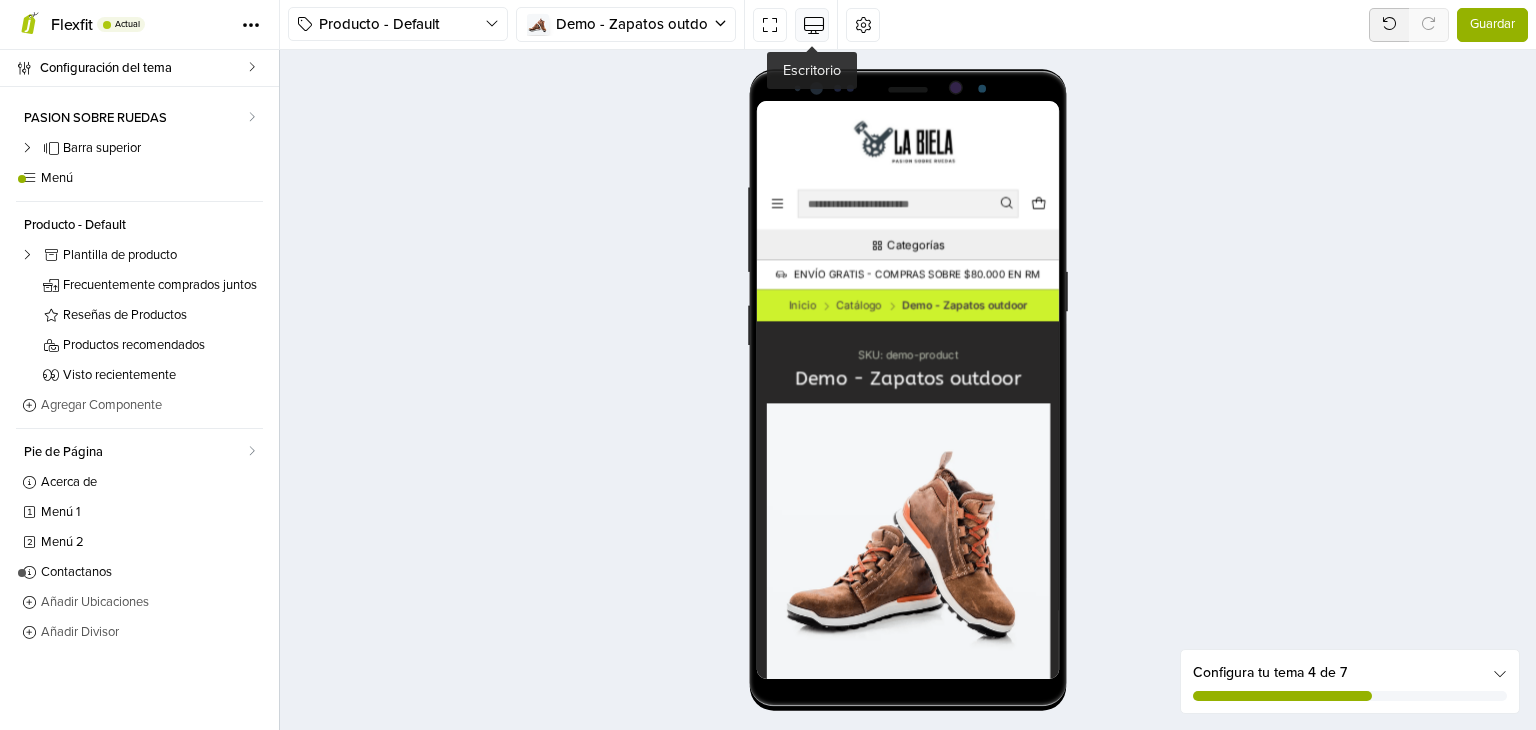 scroll, scrollTop: 0, scrollLeft: 0, axis: both 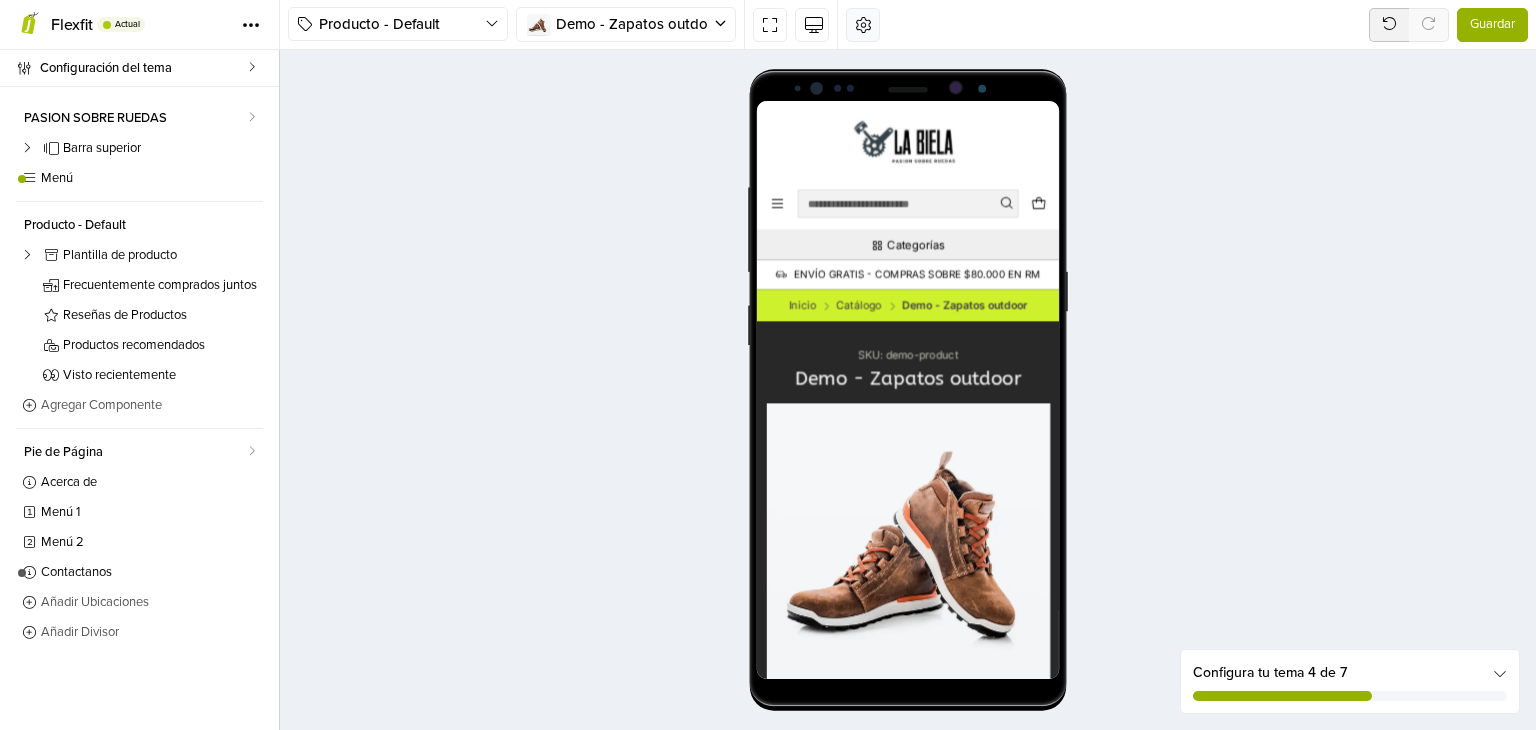 click at bounding box center (863, 24) 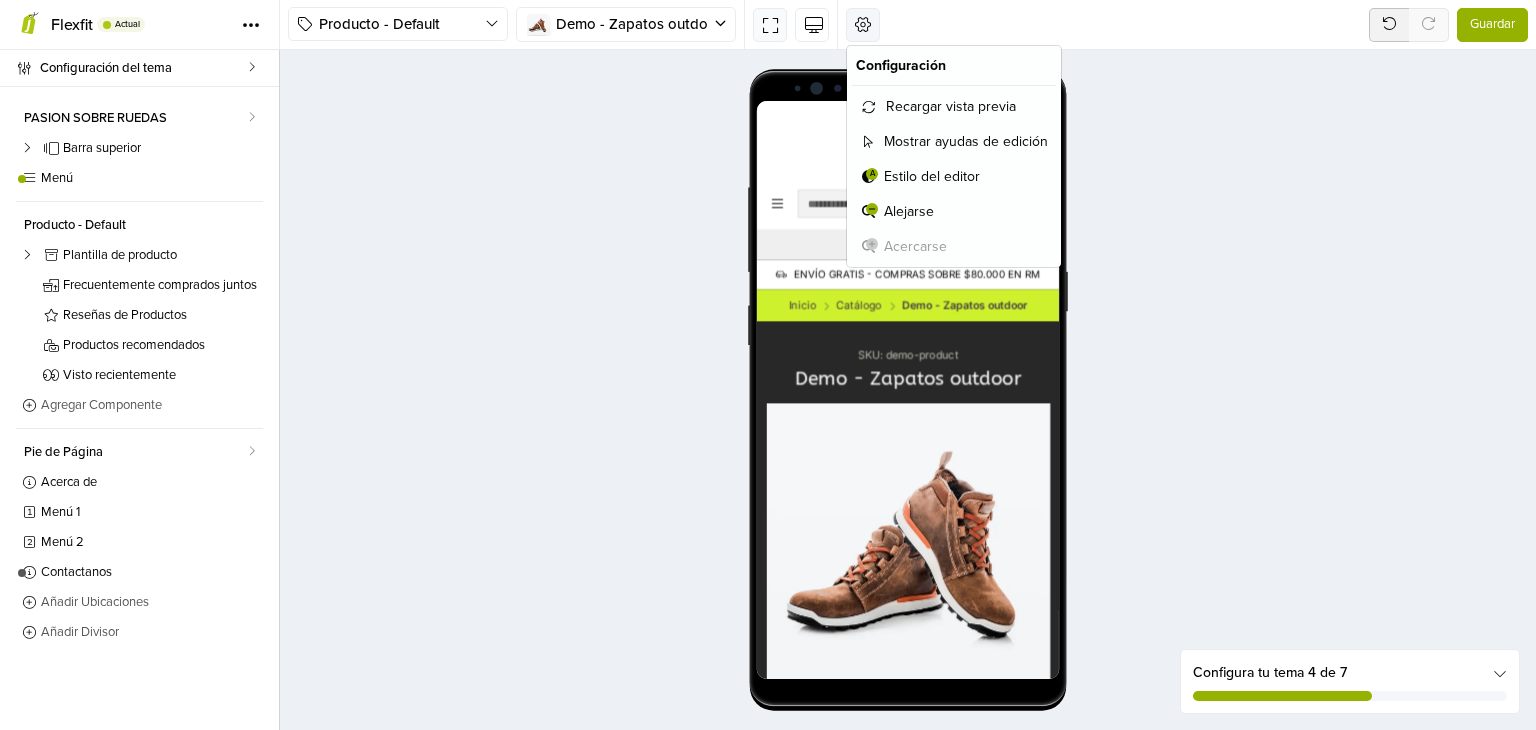 click at bounding box center [770, 24] 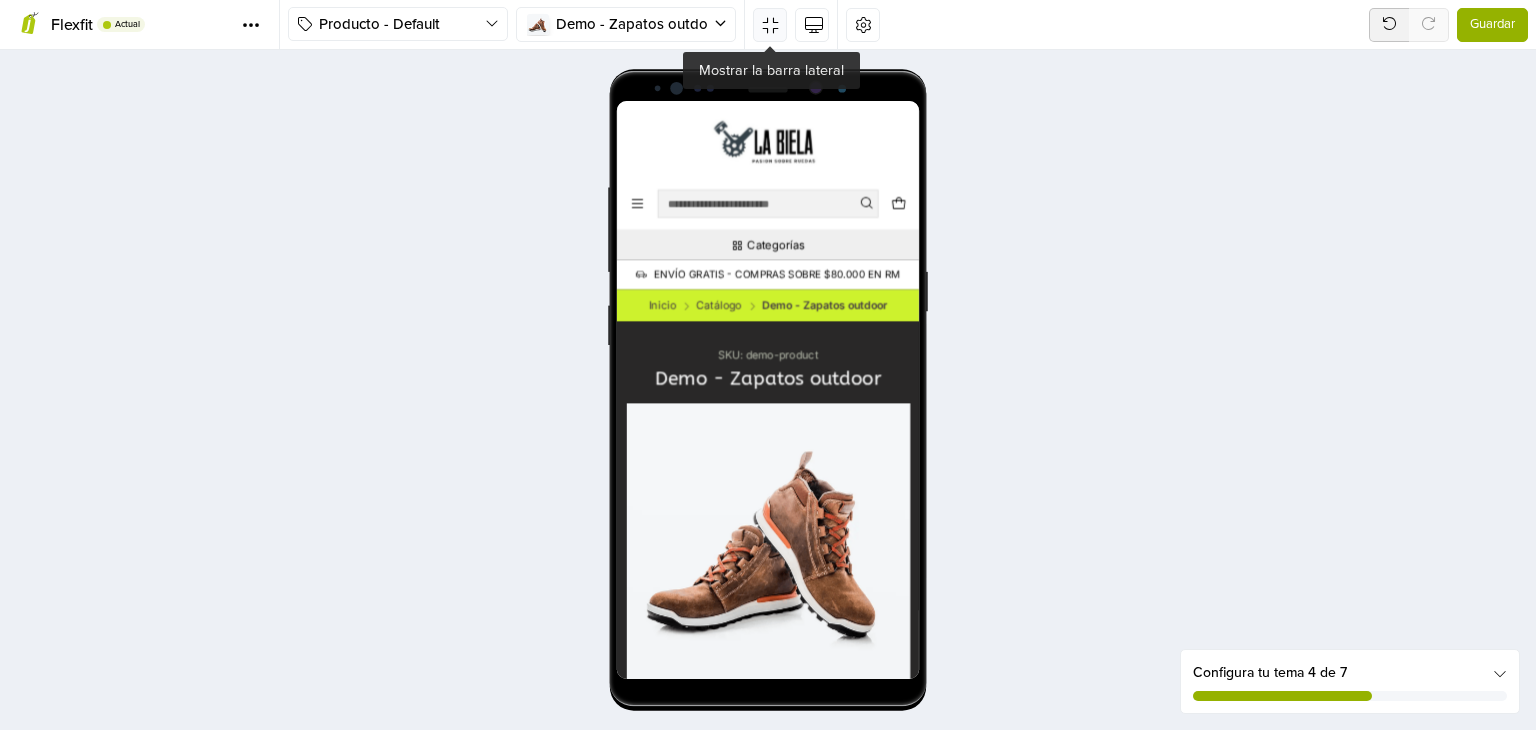 click at bounding box center (770, 25) 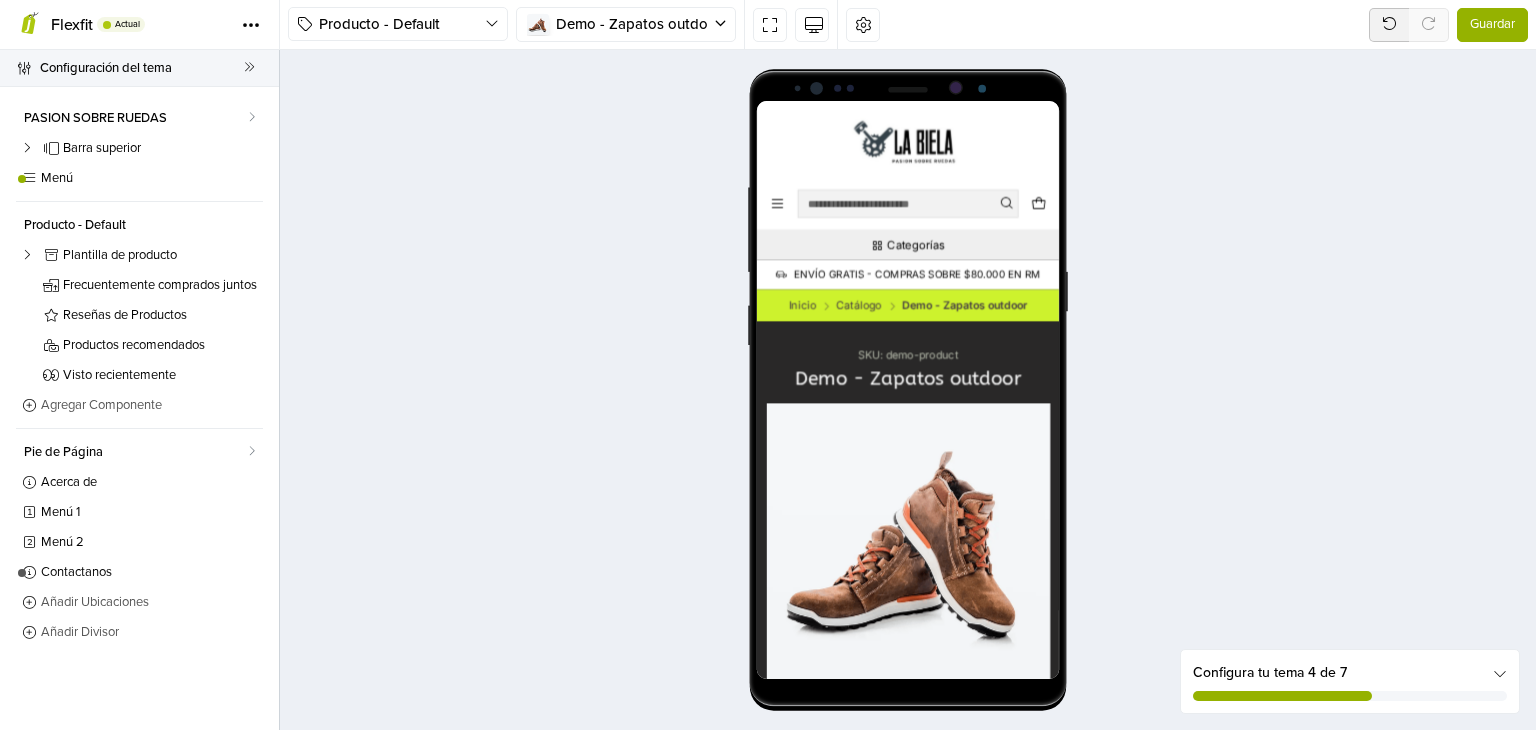 click on "Configuración del tema" at bounding box center [142, 68] 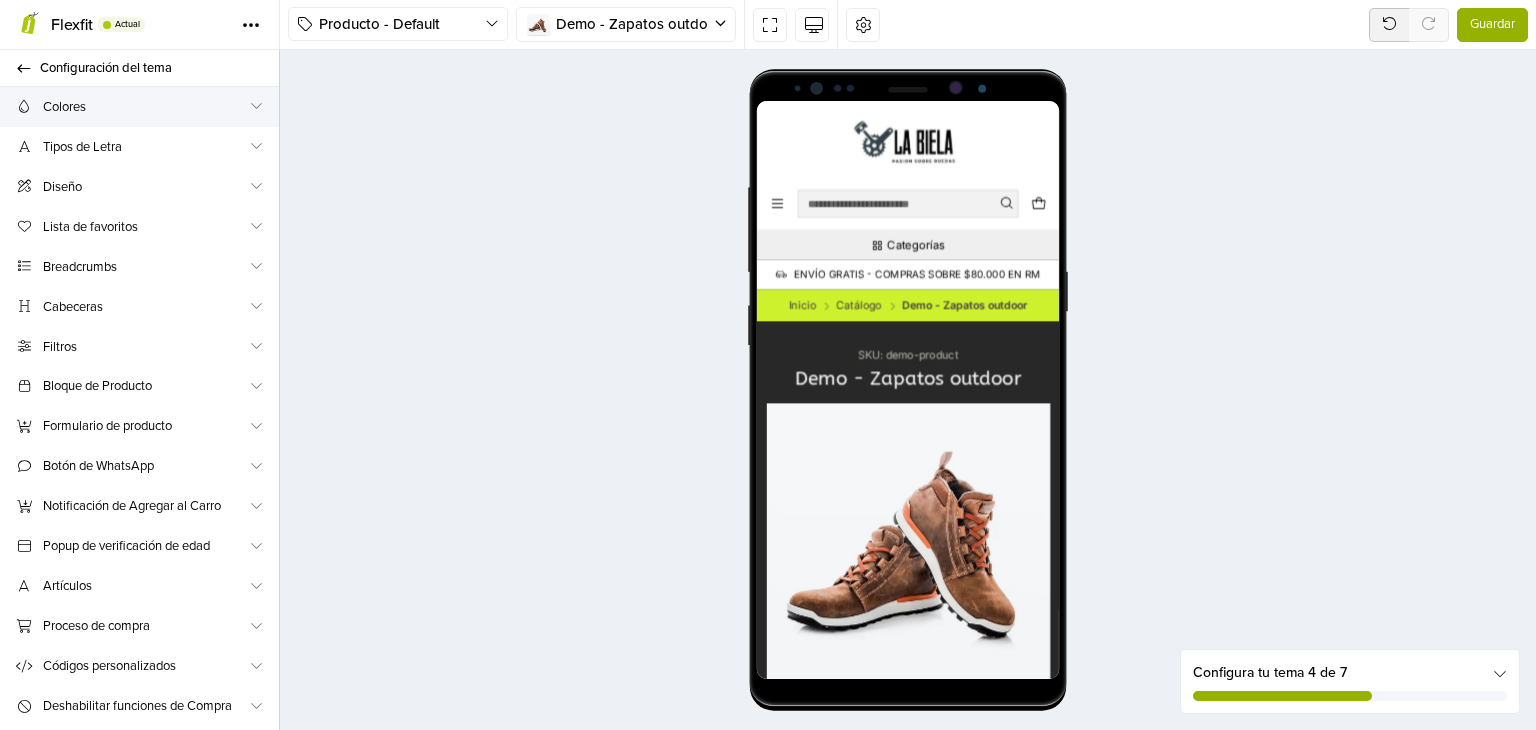 click on "Colores" at bounding box center (145, 107) 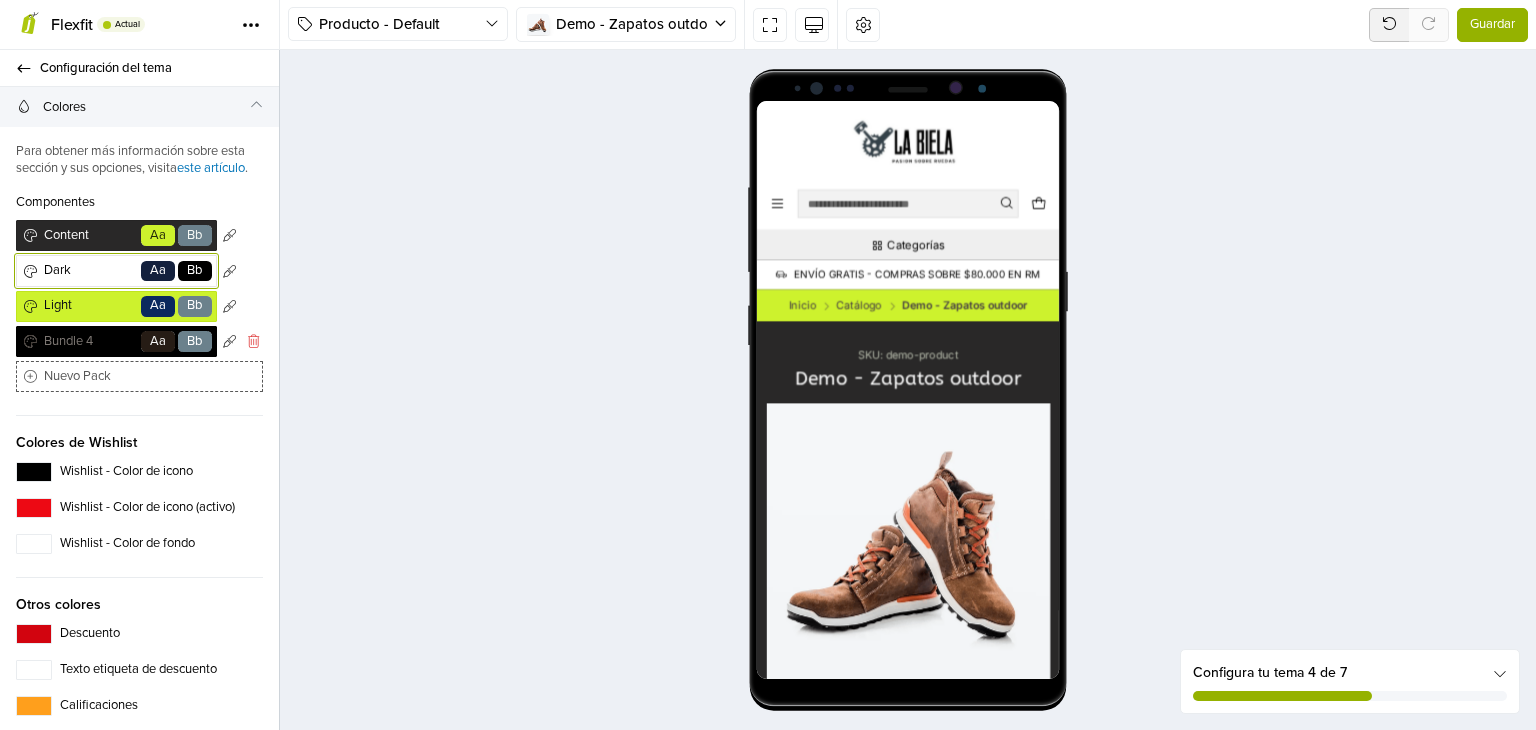 click on "Dark" at bounding box center [89, 271] 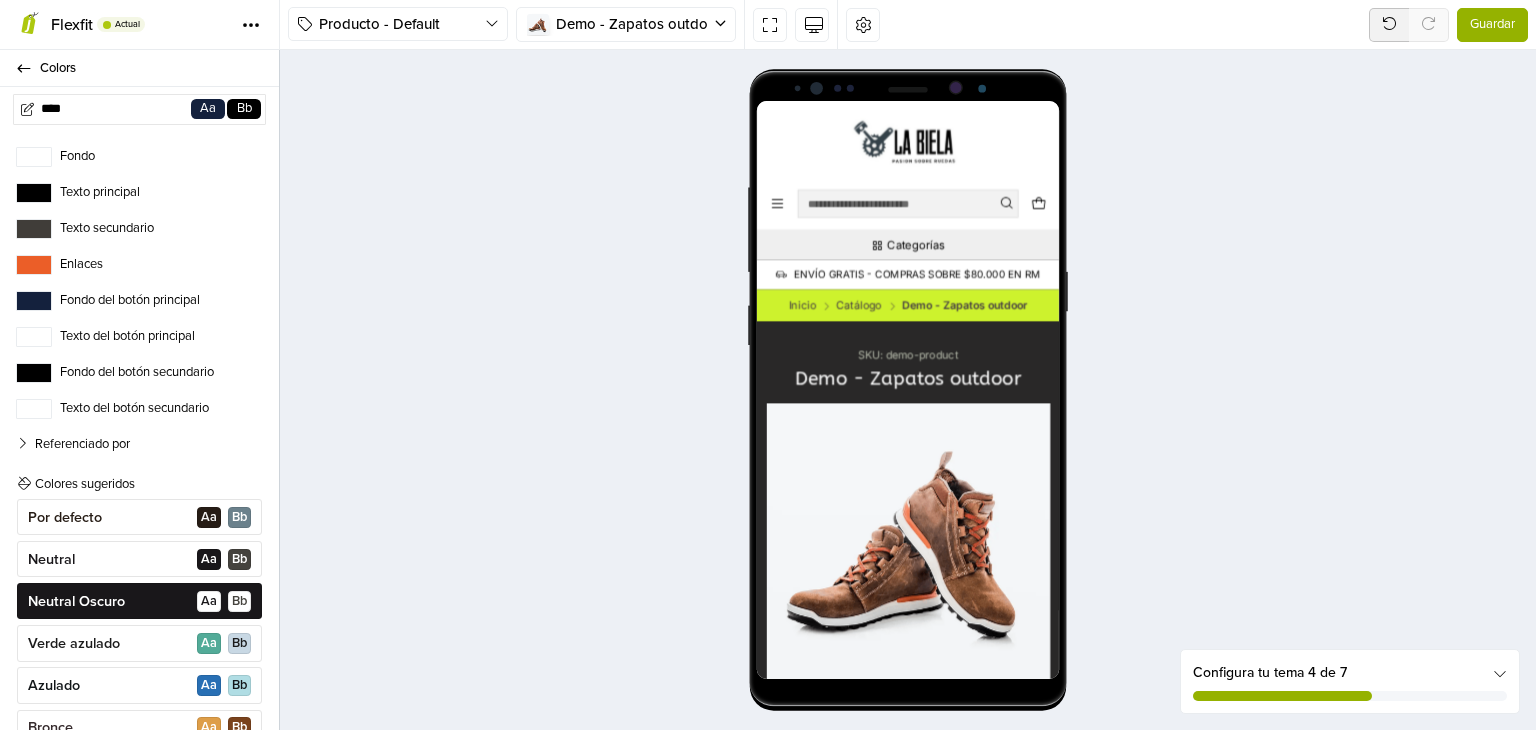 click on "****" at bounding box center (106, 109) 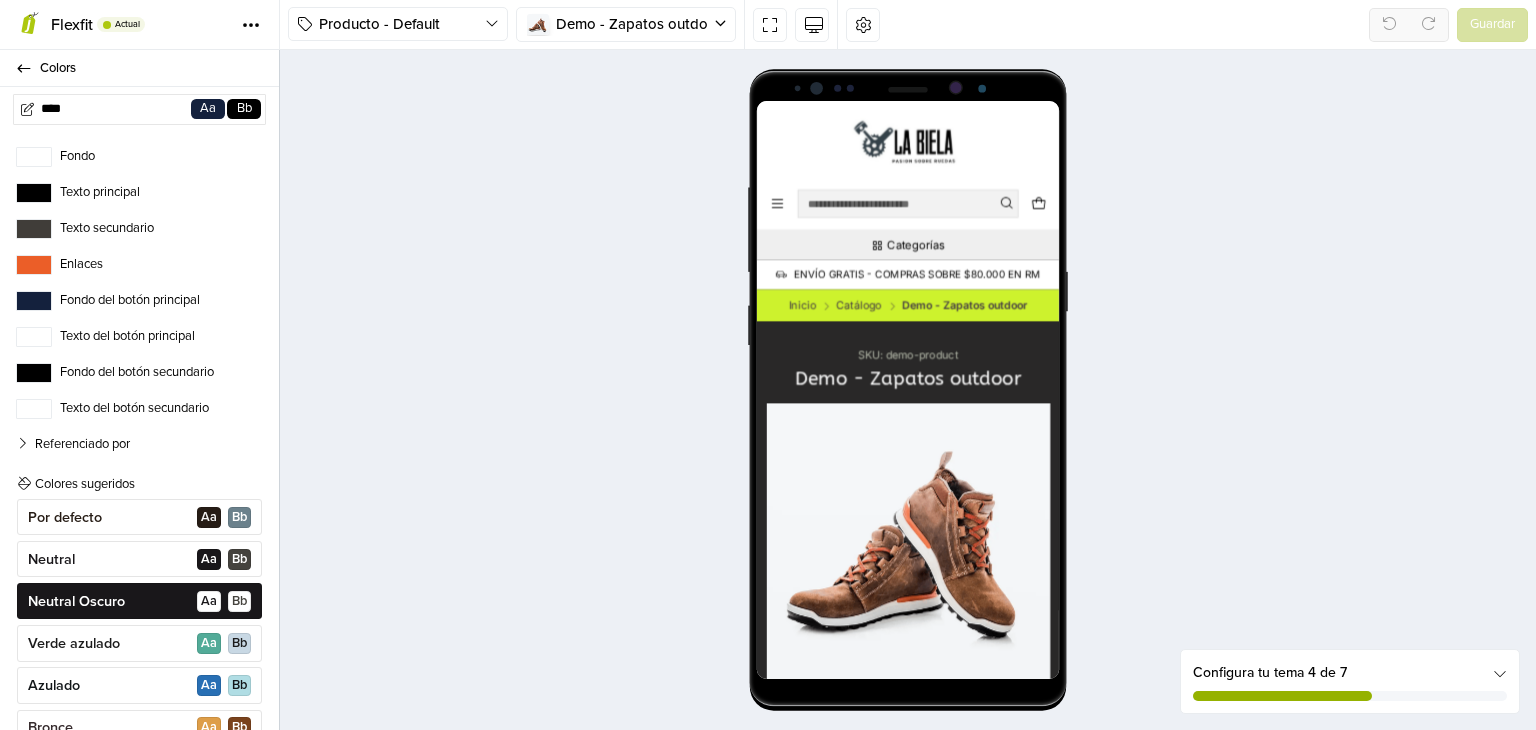 scroll, scrollTop: 0, scrollLeft: 0, axis: both 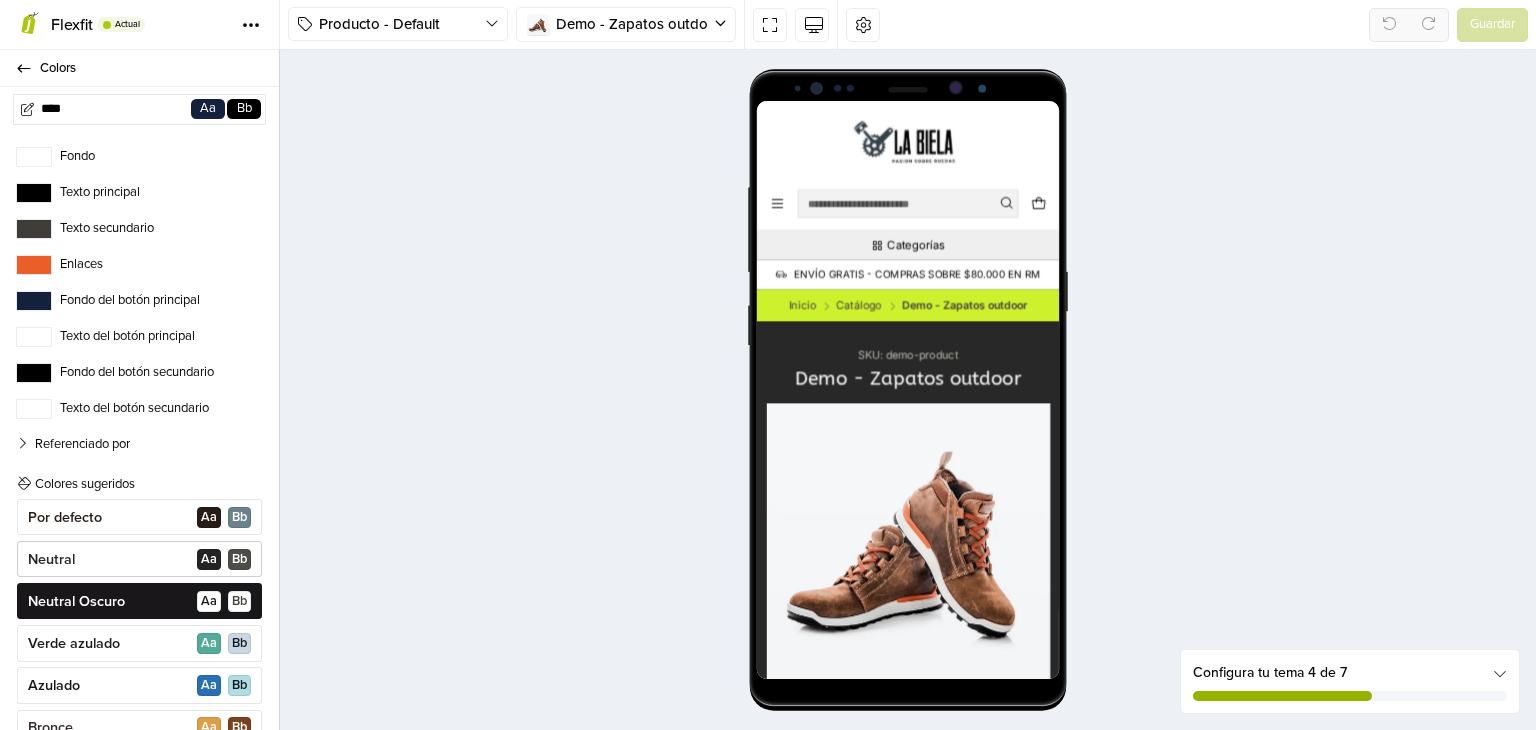 click on "Neutral A a B b" at bounding box center [139, 559] 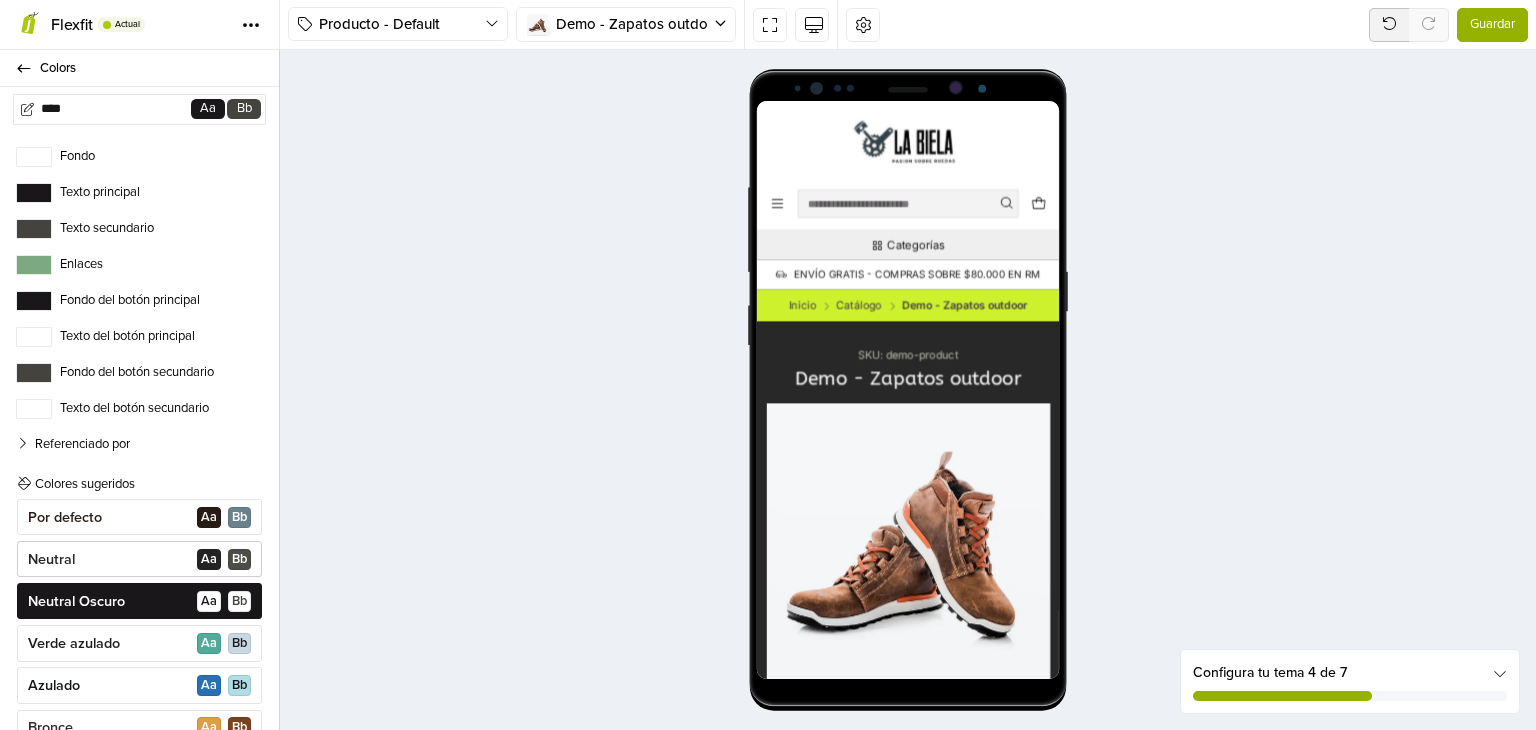 click on "Neutral" at bounding box center (51, 560) 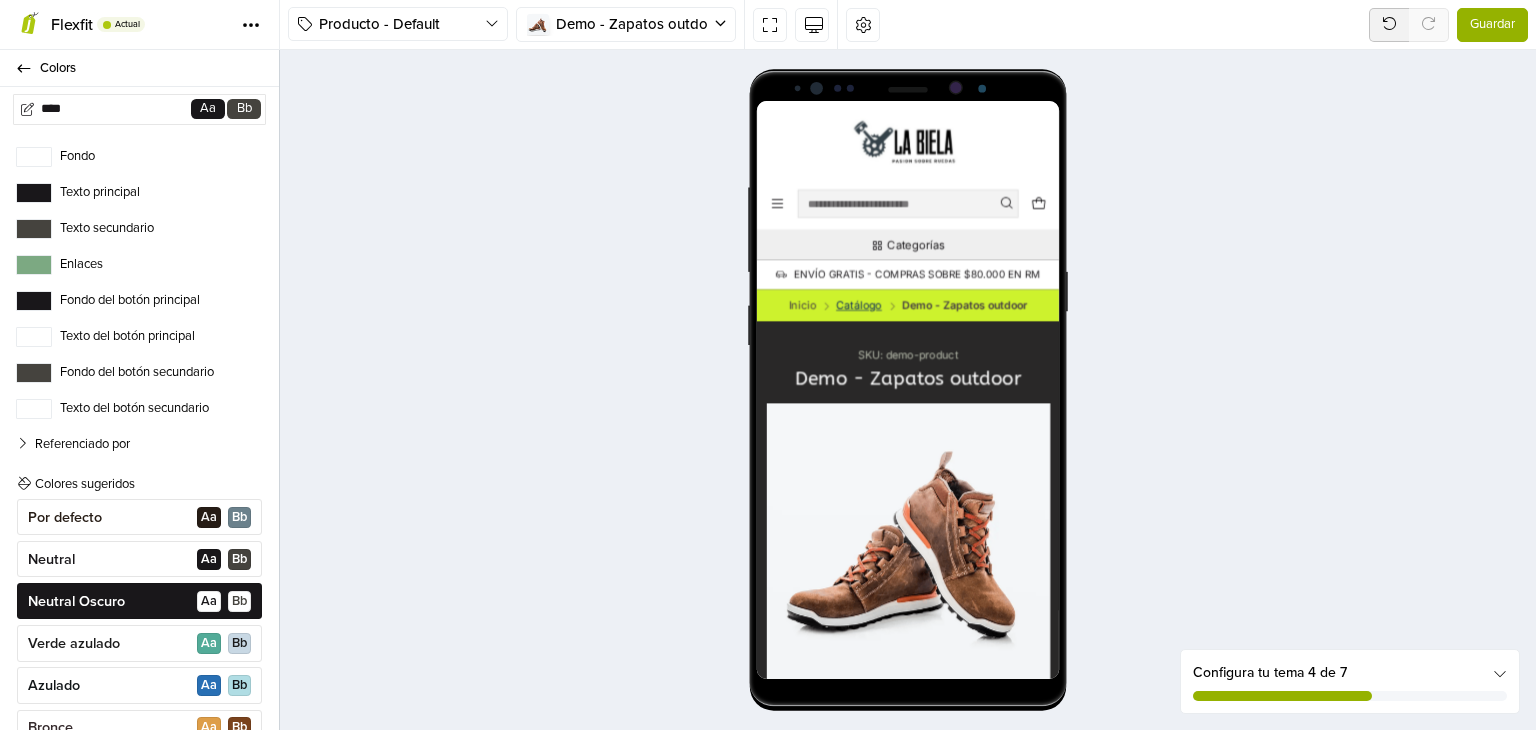 click on "Catálogo" at bounding box center [901, 391] 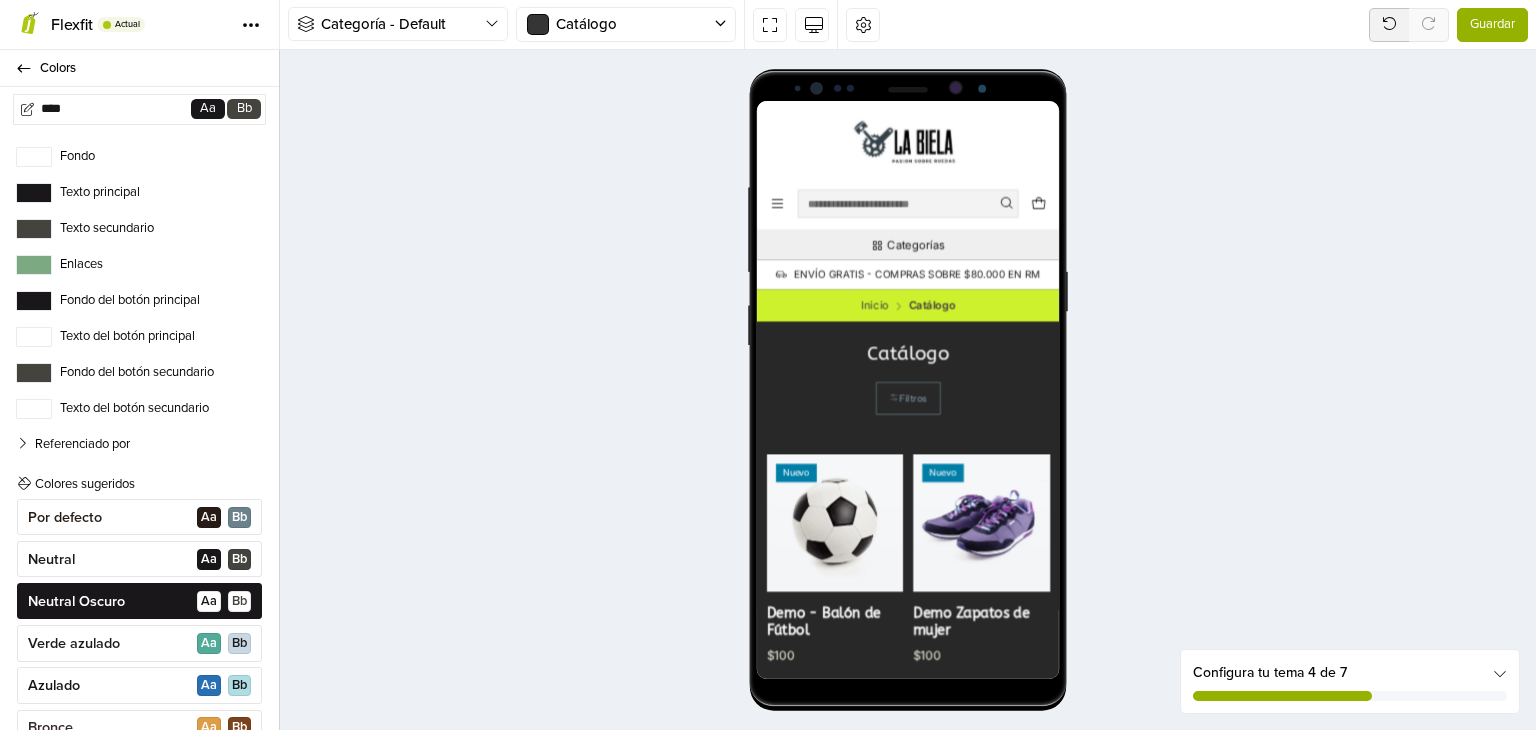 scroll, scrollTop: 0, scrollLeft: 0, axis: both 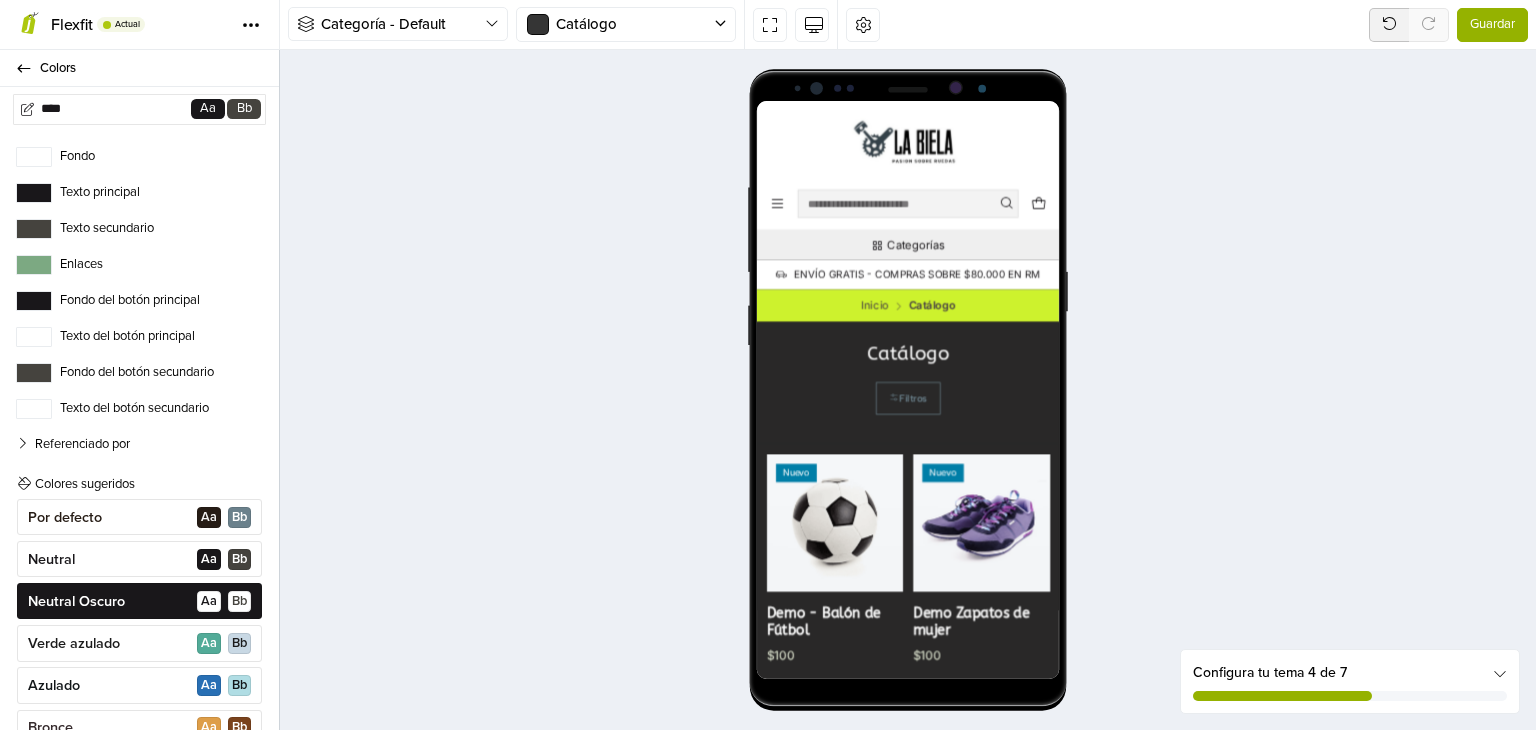 click on "Inicio
Catálogo" at bounding box center (971, 392) 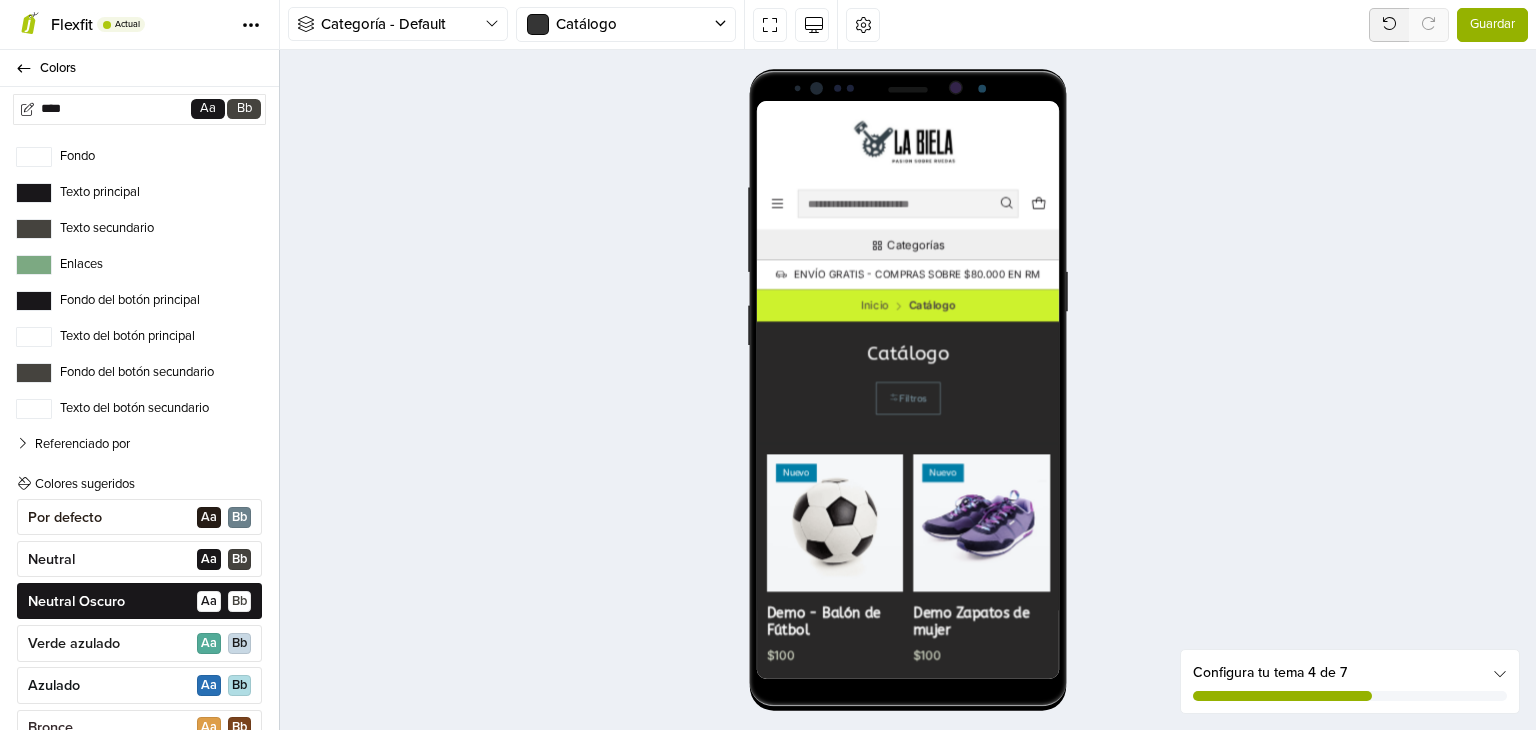 click on "****" at bounding box center (106, 109) 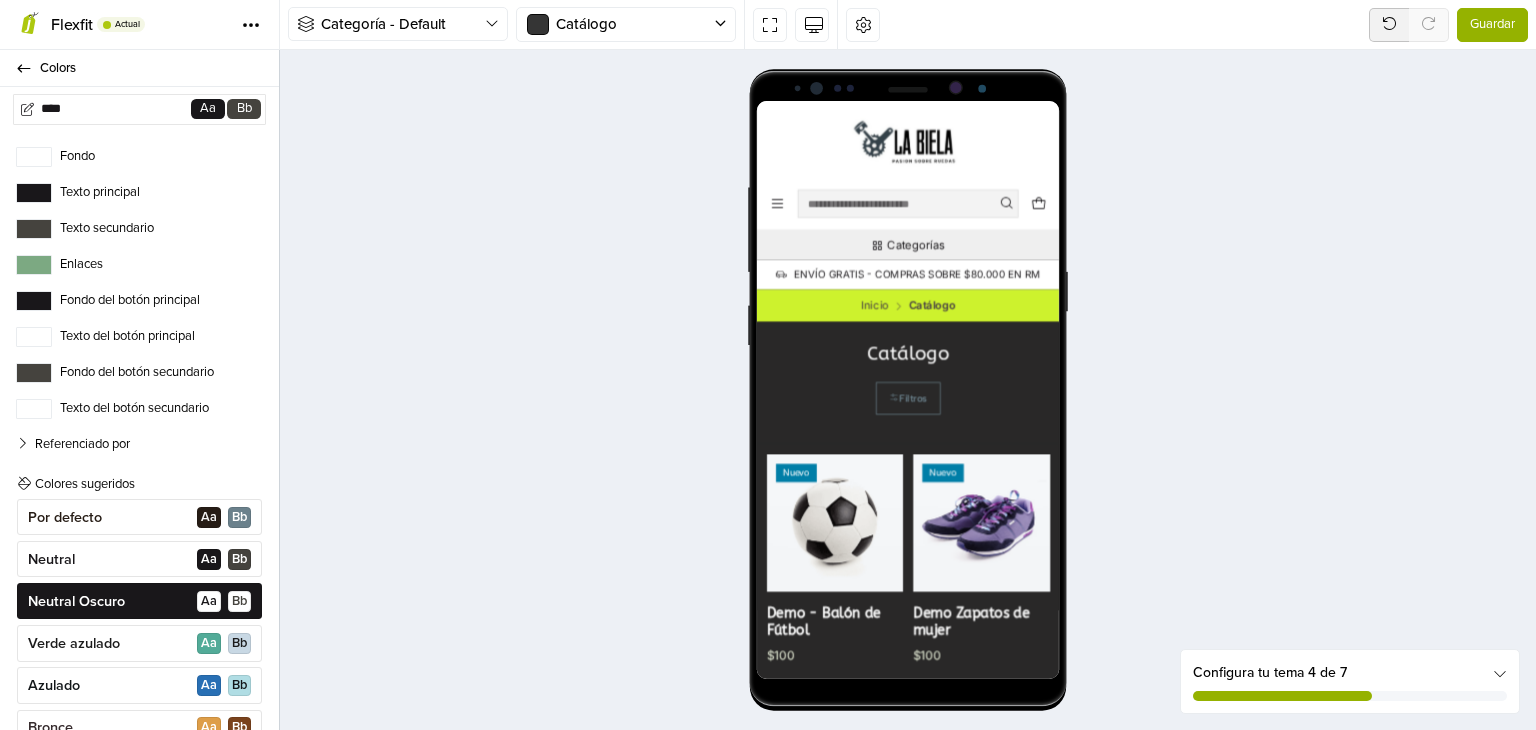 click on "Aa" at bounding box center (208, 109) 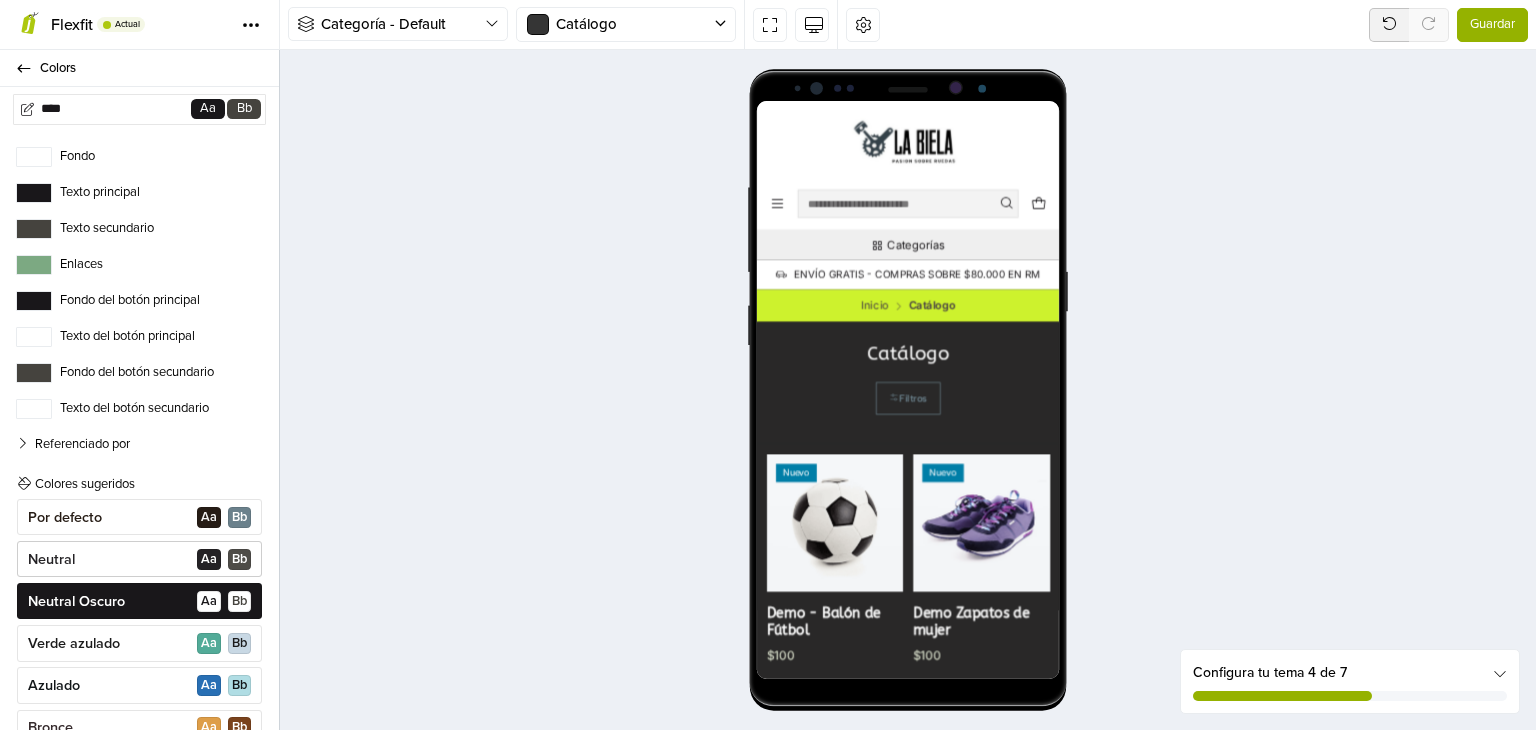 click on "Neutral A a B b" at bounding box center (139, 559) 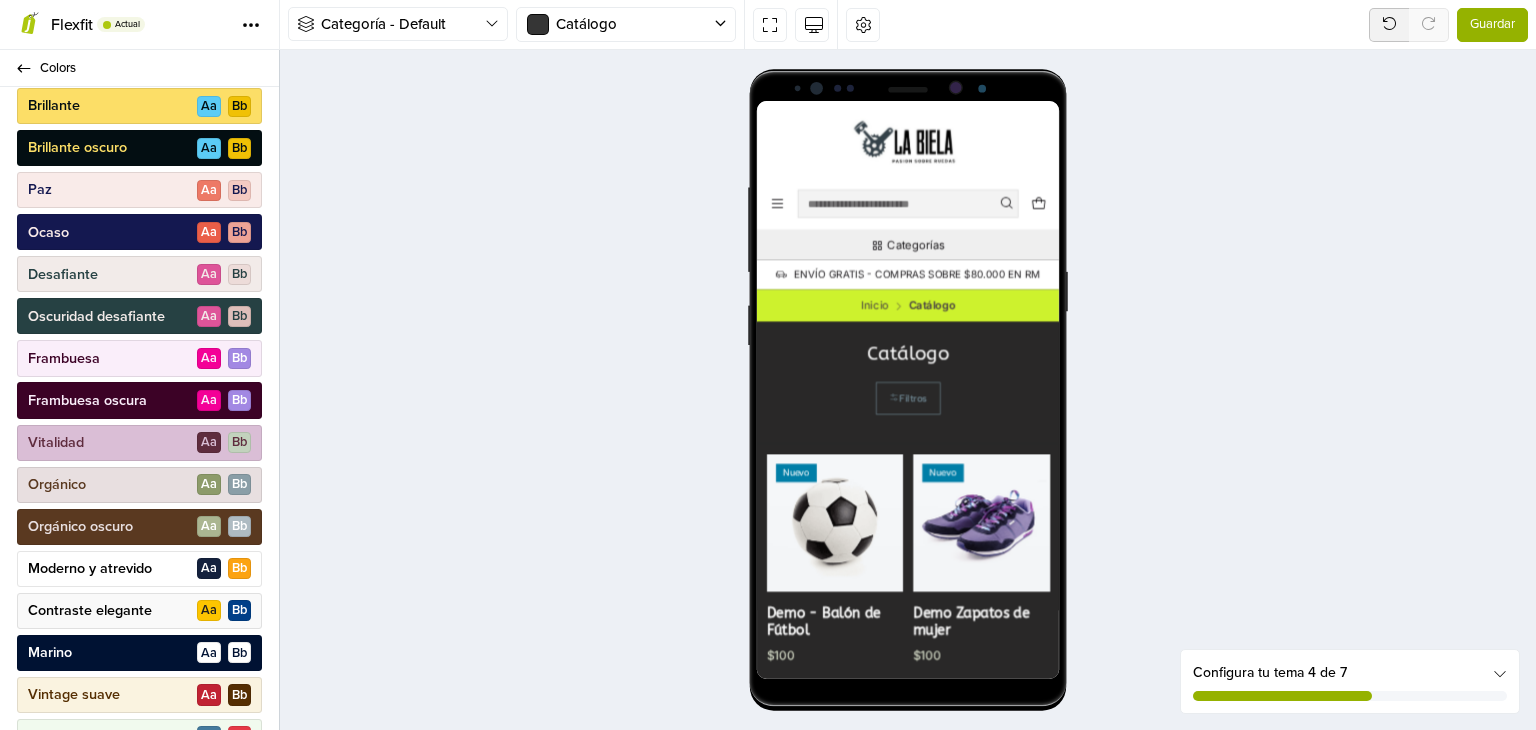 scroll, scrollTop: 0, scrollLeft: 0, axis: both 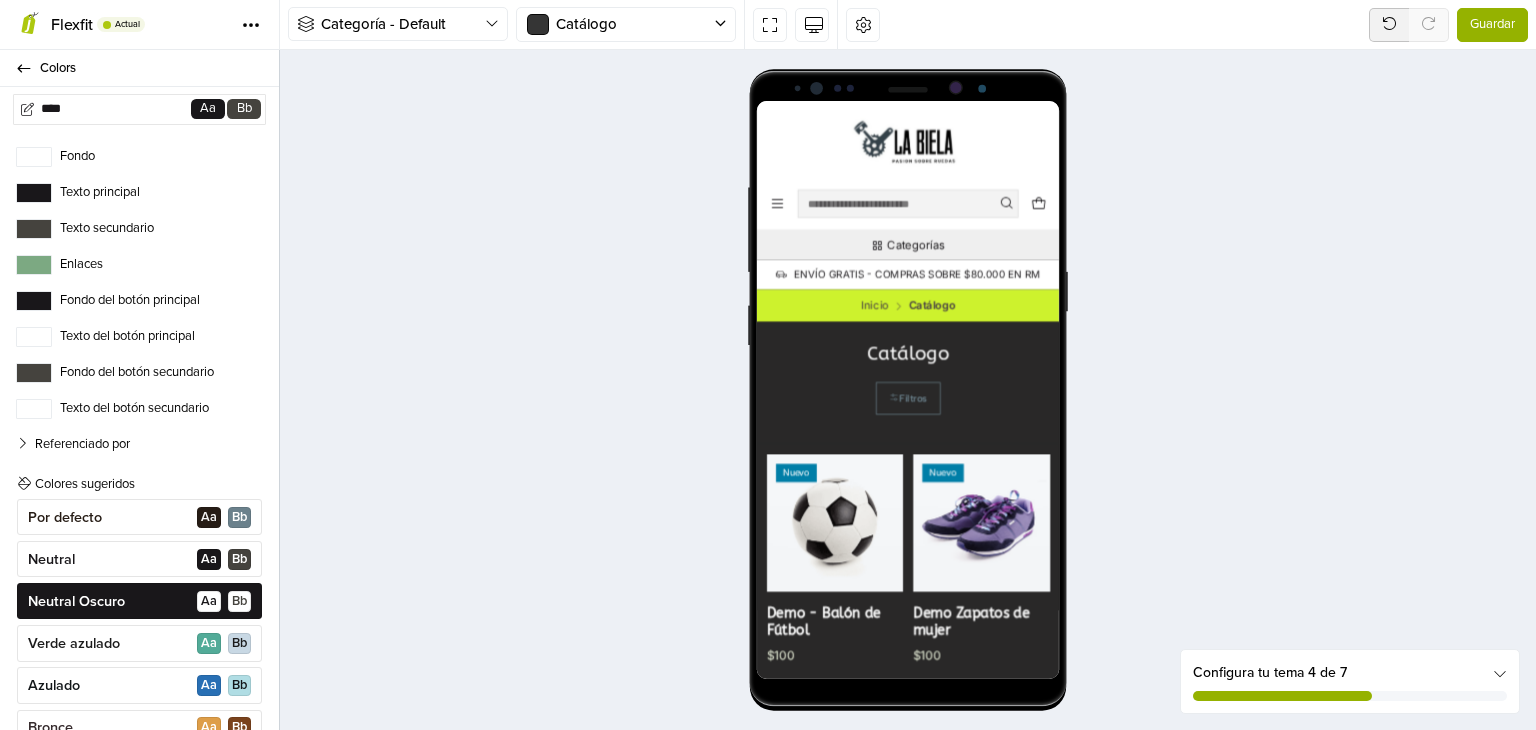 click on "Colores sugeridos" at bounding box center (75, 485) 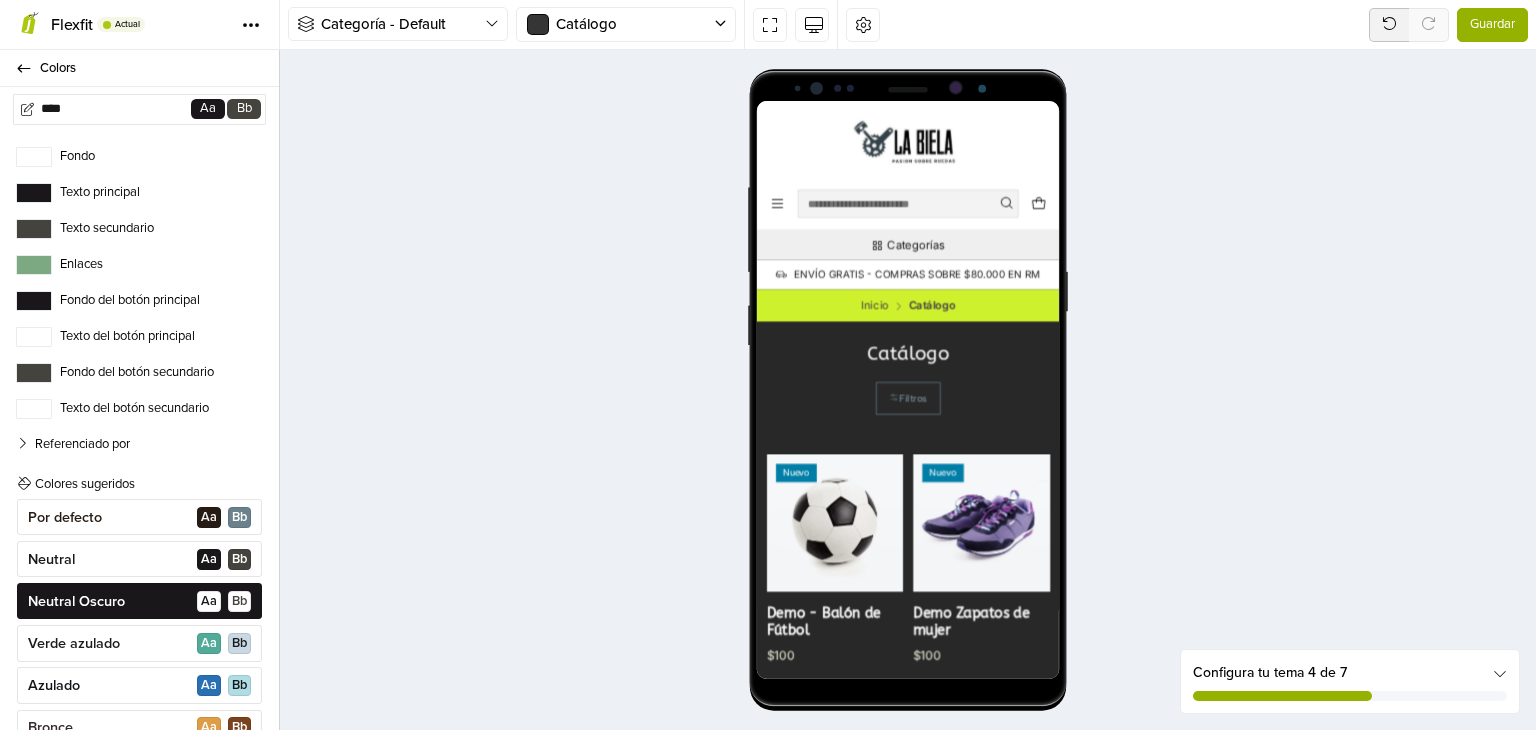 click on "Referenciado por" at bounding box center [73, 445] 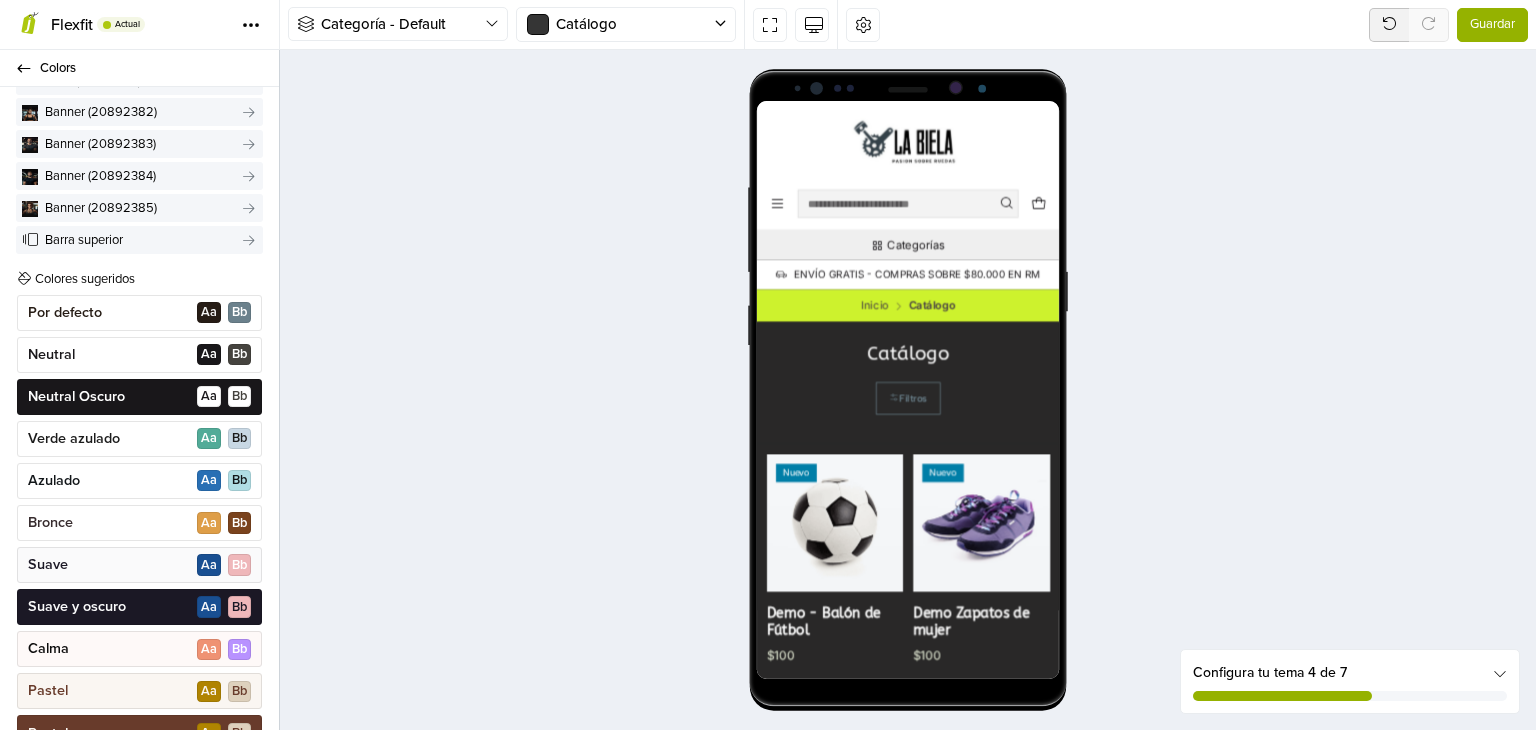 scroll, scrollTop: 720, scrollLeft: 0, axis: vertical 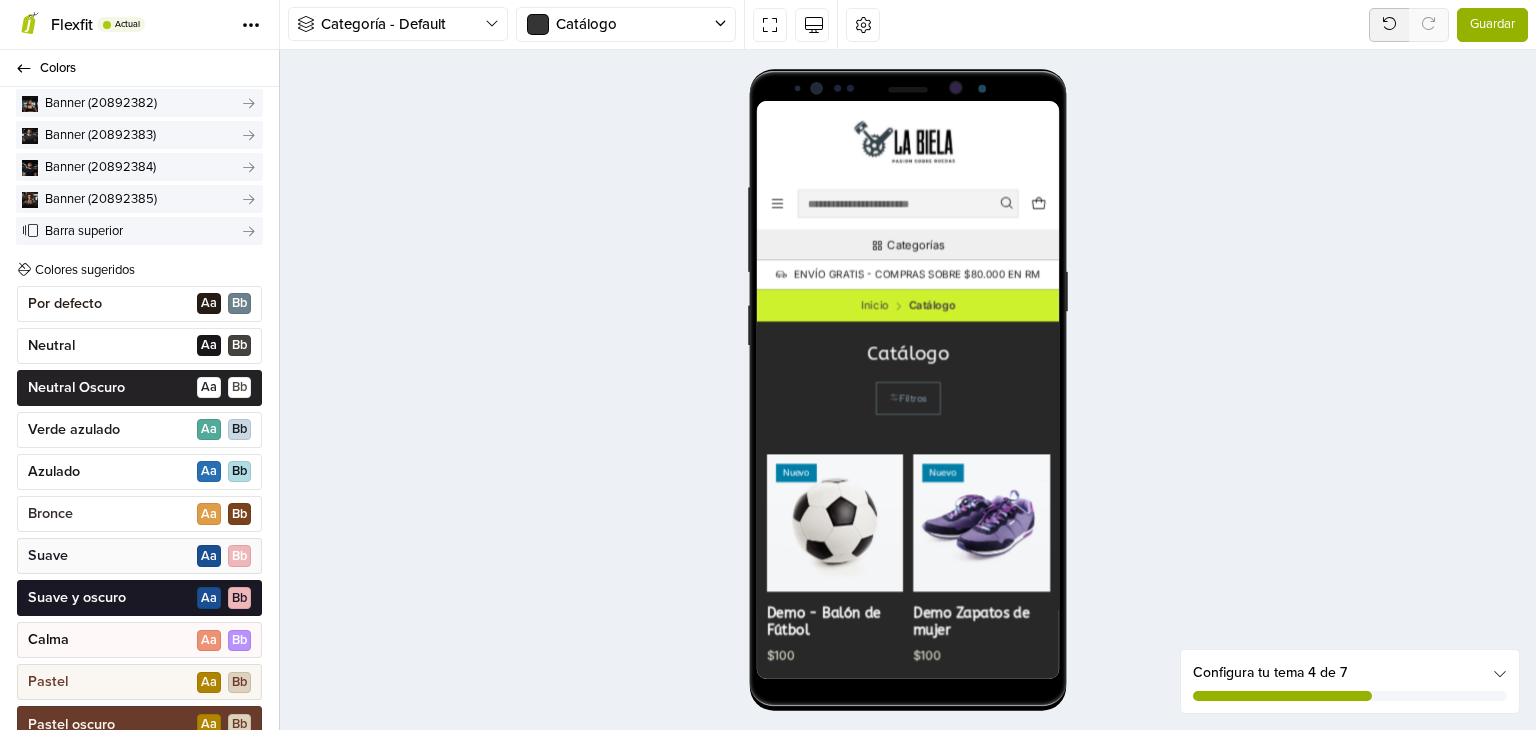 click on "Neutral Oscuro" at bounding box center (76, 388) 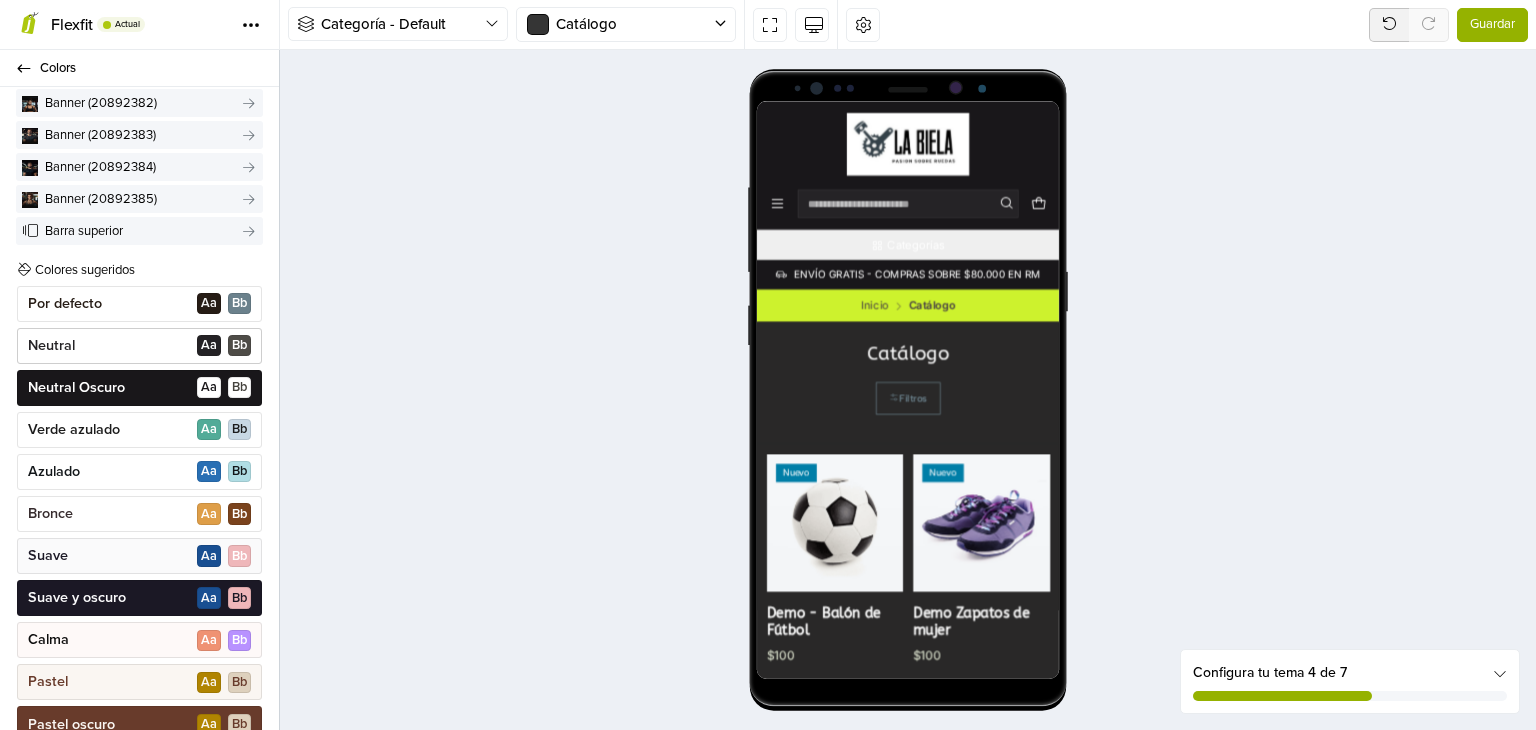 click on "Neutral A a B b" at bounding box center (139, 346) 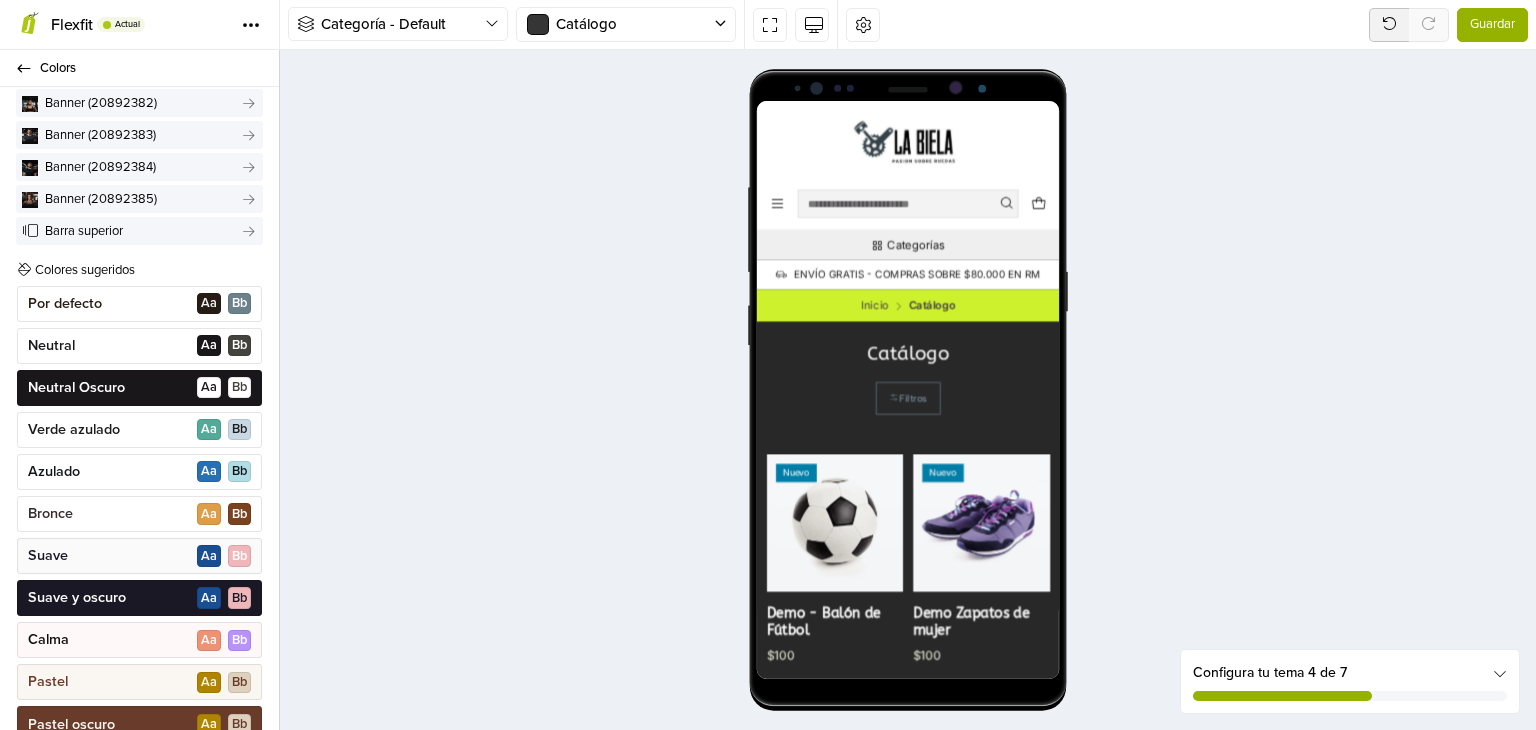 click on "Catálogo
Filtros" at bounding box center (971, 517) 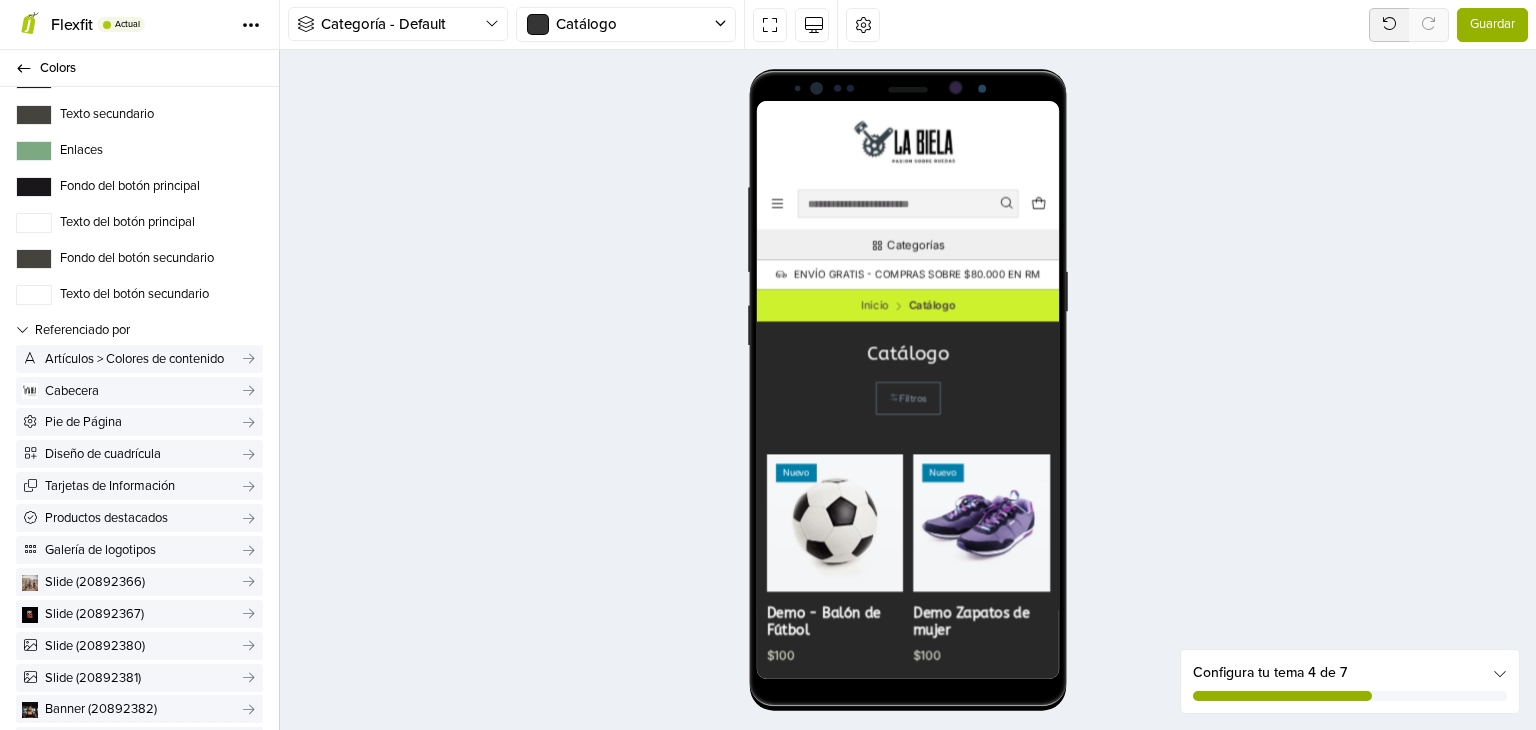 scroll, scrollTop: 0, scrollLeft: 0, axis: both 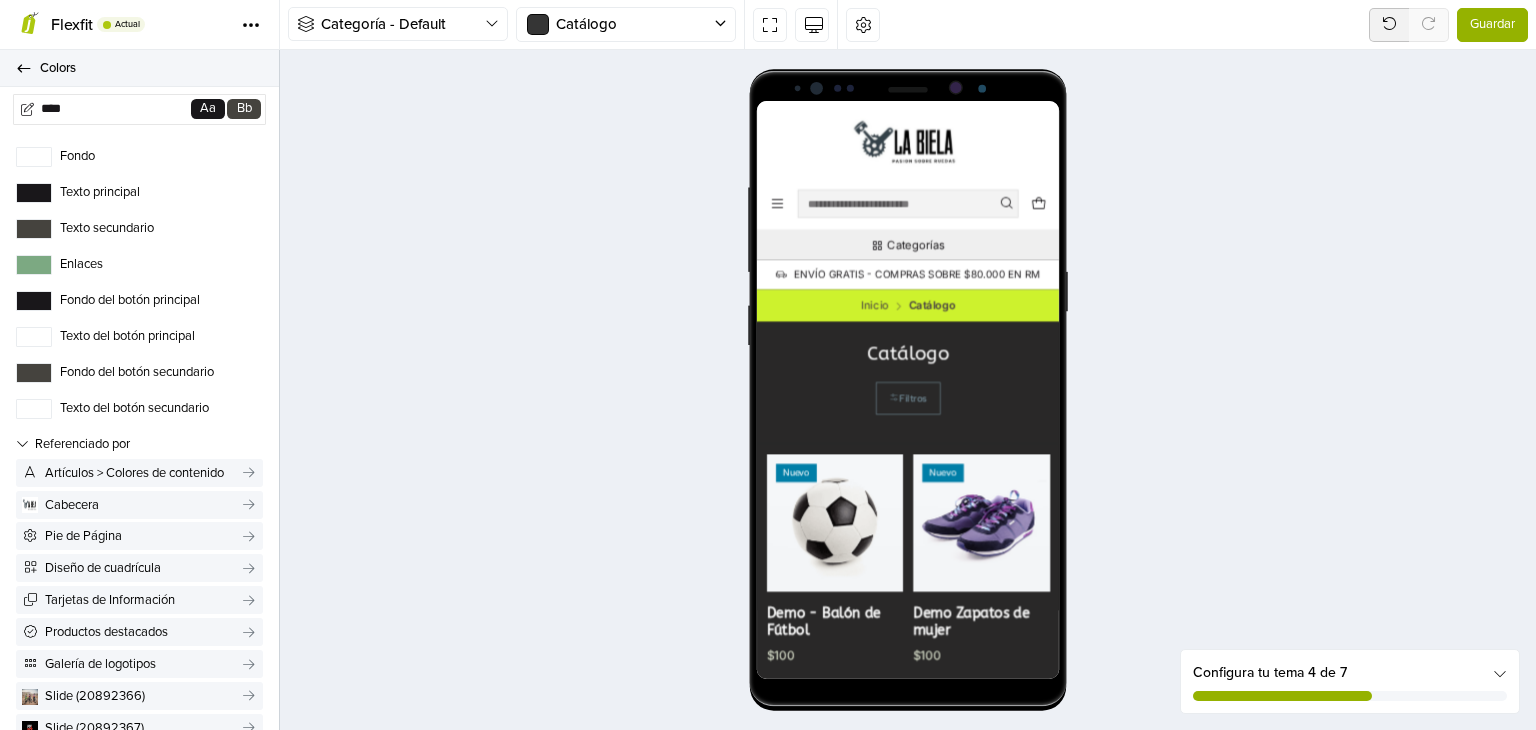click 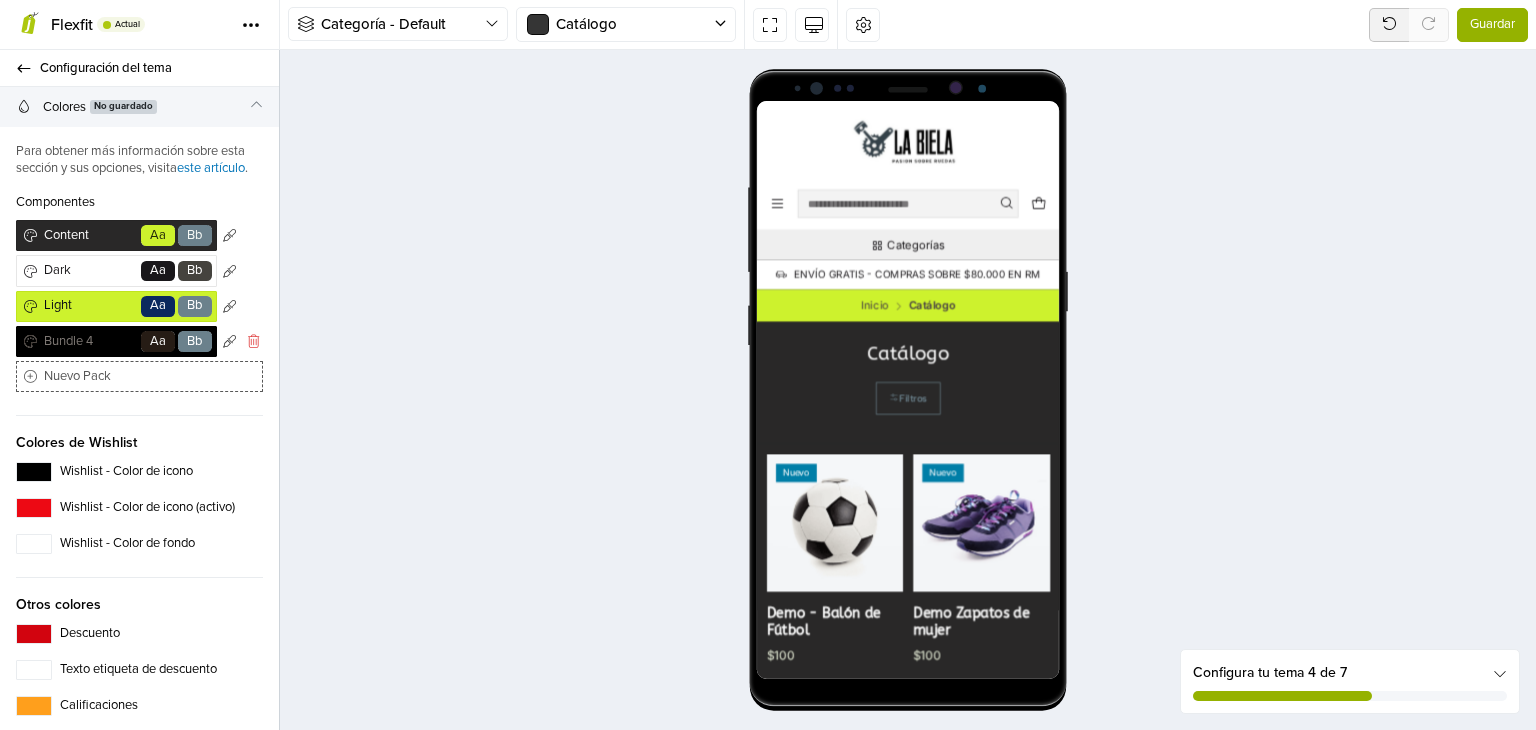 click 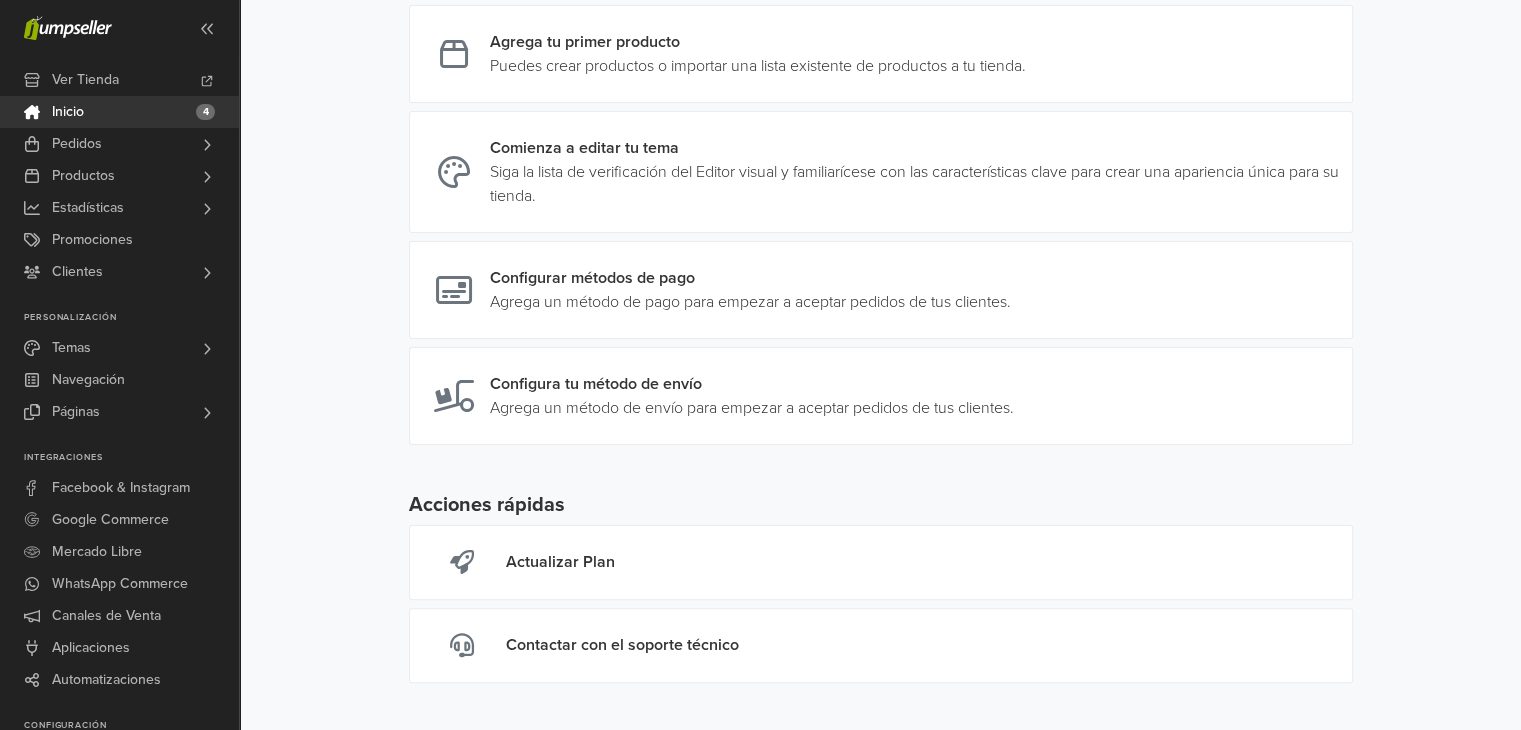 scroll, scrollTop: 359, scrollLeft: 0, axis: vertical 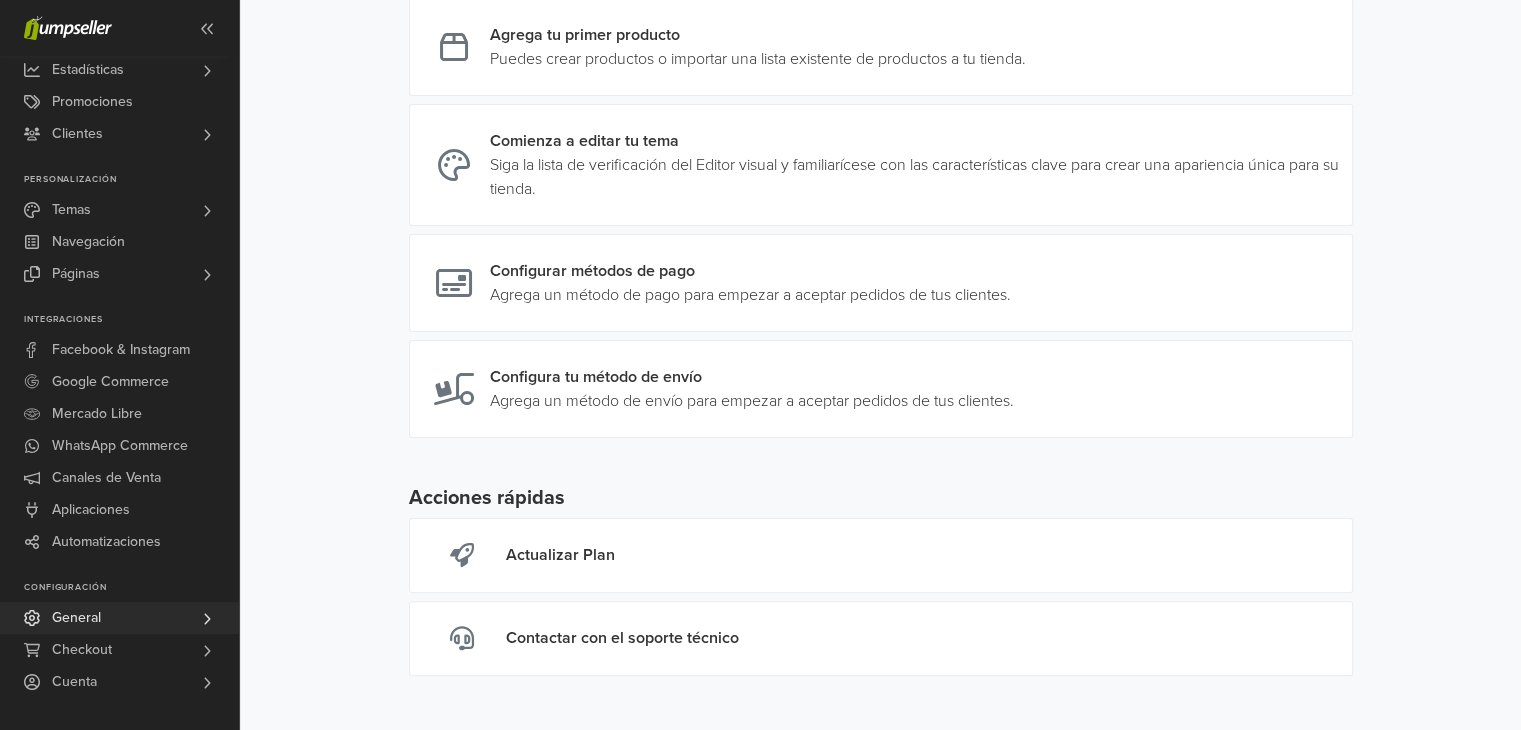 click on "General" at bounding box center [76, 618] 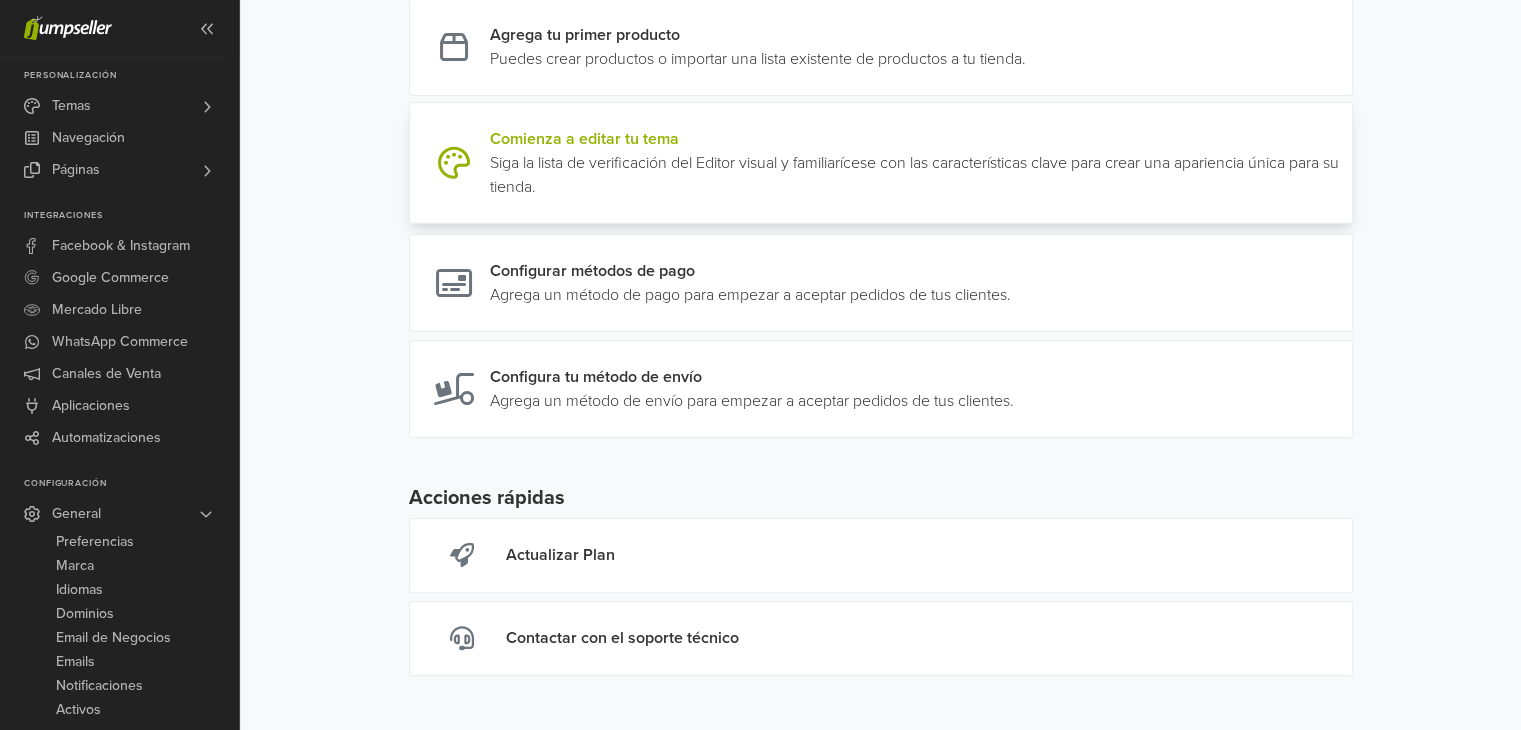 click at bounding box center [1344, 163] 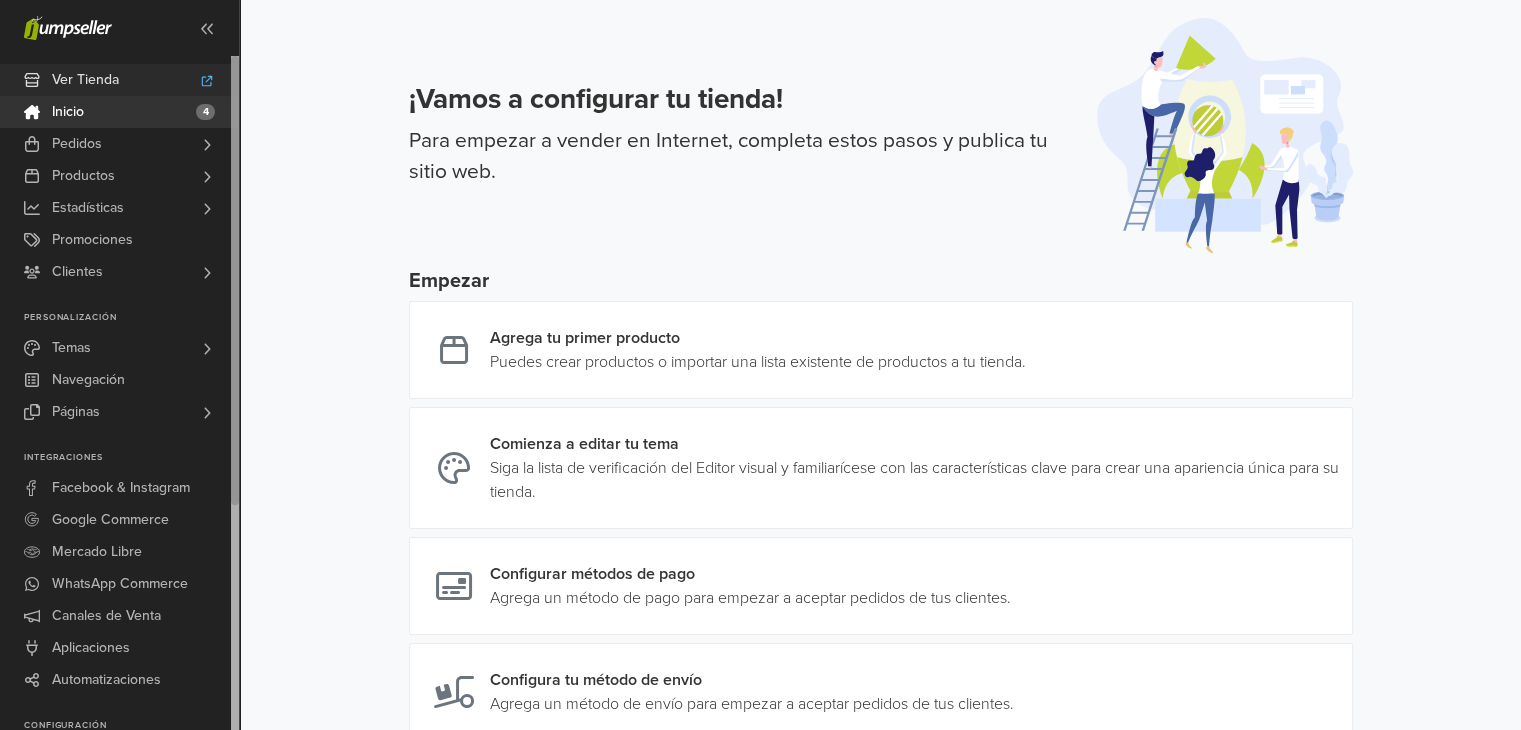 scroll, scrollTop: 46, scrollLeft: 0, axis: vertical 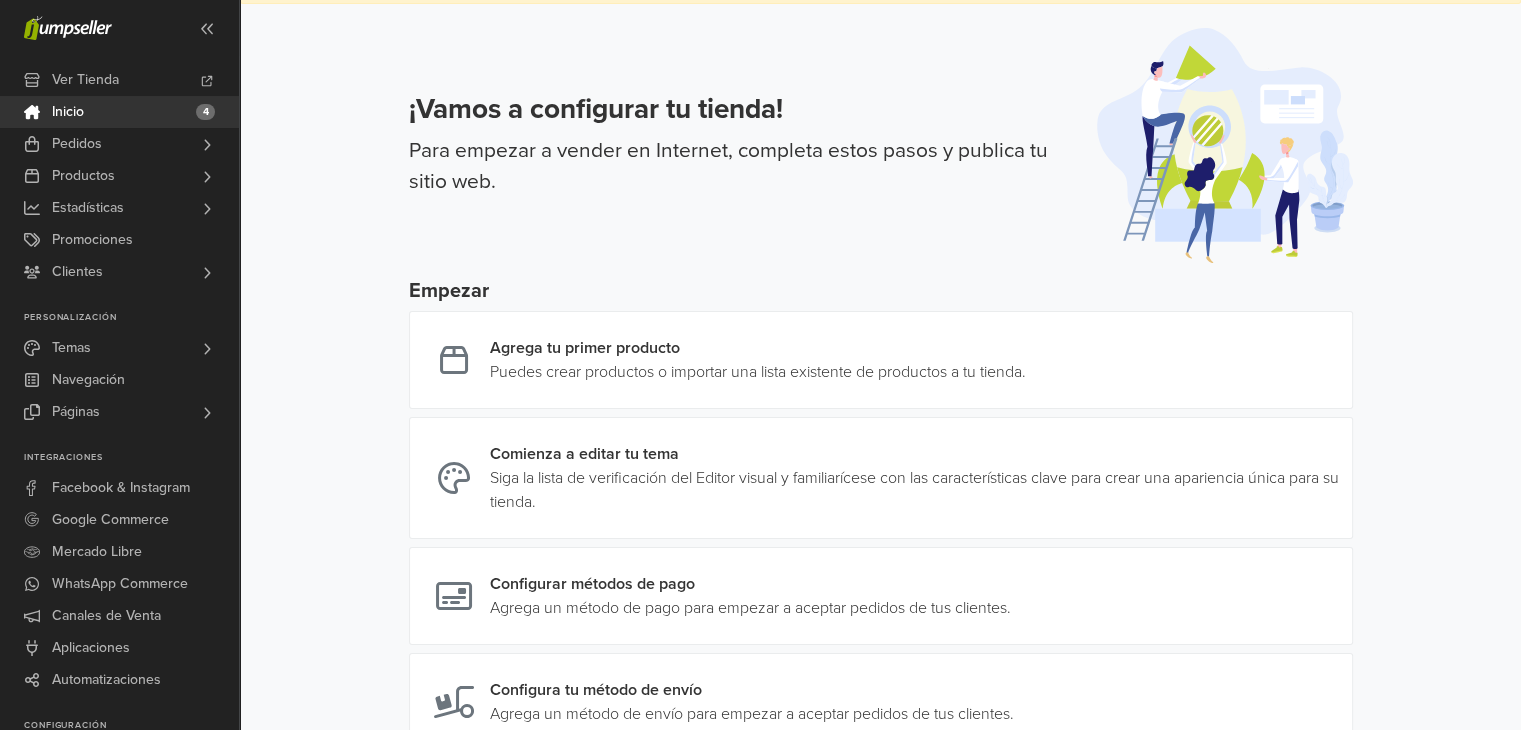 click on "4" at bounding box center [205, 112] 